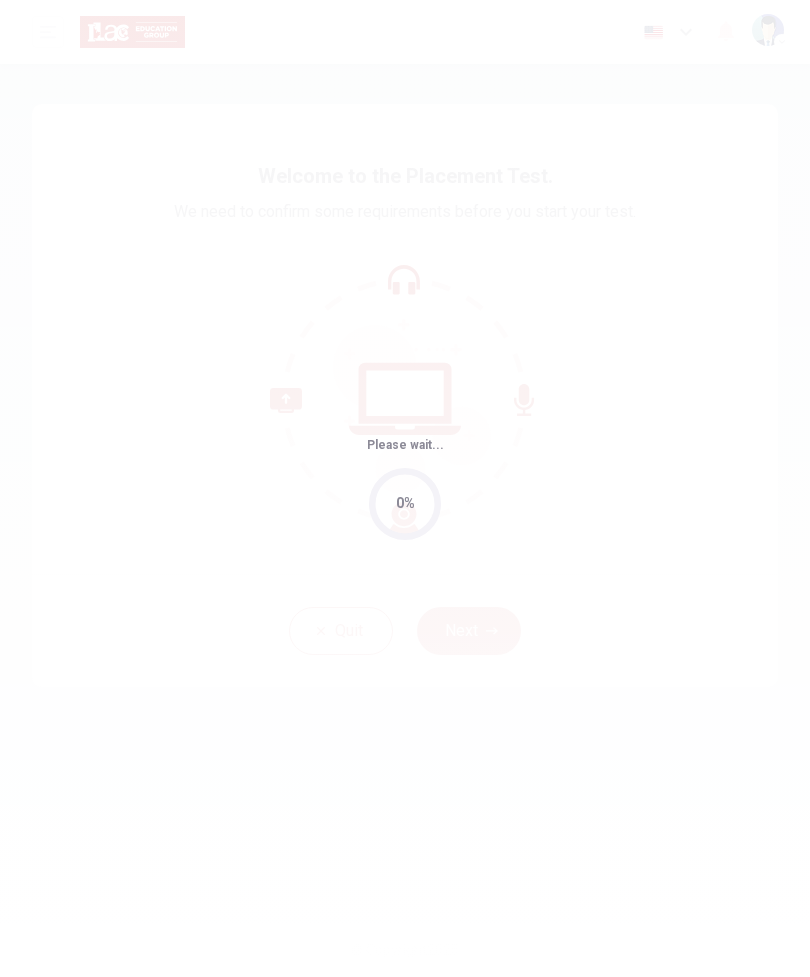 scroll, scrollTop: 0, scrollLeft: 0, axis: both 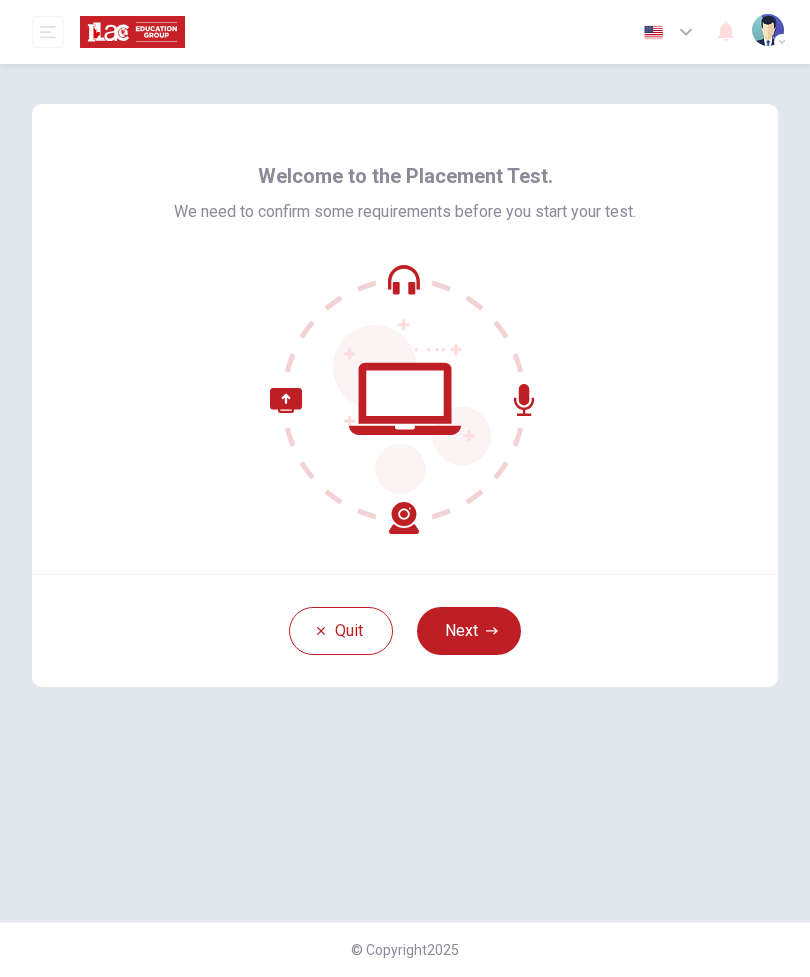 click on "Quit" at bounding box center (341, 631) 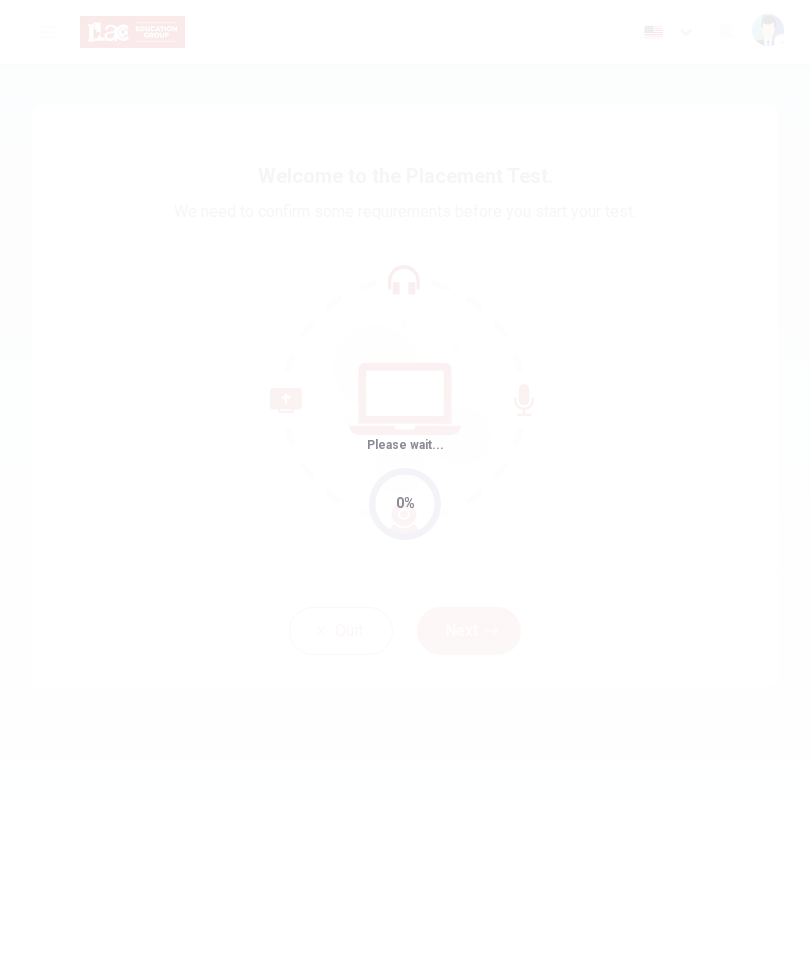 scroll, scrollTop: 0, scrollLeft: 0, axis: both 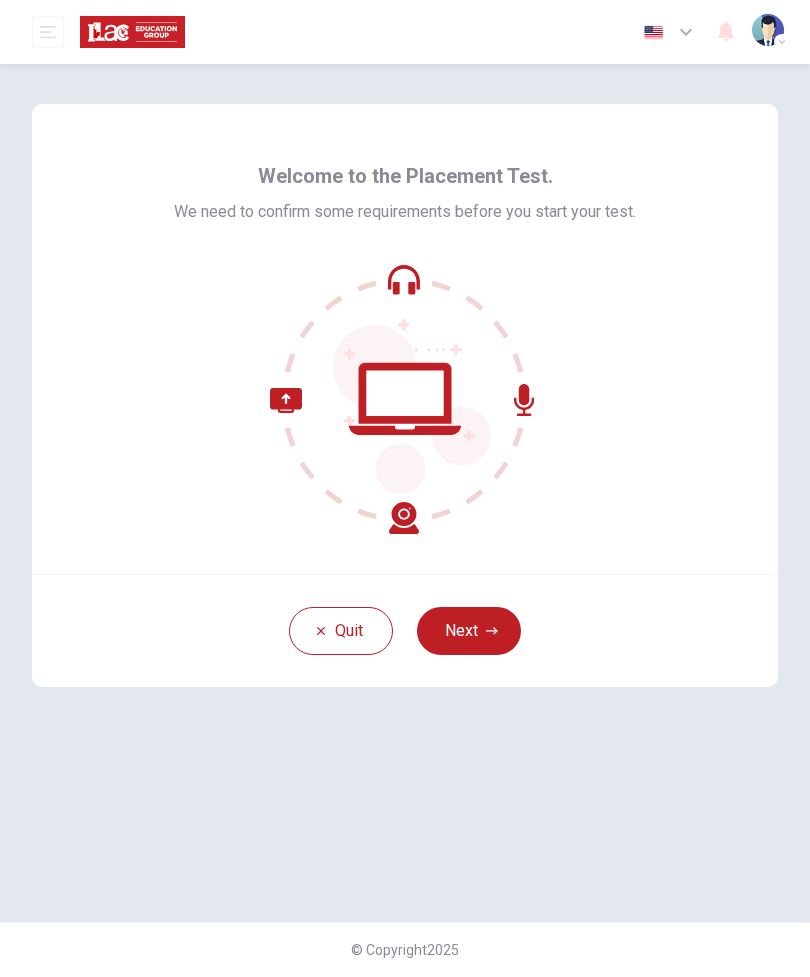 click on "Next" at bounding box center [469, 631] 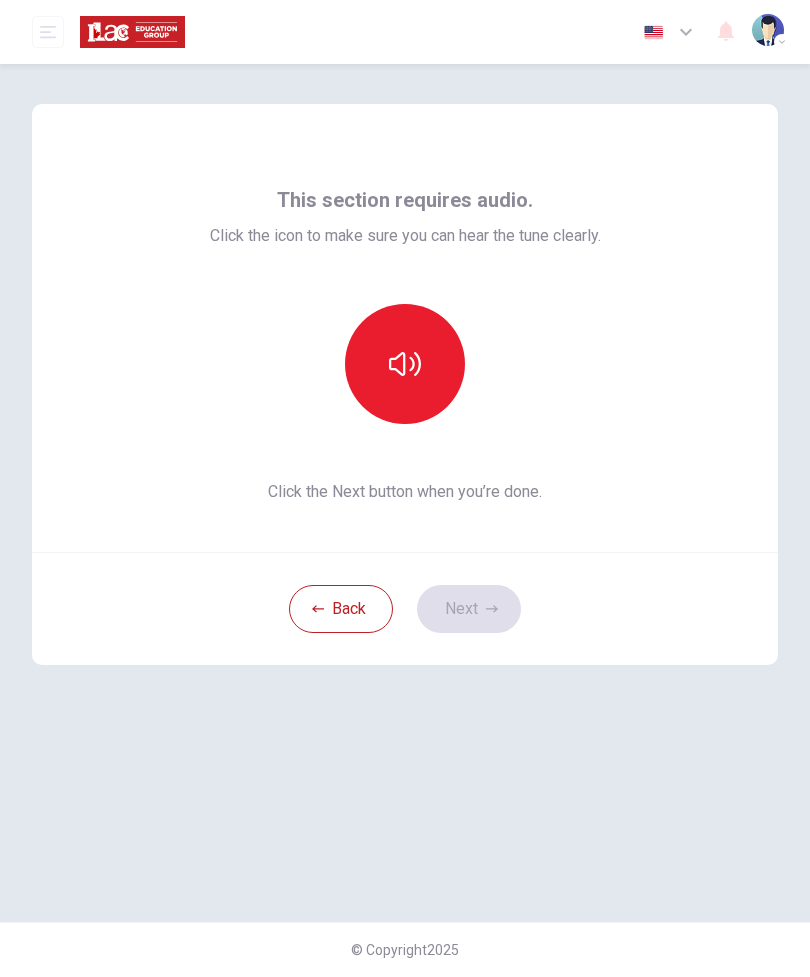 click 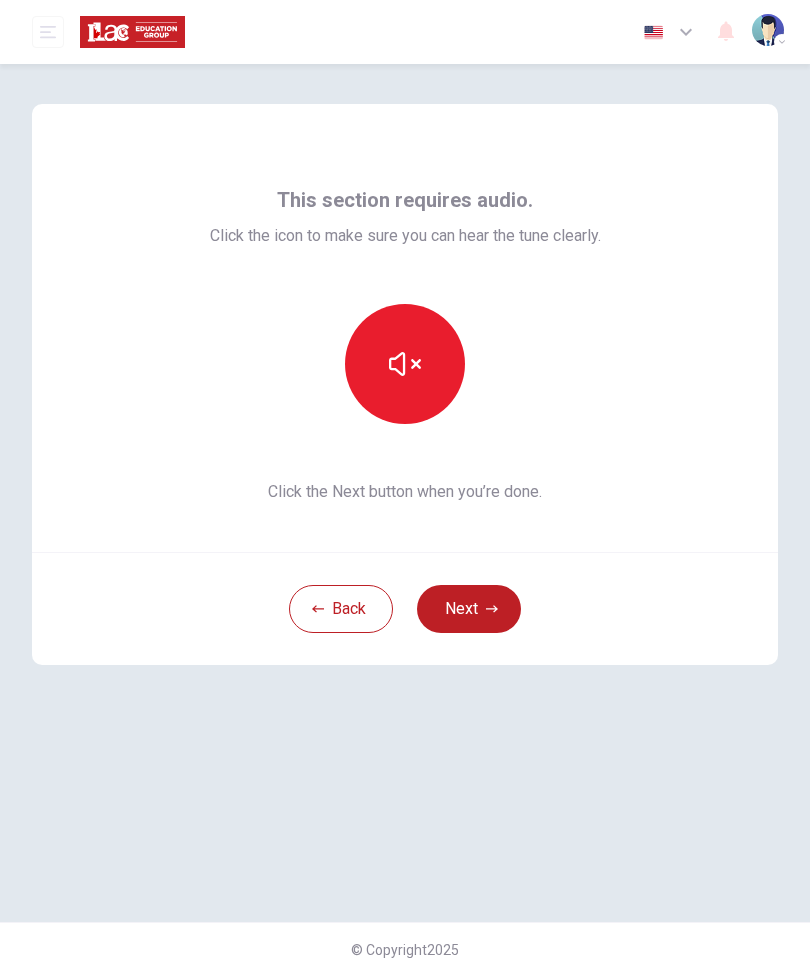 click on "Next" at bounding box center [469, 609] 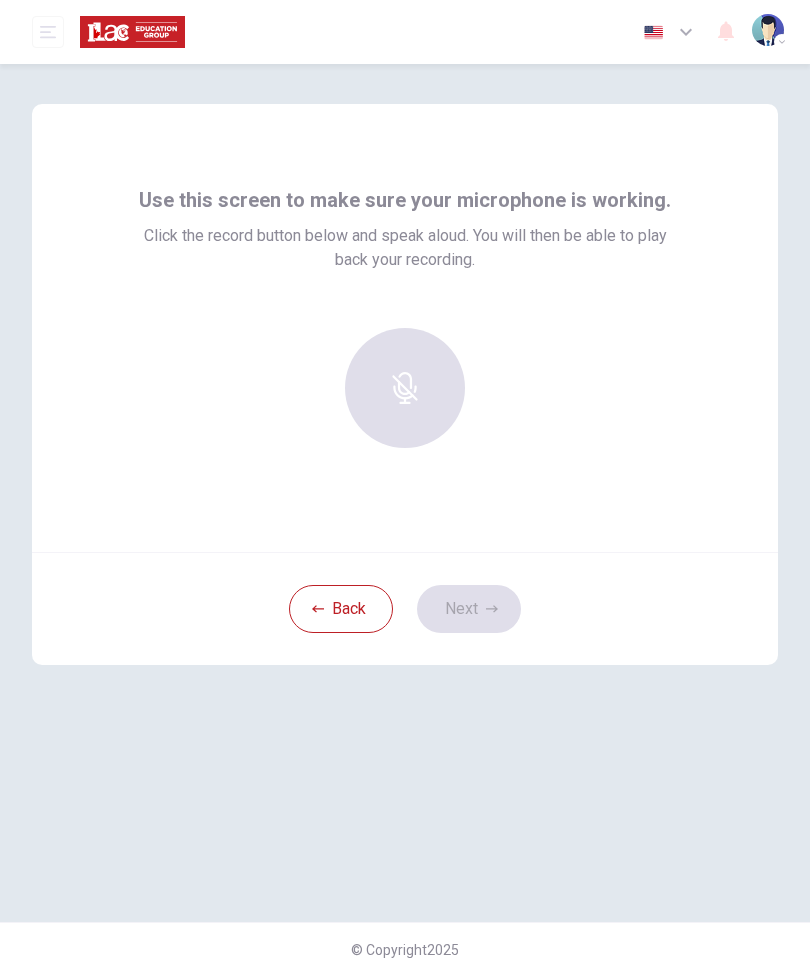 click at bounding box center (405, 388) 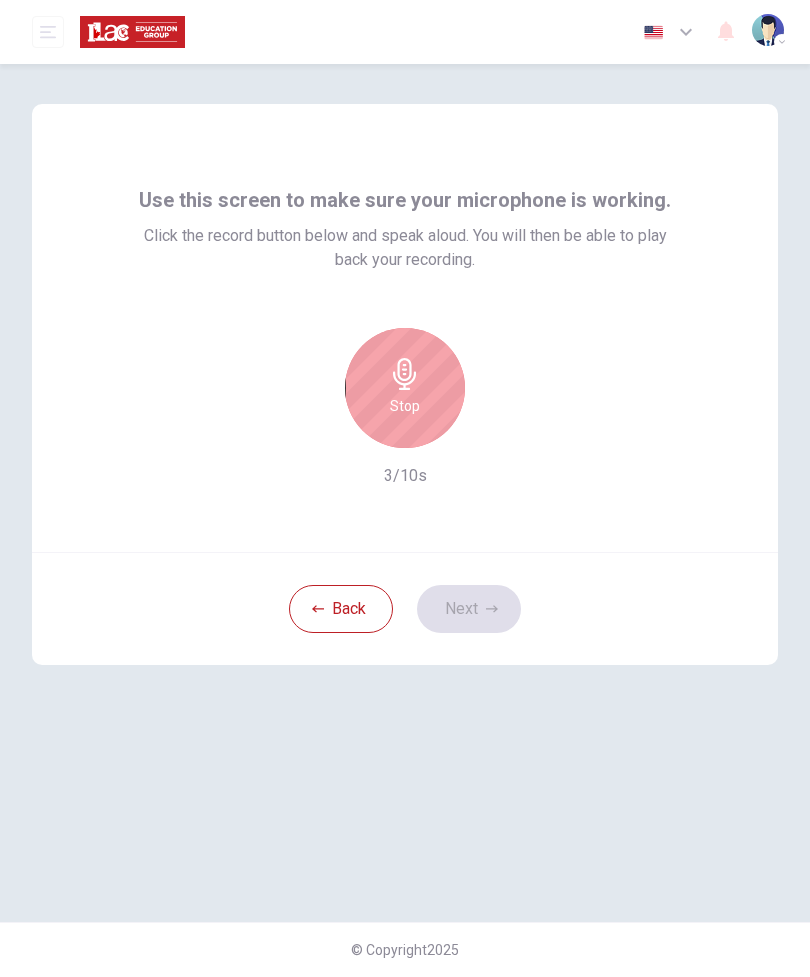 click on "Stop" at bounding box center [405, 388] 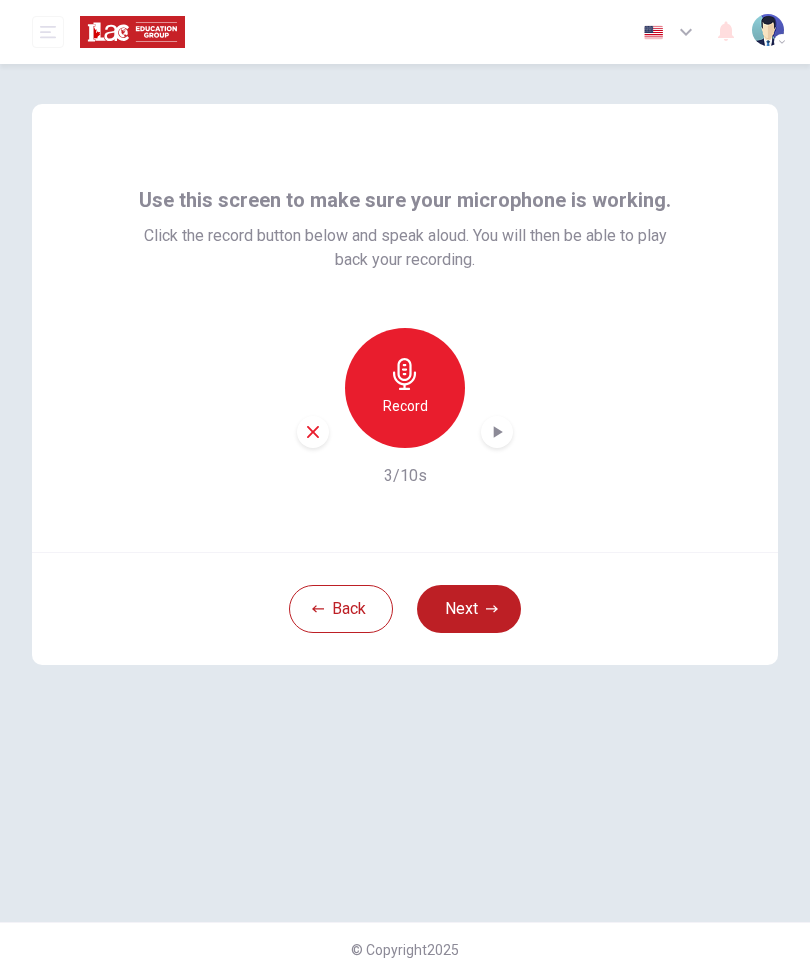 click at bounding box center (497, 432) 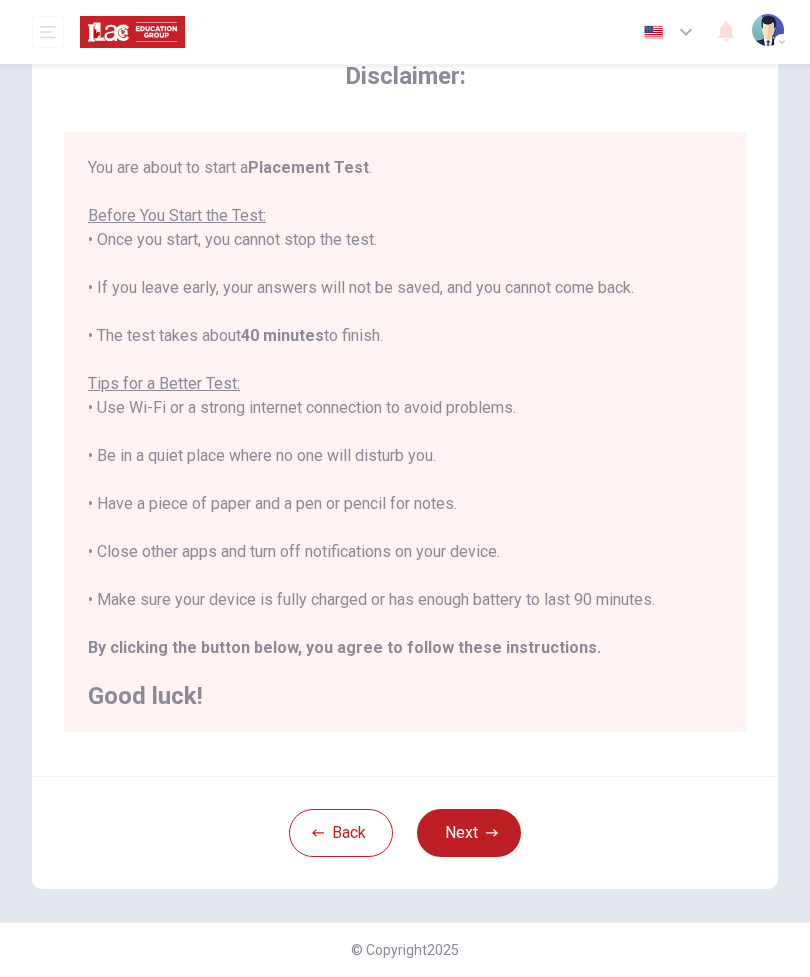 scroll, scrollTop: 84, scrollLeft: 0, axis: vertical 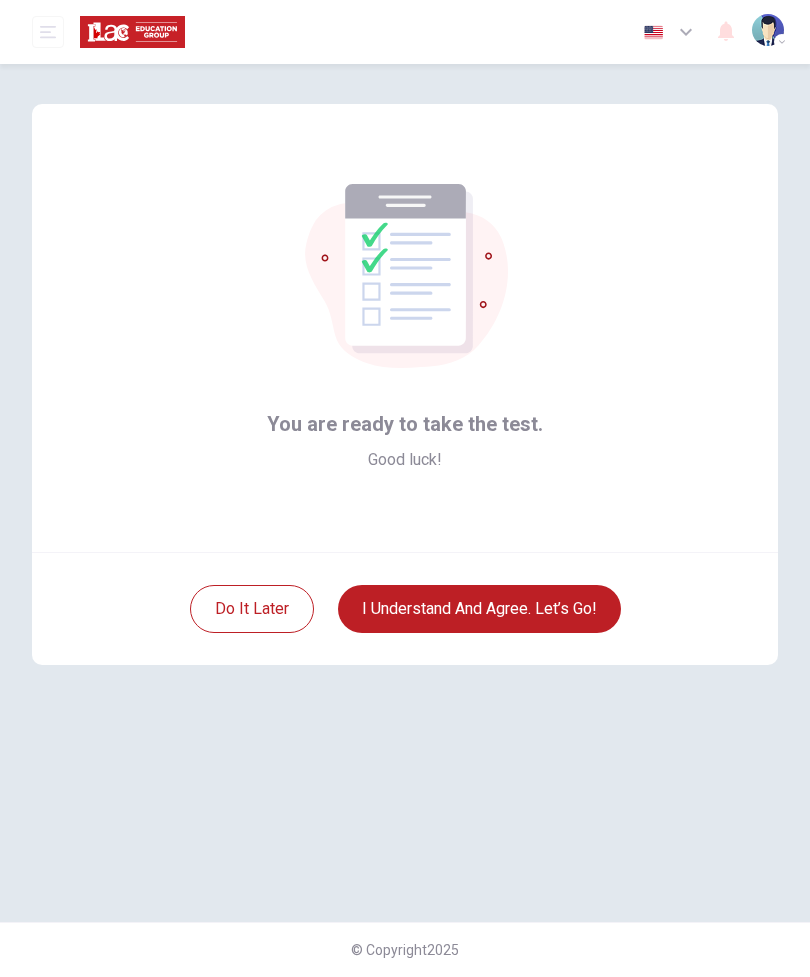 click on "I understand and agree. Let’s go!" at bounding box center (479, 609) 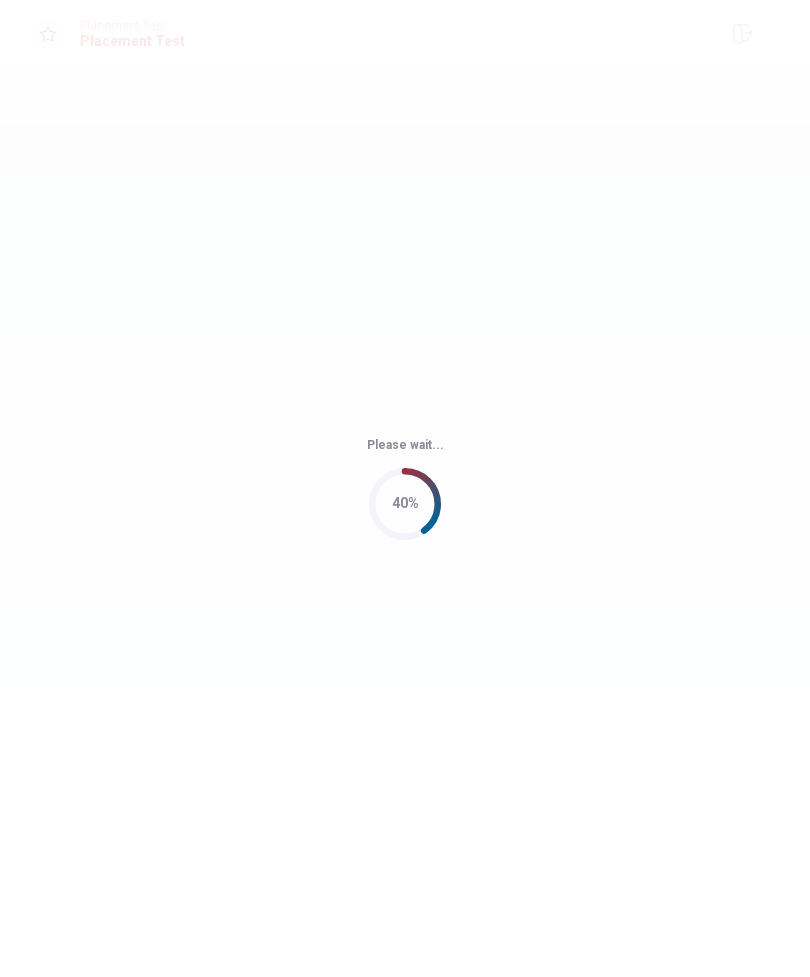 click on "Please wait... 40%" at bounding box center [405, 488] 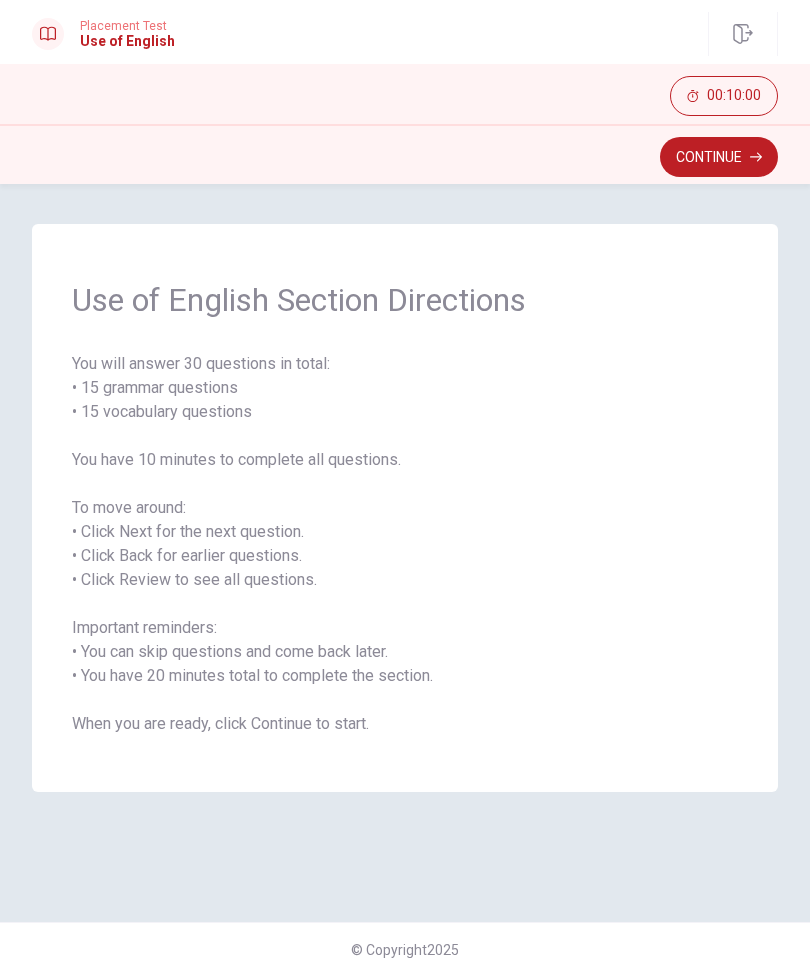 click on "Continue" at bounding box center [719, 157] 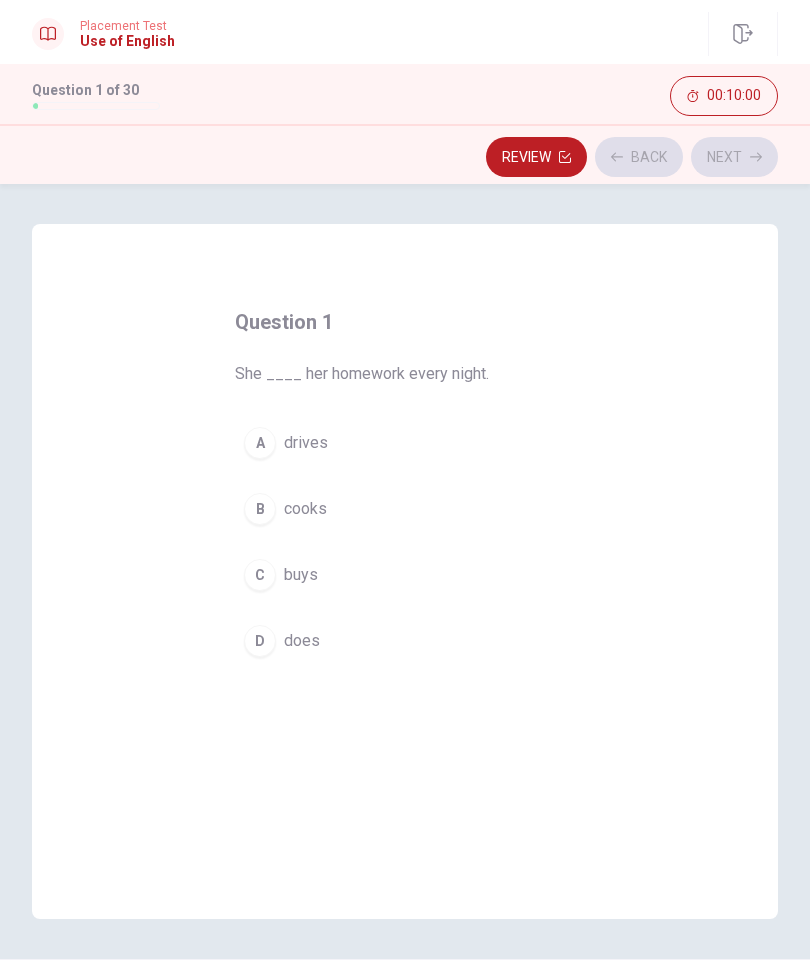 click on "Review Back Next" at bounding box center [405, 154] 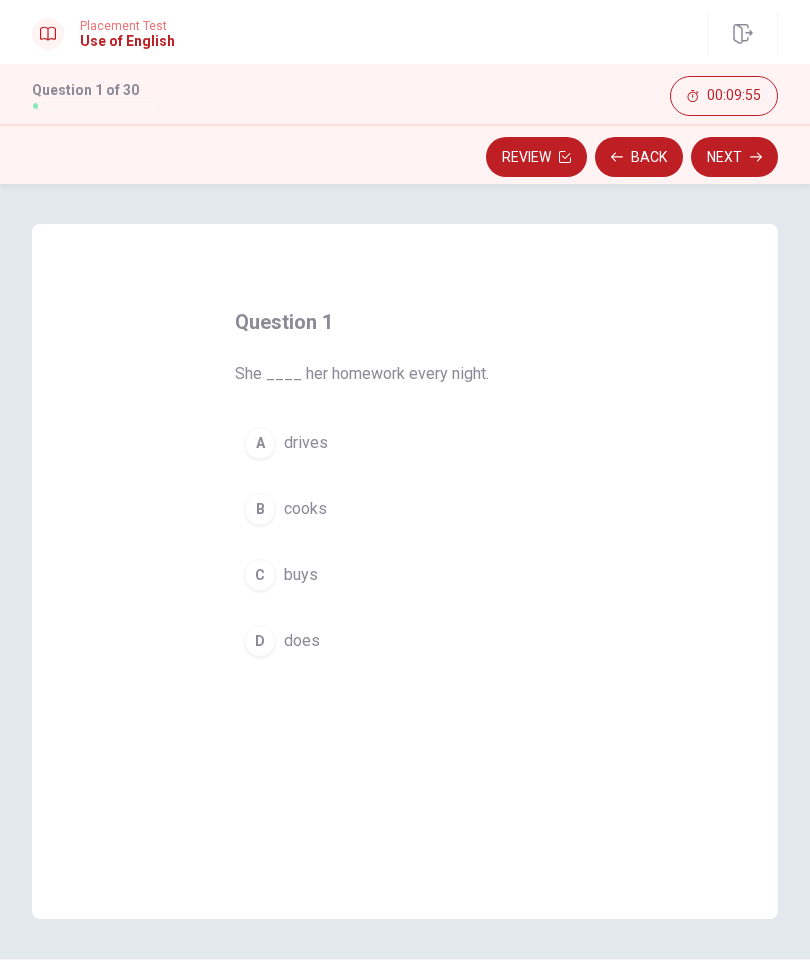 click on "D does" at bounding box center [405, 641] 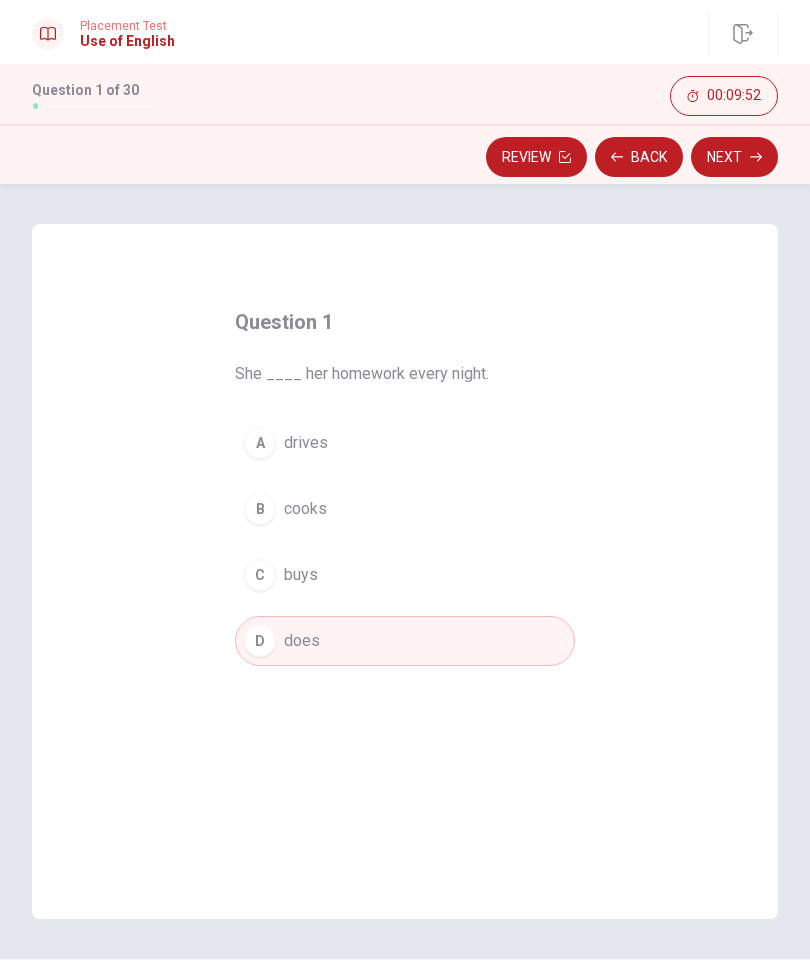 click on "Next" at bounding box center (734, 157) 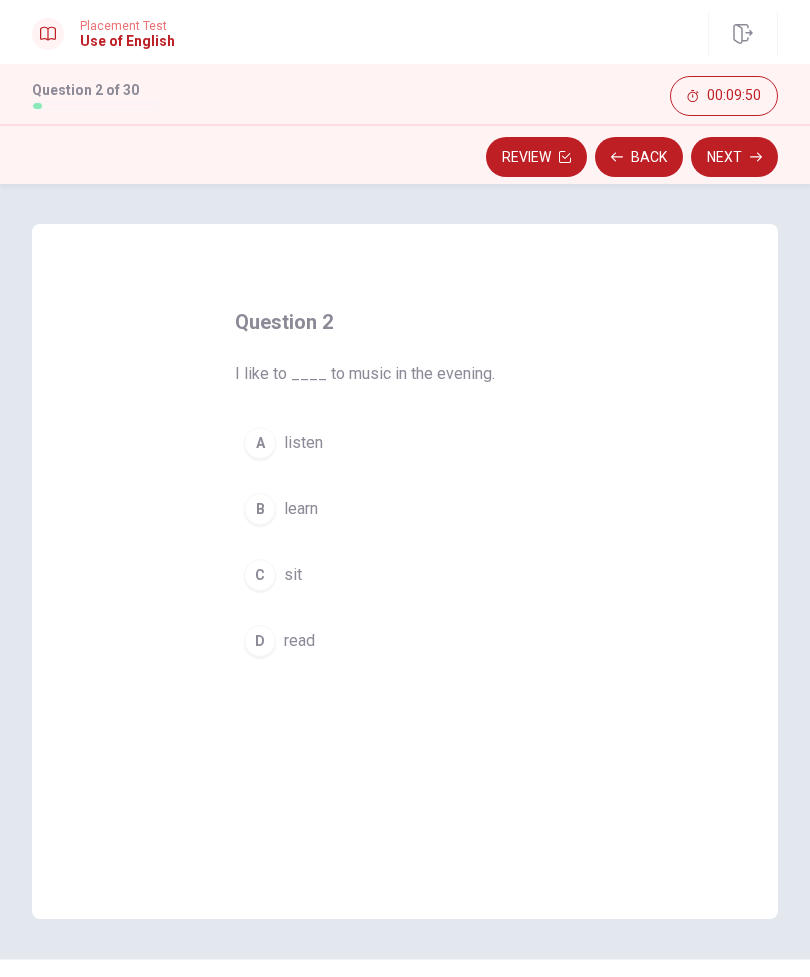 click on "A listen" at bounding box center [405, 443] 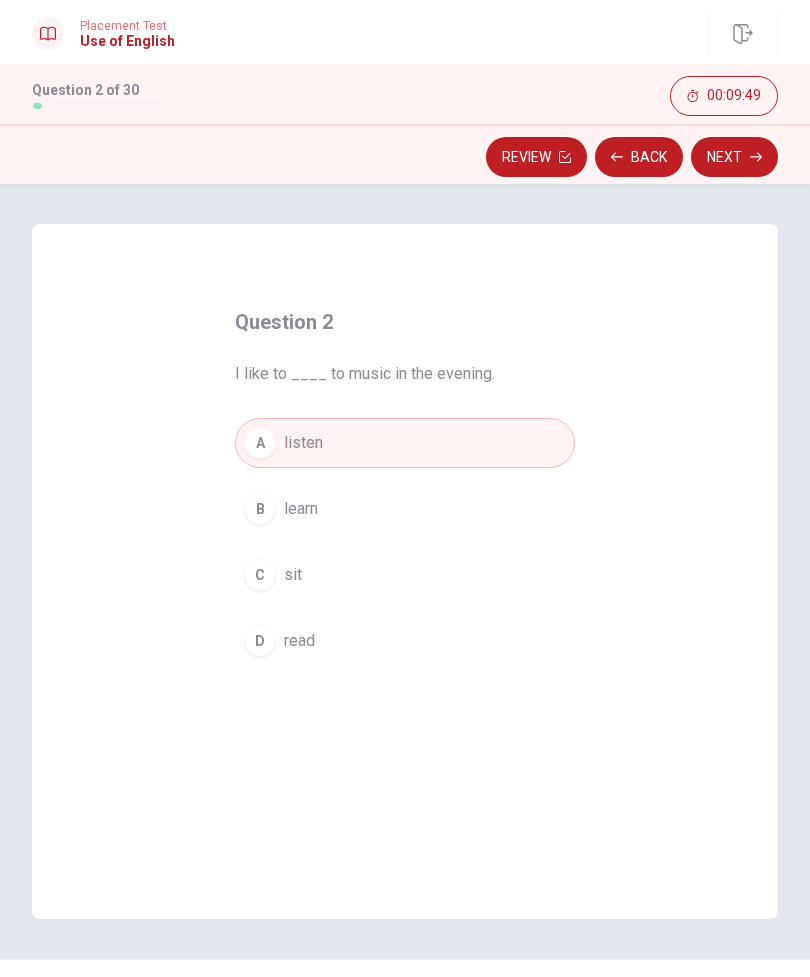 click on "A listen" at bounding box center (405, 443) 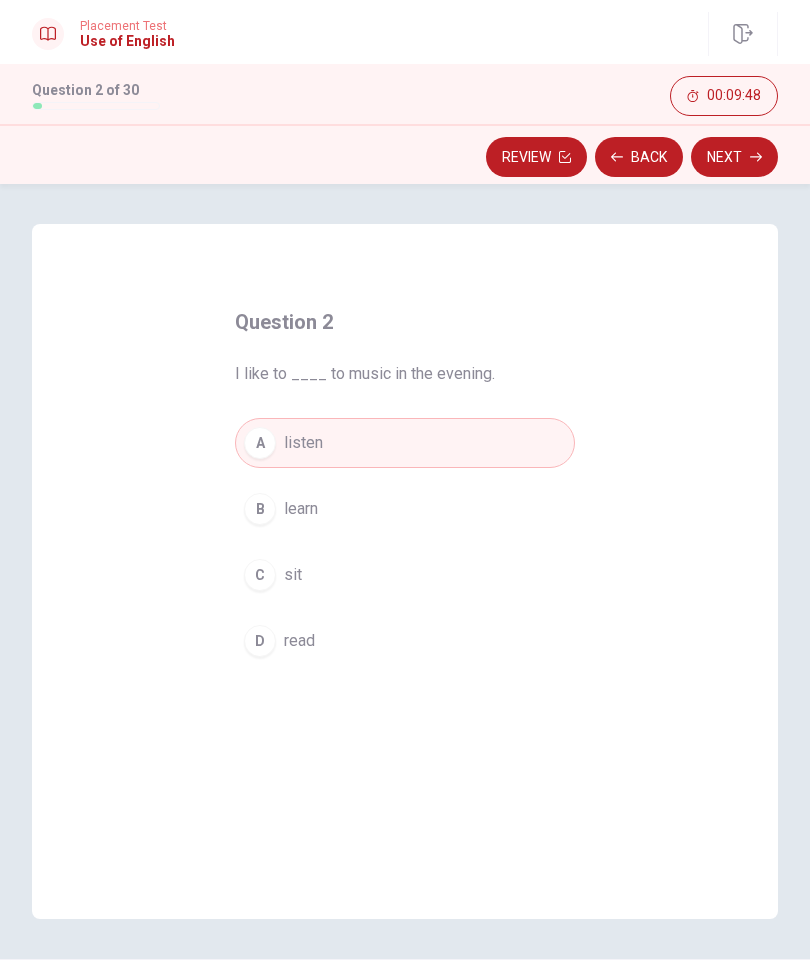 click on "Next" at bounding box center [734, 157] 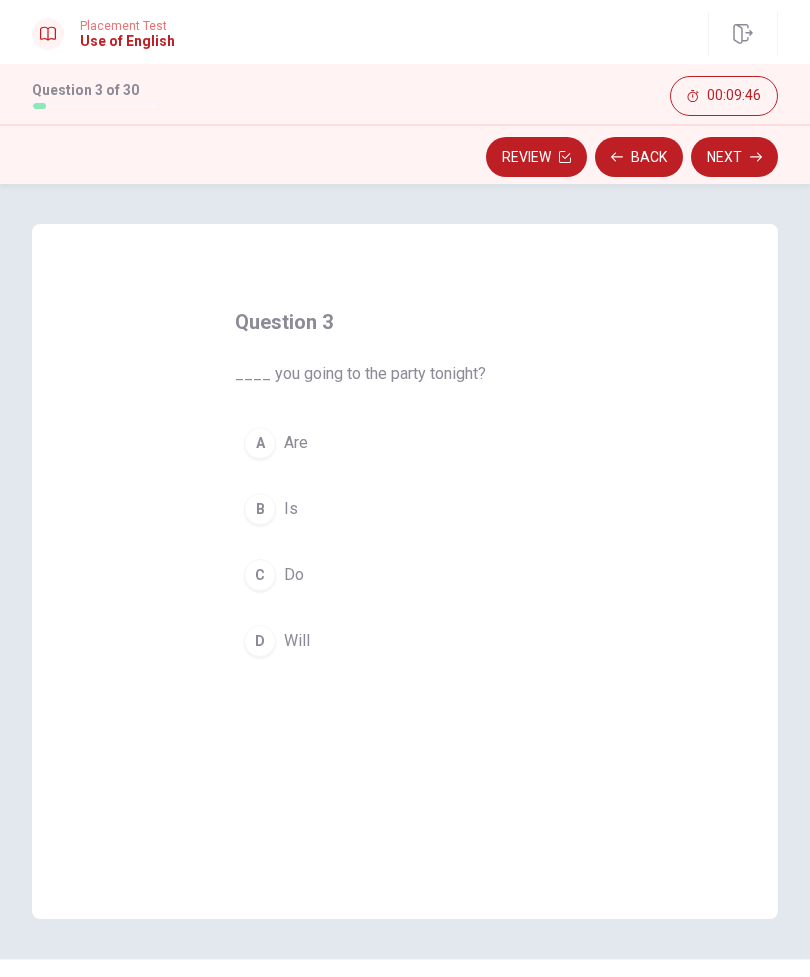click on "D Will" at bounding box center (405, 641) 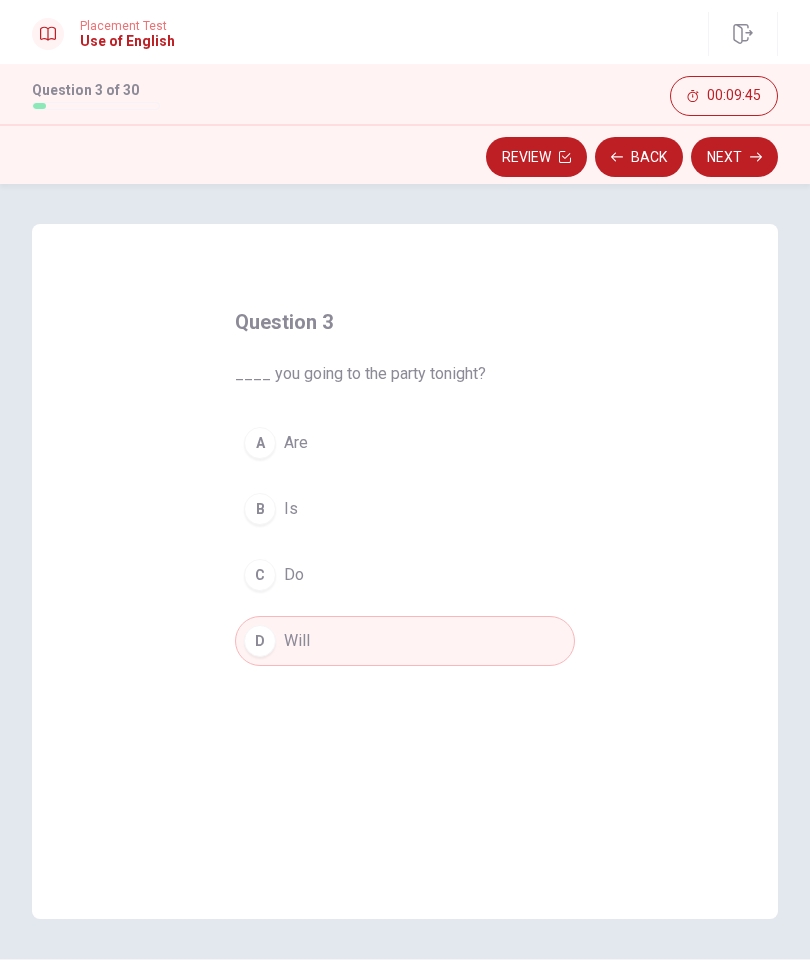 click on "A Are" at bounding box center (405, 443) 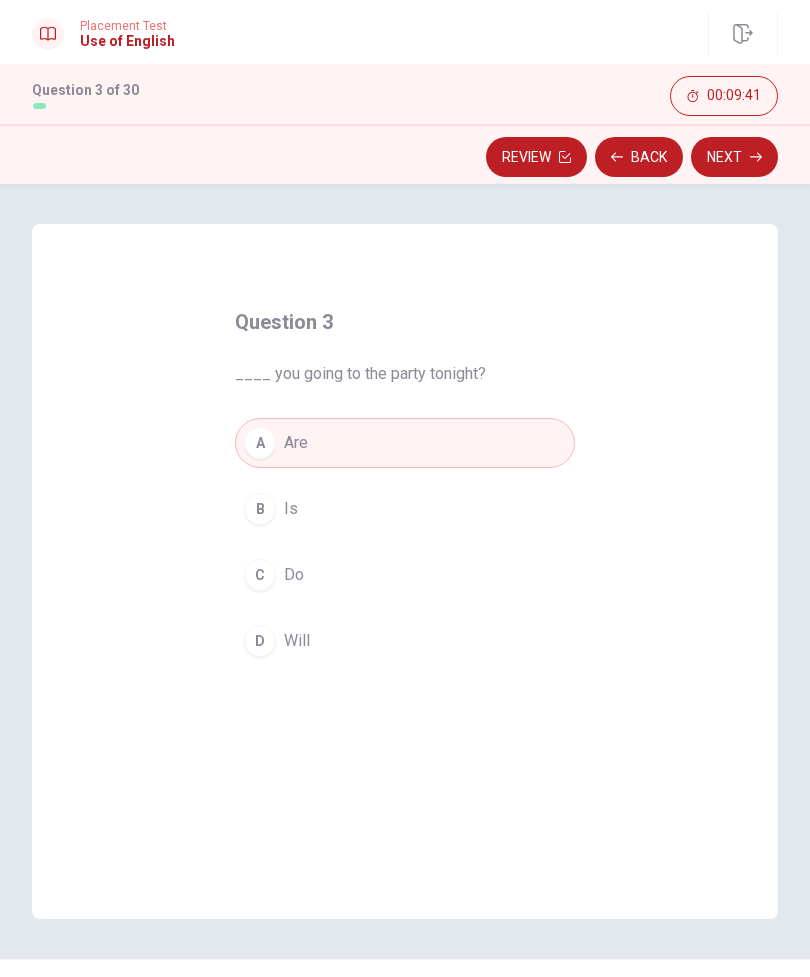 click on "D Will" at bounding box center [405, 641] 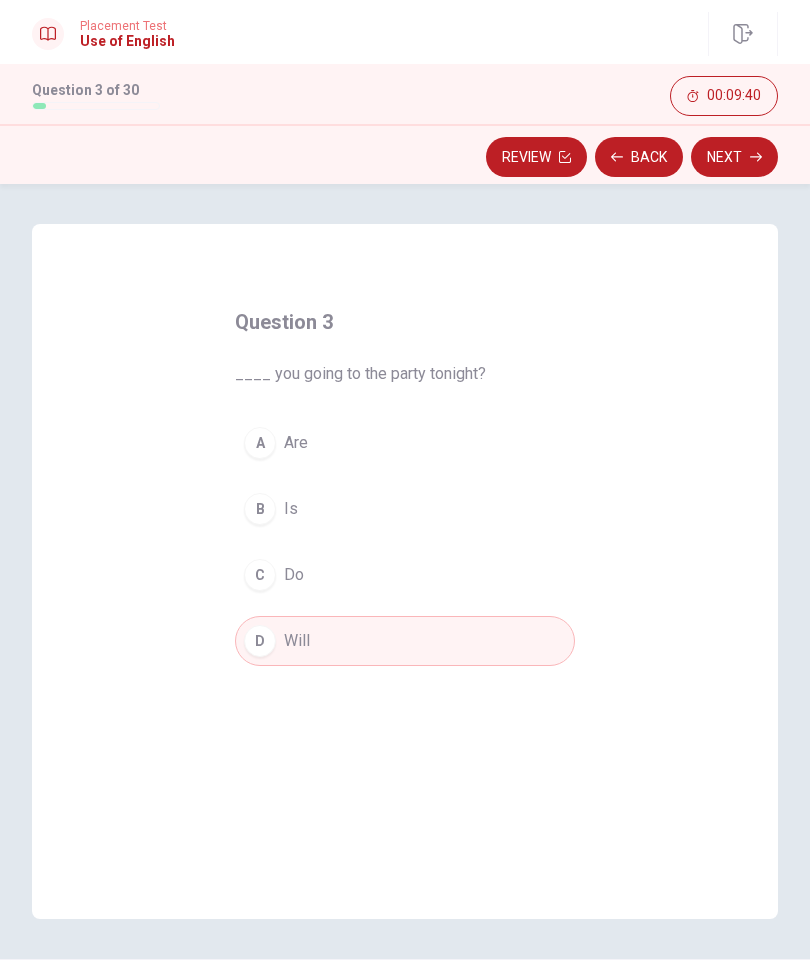 click on "Next" at bounding box center (734, 157) 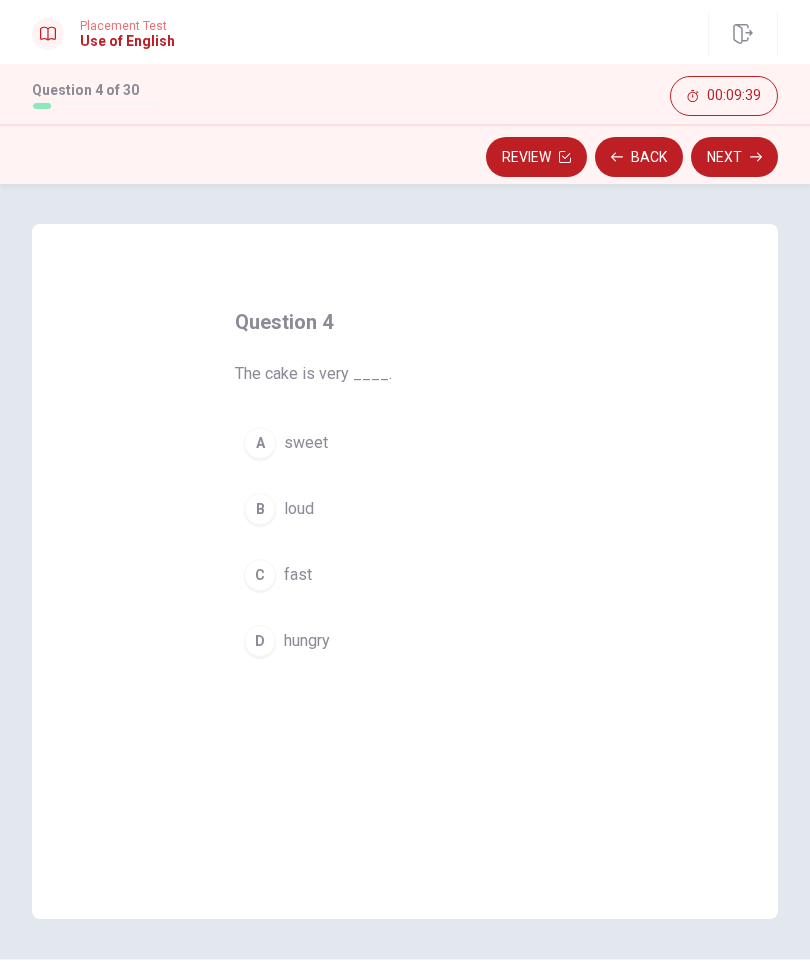 click on "A sweet" at bounding box center (405, 443) 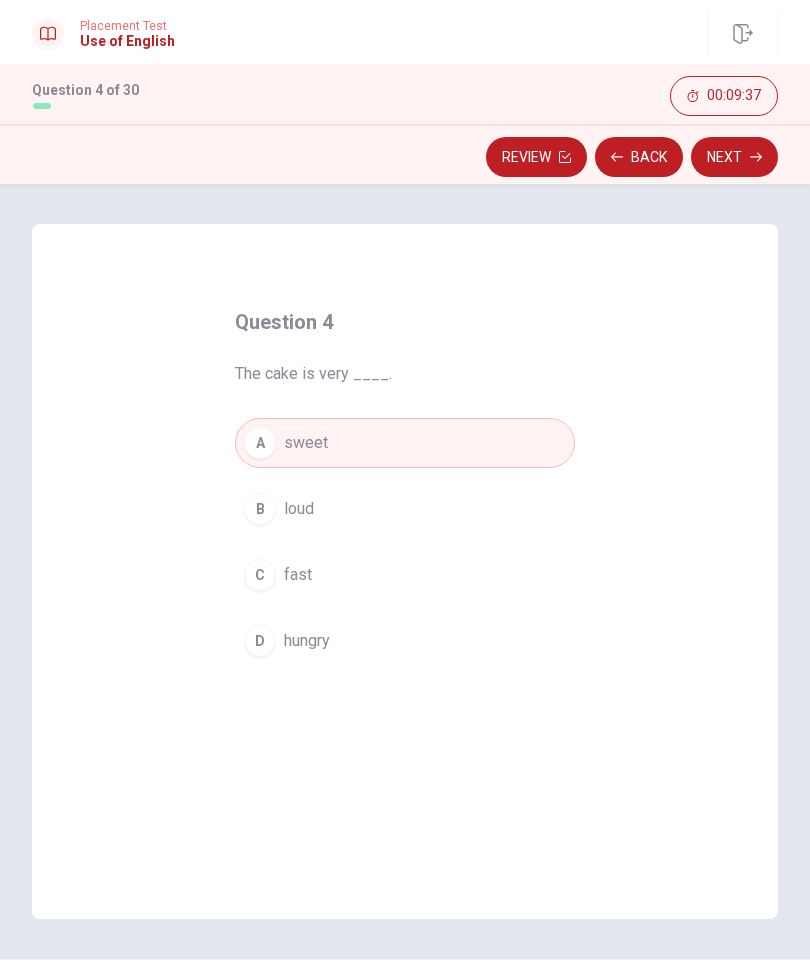 click on "Next" at bounding box center [734, 157] 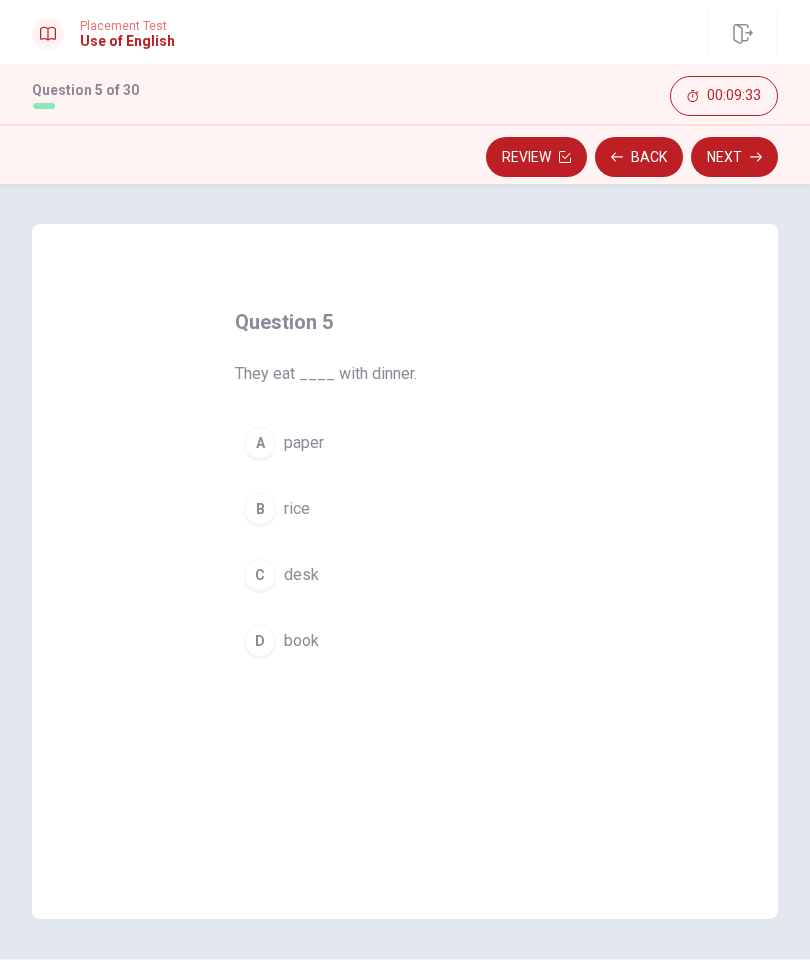 click on "C desk" at bounding box center (405, 575) 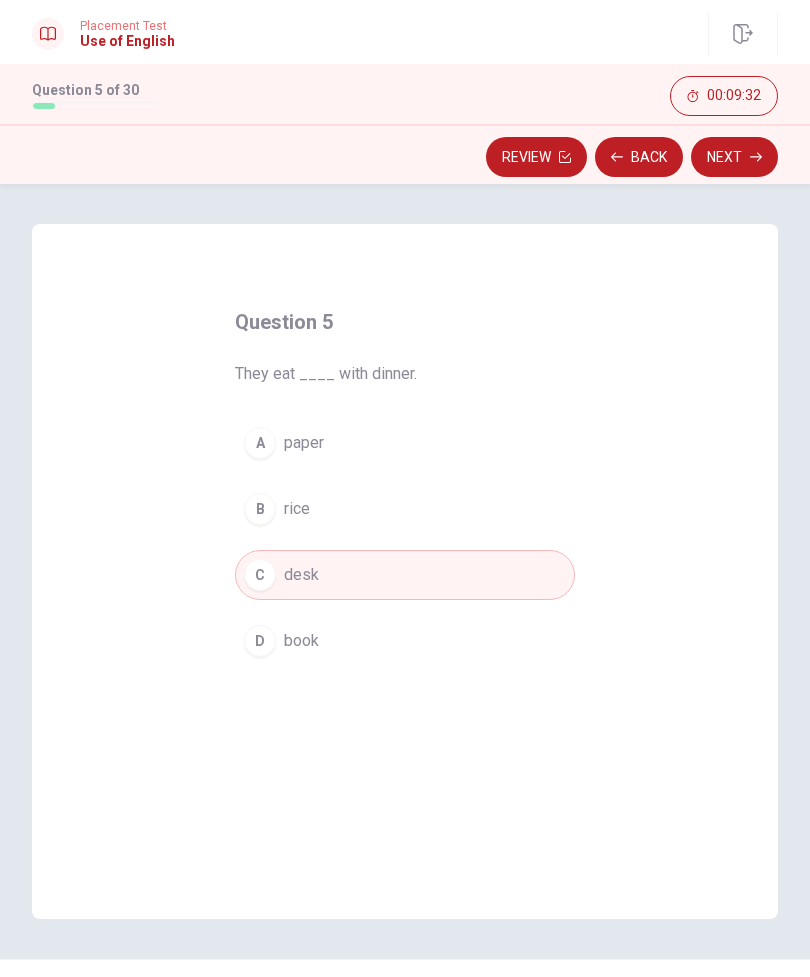 click on "B rice" at bounding box center (405, 509) 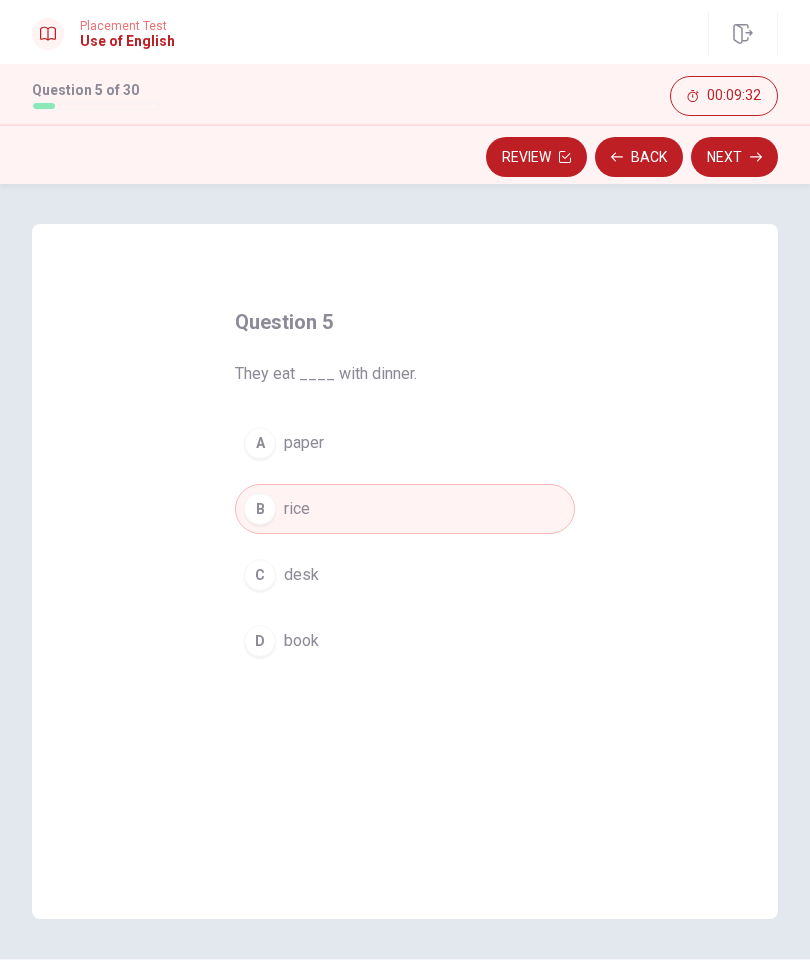 click on "B rice" at bounding box center (405, 509) 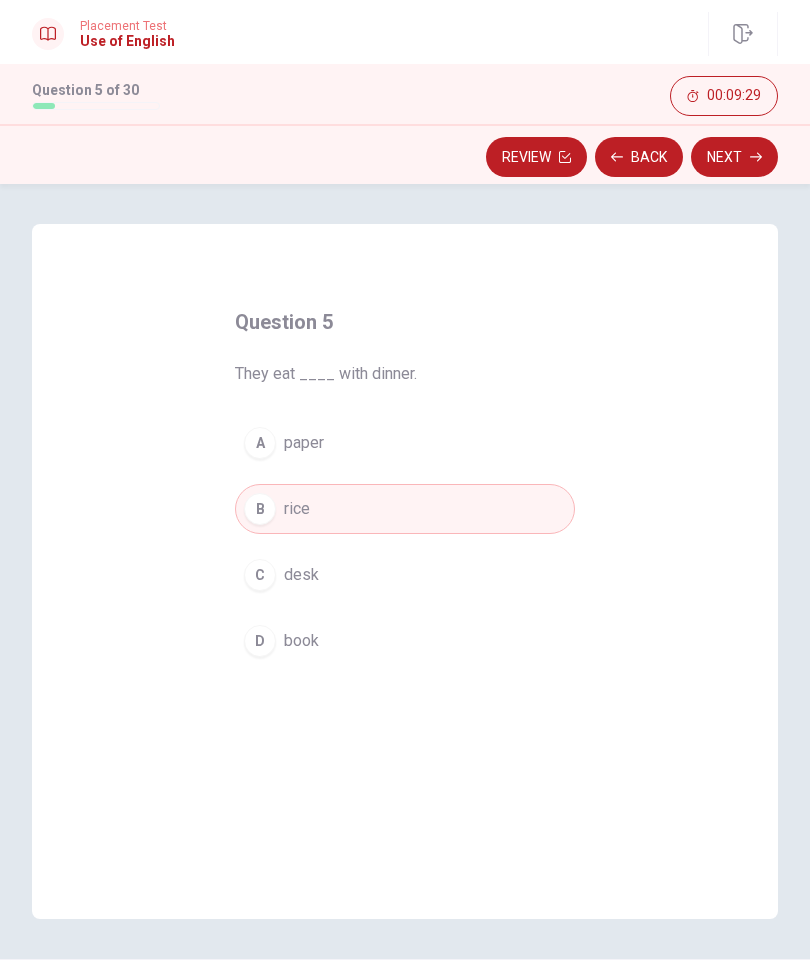 click on "Next" at bounding box center (734, 157) 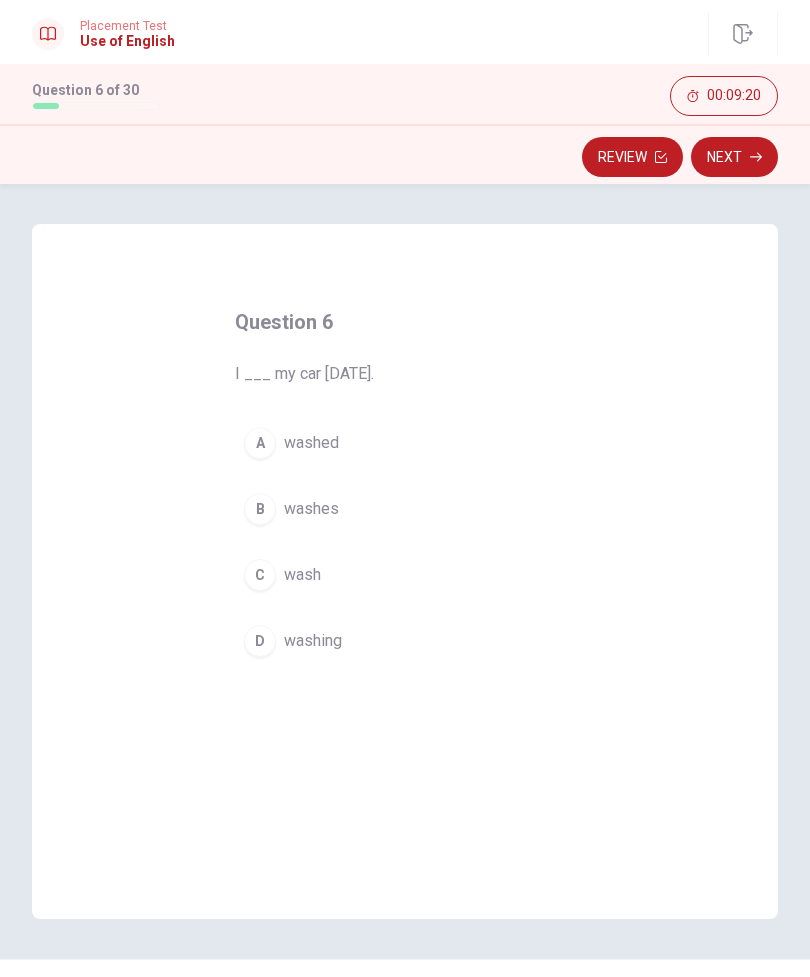 click on "A washed" at bounding box center (405, 443) 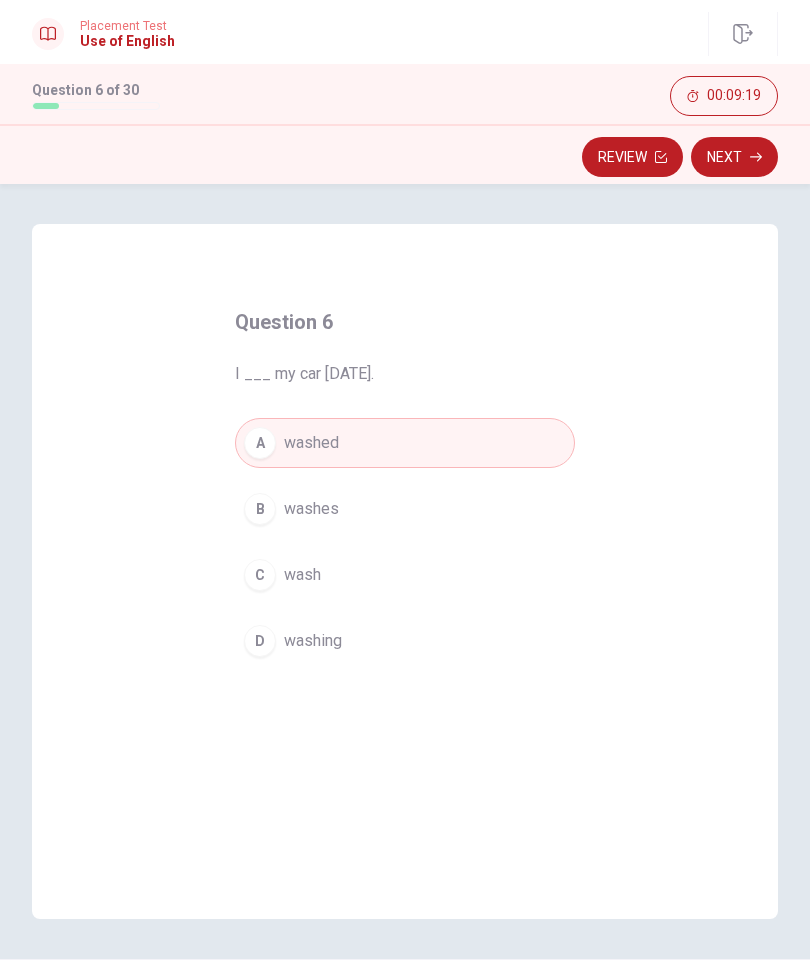 click on "Next" at bounding box center (734, 157) 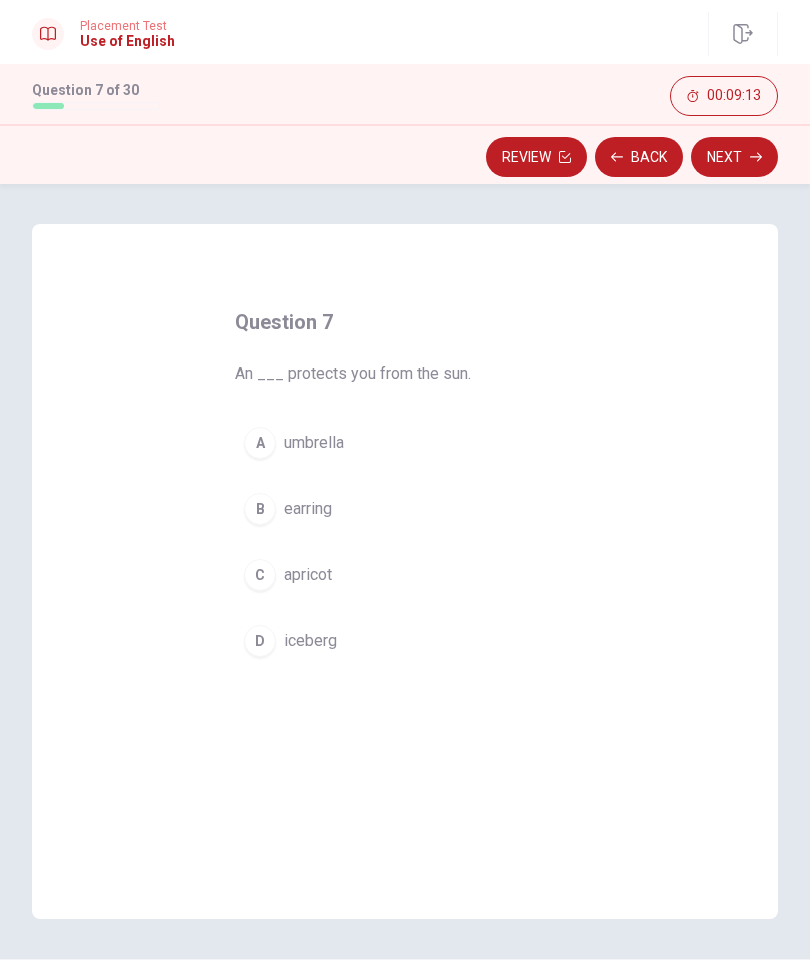 scroll, scrollTop: 0, scrollLeft: 0, axis: both 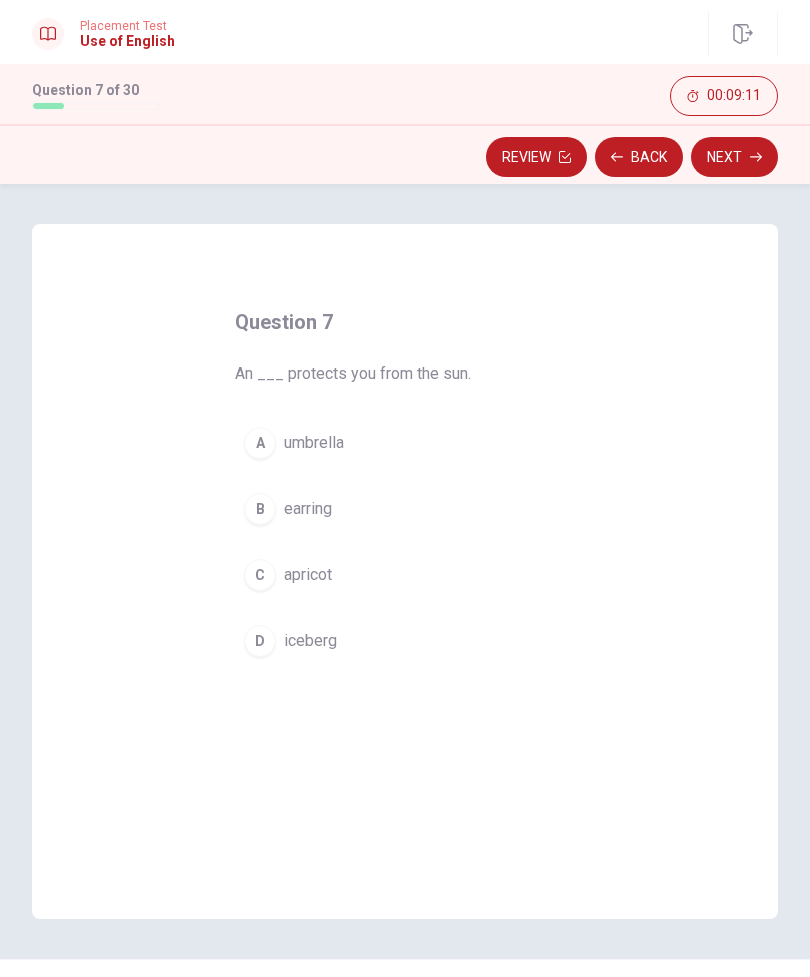 click on "A umbrella" at bounding box center [405, 443] 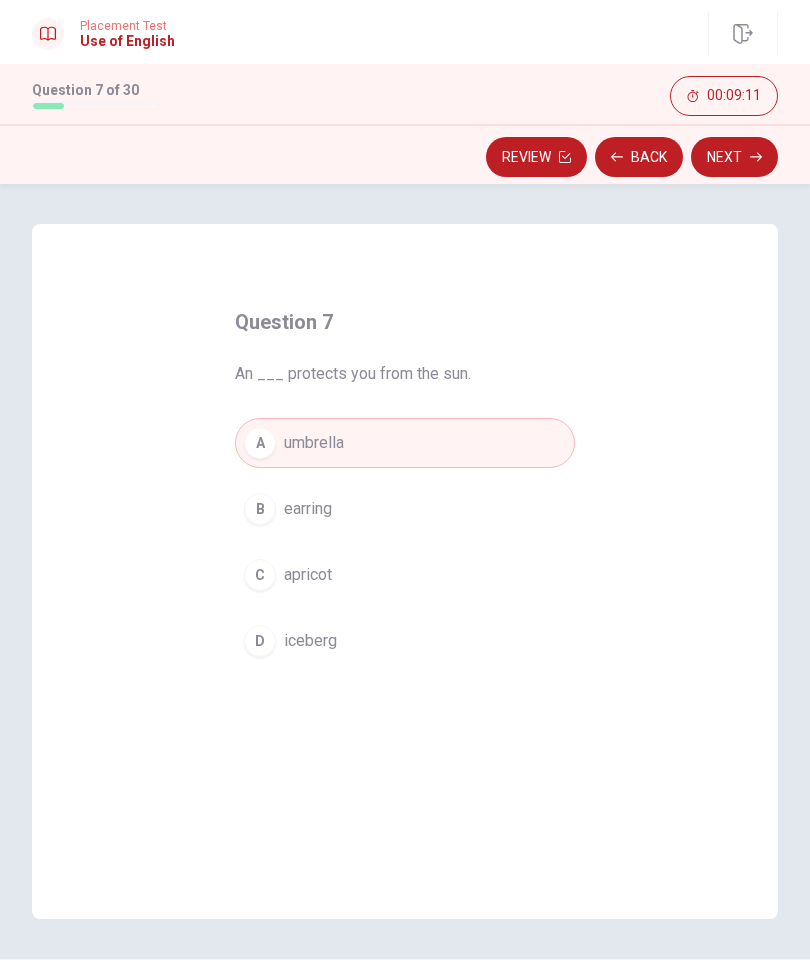 click on "A umbrella
B earring C apricot D iceberg" at bounding box center (405, 542) 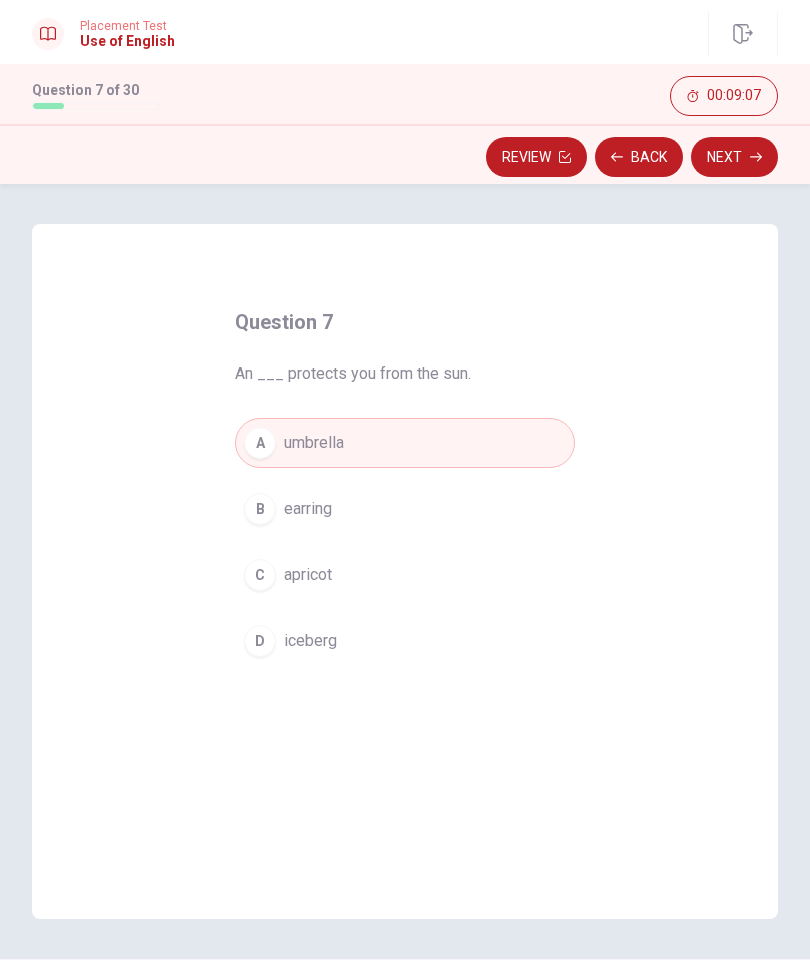 click on "Next" at bounding box center [734, 157] 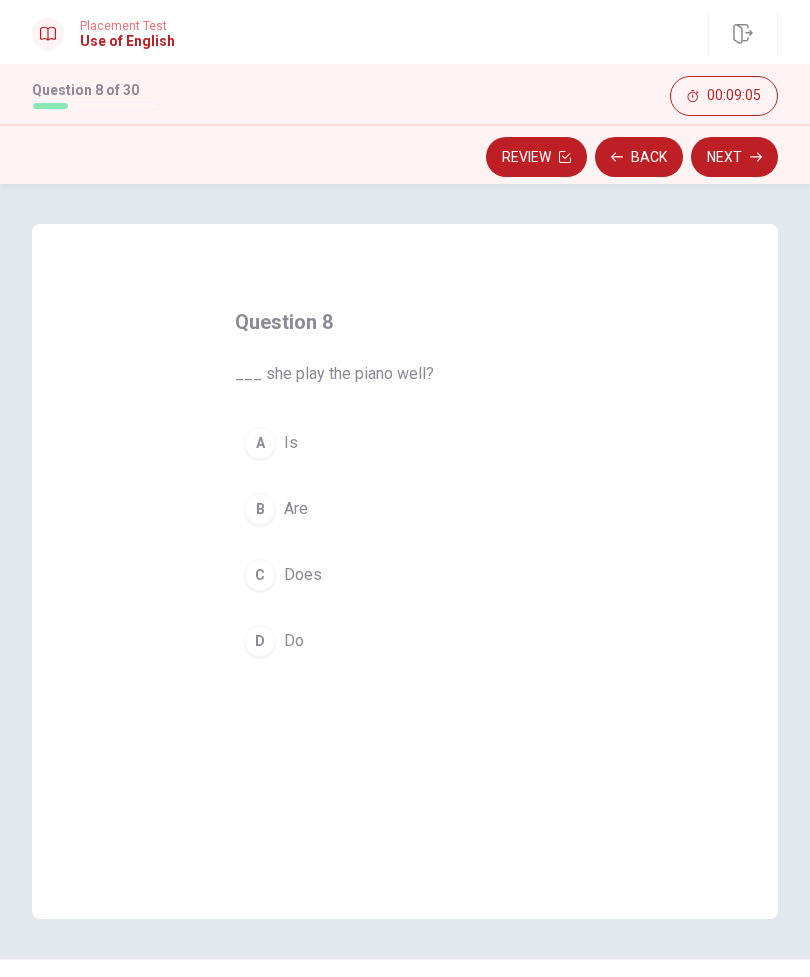 click on "C Does" at bounding box center [405, 575] 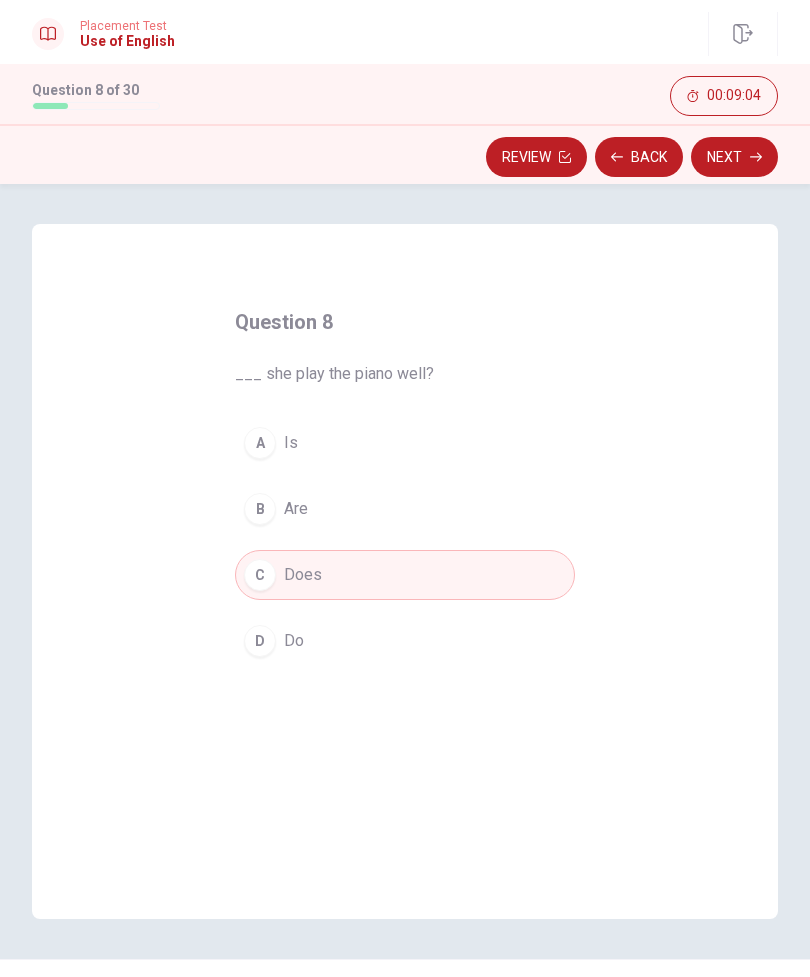 click on "Next" at bounding box center (734, 157) 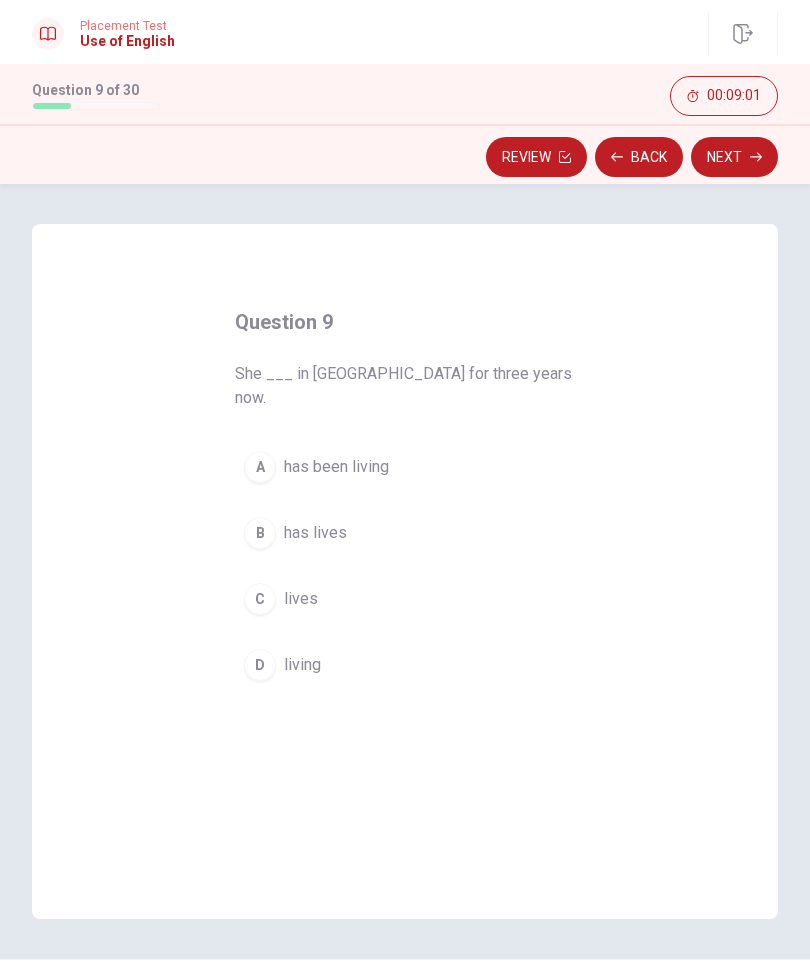 click on "Back" at bounding box center [639, 157] 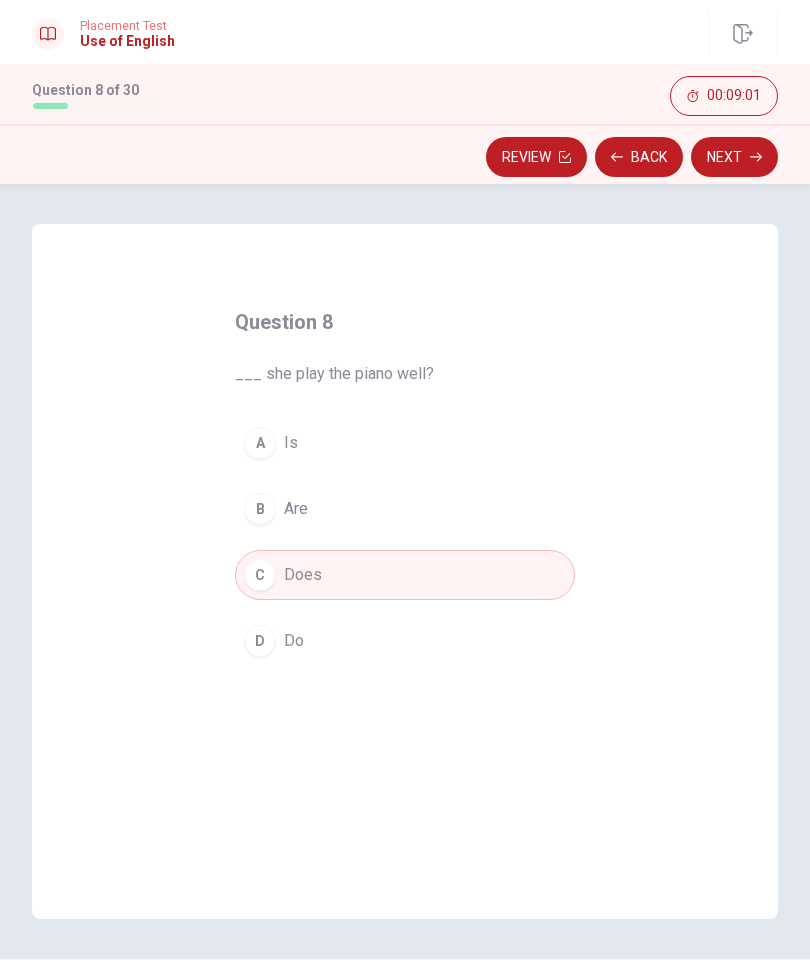 click on "Next" at bounding box center [734, 157] 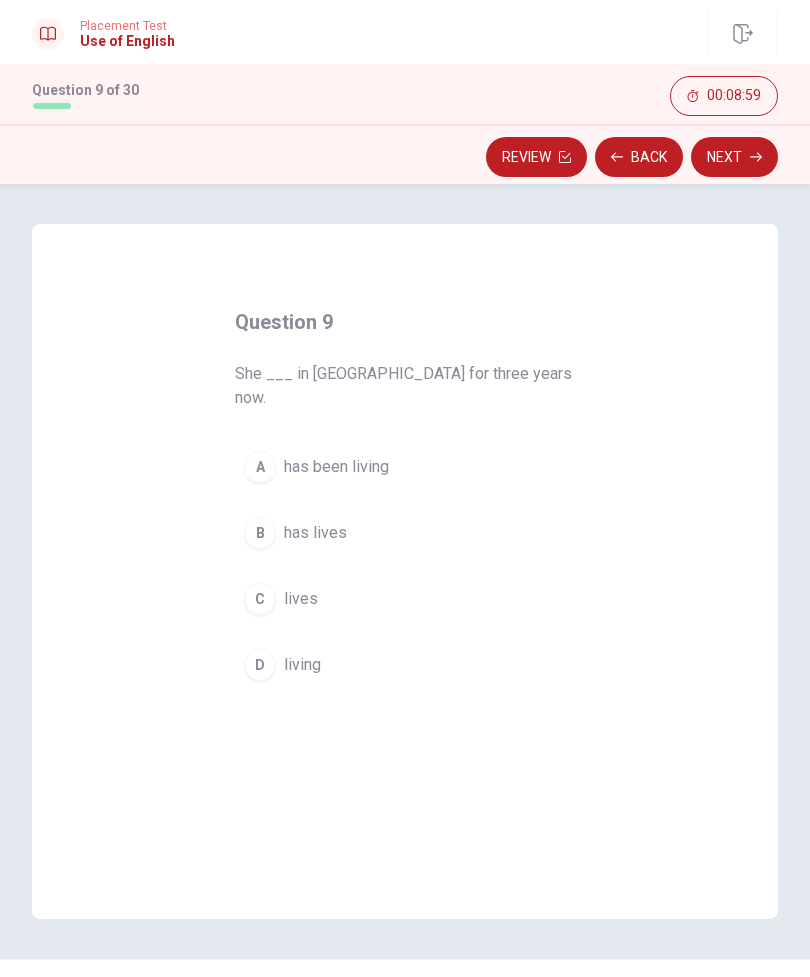 click on "B has lives" at bounding box center (405, 533) 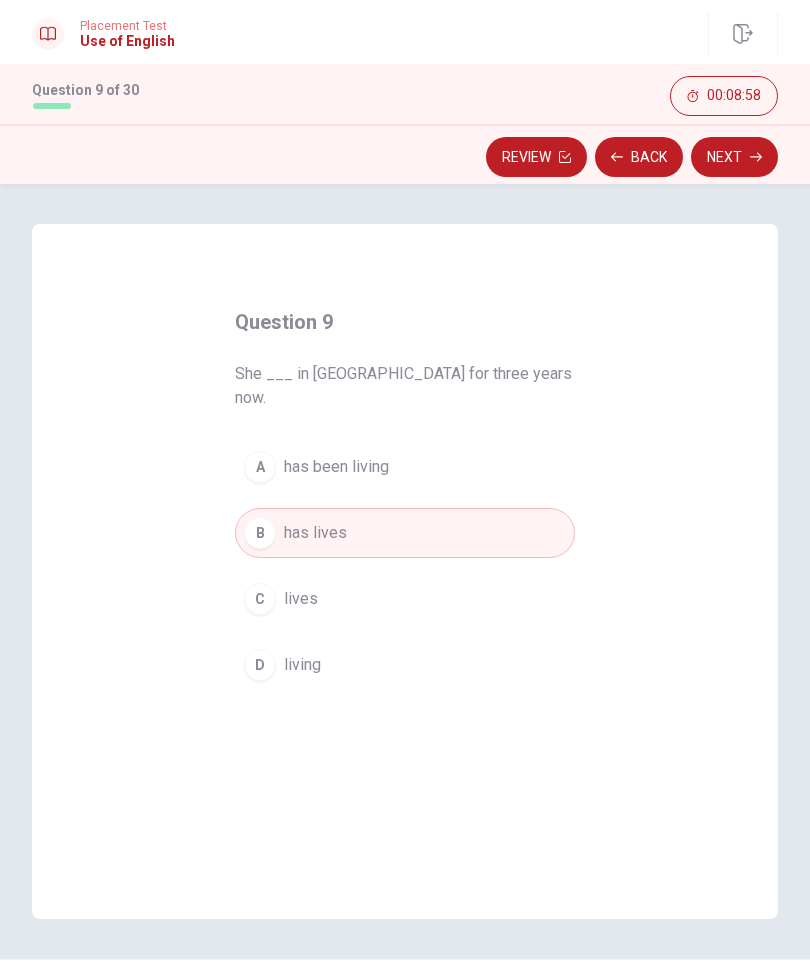 click on "A has been living" at bounding box center [405, 467] 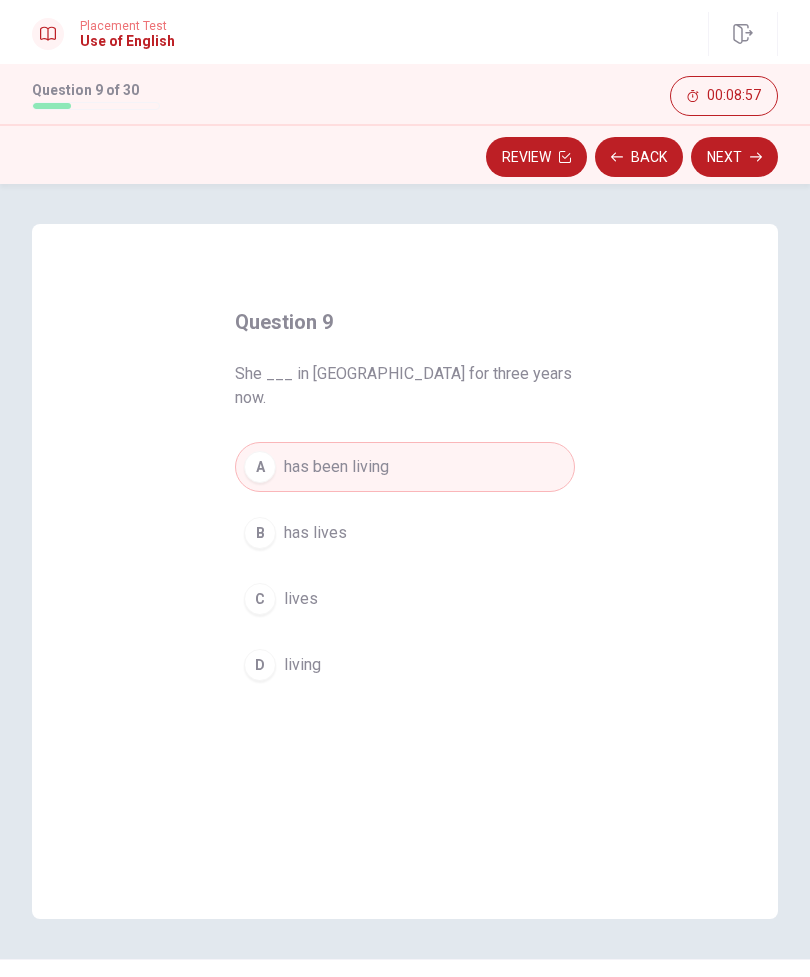 click on "B has lives" at bounding box center [405, 533] 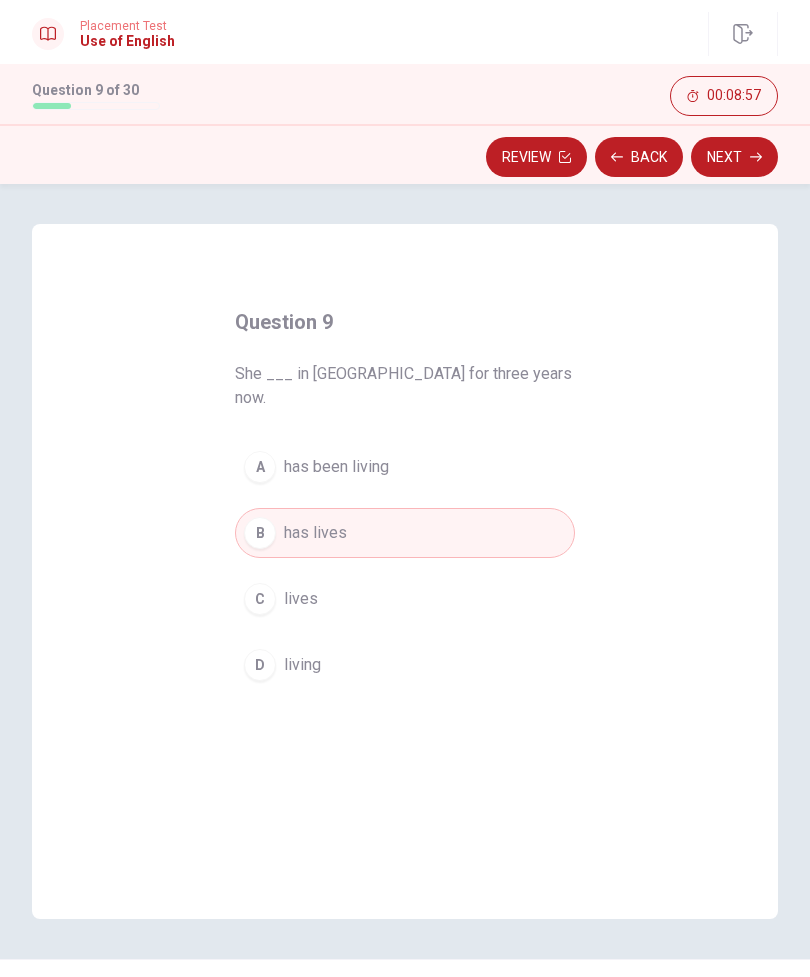 click on "A has been living" at bounding box center (405, 467) 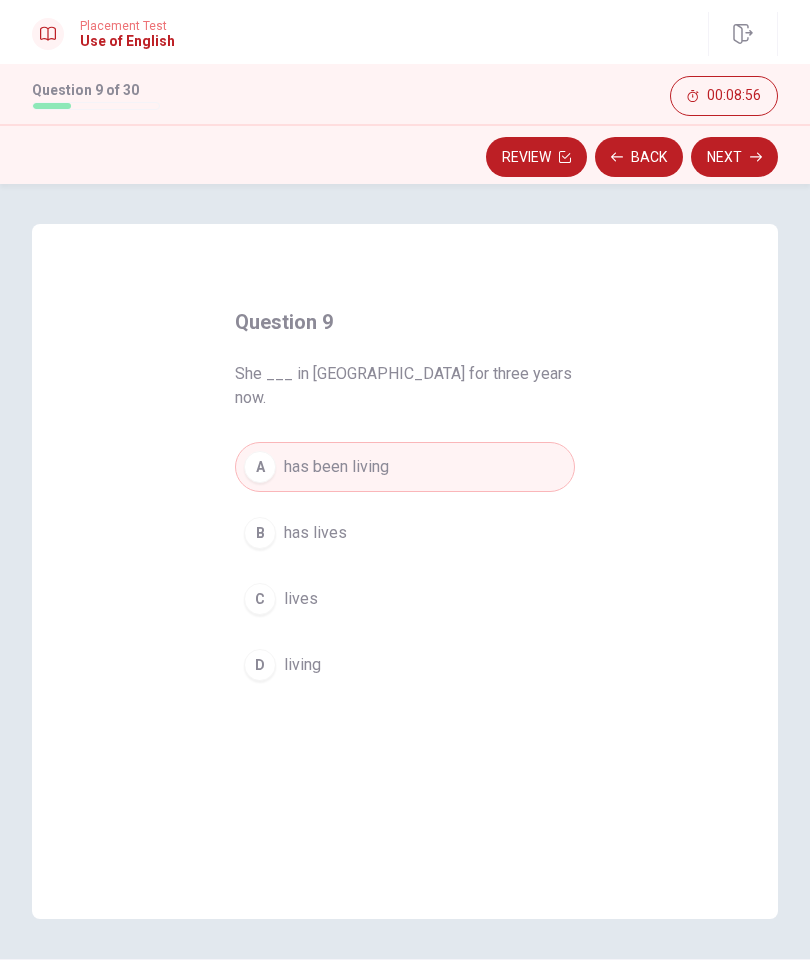 click on "B has lives" at bounding box center [405, 533] 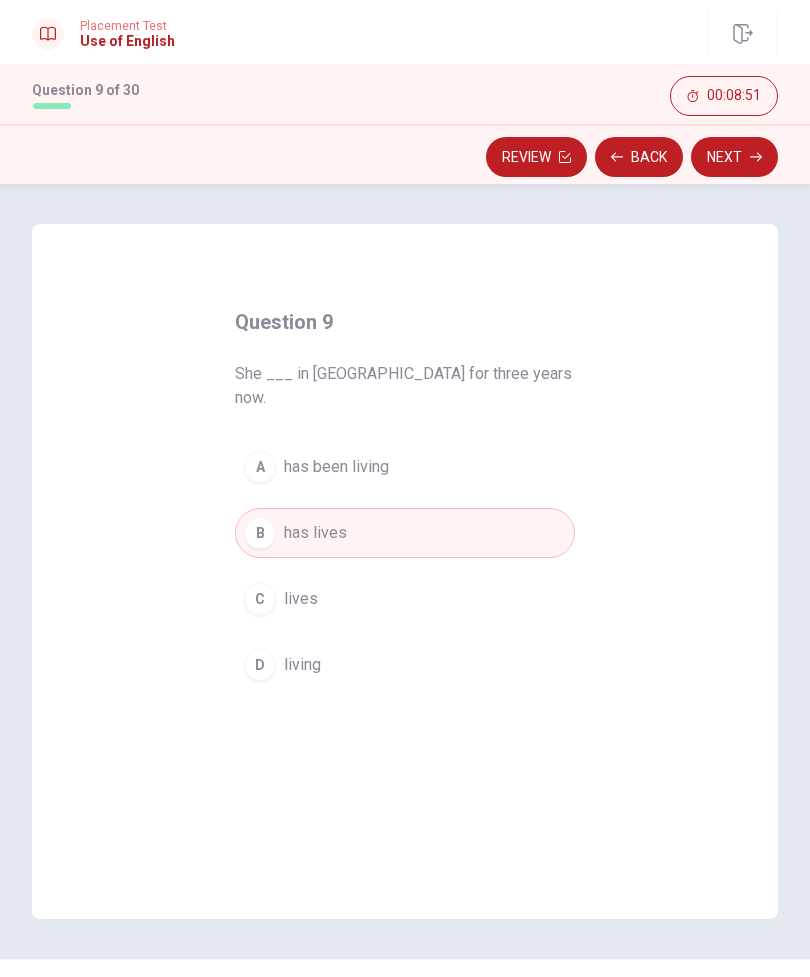 click on "A has been living" at bounding box center [405, 467] 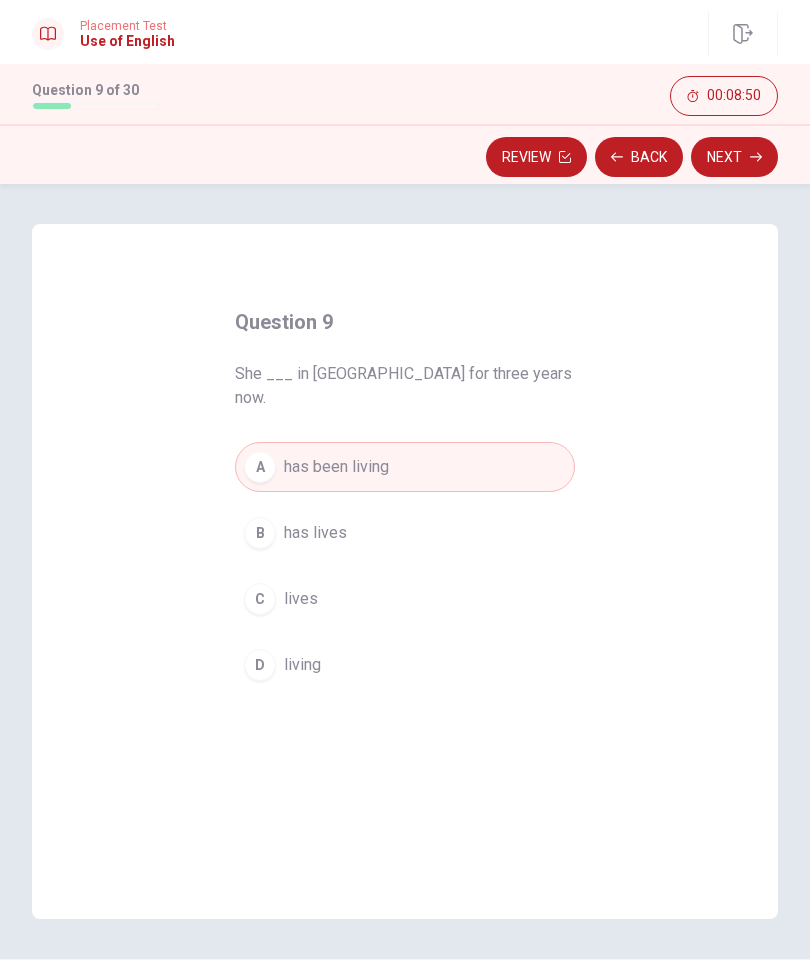 click on "Next" at bounding box center [734, 157] 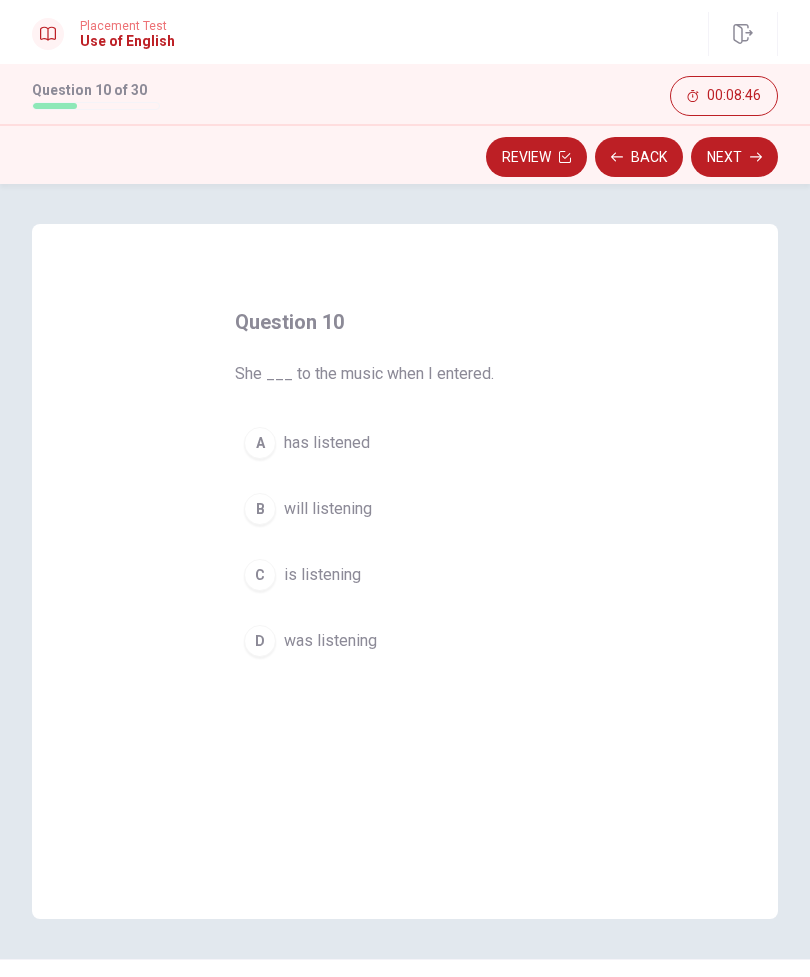 scroll, scrollTop: 0, scrollLeft: 0, axis: both 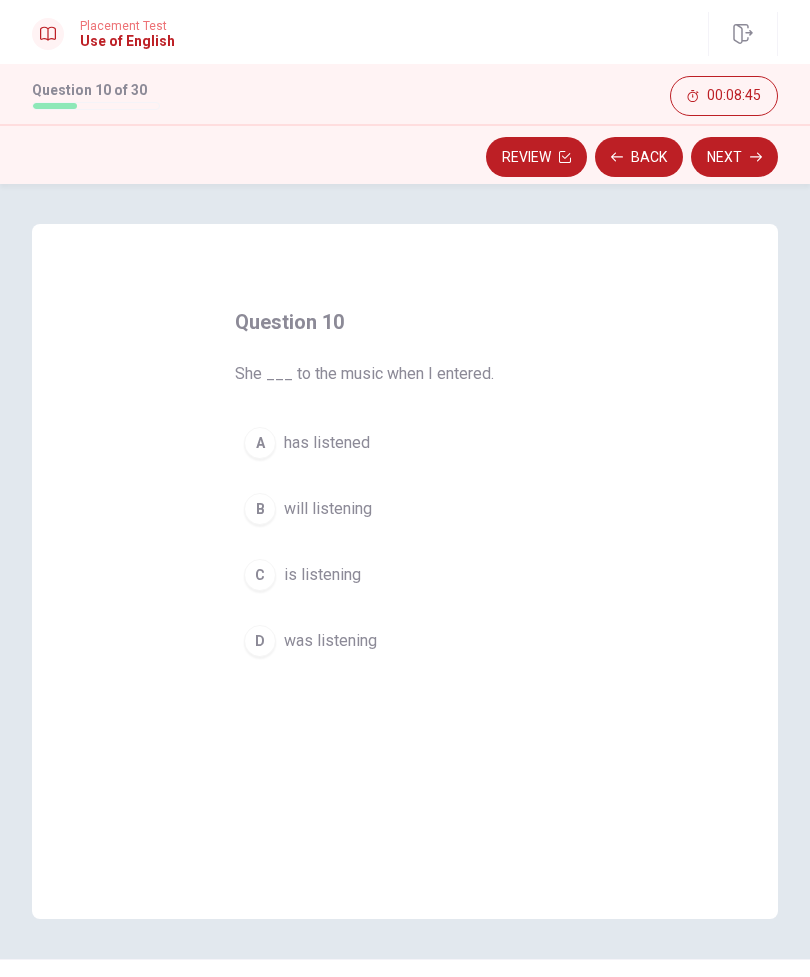 click on "D was listening" at bounding box center (405, 641) 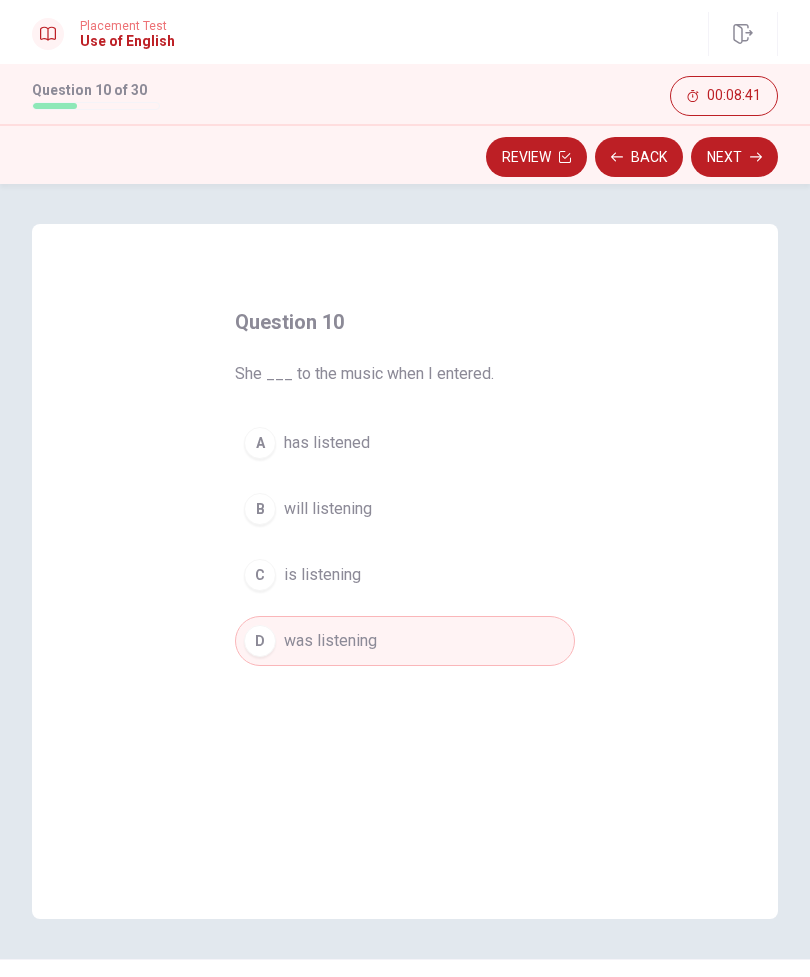 click on "Next" at bounding box center [734, 157] 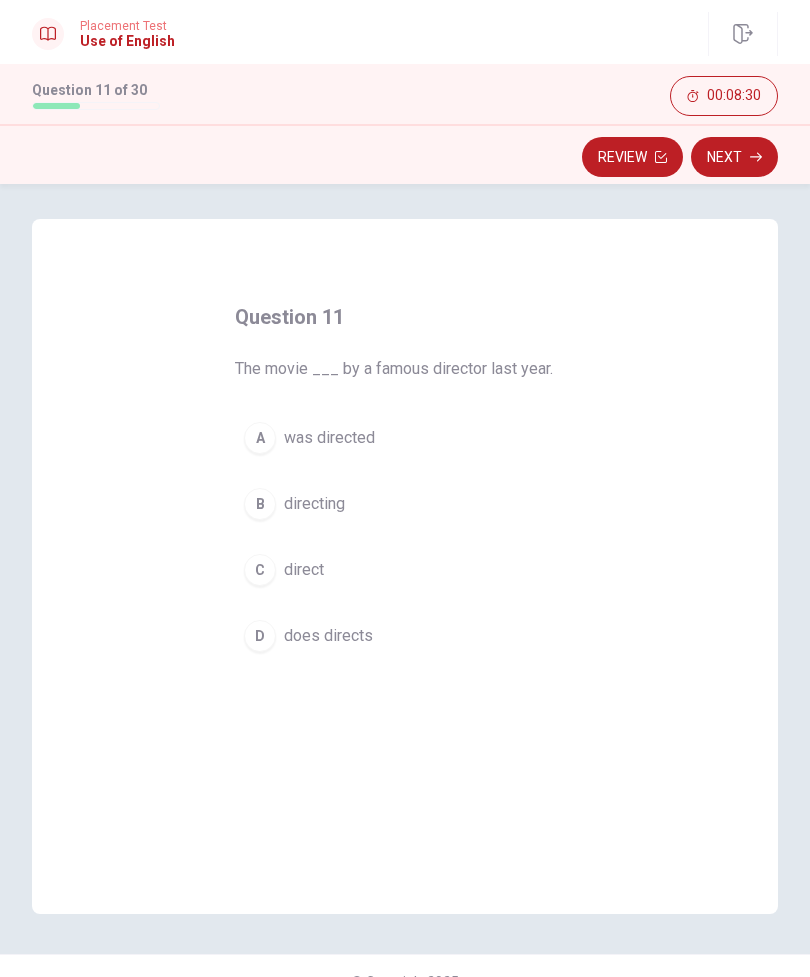 scroll, scrollTop: 1, scrollLeft: 0, axis: vertical 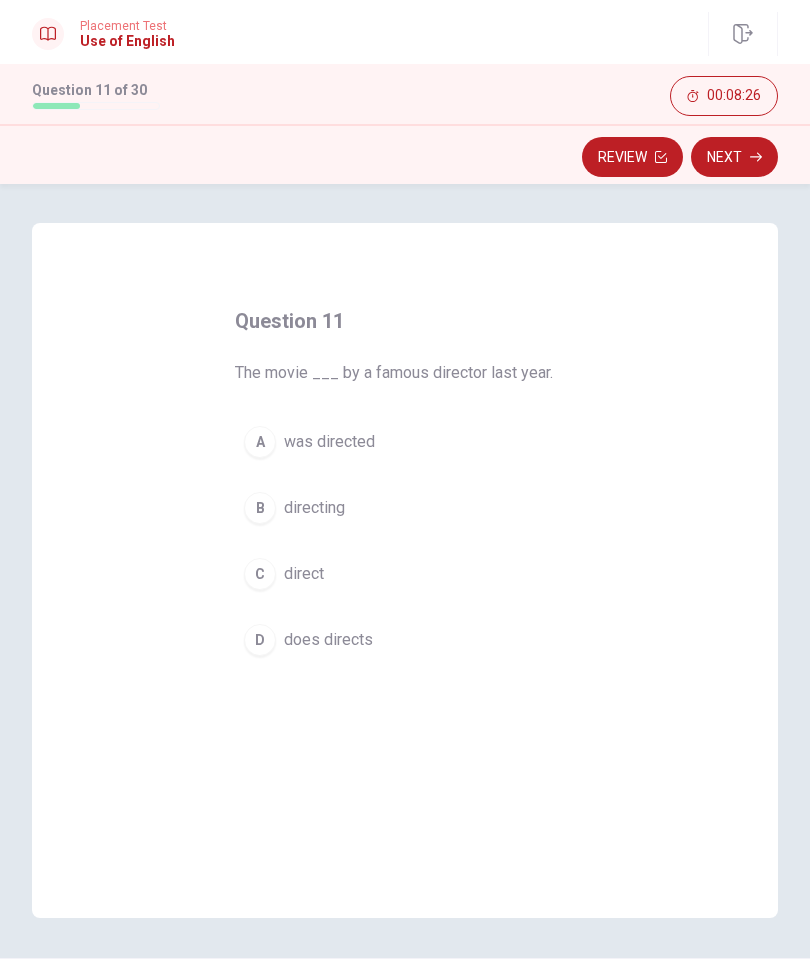 click on "A was directed" at bounding box center (405, 442) 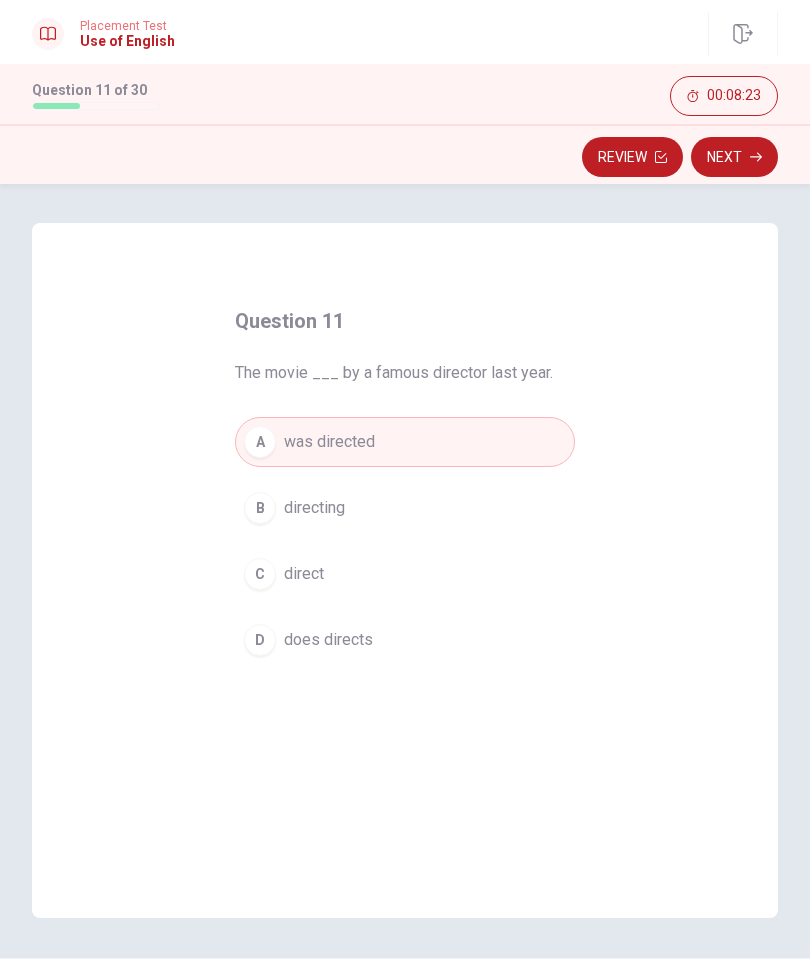 click on "C direct" at bounding box center [405, 574] 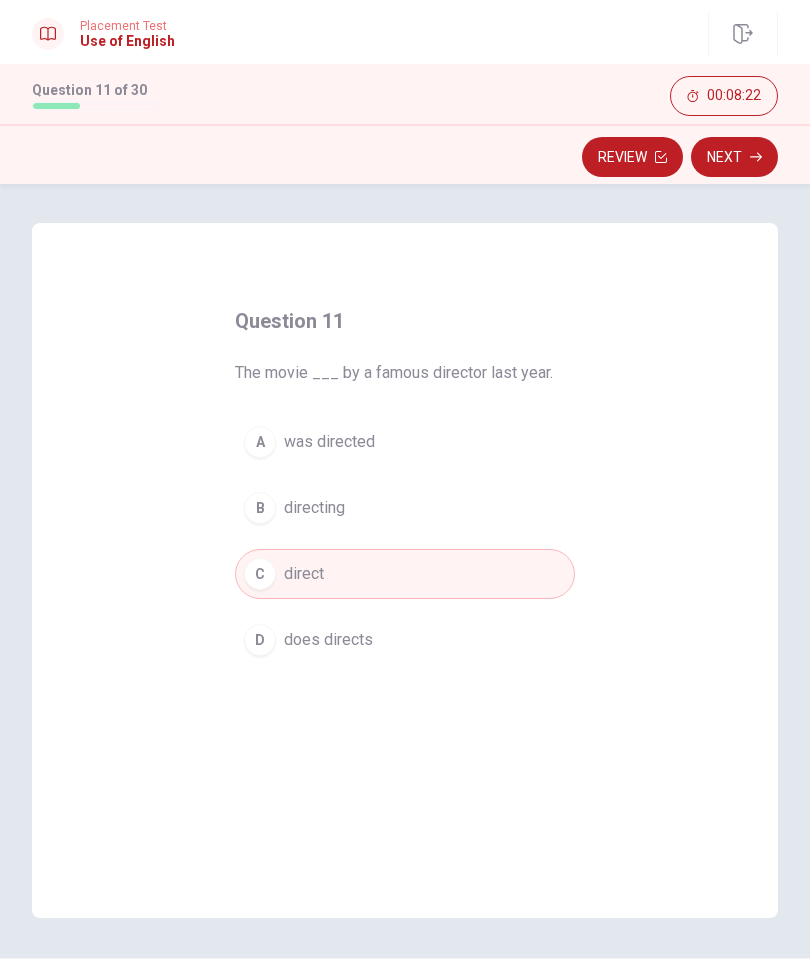 click on "A was directed" at bounding box center [405, 442] 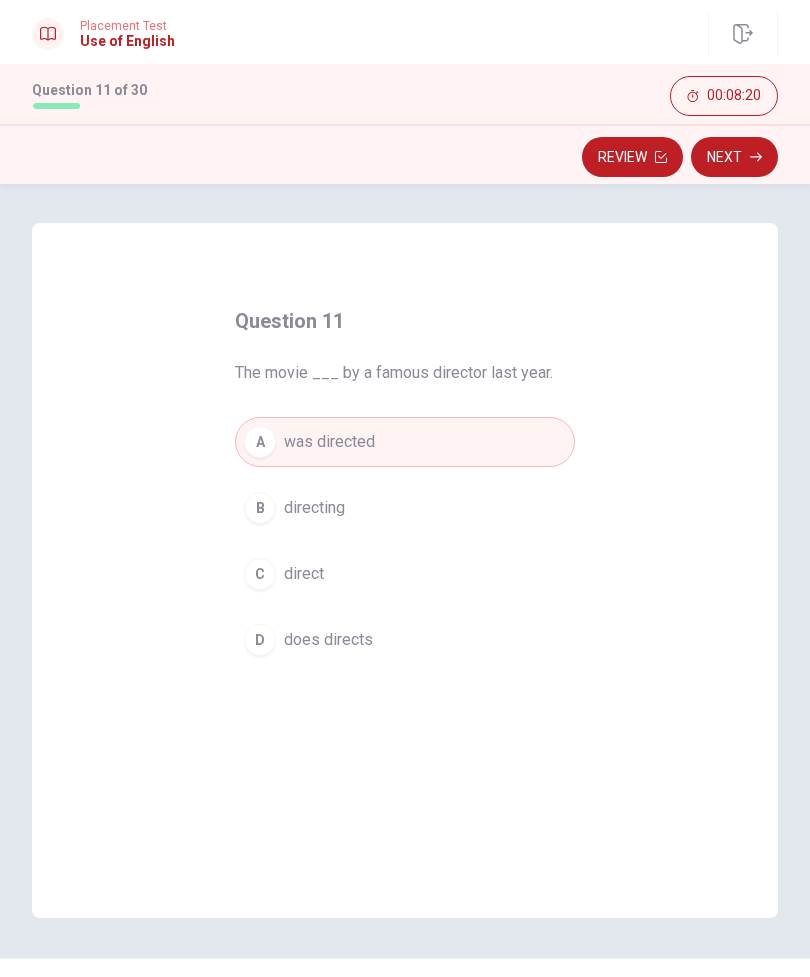 click on "Next" at bounding box center [734, 157] 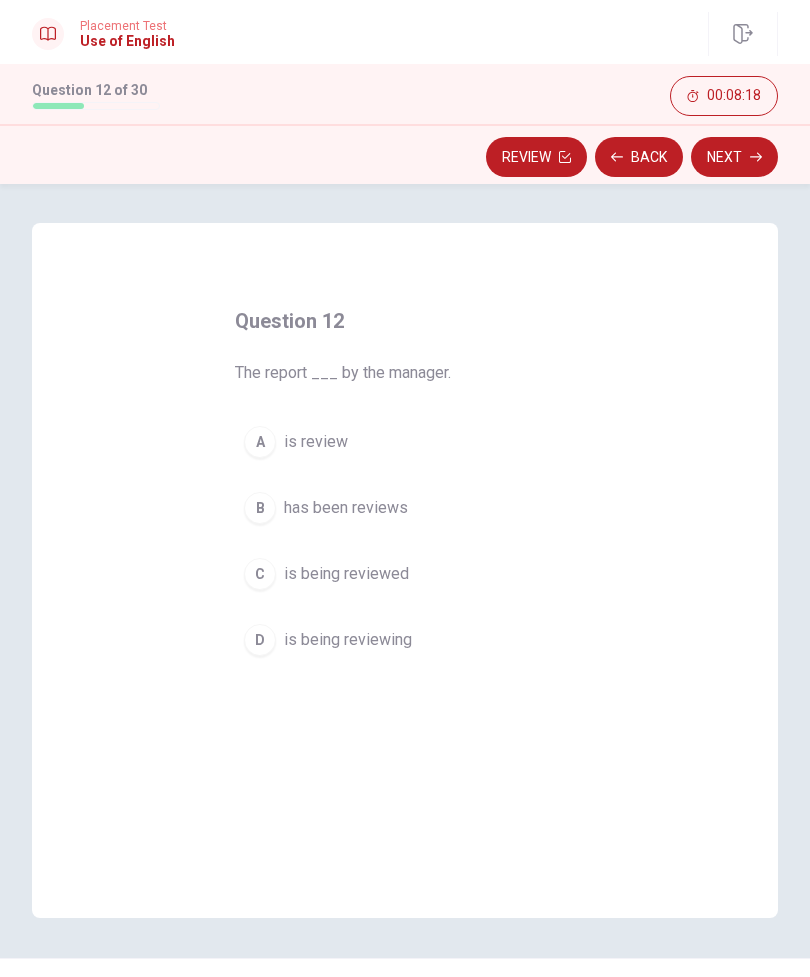 click on "A is review" at bounding box center [405, 442] 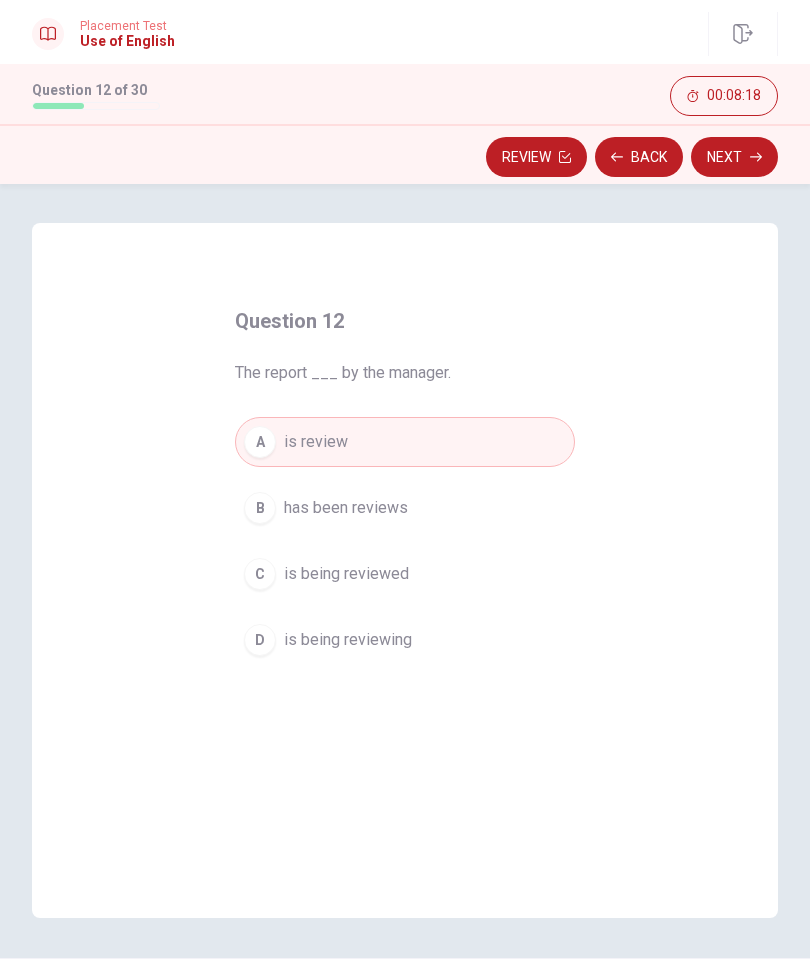click on "B has been reviews" at bounding box center (405, 508) 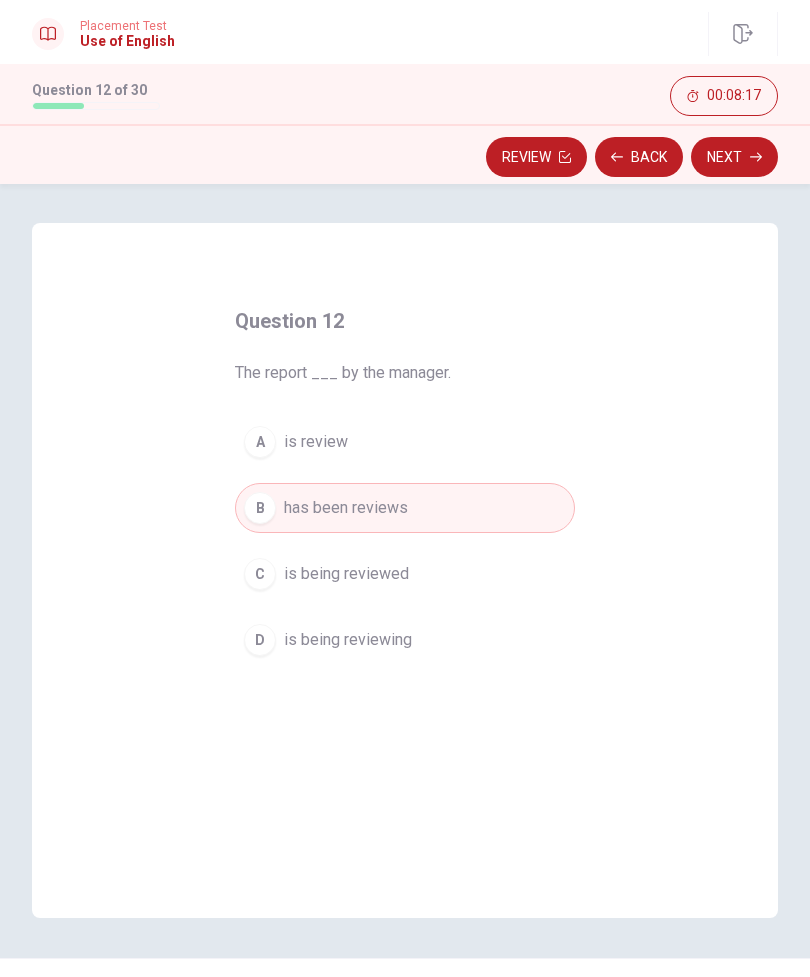 click on "C is being reviewed" at bounding box center (405, 574) 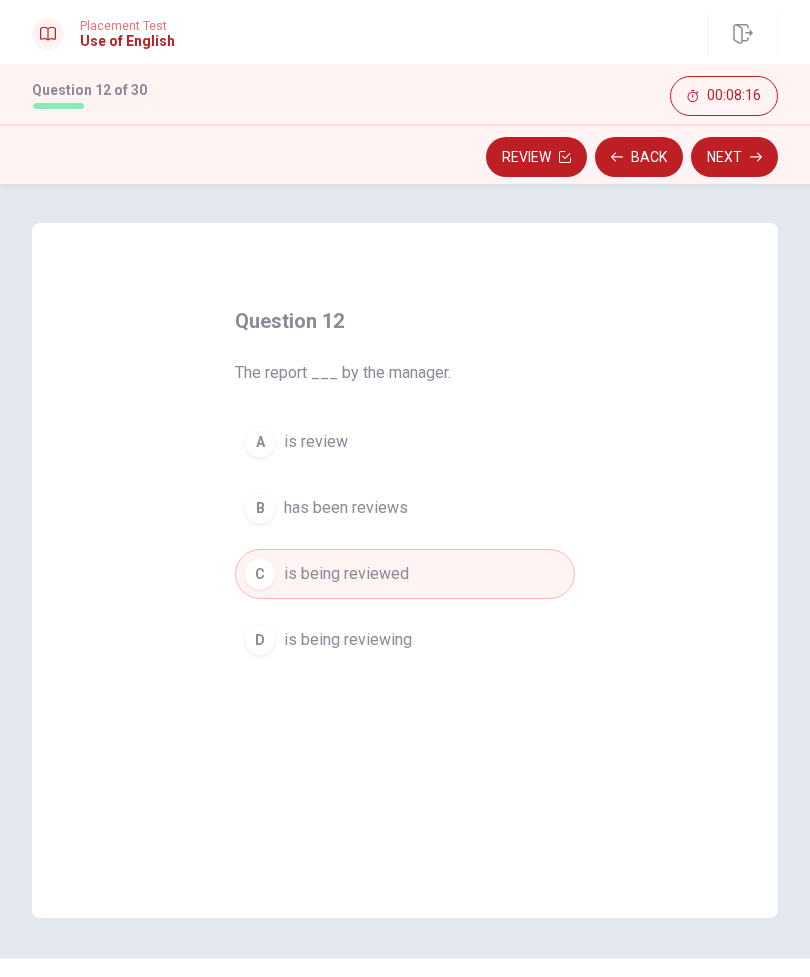 click on "D is being reviewing" at bounding box center [405, 640] 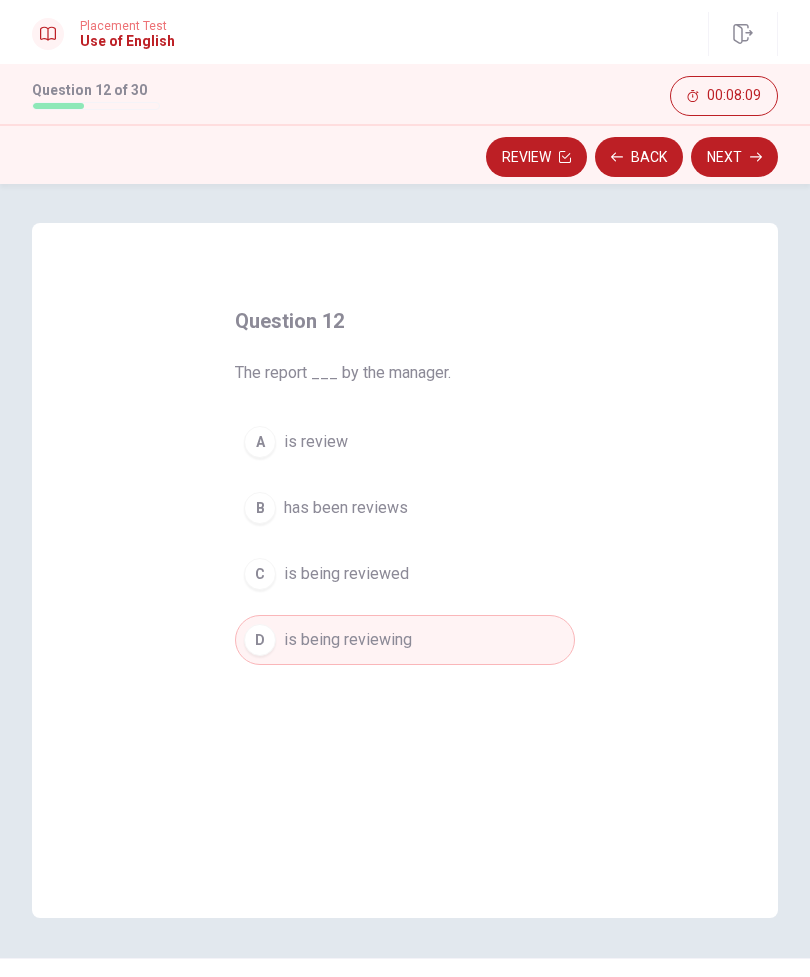 click on "C is being reviewed" at bounding box center [405, 574] 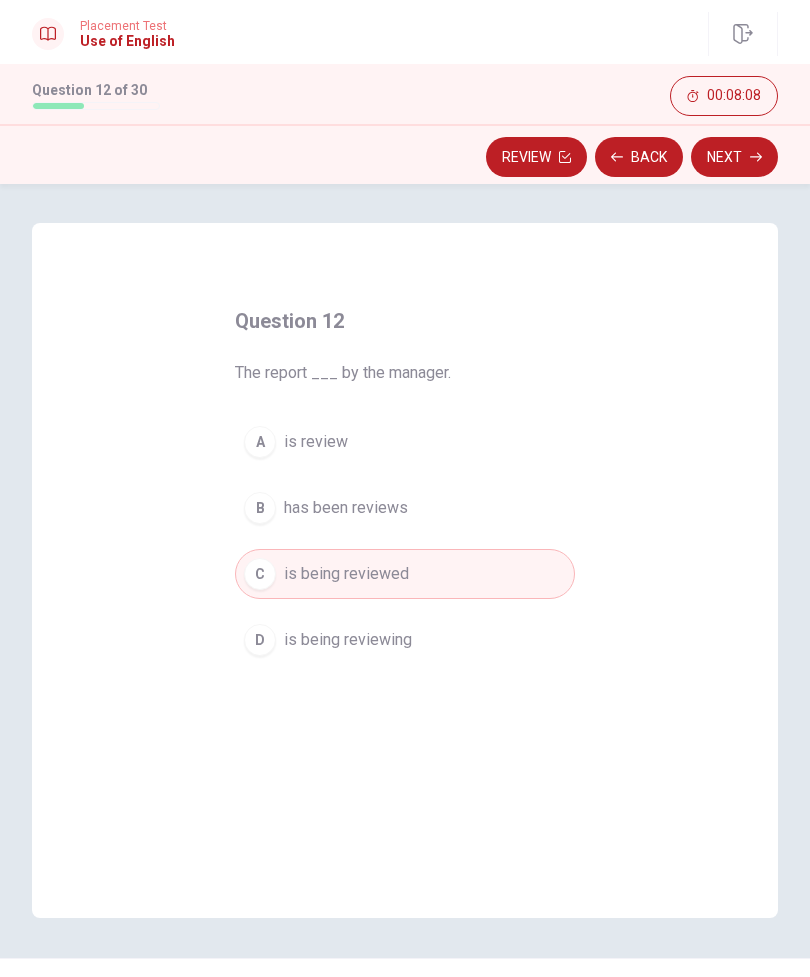 click on "B has been reviews" at bounding box center [405, 508] 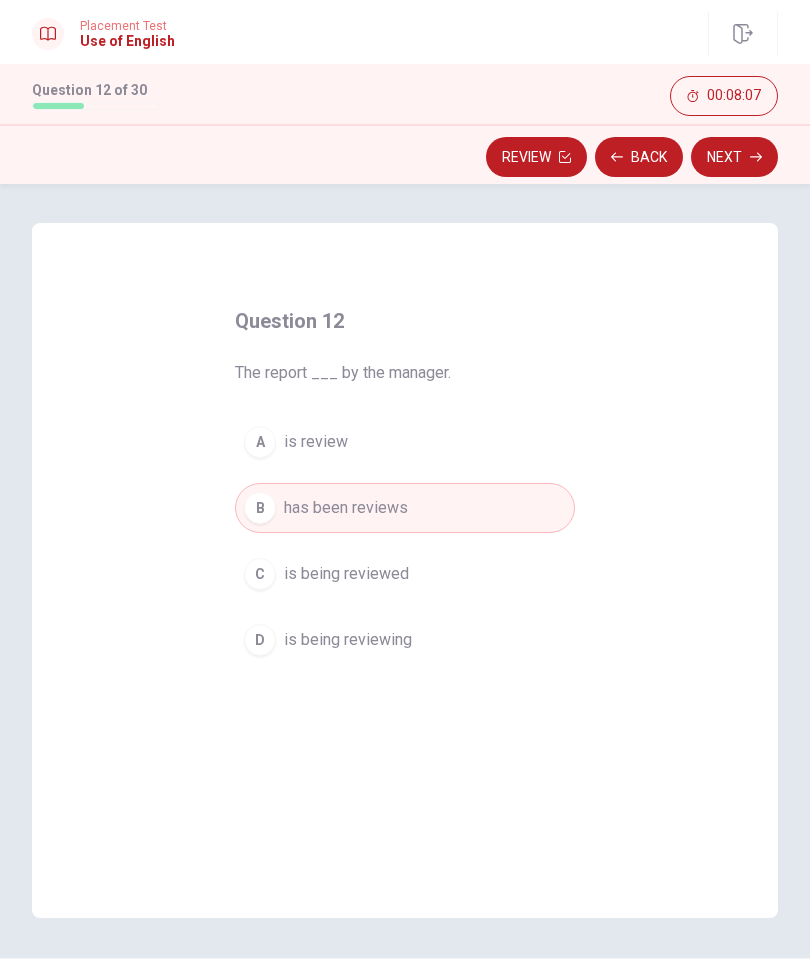 click on "C is being reviewed" at bounding box center [405, 574] 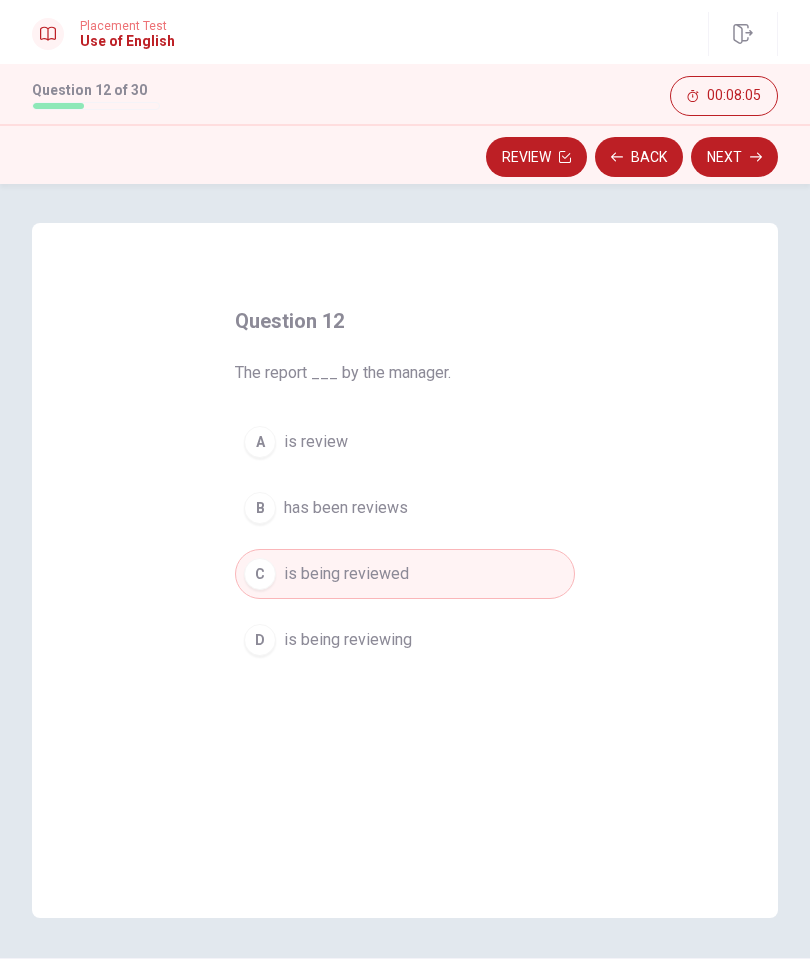 click 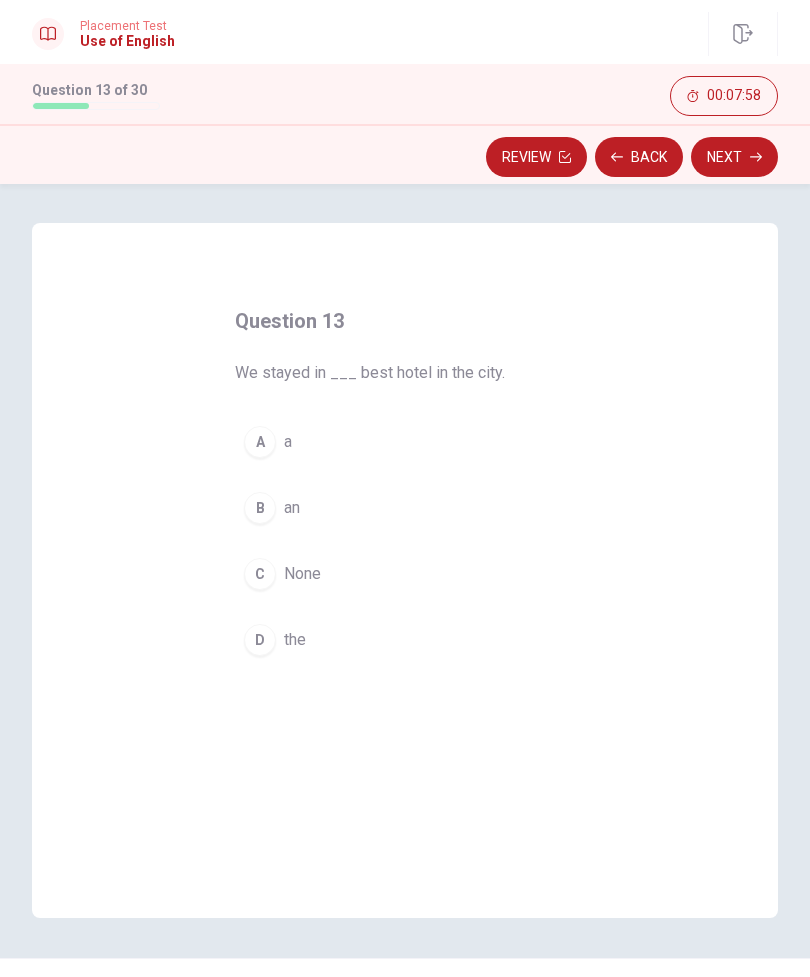 click on "D the" at bounding box center (405, 640) 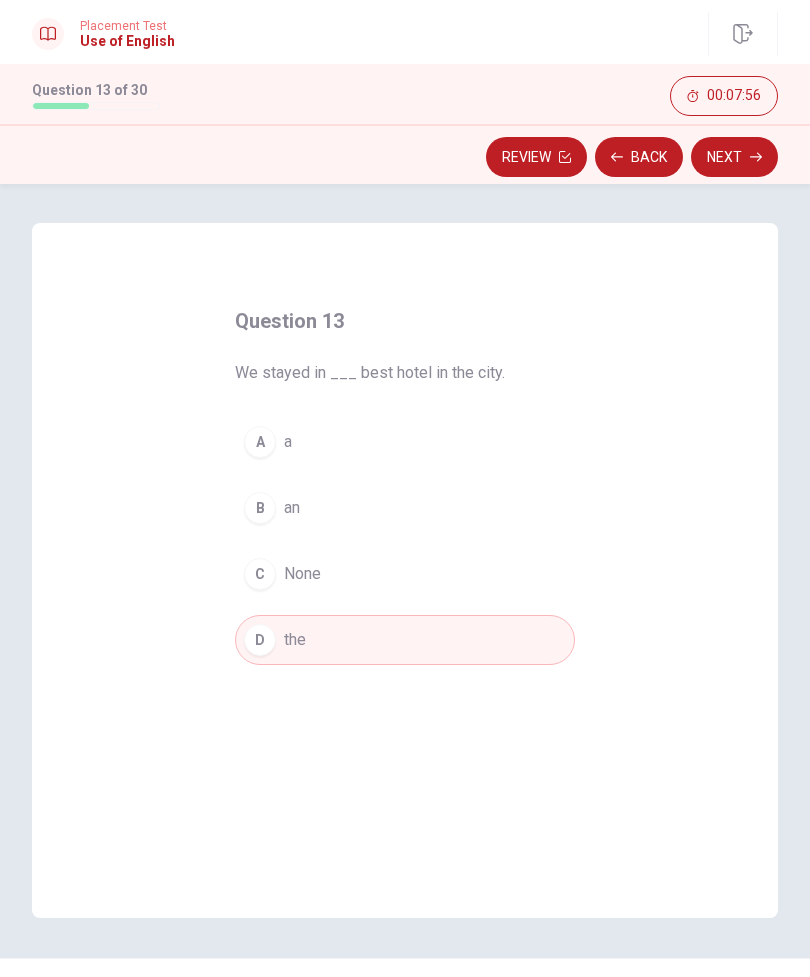 click on "Next" at bounding box center [734, 157] 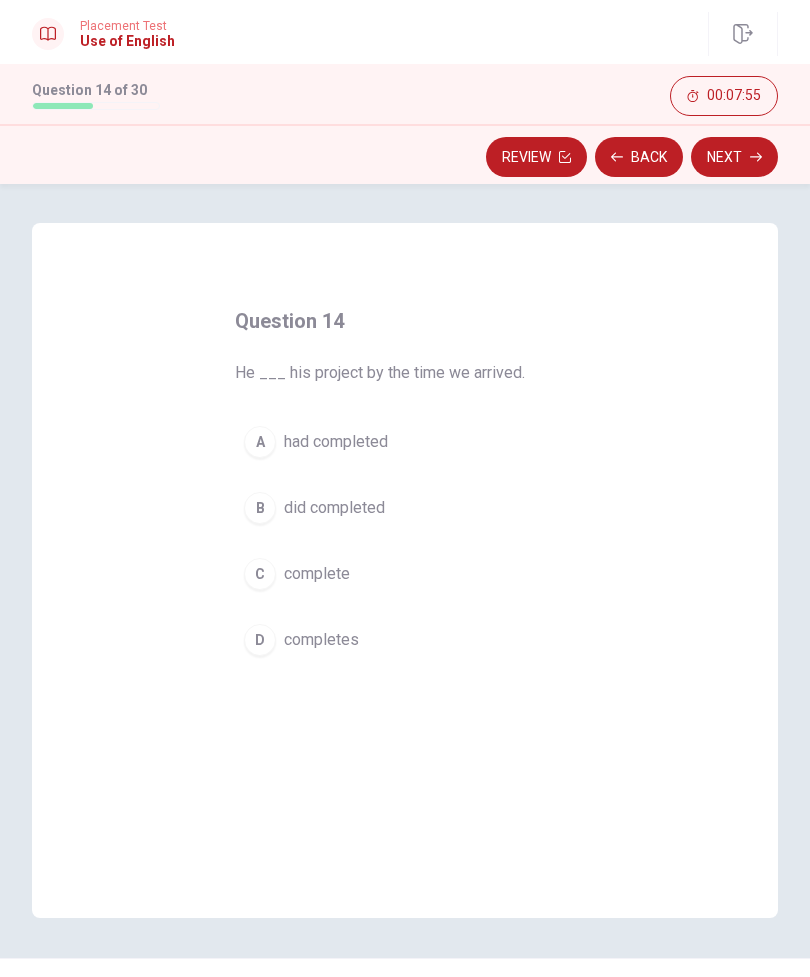 click on "He ___ his project by the time we arrived." at bounding box center (405, 373) 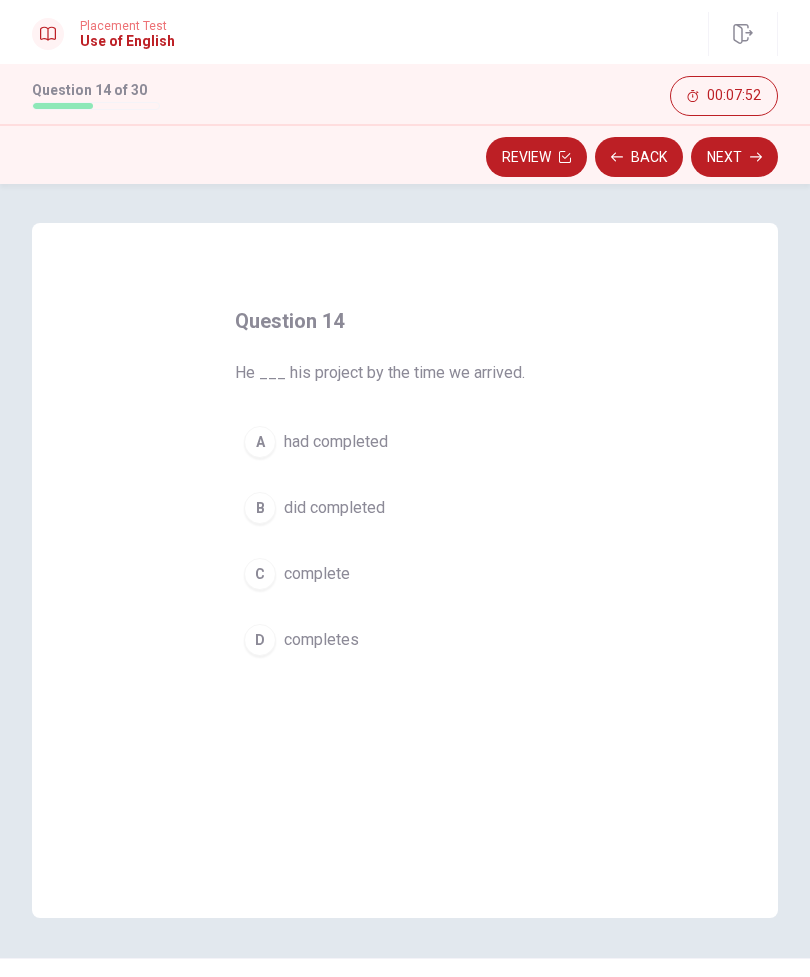 click on "A had completed" at bounding box center (405, 442) 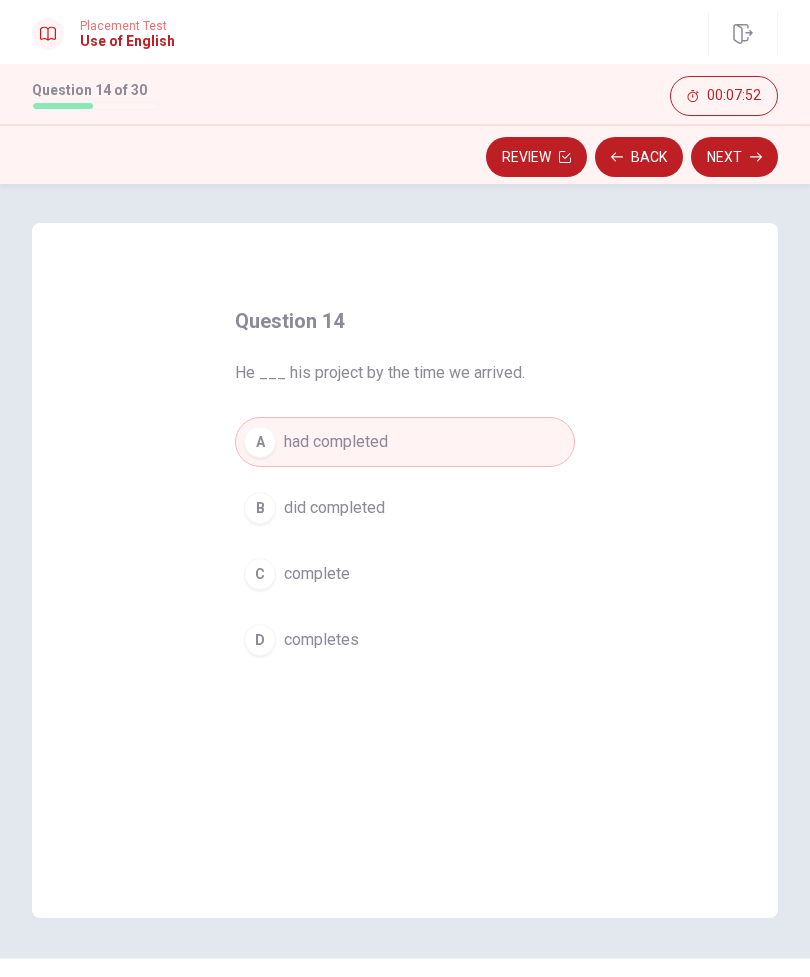 click on "B did completed" at bounding box center [405, 508] 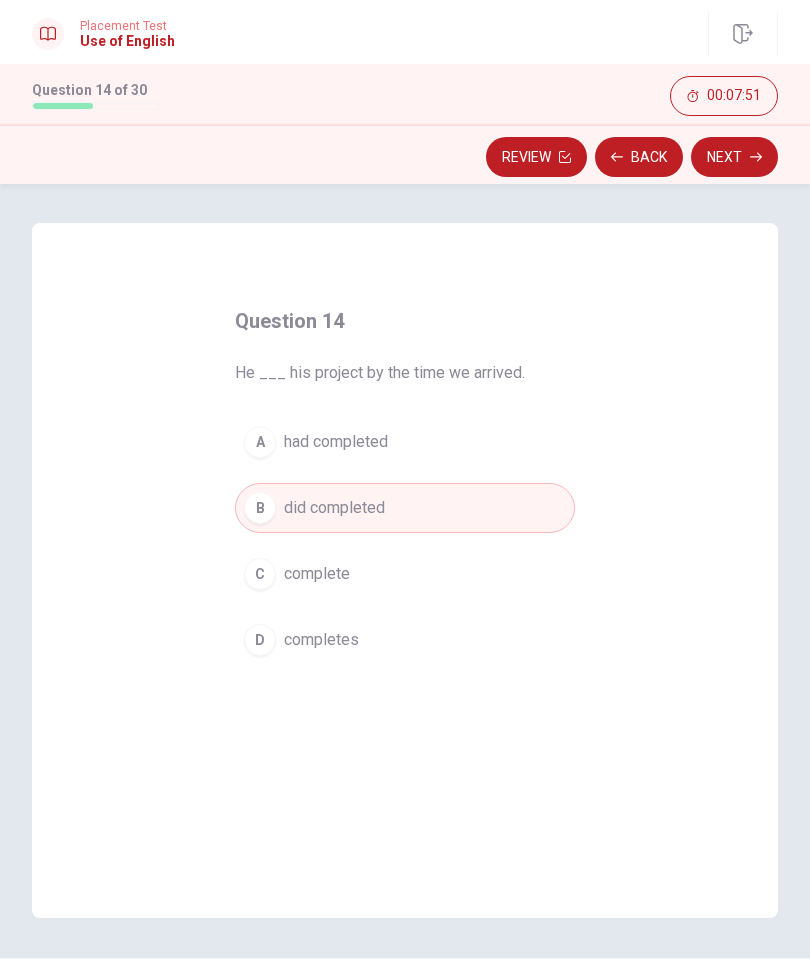 click on "B did completed" at bounding box center (405, 508) 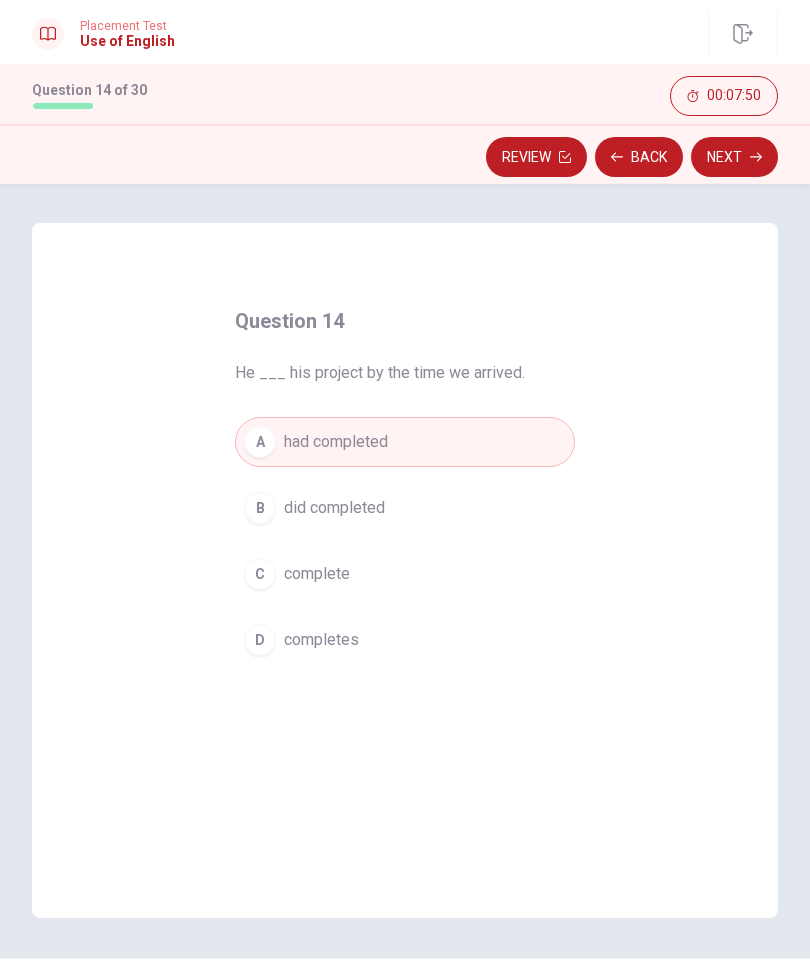 click on "A had completed" at bounding box center [405, 442] 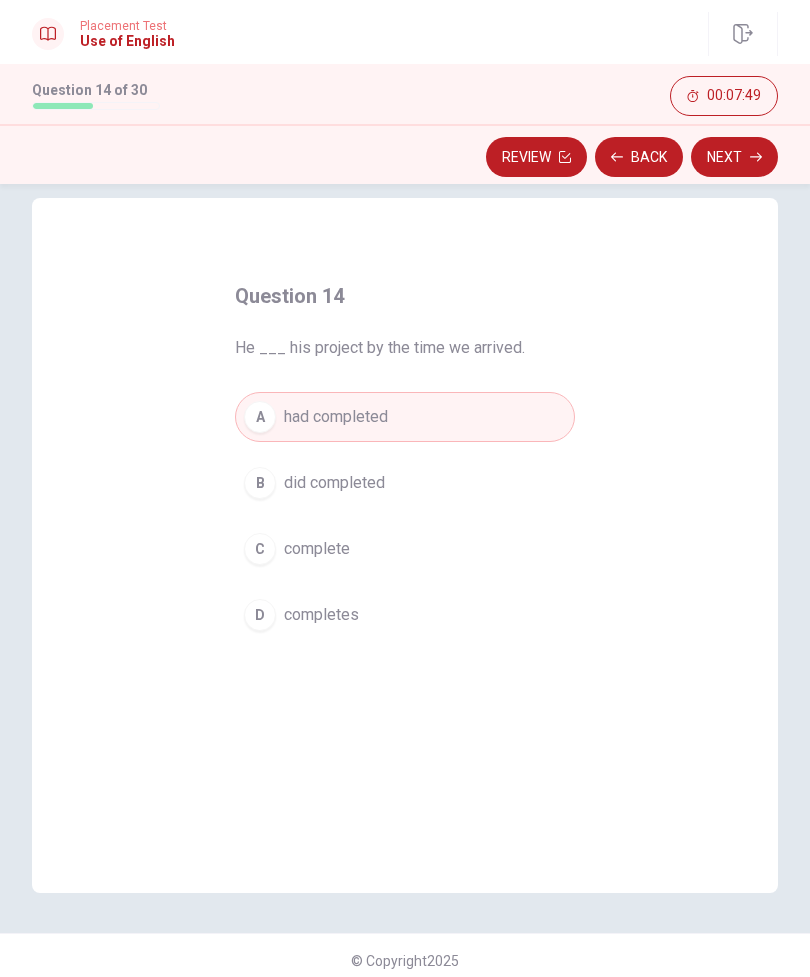 scroll, scrollTop: 33, scrollLeft: 0, axis: vertical 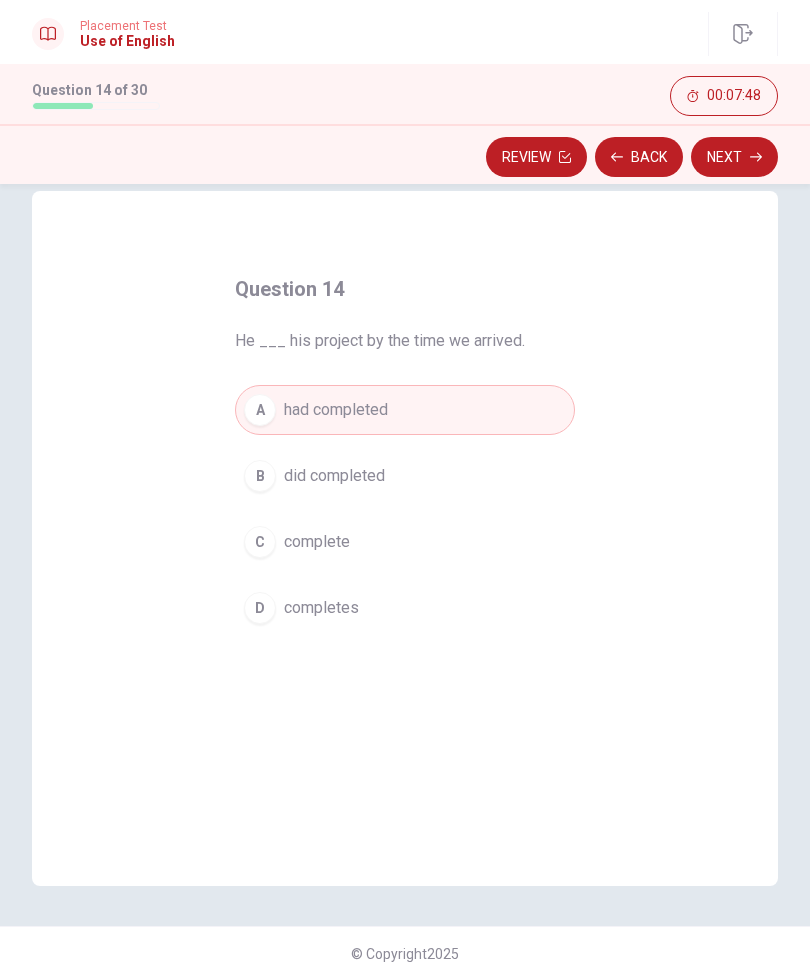 click on "B did completed" at bounding box center (405, 476) 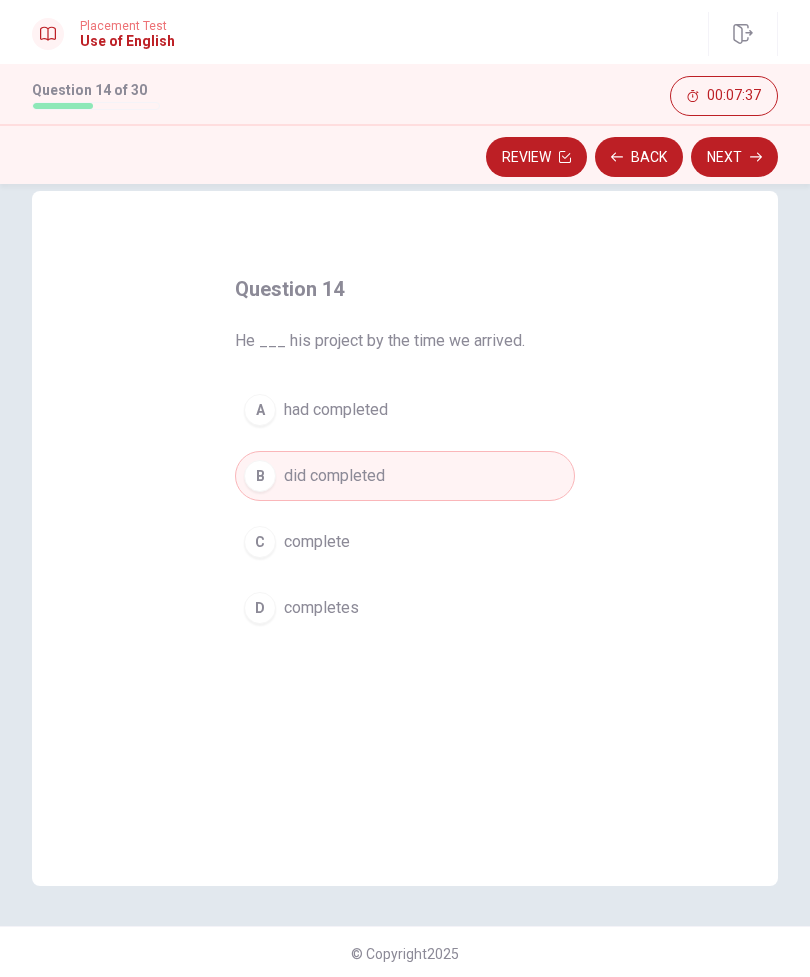 click on "A had completed" at bounding box center (405, 410) 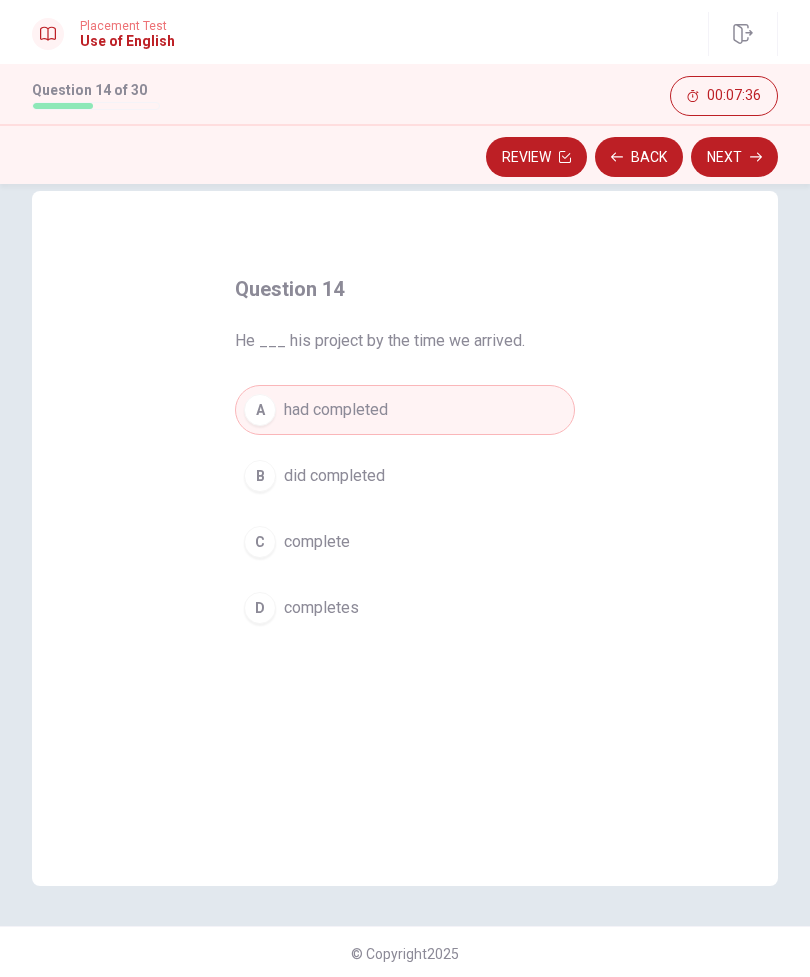 click on "A had completed" at bounding box center [405, 410] 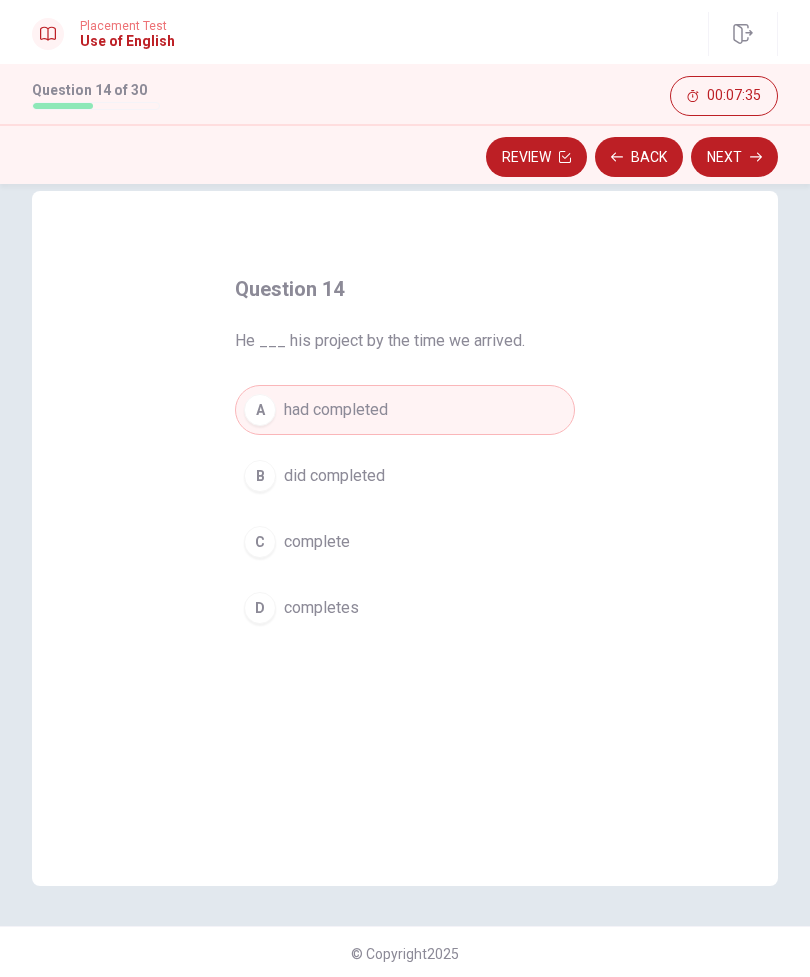 click on "B did completed" at bounding box center [405, 476] 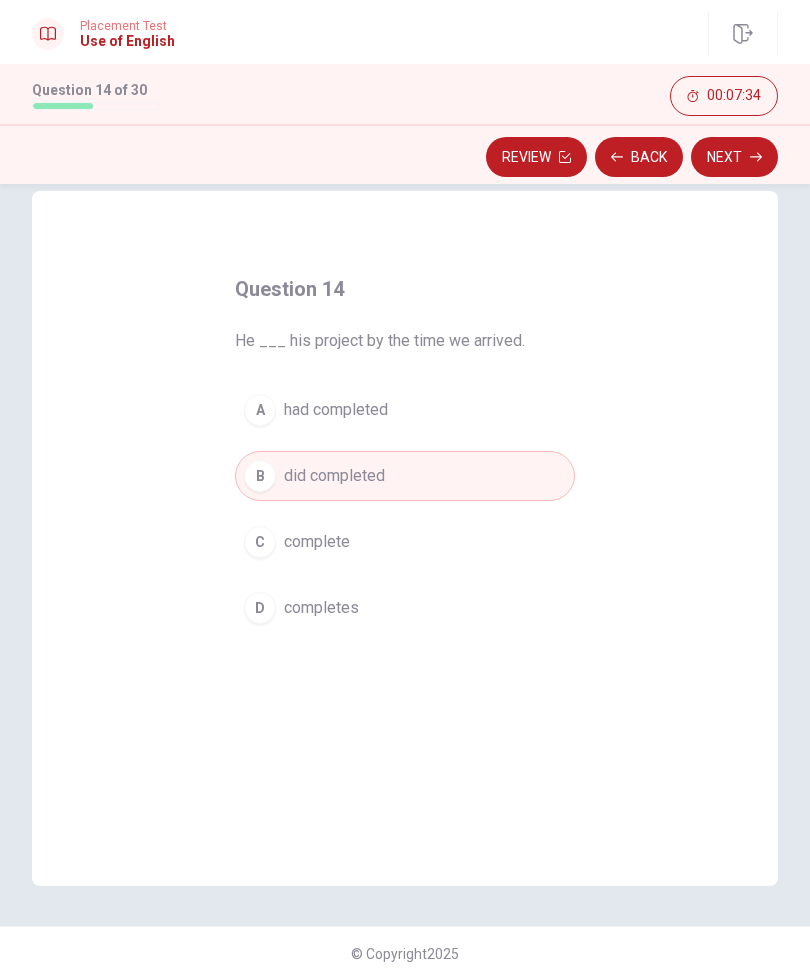 click 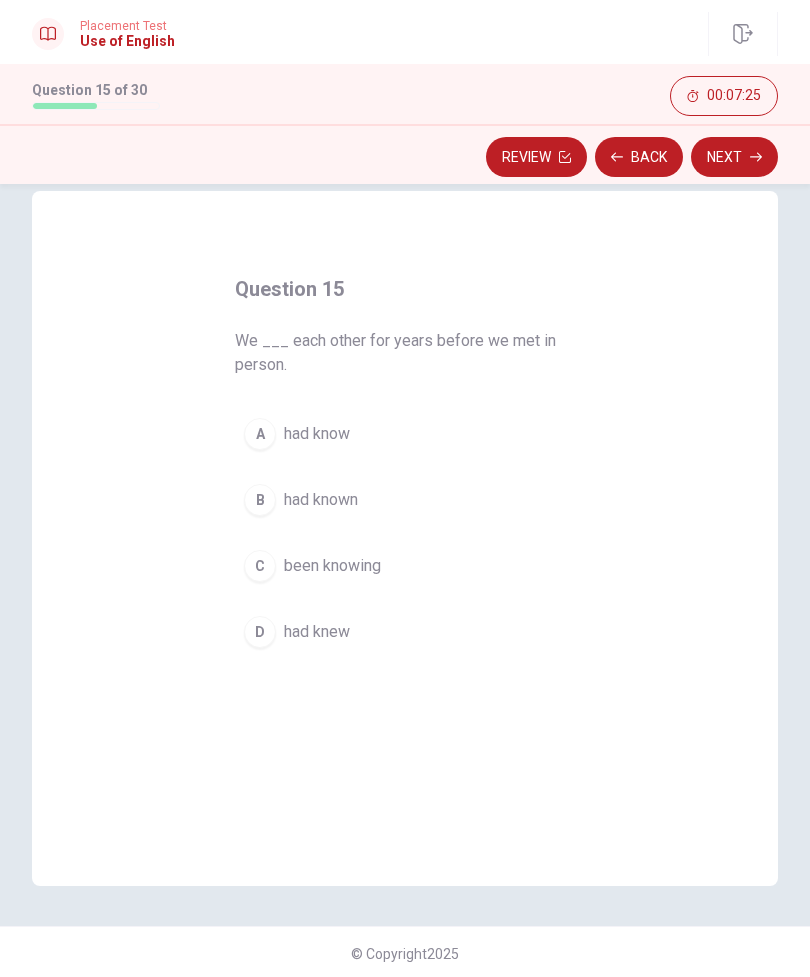click on "B had known" at bounding box center (405, 500) 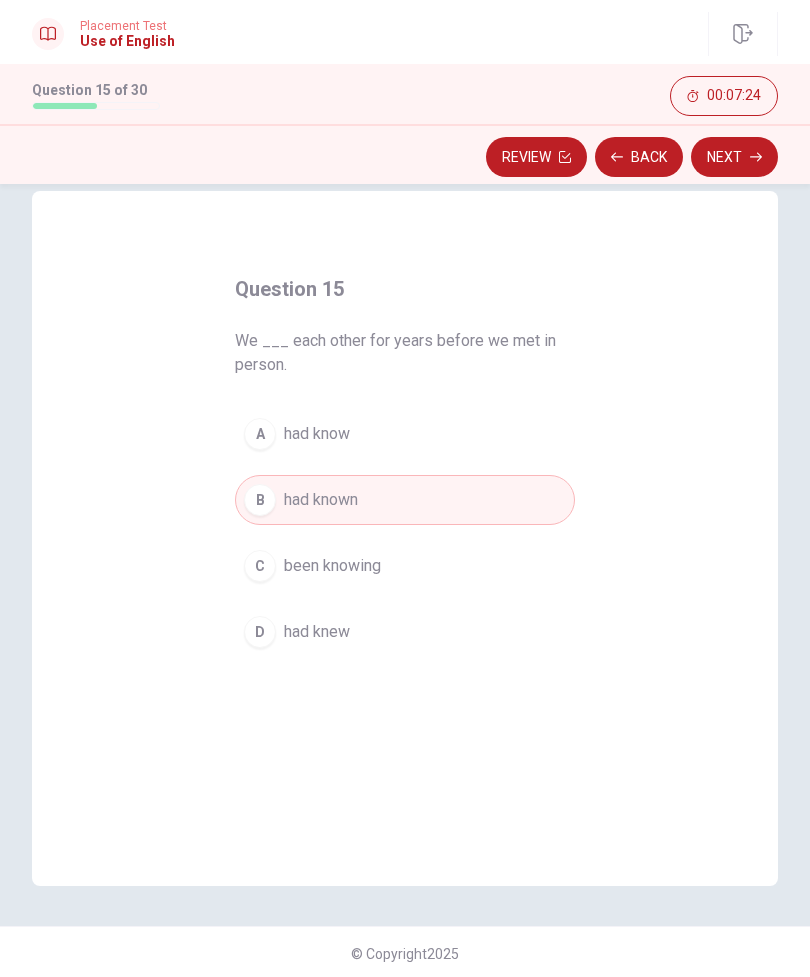 click on "C  been knowing" at bounding box center [405, 566] 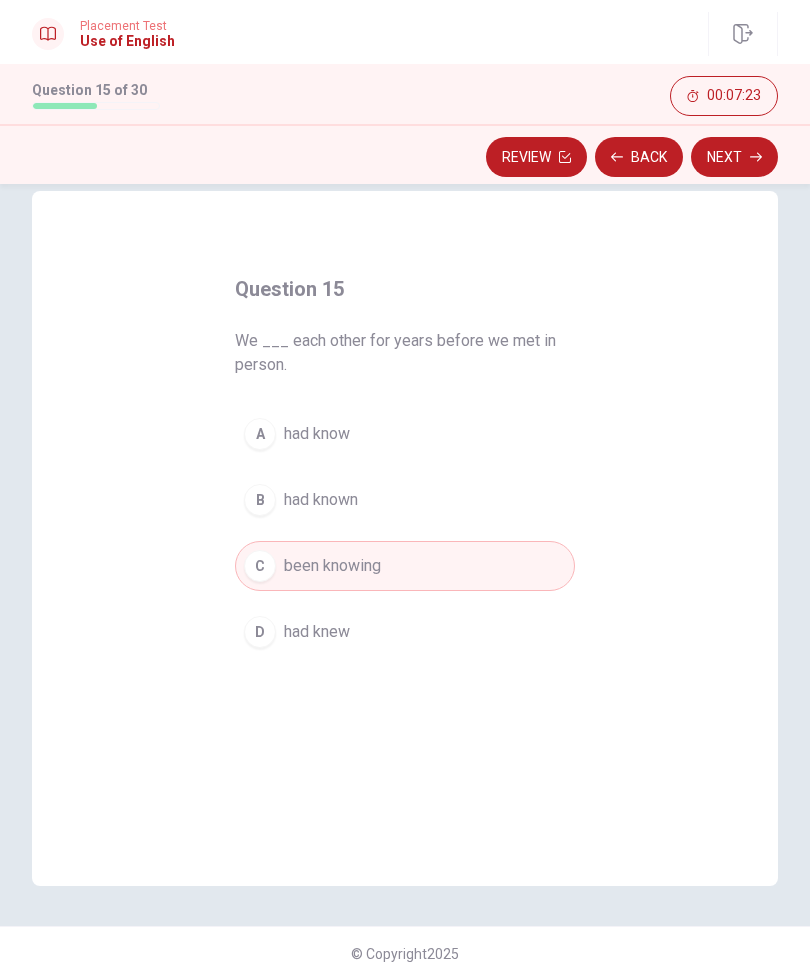 click on "D had knew" at bounding box center [405, 632] 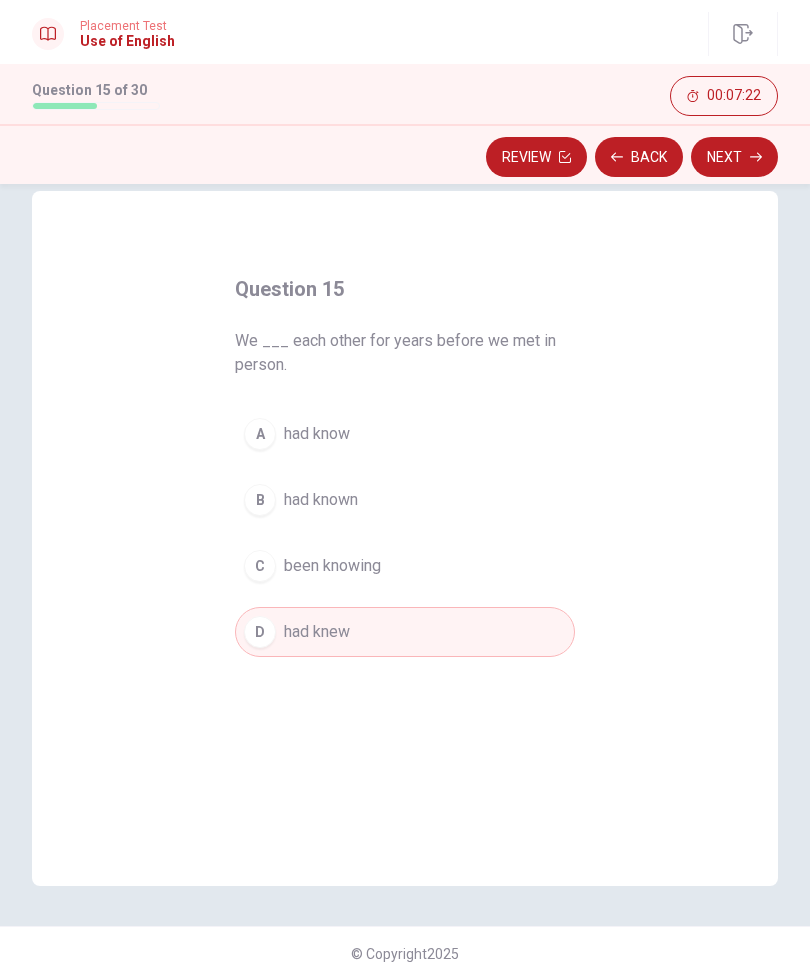 click on "B had known" at bounding box center [405, 500] 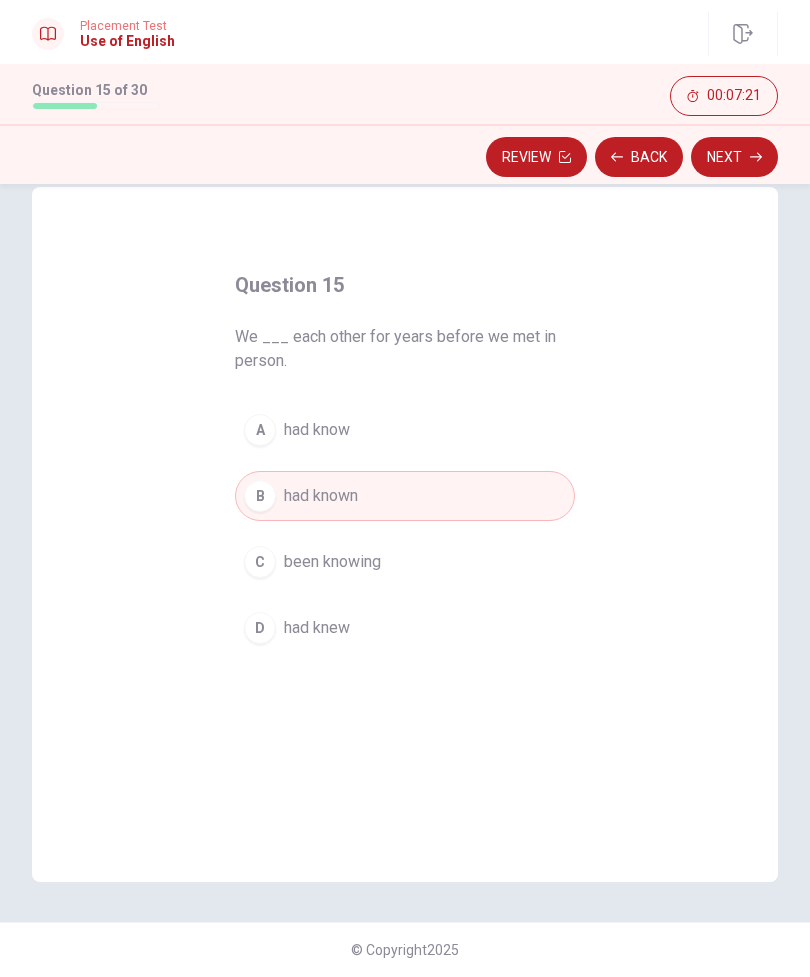 scroll, scrollTop: 37, scrollLeft: 0, axis: vertical 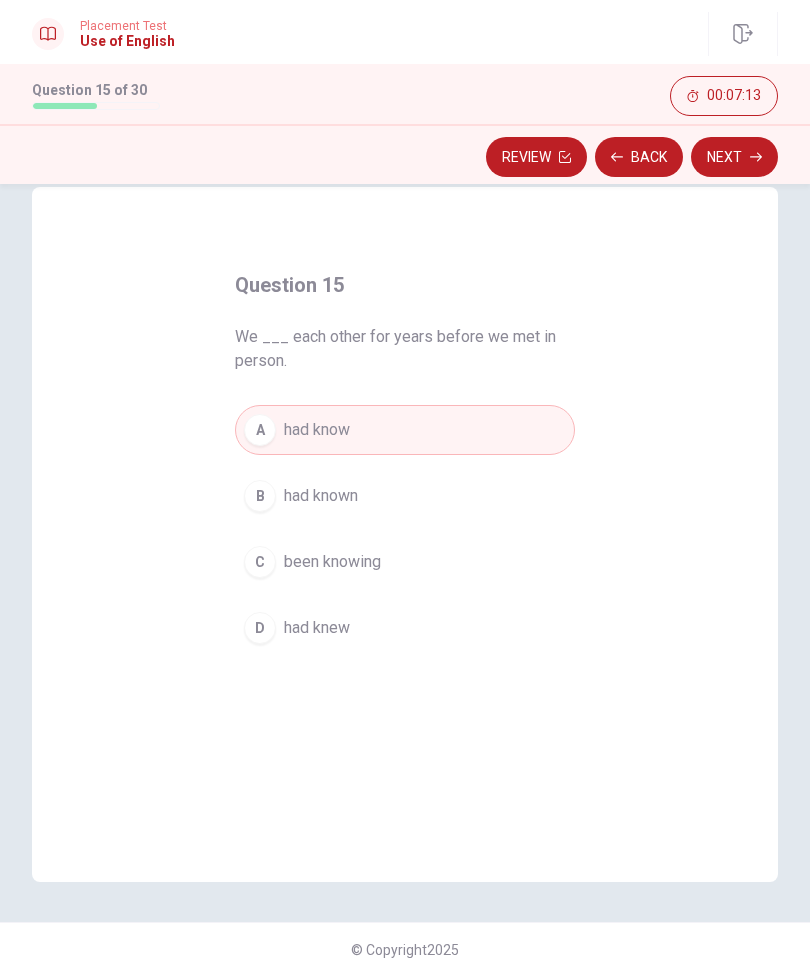 click on "D had knew" at bounding box center [405, 628] 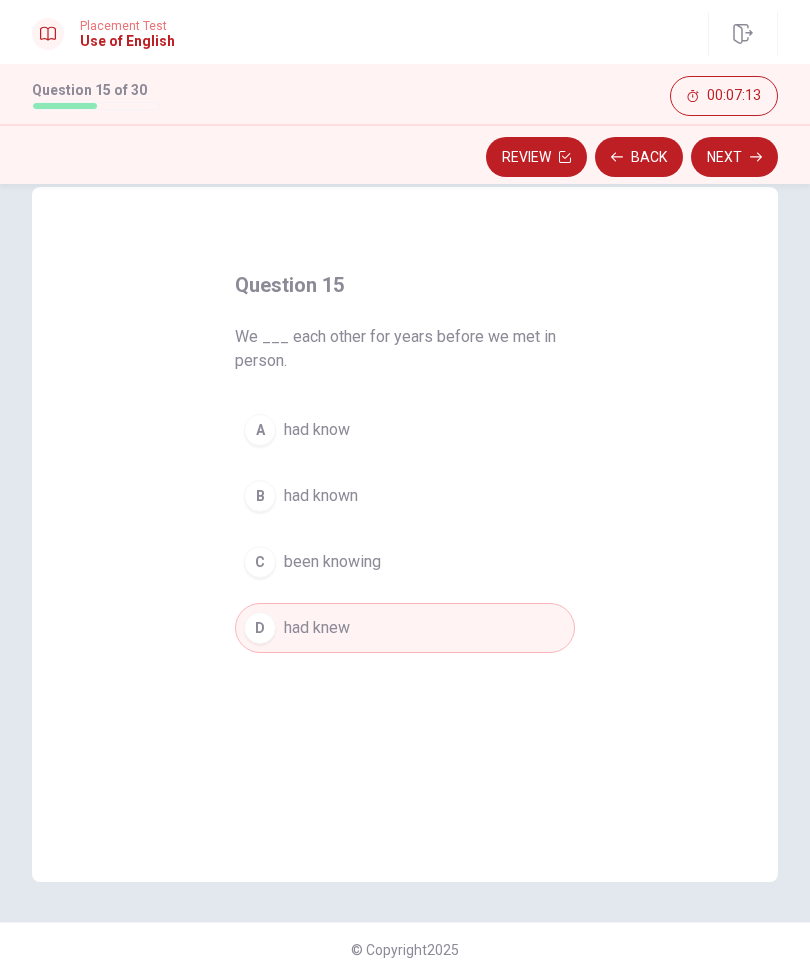 click on "A had know" at bounding box center [405, 430] 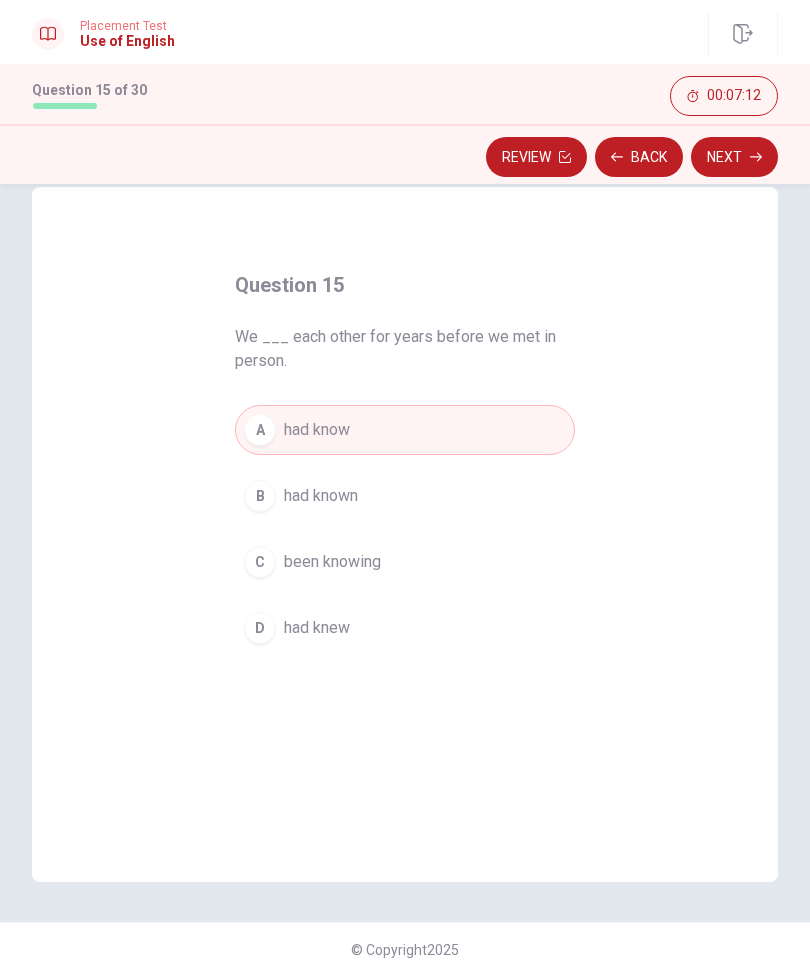click on "A had know" at bounding box center (405, 430) 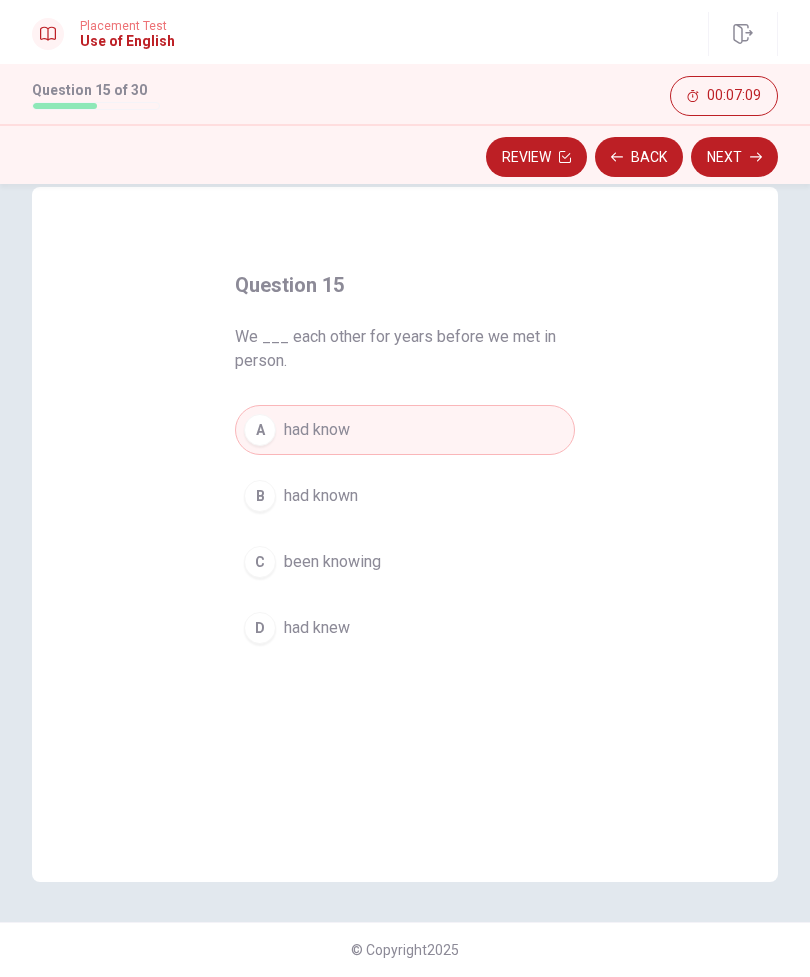 click on "Next" at bounding box center [734, 157] 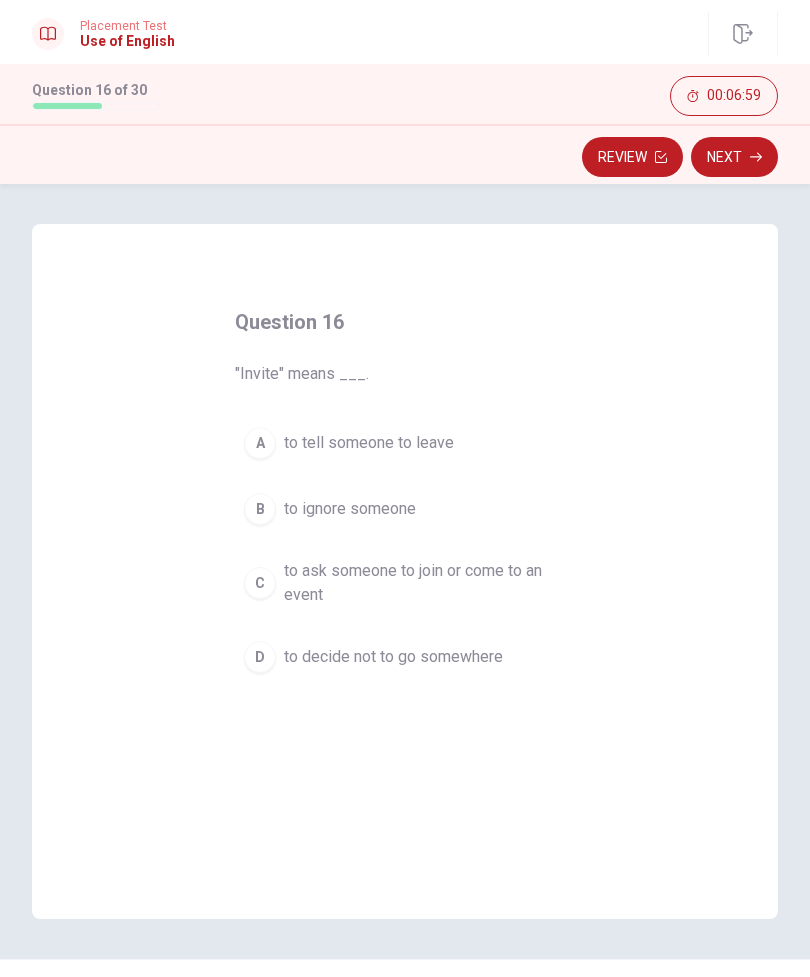 scroll, scrollTop: 0, scrollLeft: 0, axis: both 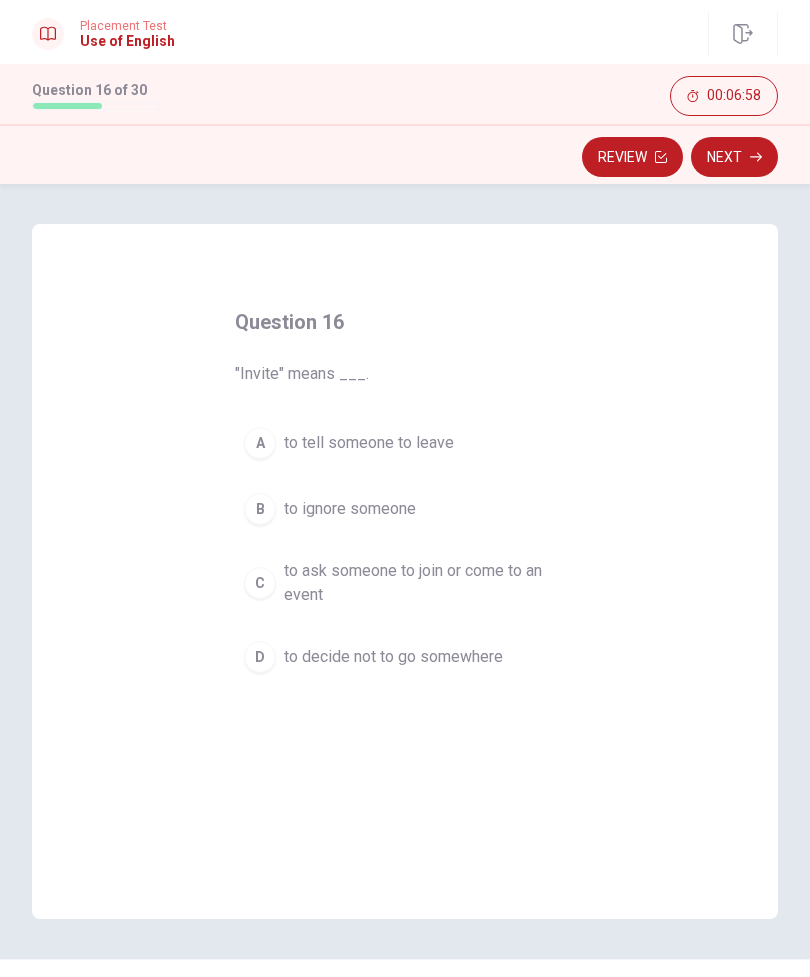 click on "to ask someone to join or come to an event" at bounding box center (425, 583) 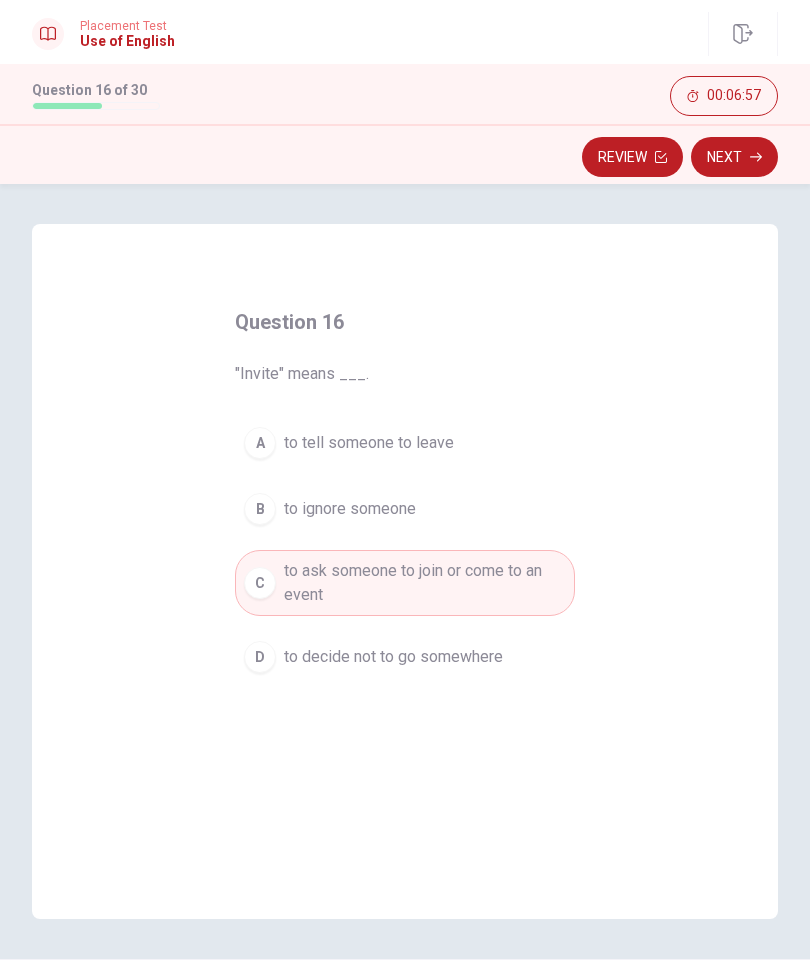click on "Next" at bounding box center [734, 157] 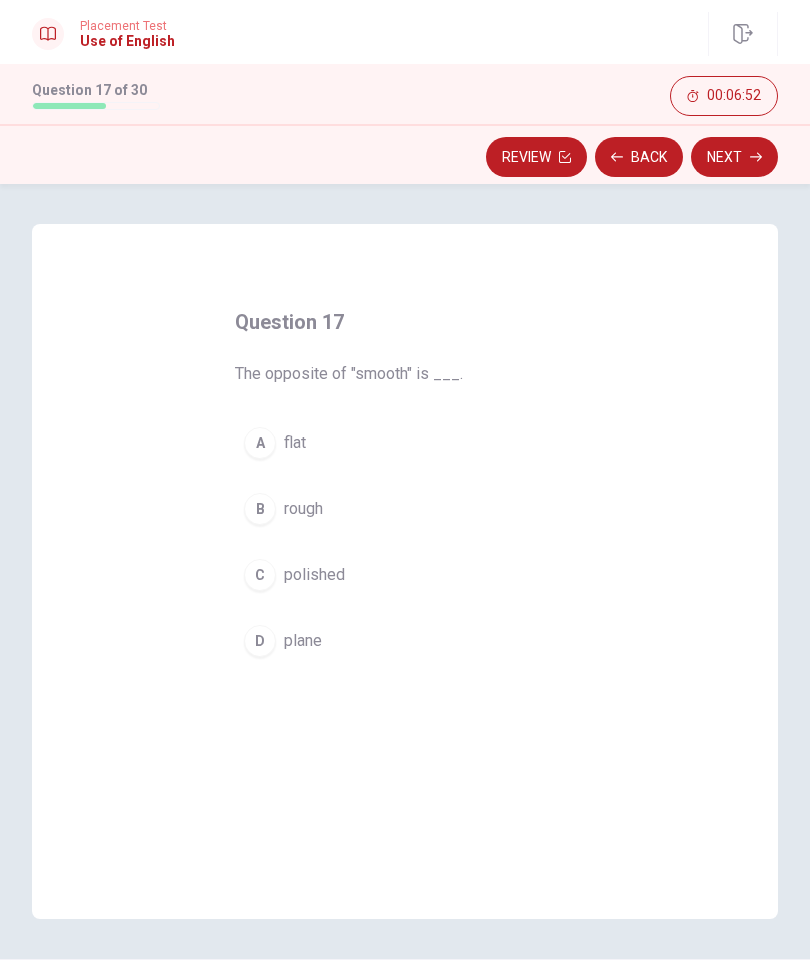 click on "B rough" at bounding box center [405, 509] 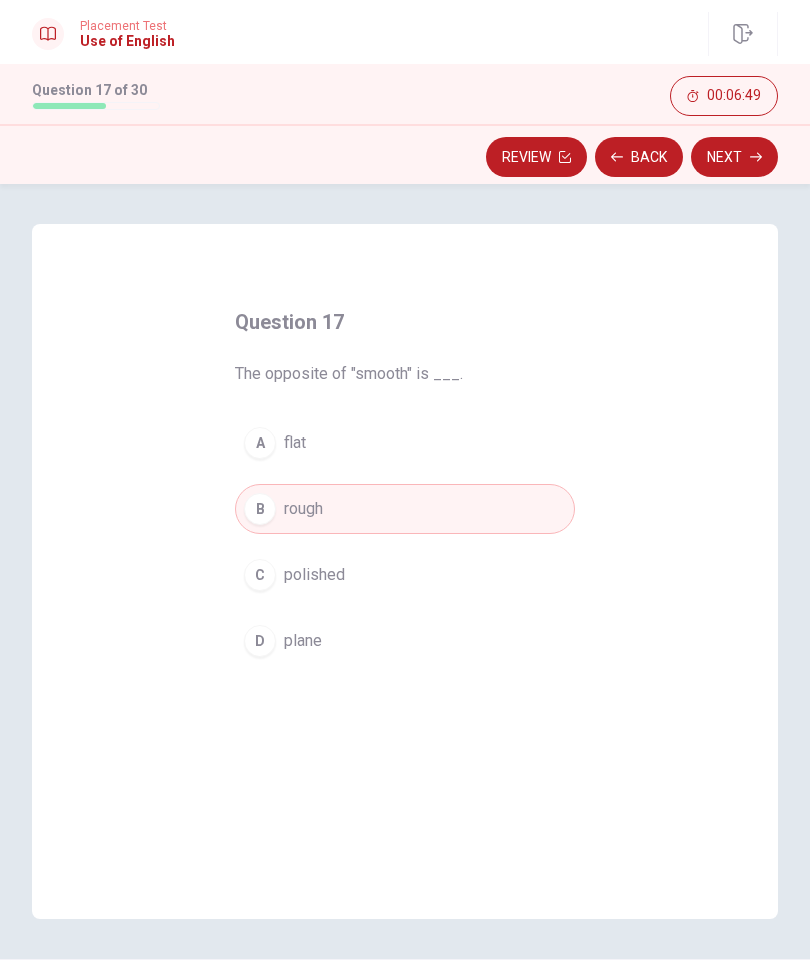 click on "Next" at bounding box center (734, 157) 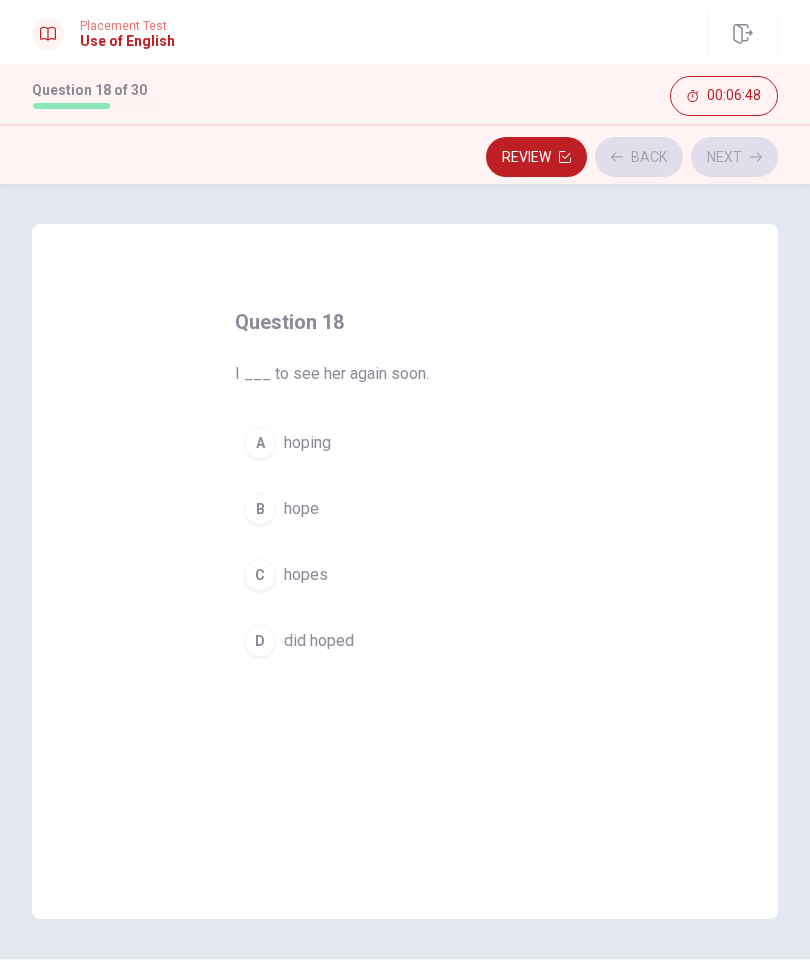 click on "Review Back Next" at bounding box center (405, 157) 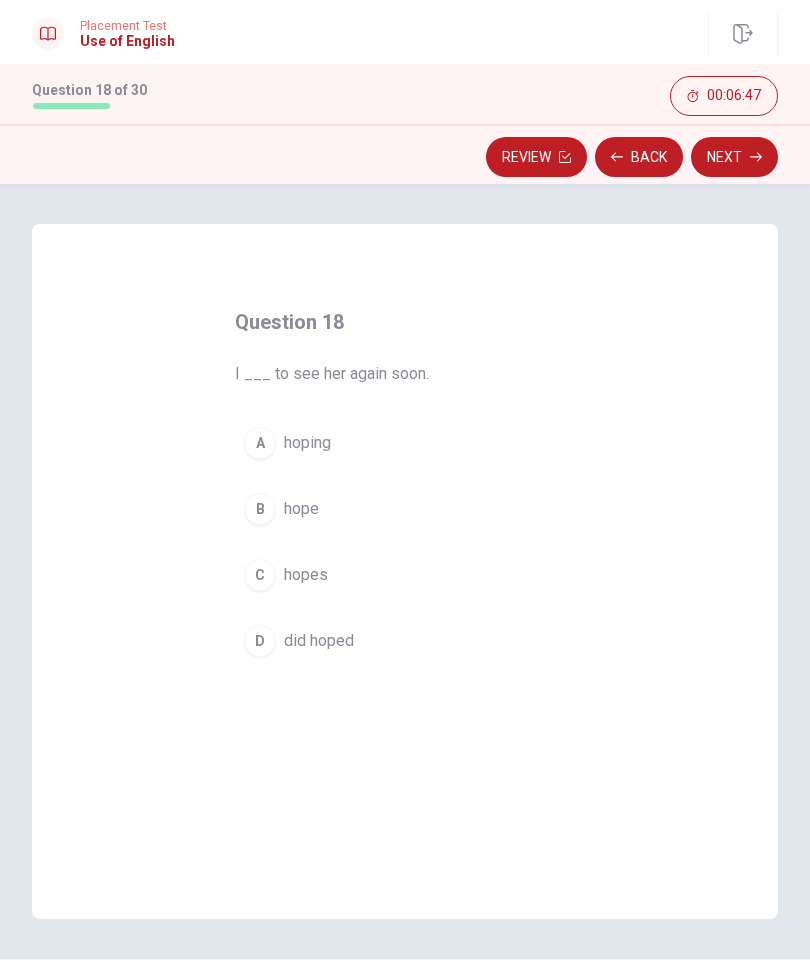 click on "Back" at bounding box center (639, 157) 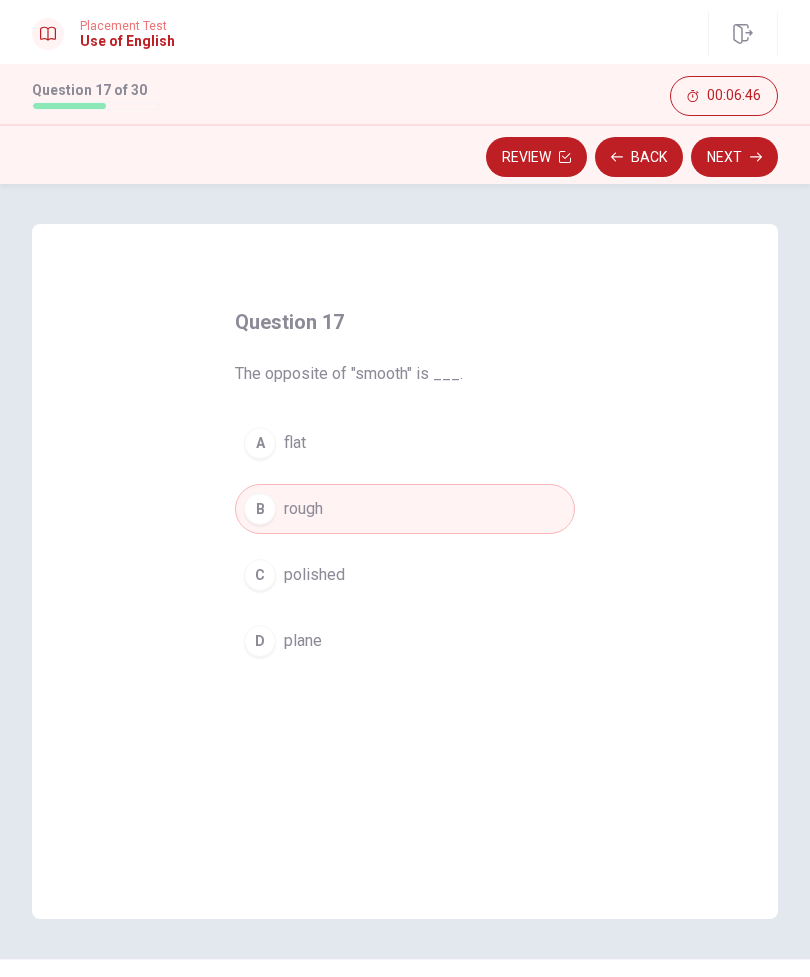 click on "Next" at bounding box center (734, 157) 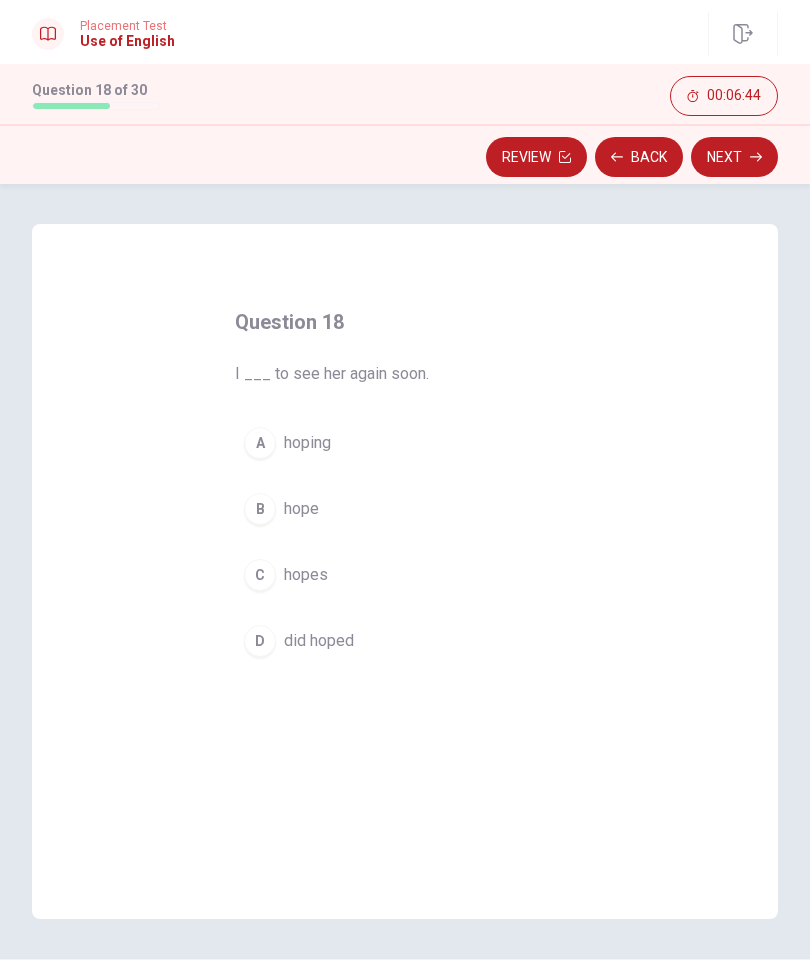 click on "B hope" at bounding box center (405, 509) 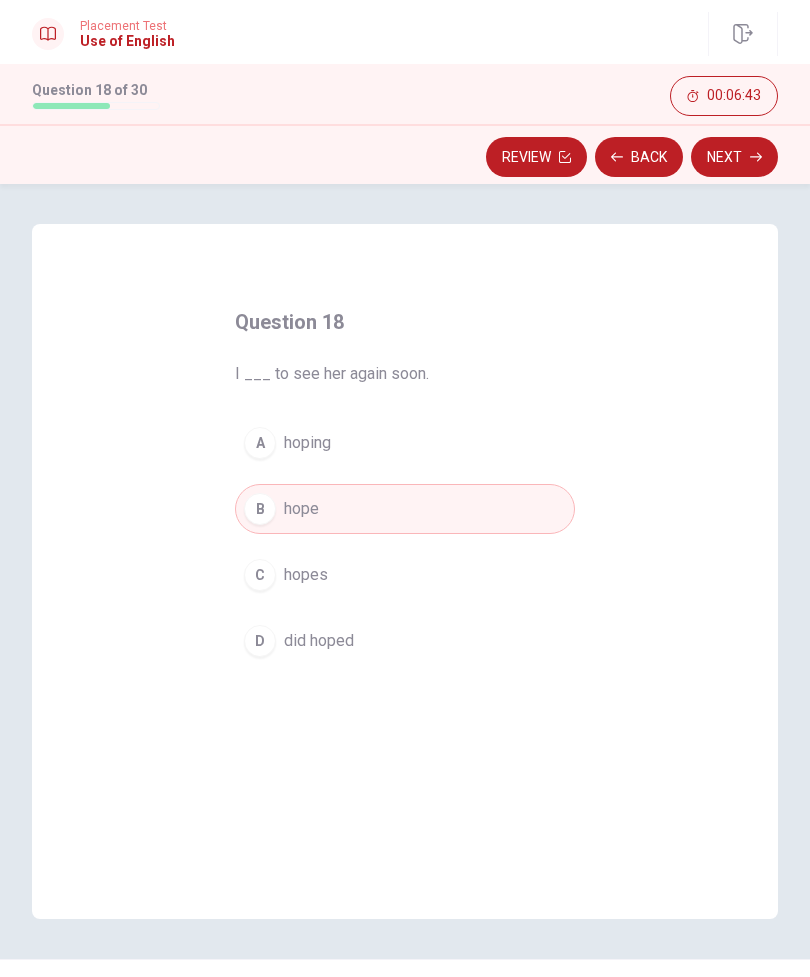 click on "Question 18 I ___ to see her again soon. A hoping B hope C hopes D did hoped" at bounding box center [405, 486] 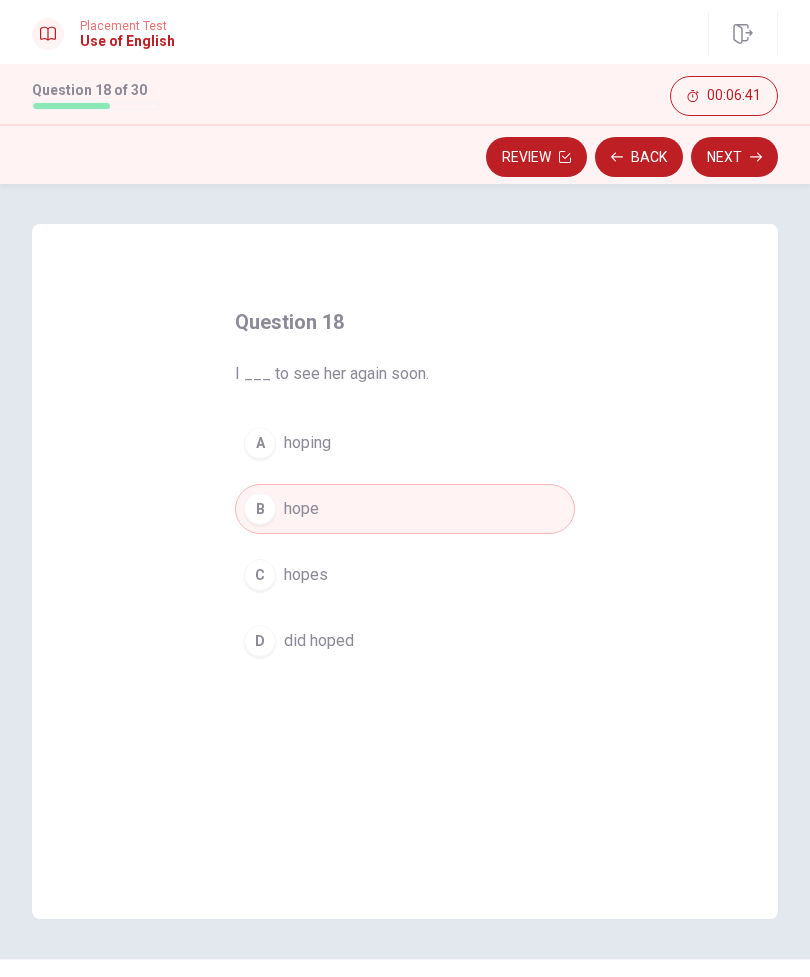 click on "Next" at bounding box center [734, 157] 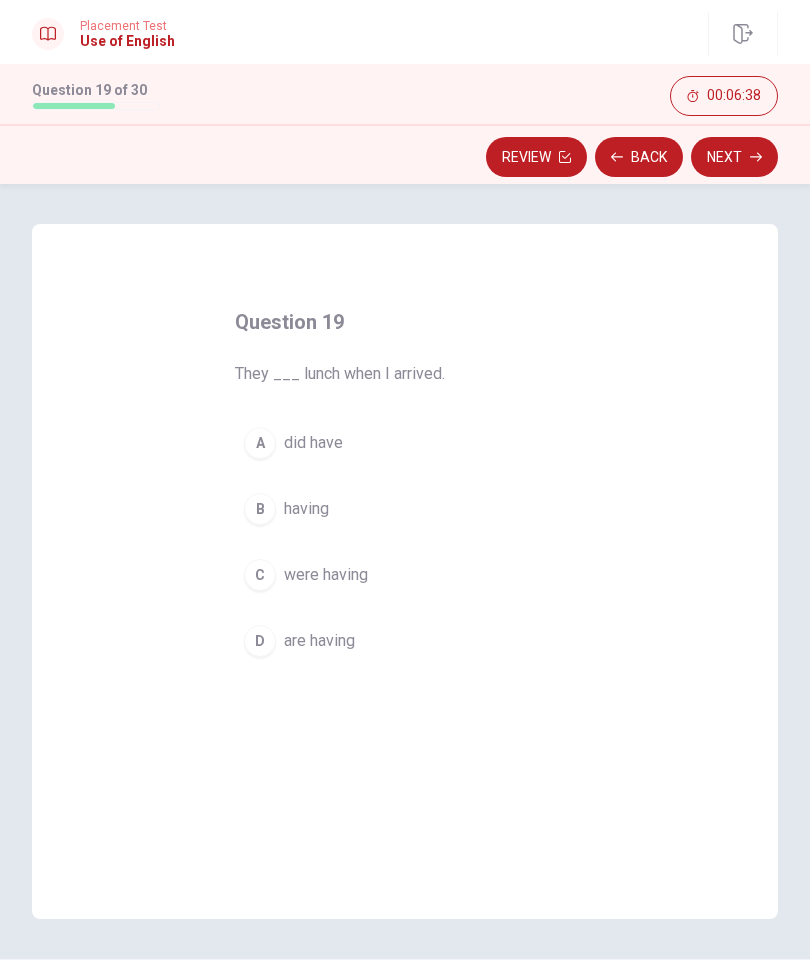 click on "B having" at bounding box center (405, 509) 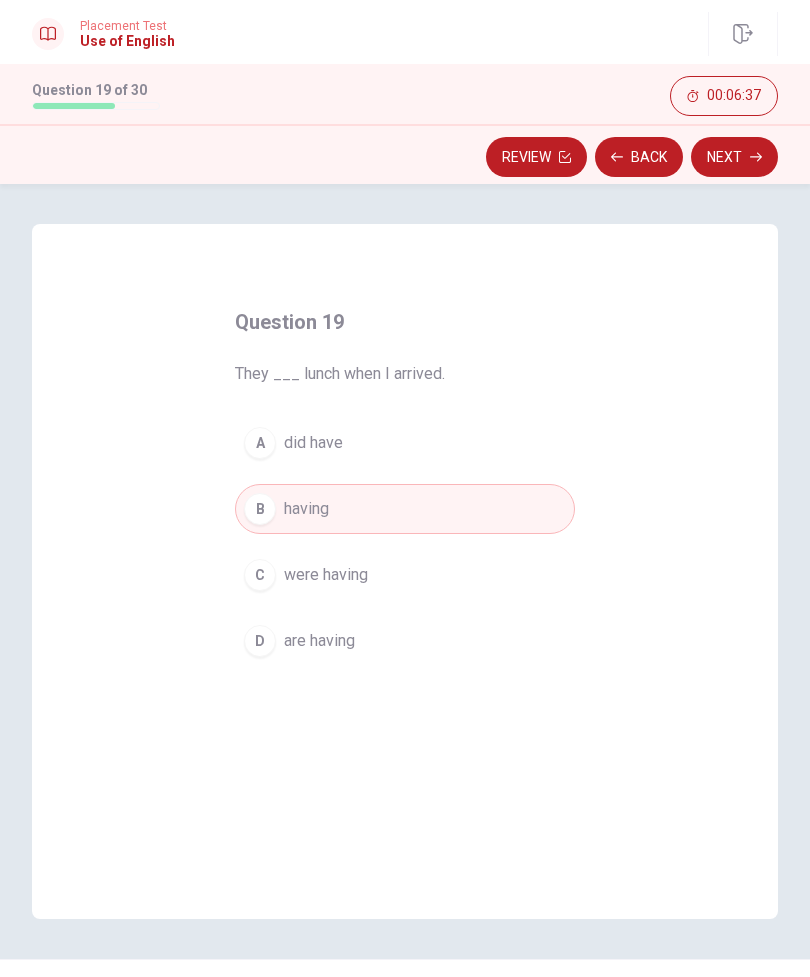 click on "A did have" at bounding box center [405, 443] 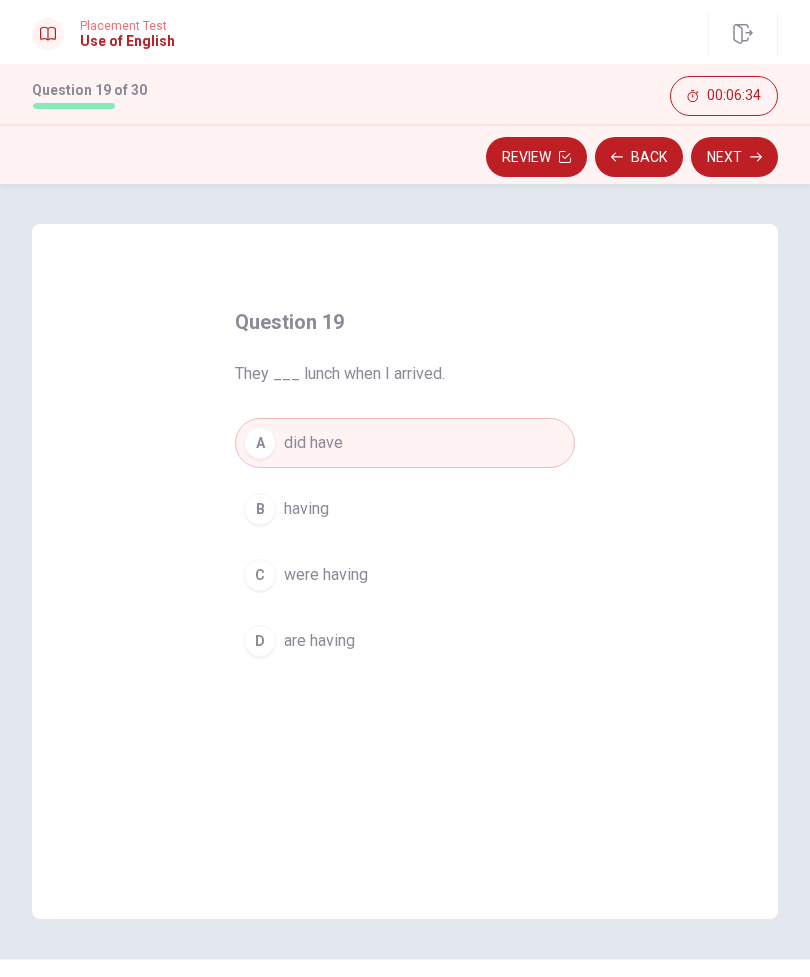 click on "C were having" at bounding box center (405, 575) 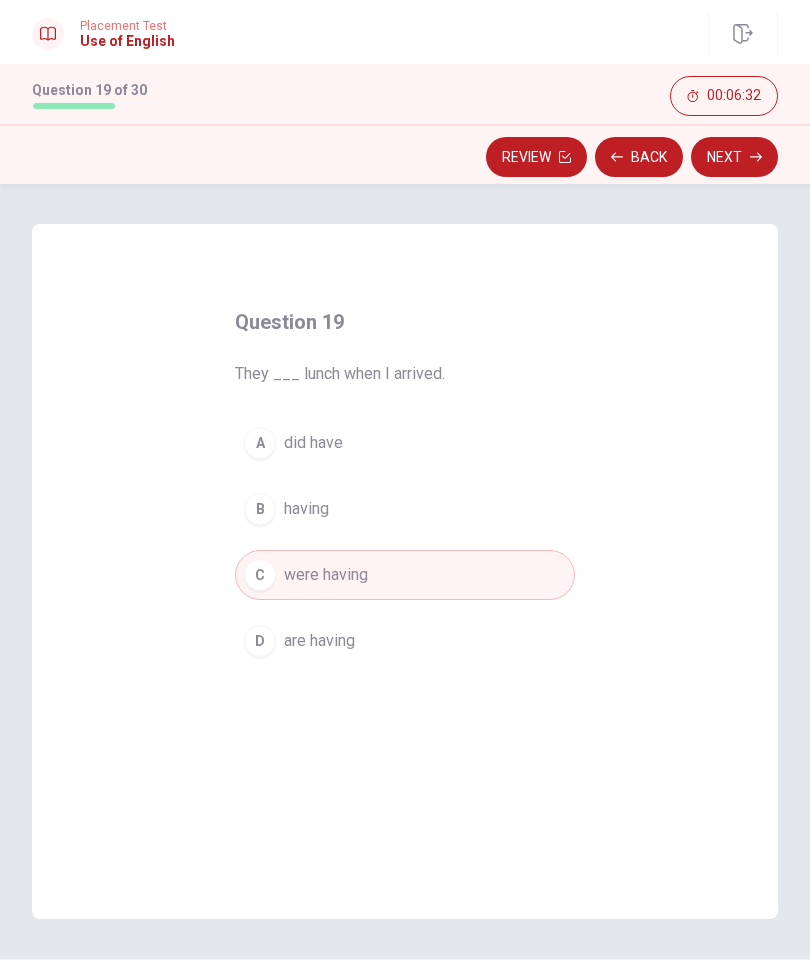 click on "Next" at bounding box center [734, 157] 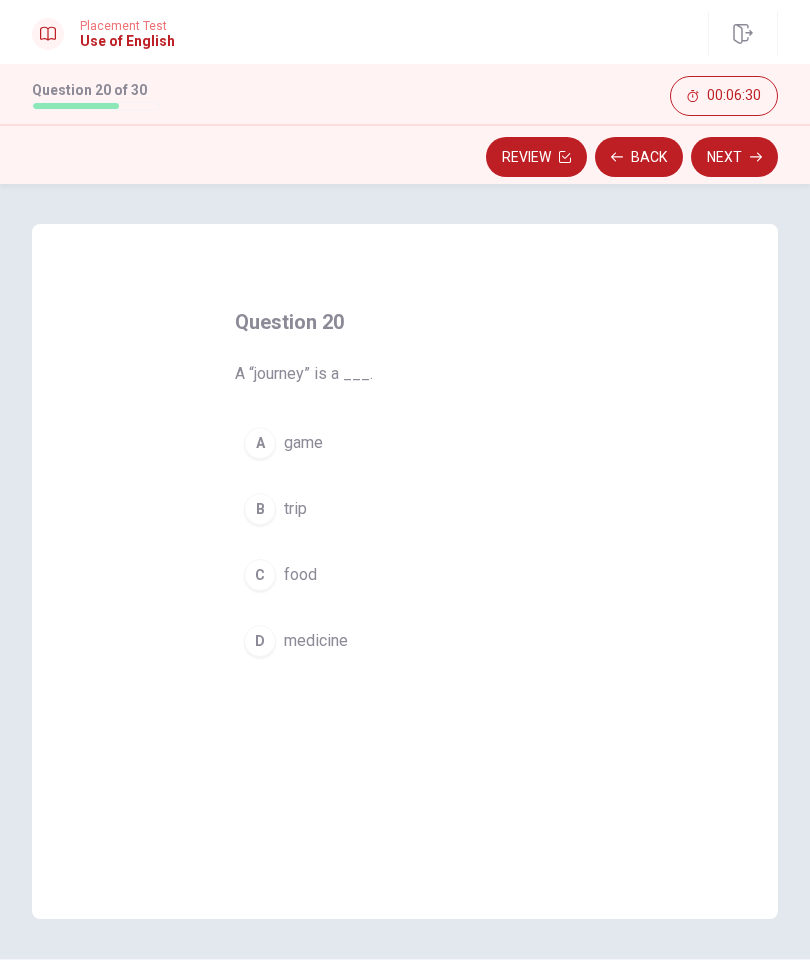 click on "B trip" at bounding box center (405, 509) 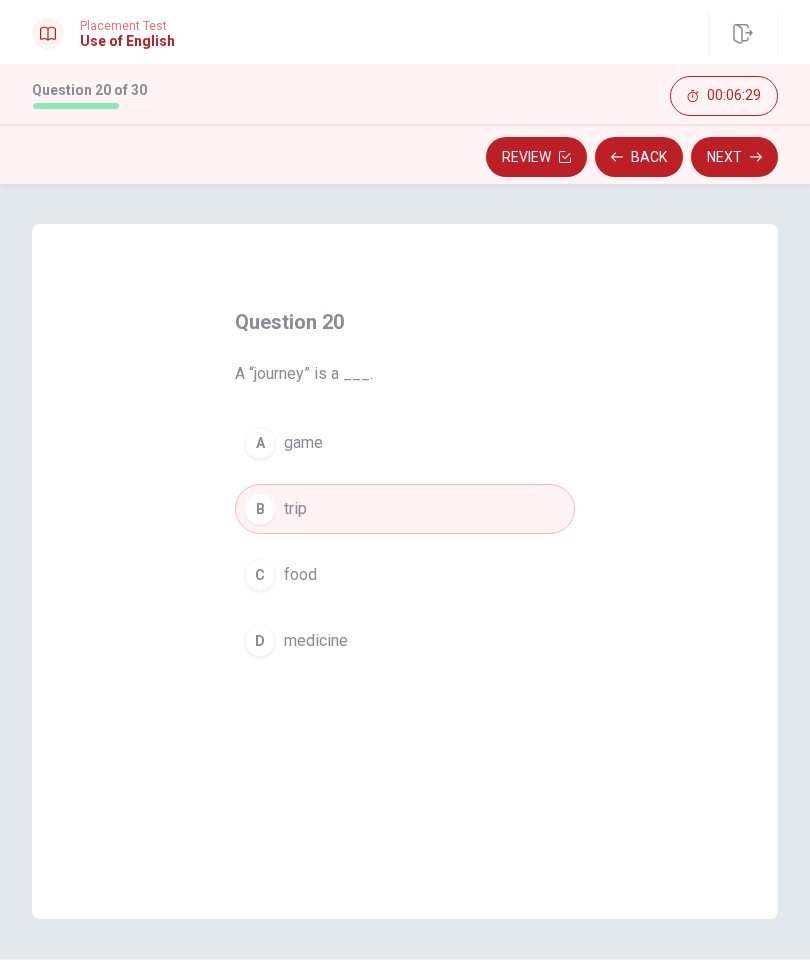 click on "Next" at bounding box center (734, 157) 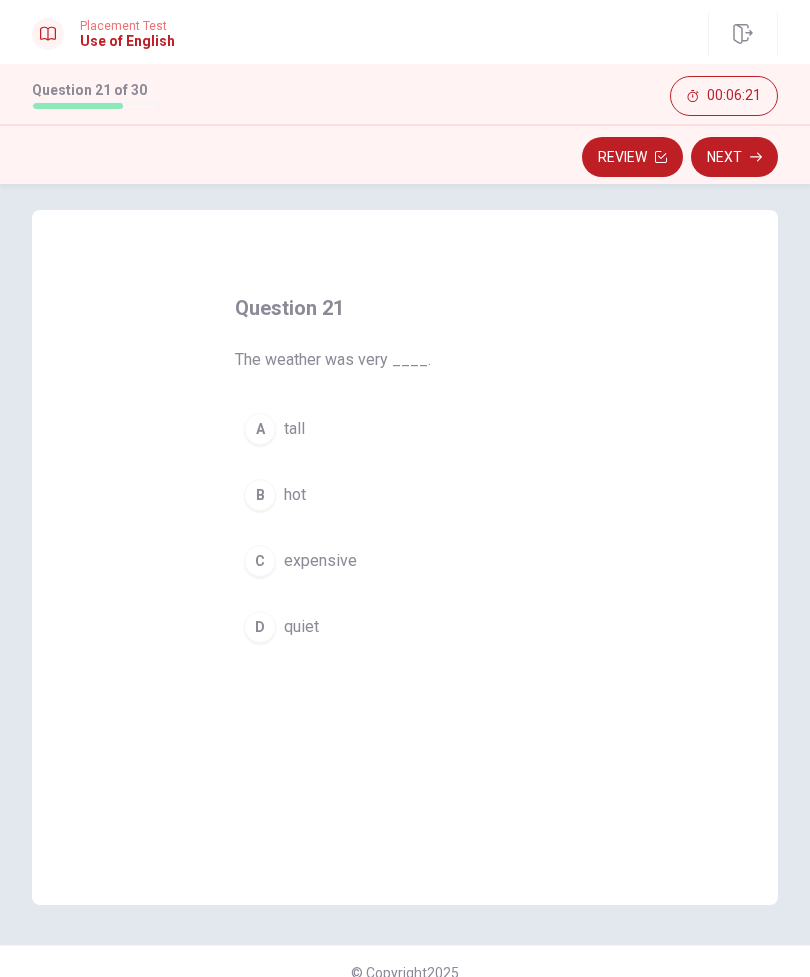scroll, scrollTop: 13, scrollLeft: 0, axis: vertical 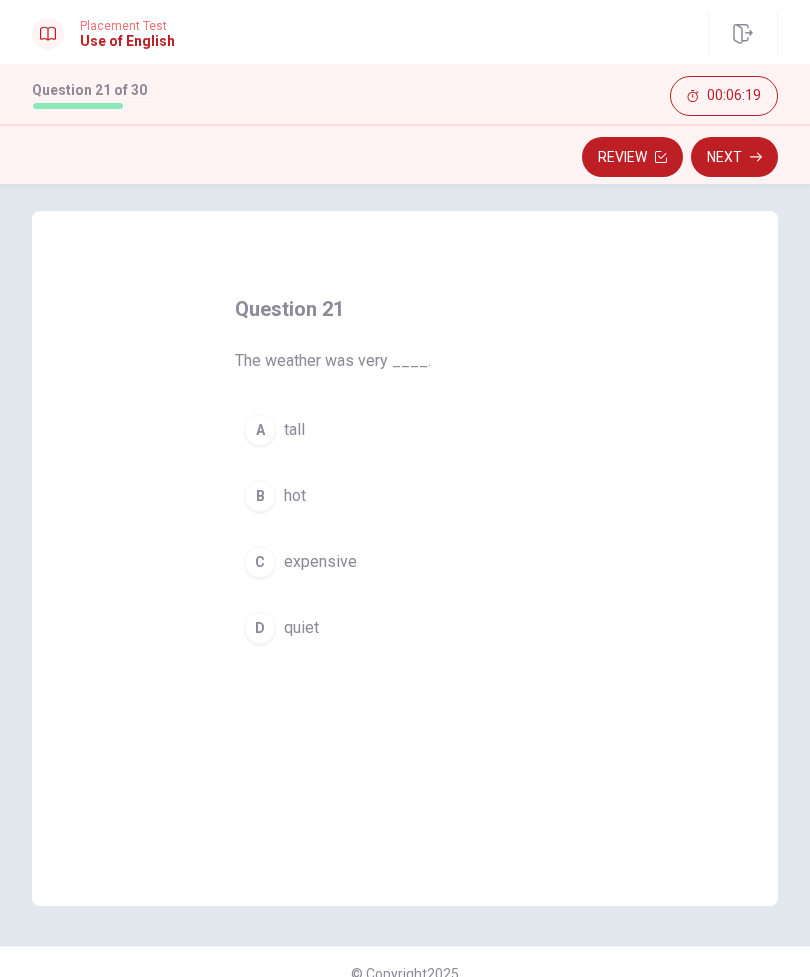 click on "B hot" at bounding box center [405, 496] 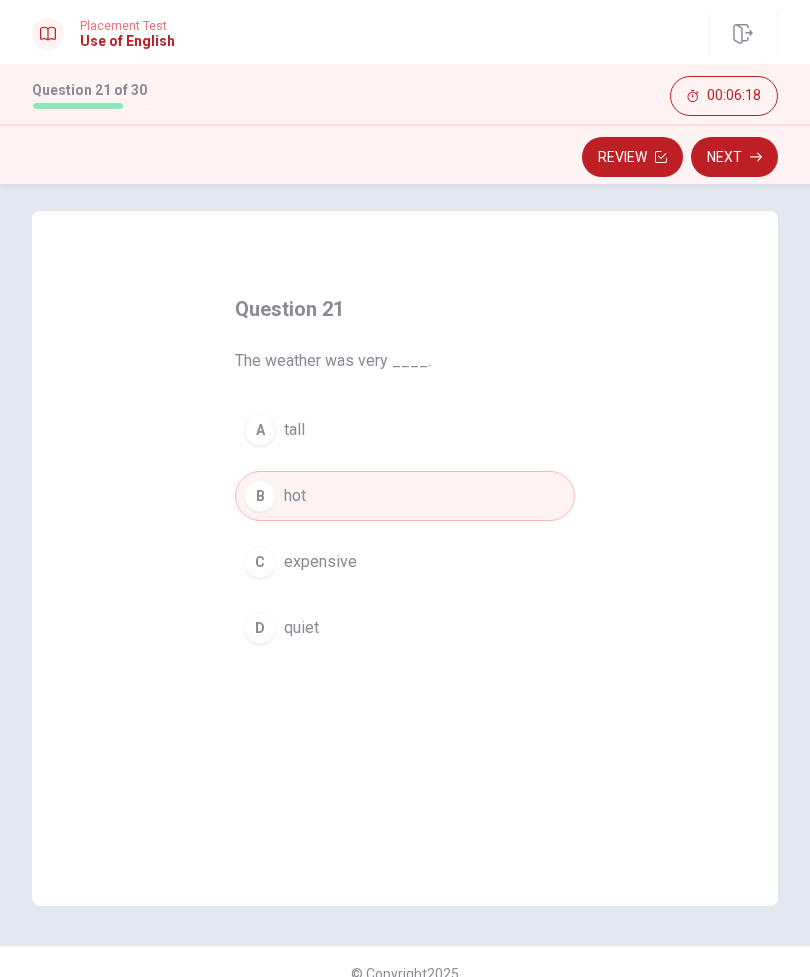 click on "Next" at bounding box center (734, 157) 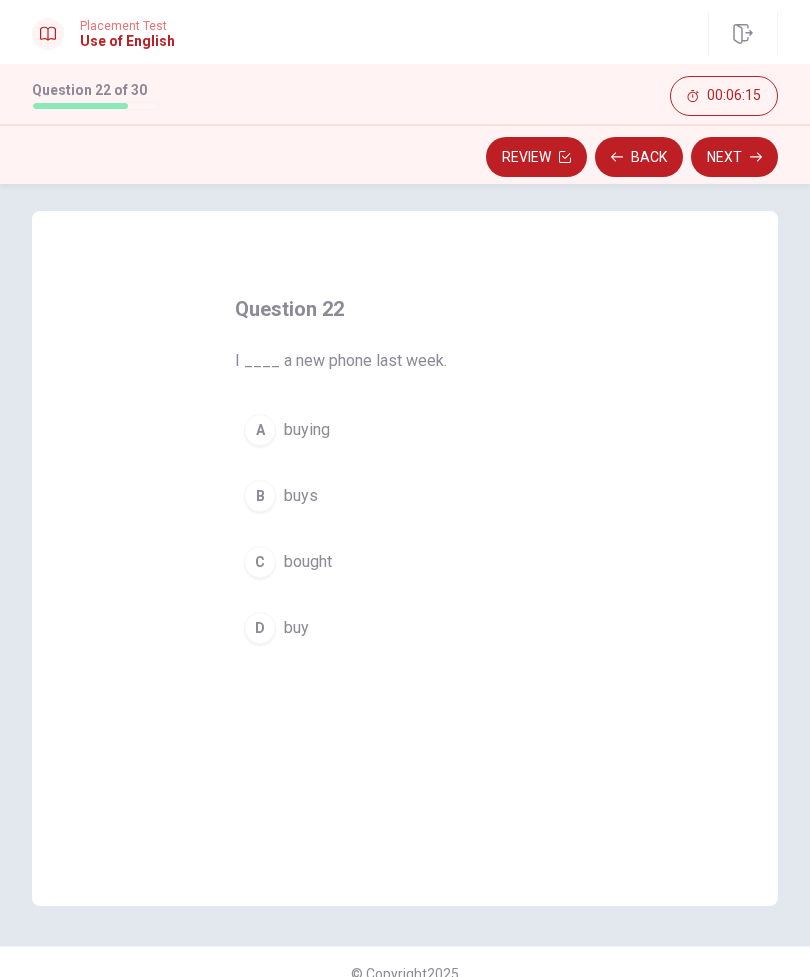 click on "C bought" at bounding box center [405, 562] 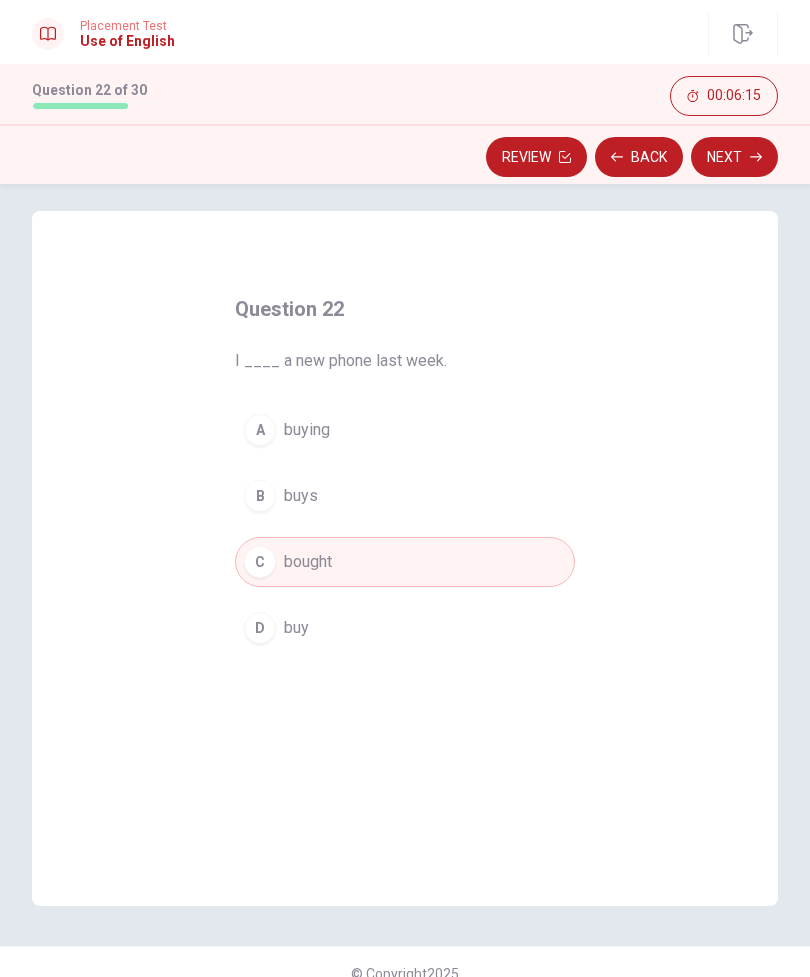 click on "Next" at bounding box center (734, 157) 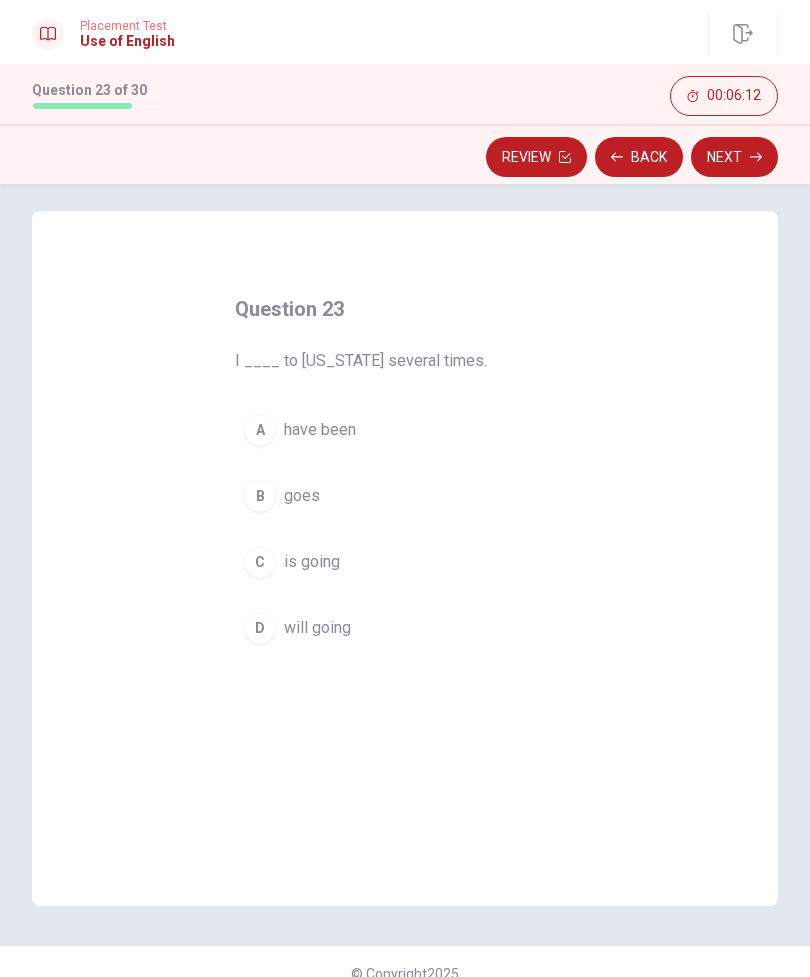 click on "A have been" at bounding box center [405, 430] 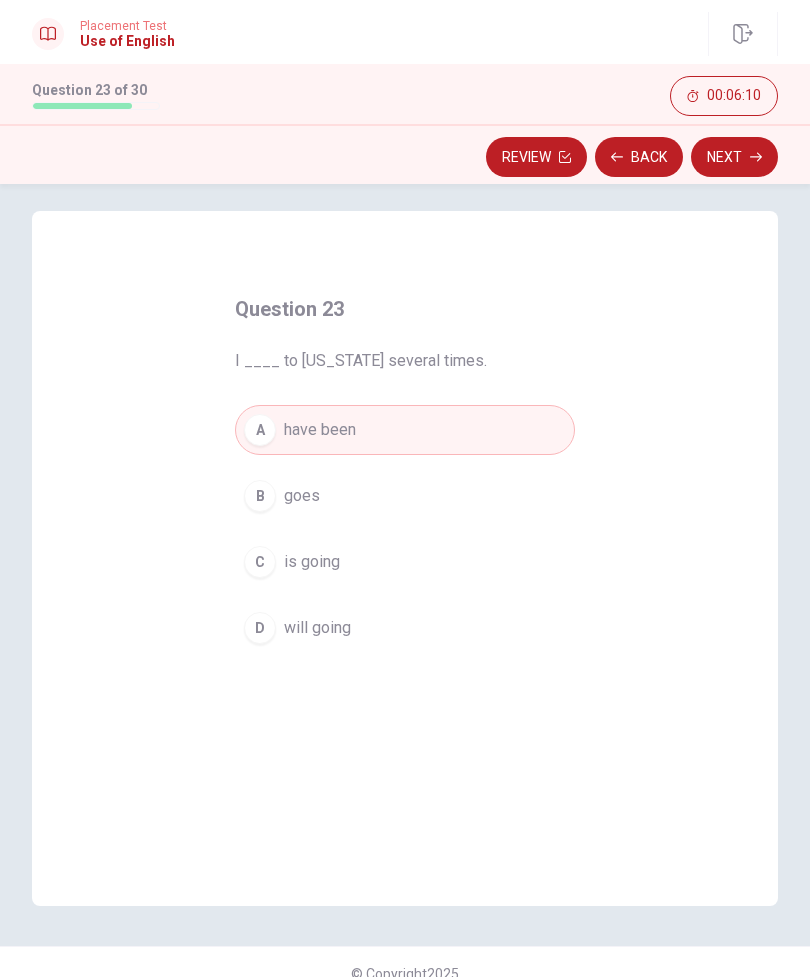 click on "B goes" at bounding box center (405, 496) 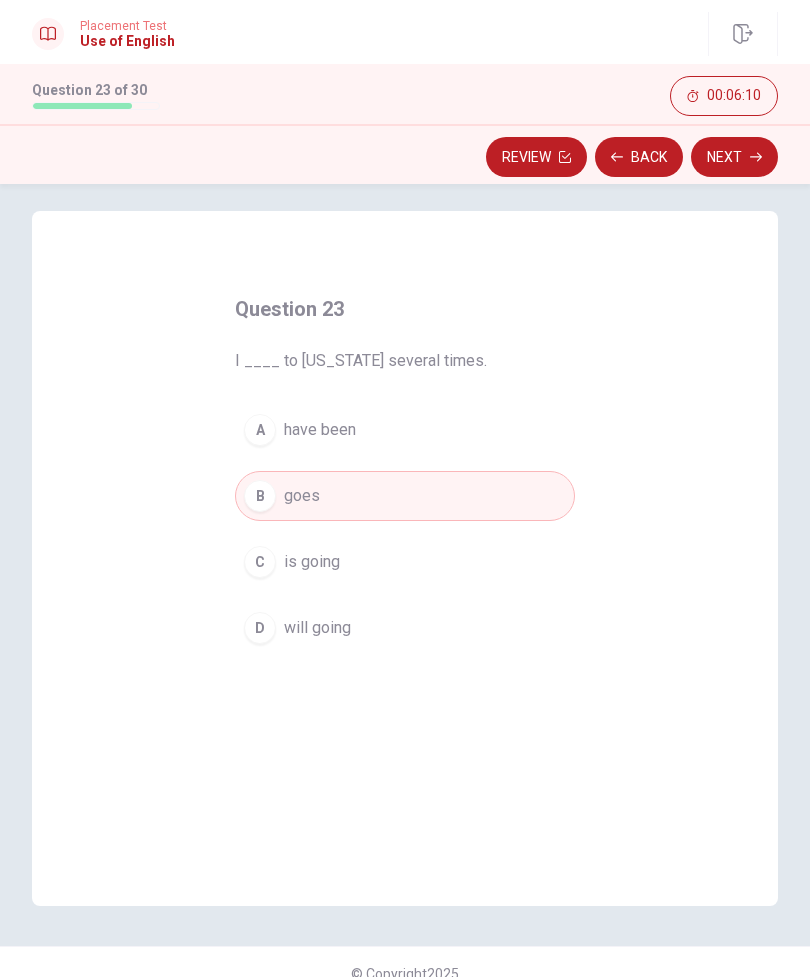 click on "A have been" at bounding box center (405, 430) 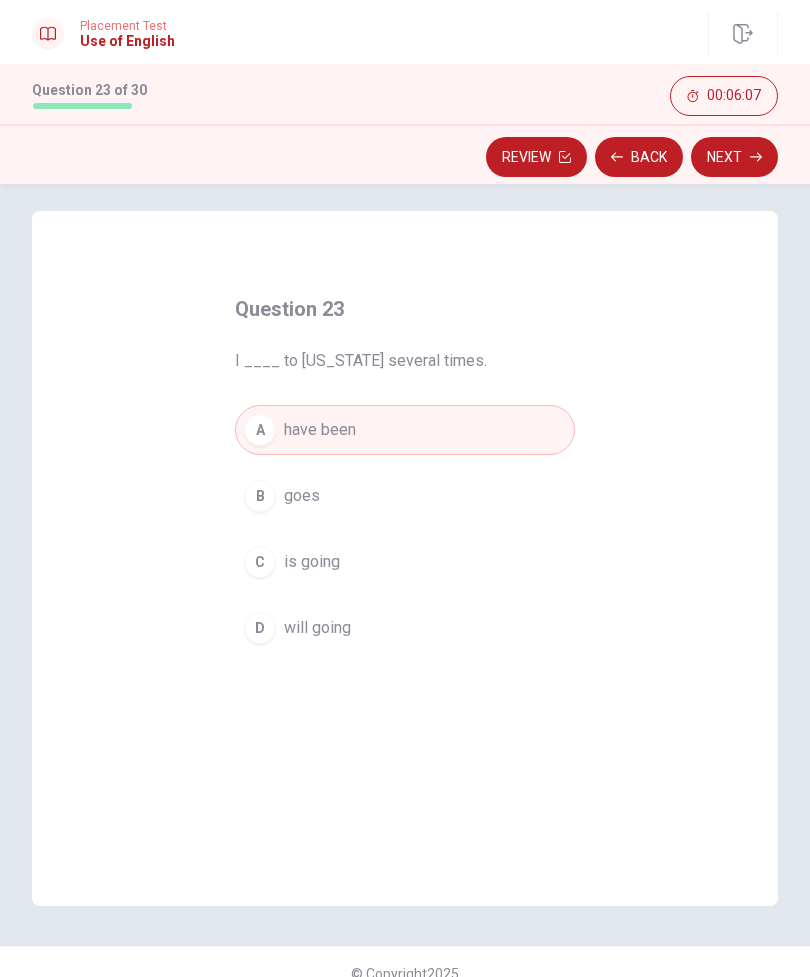 click on "Next" at bounding box center (734, 157) 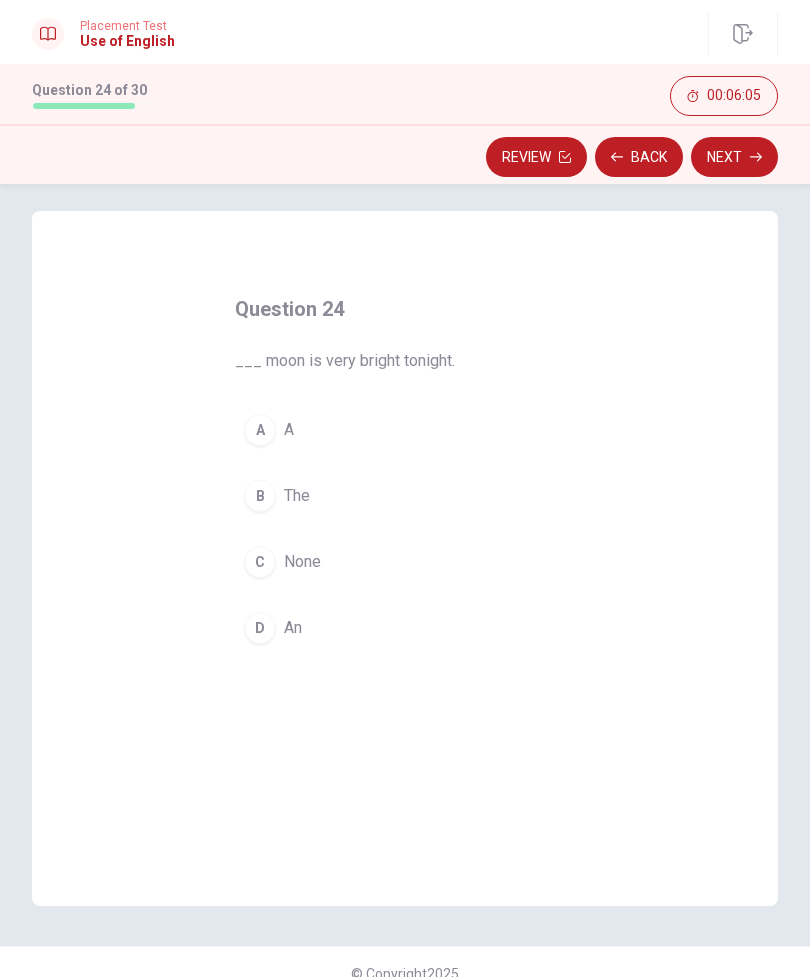 click on "B The" at bounding box center [405, 496] 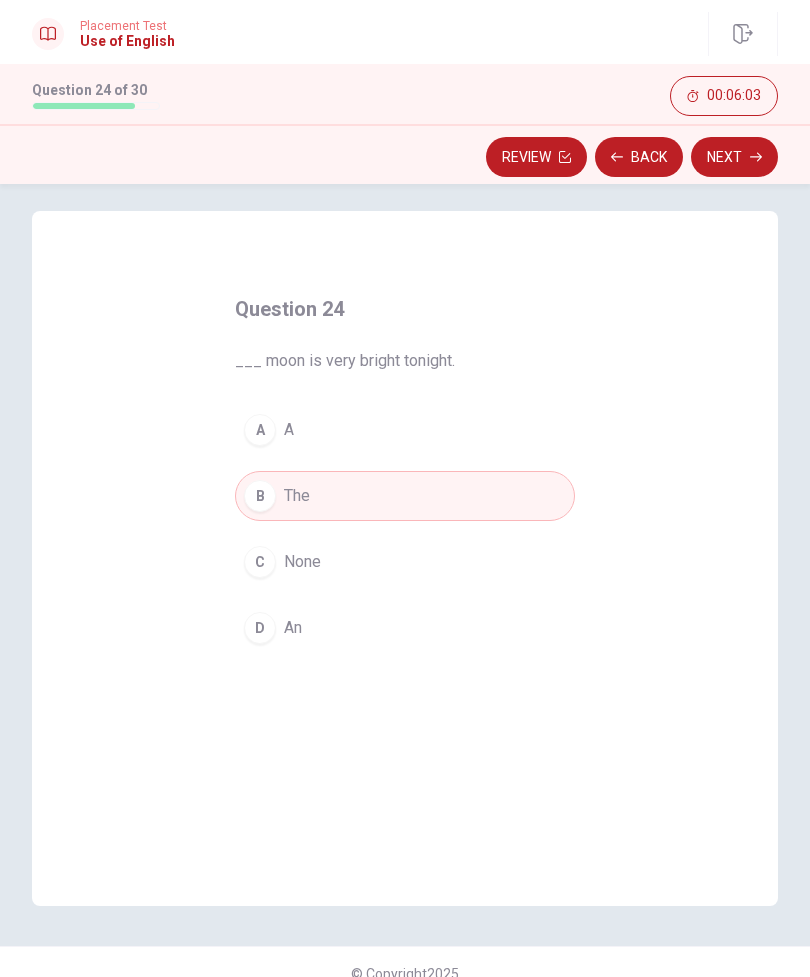 click on "Next" at bounding box center (734, 157) 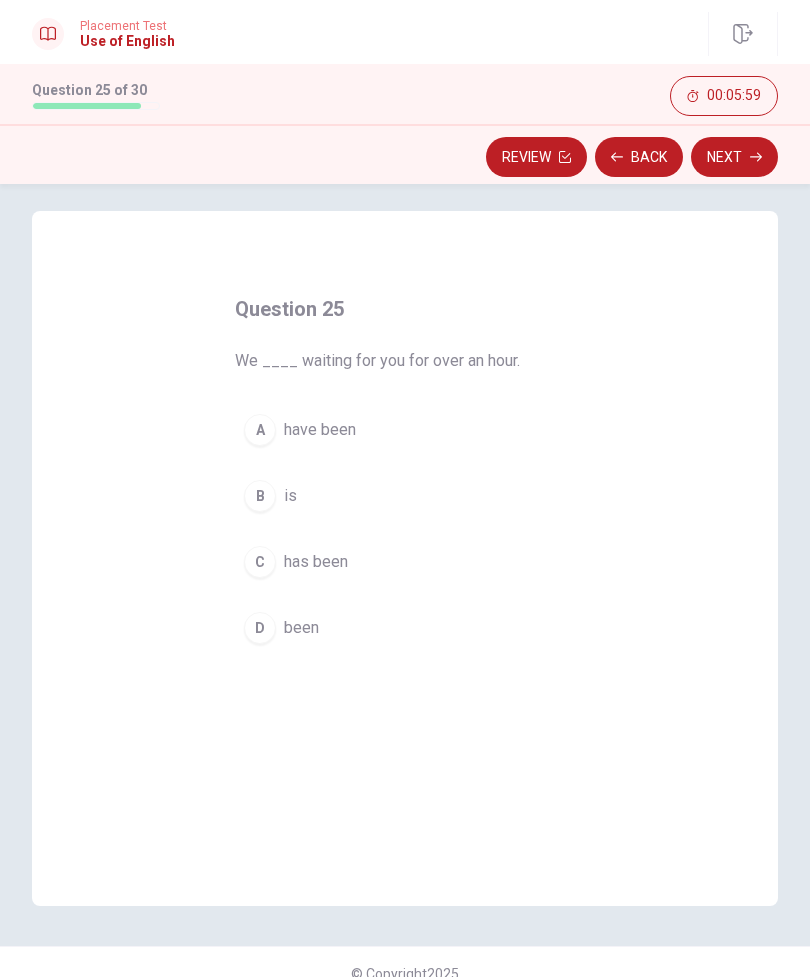 click on "A have been" at bounding box center (405, 430) 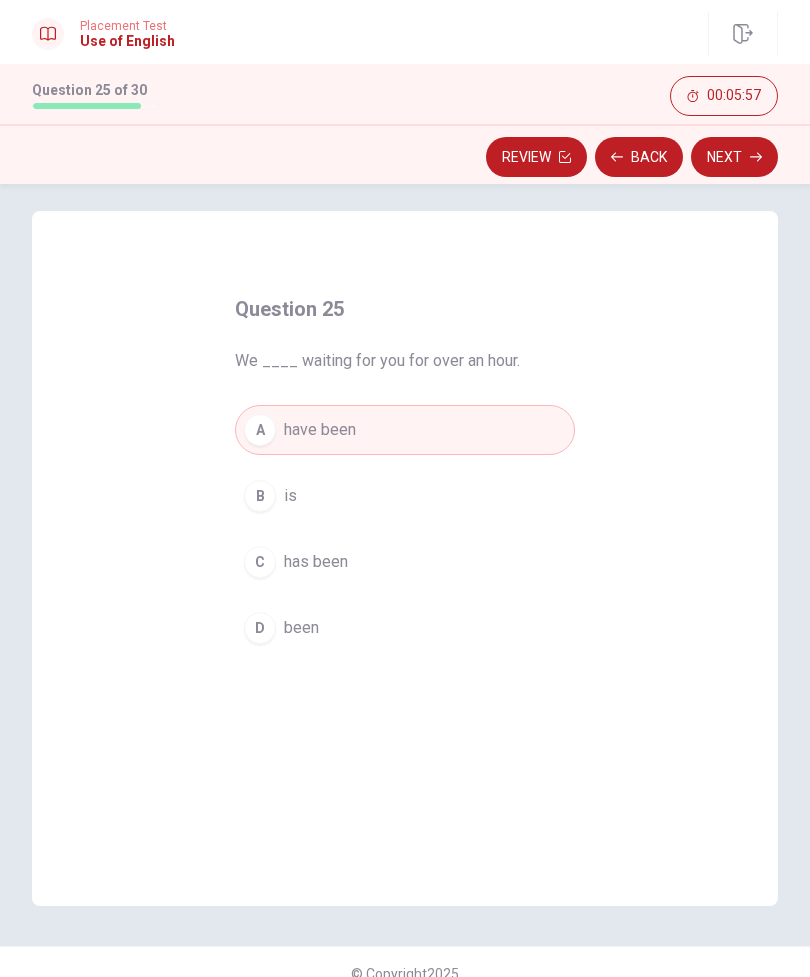 click on "Next" at bounding box center [734, 157] 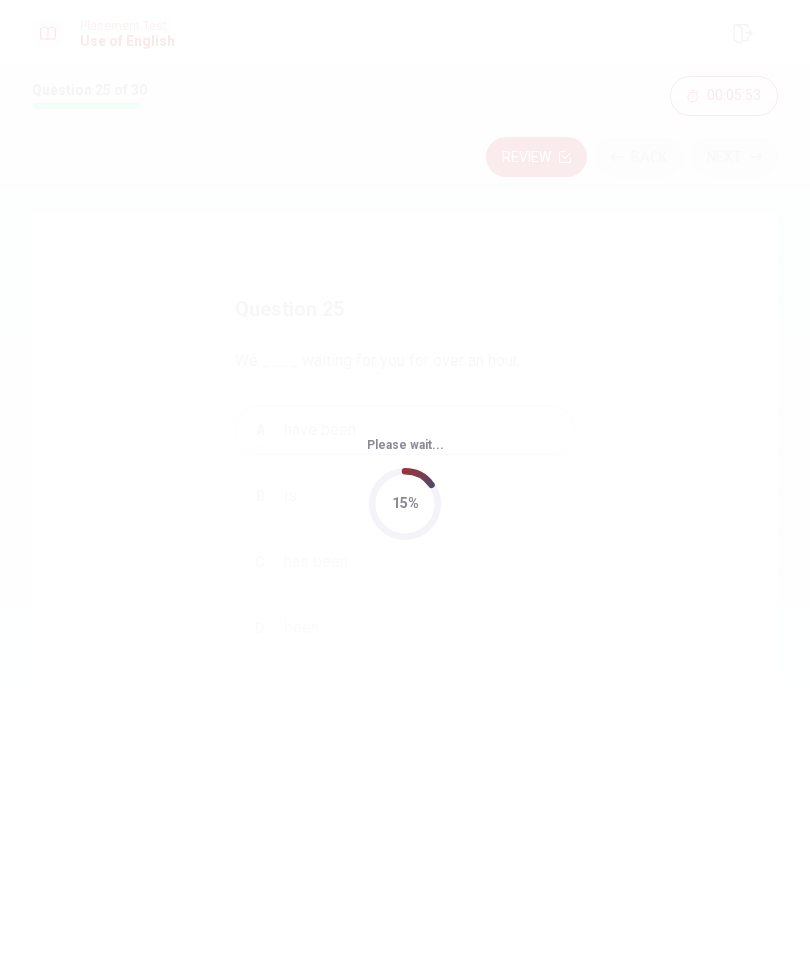 scroll, scrollTop: 0, scrollLeft: 0, axis: both 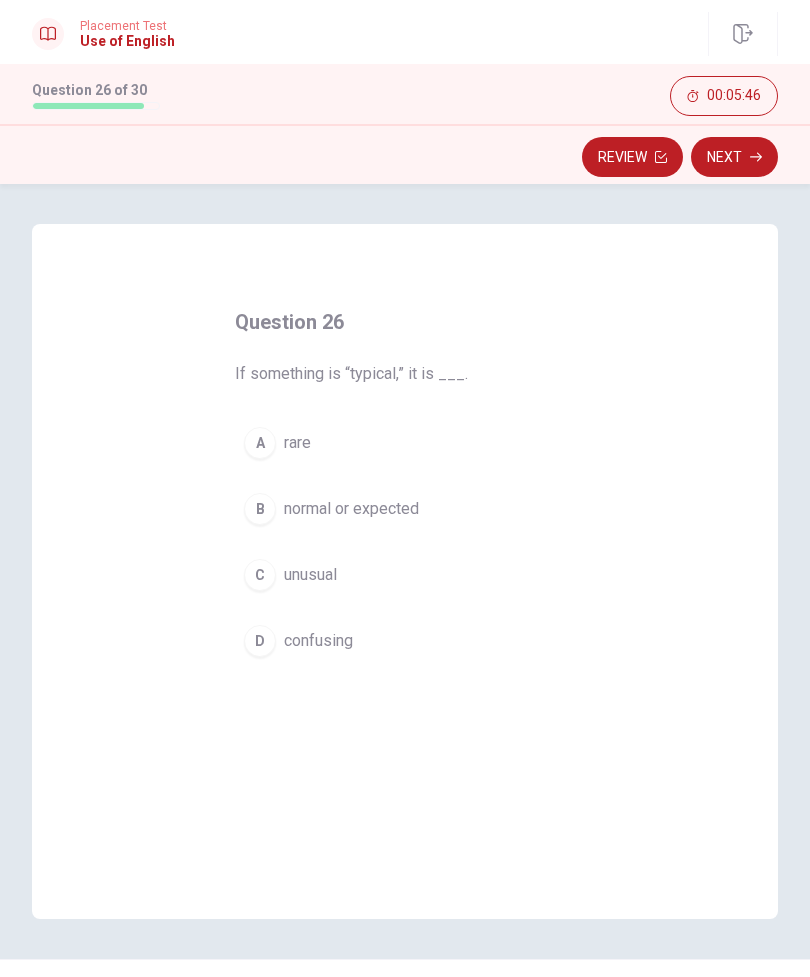 click on "A rare" at bounding box center [405, 443] 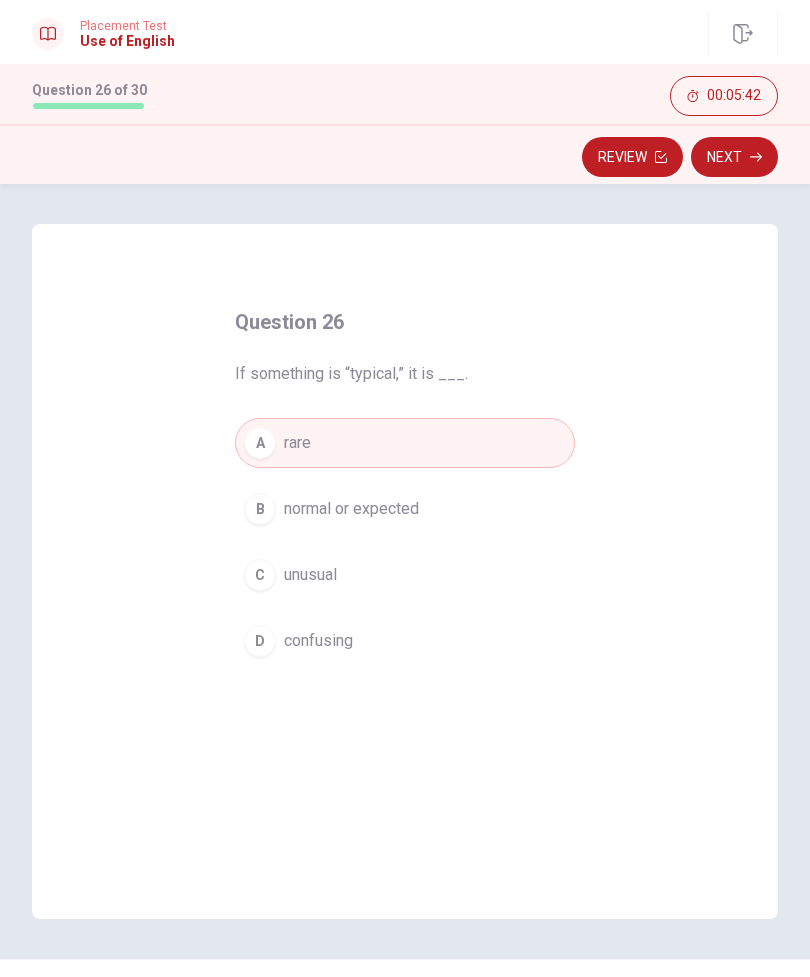 click on "Next" at bounding box center [734, 157] 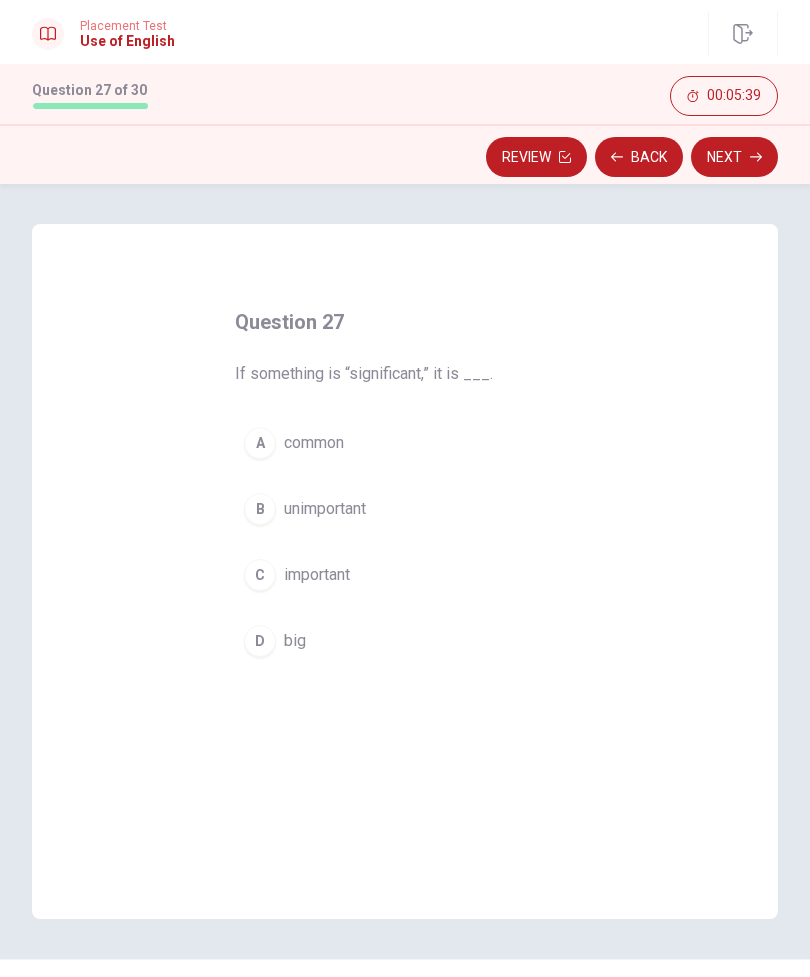 click on "C important" at bounding box center (405, 575) 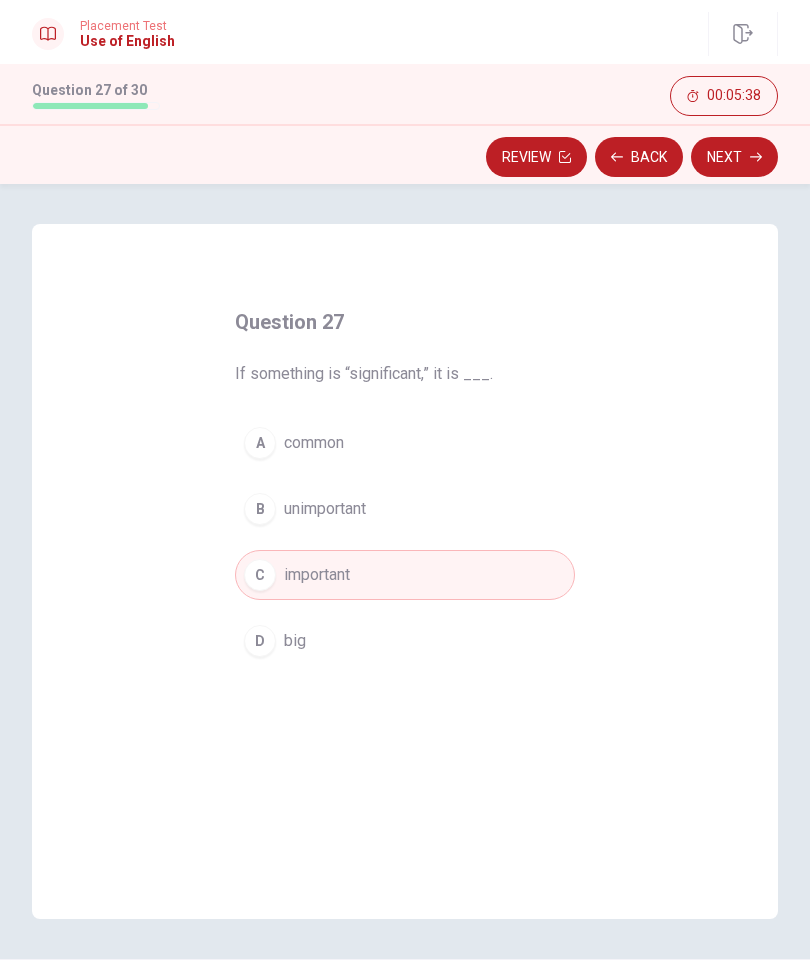 click on "Next" at bounding box center (734, 157) 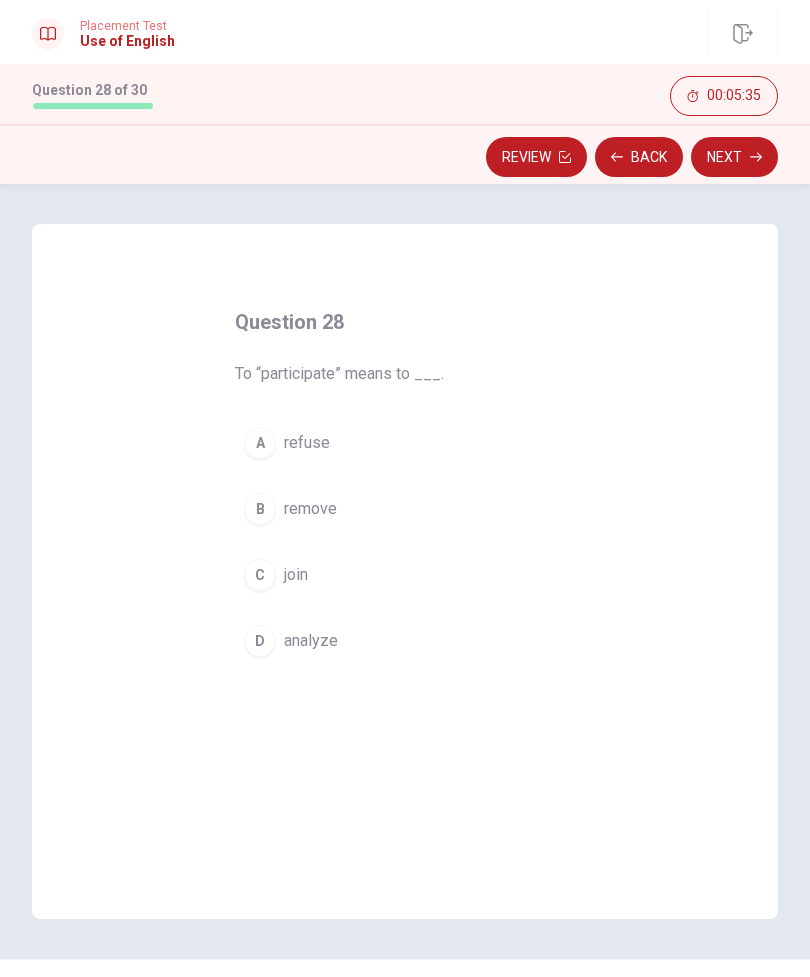 scroll, scrollTop: 0, scrollLeft: 0, axis: both 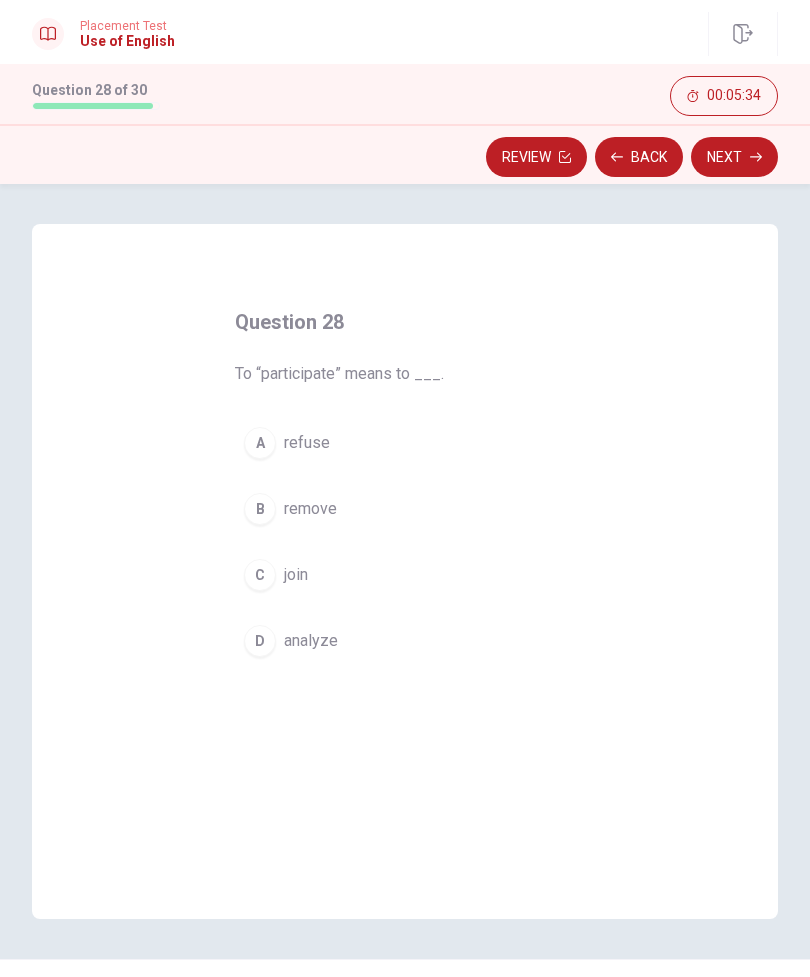 click on "C join" at bounding box center (405, 575) 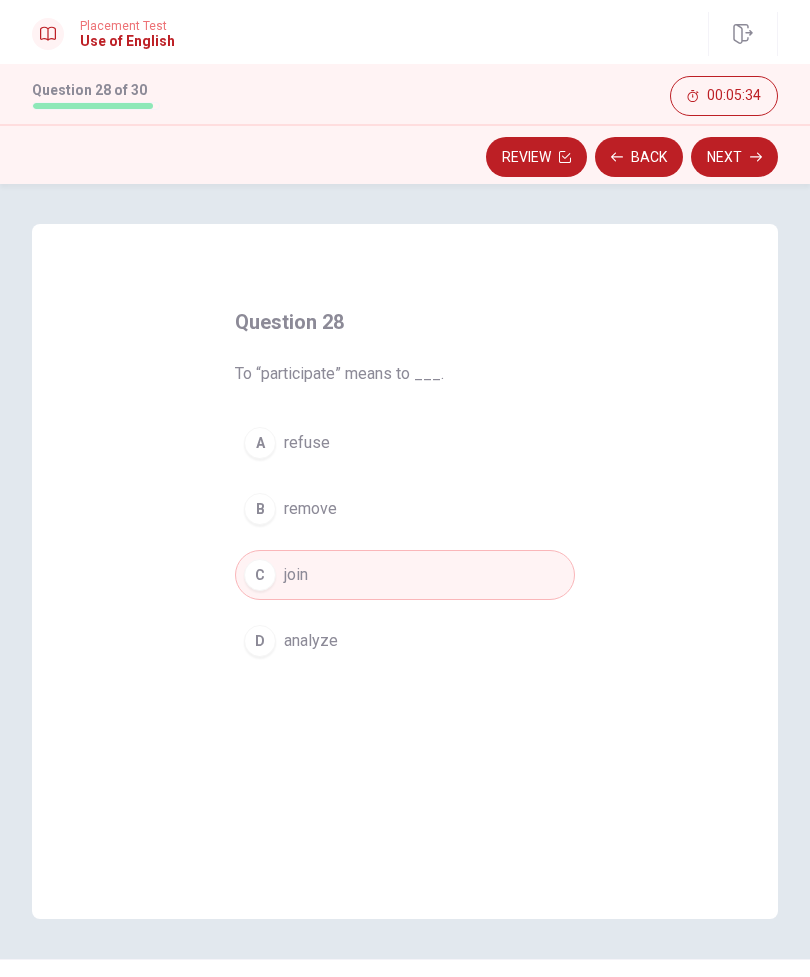 click on "Next" at bounding box center (734, 157) 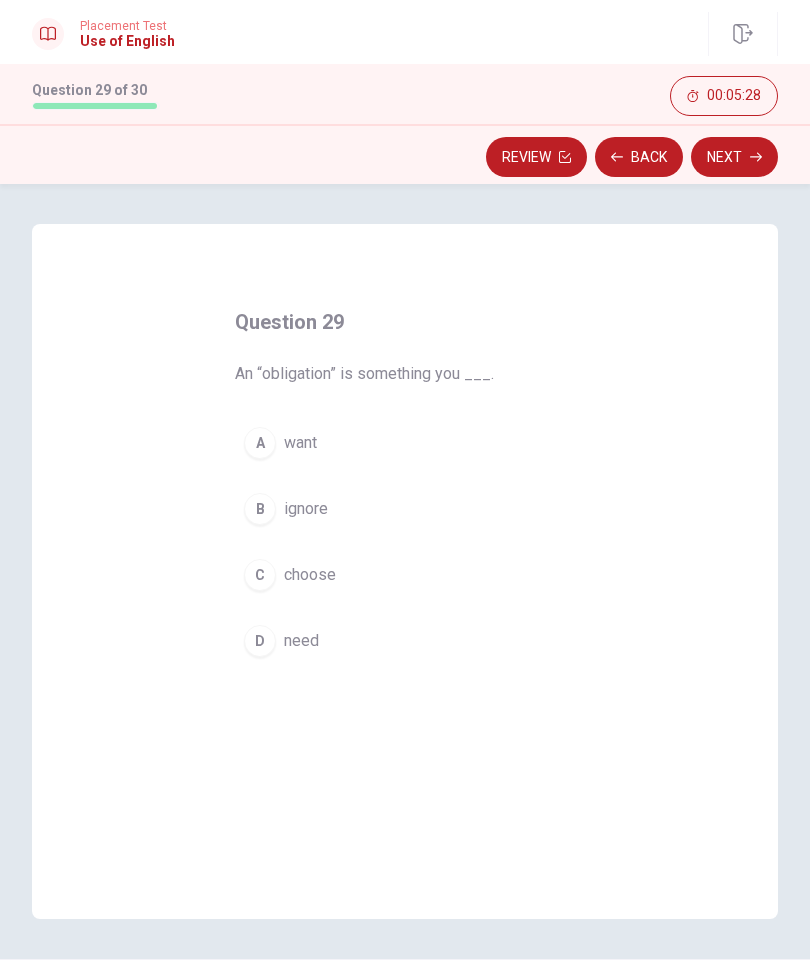 click on "B ignore" at bounding box center [405, 509] 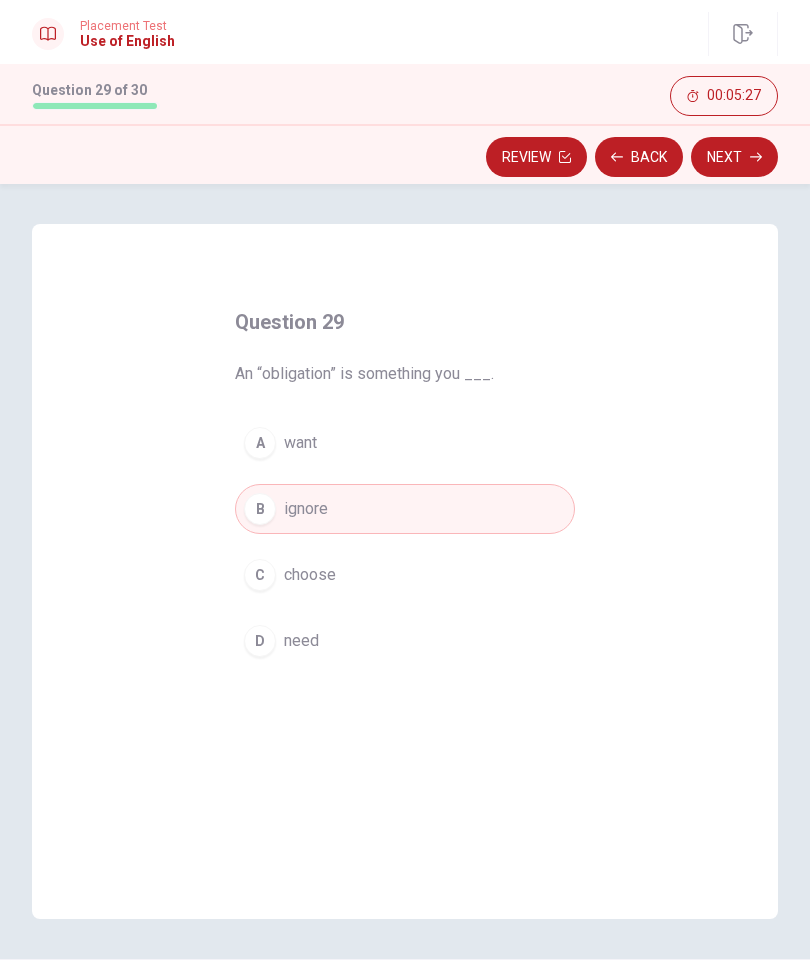 click on "C choose" at bounding box center [405, 575] 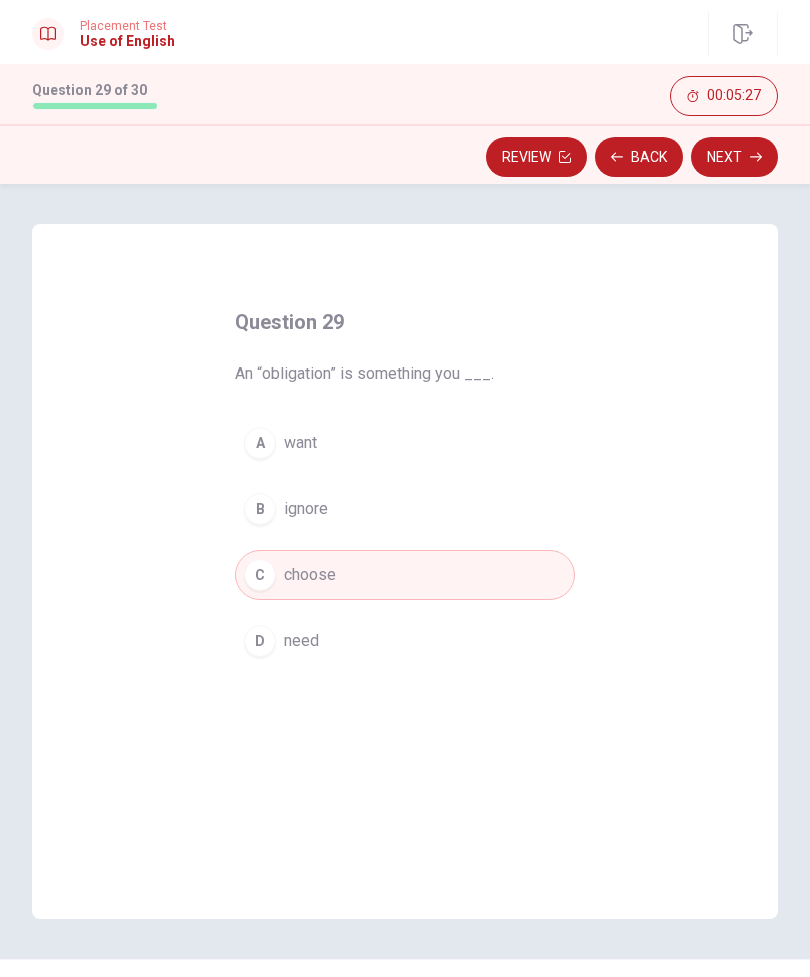 click on "B ignore" at bounding box center [405, 509] 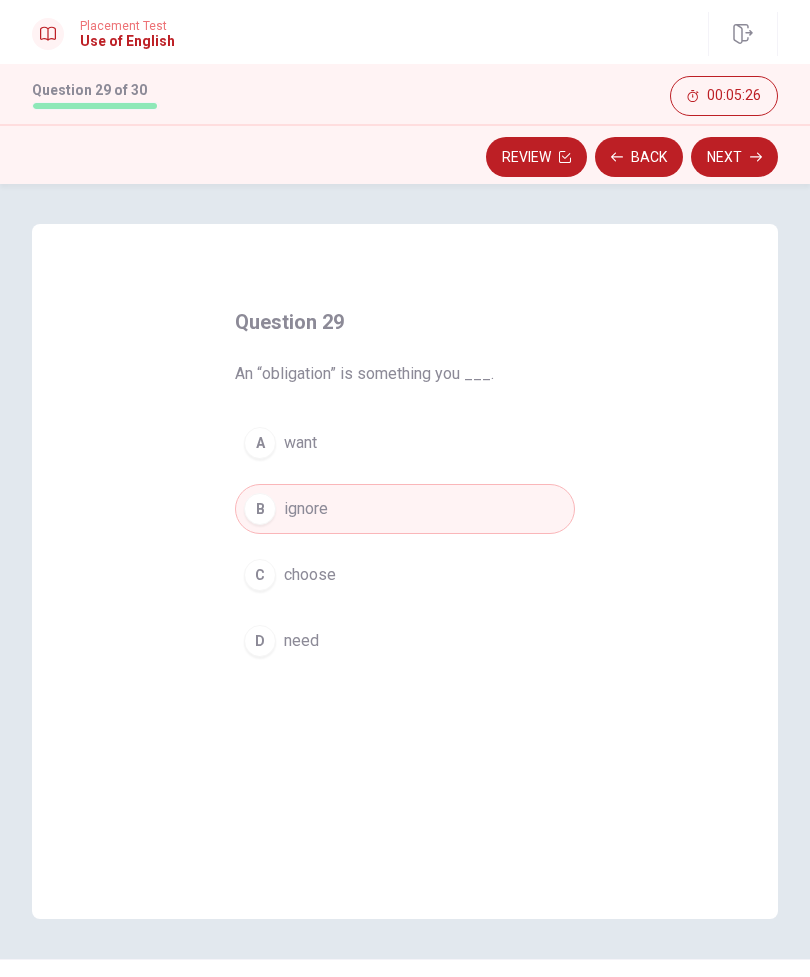 click on "D need" at bounding box center (405, 641) 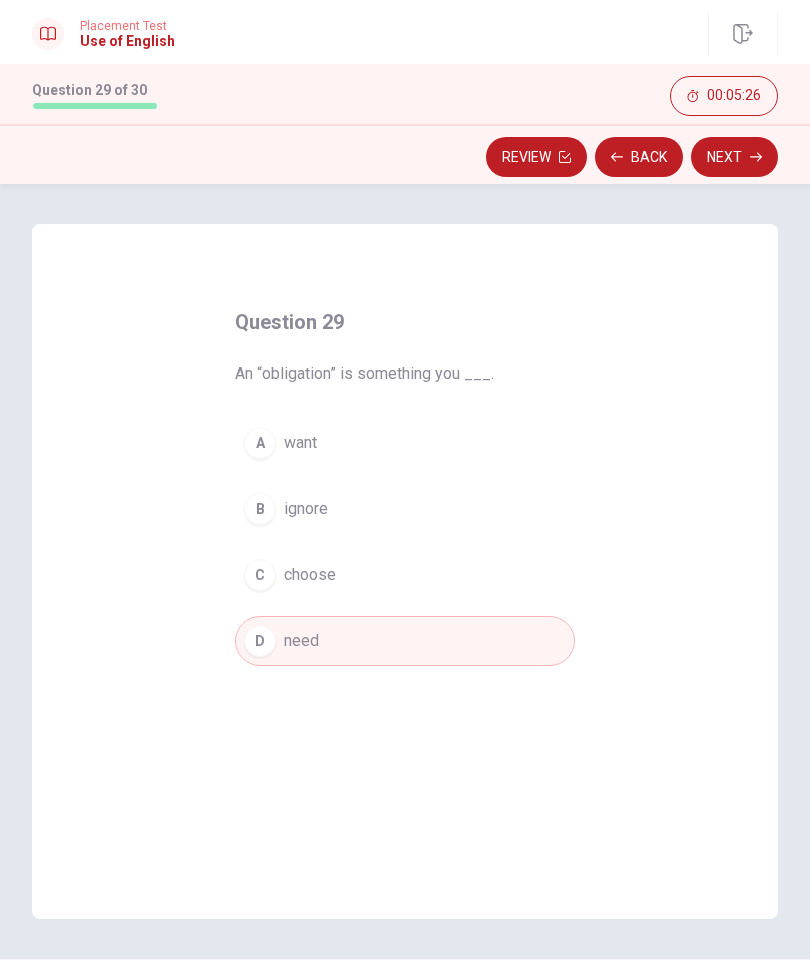 click on "D need" at bounding box center (405, 641) 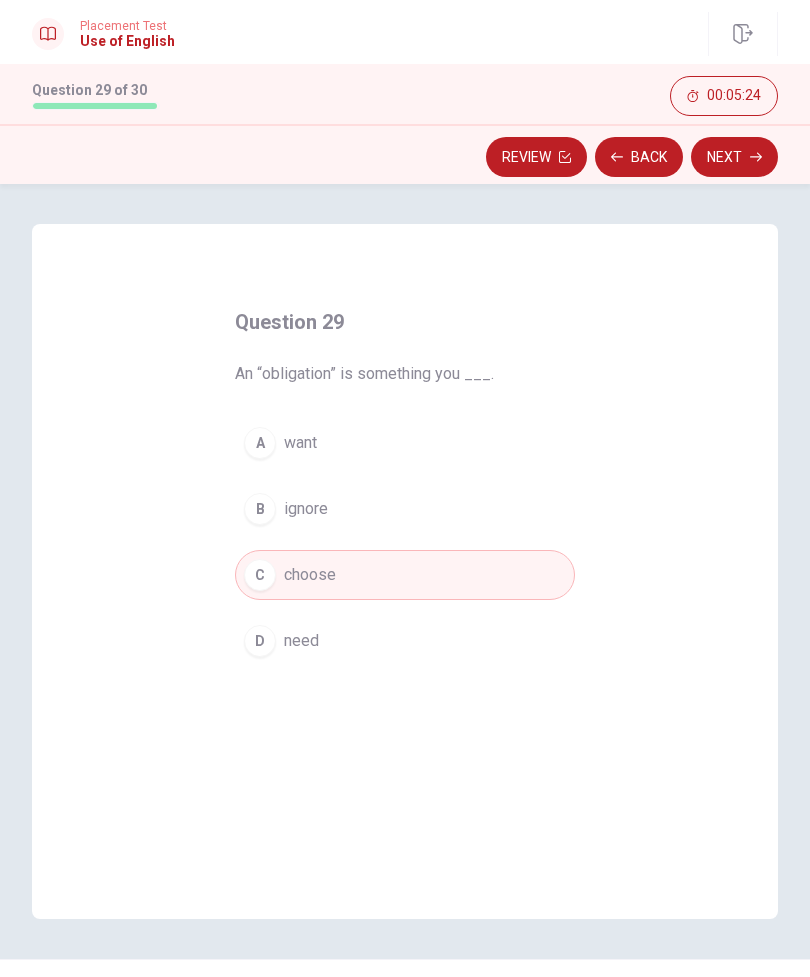 click on "A want" at bounding box center (405, 443) 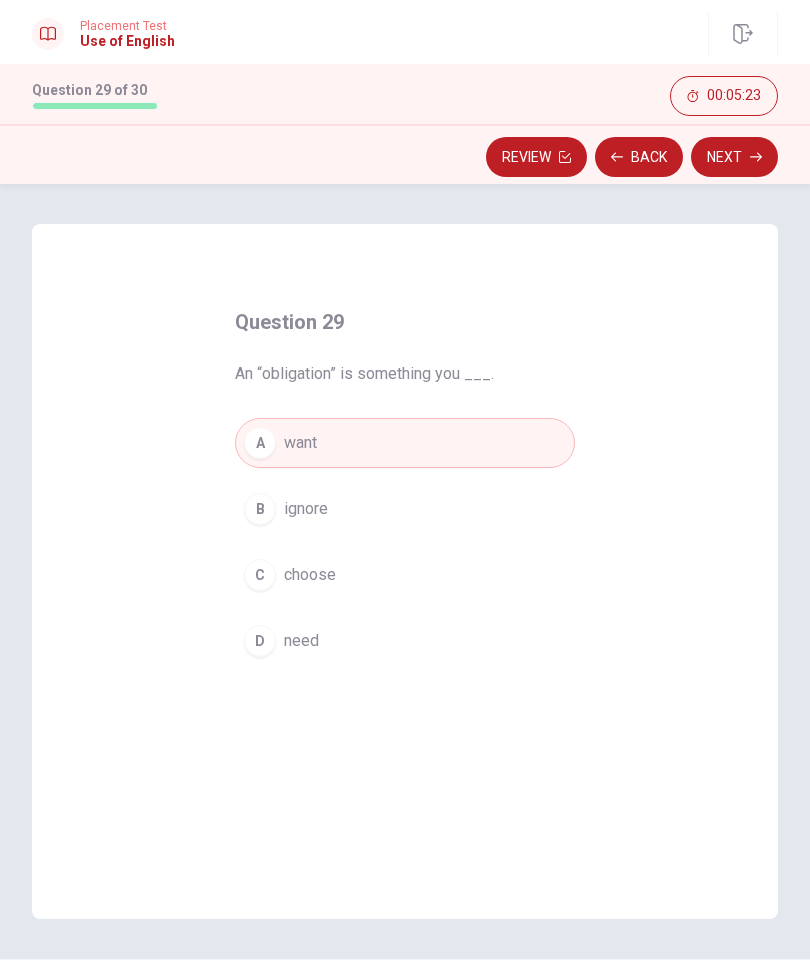 click on "C choose" at bounding box center (405, 575) 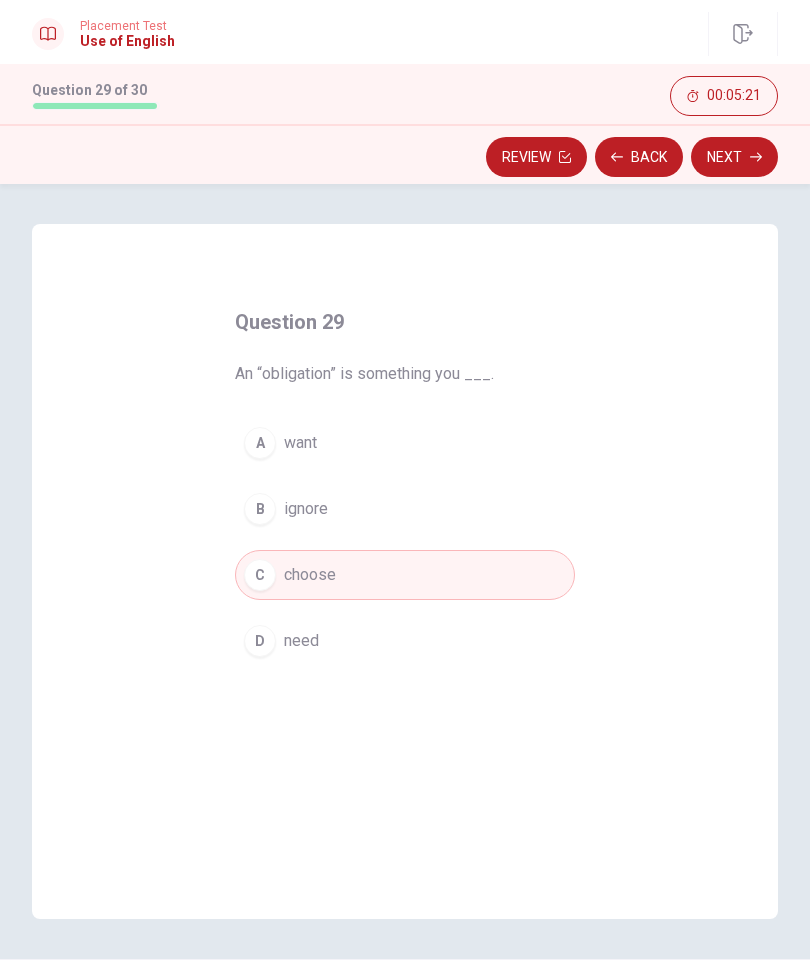 click on "Next" at bounding box center [734, 157] 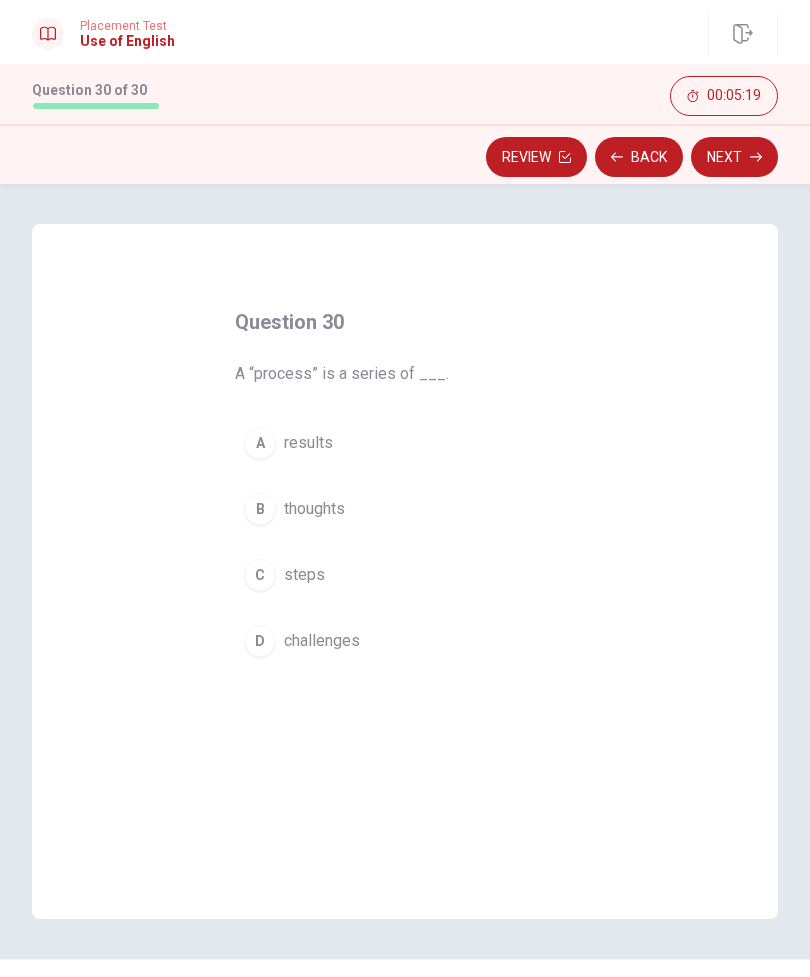 scroll, scrollTop: 0, scrollLeft: 0, axis: both 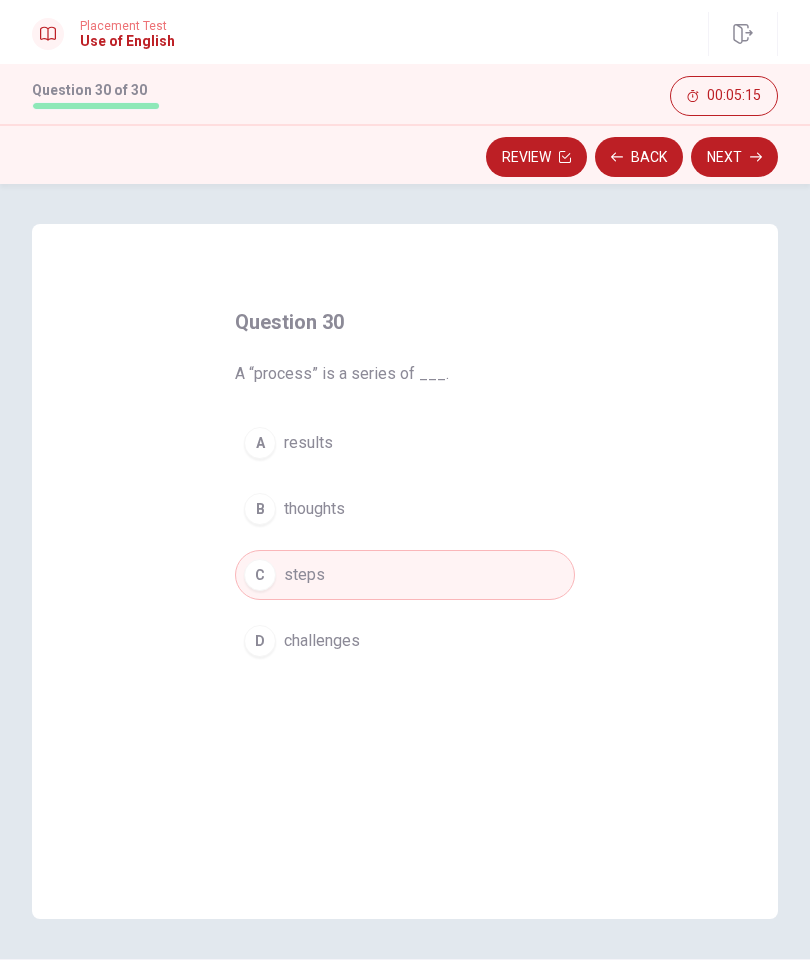 click on "Next" at bounding box center (734, 157) 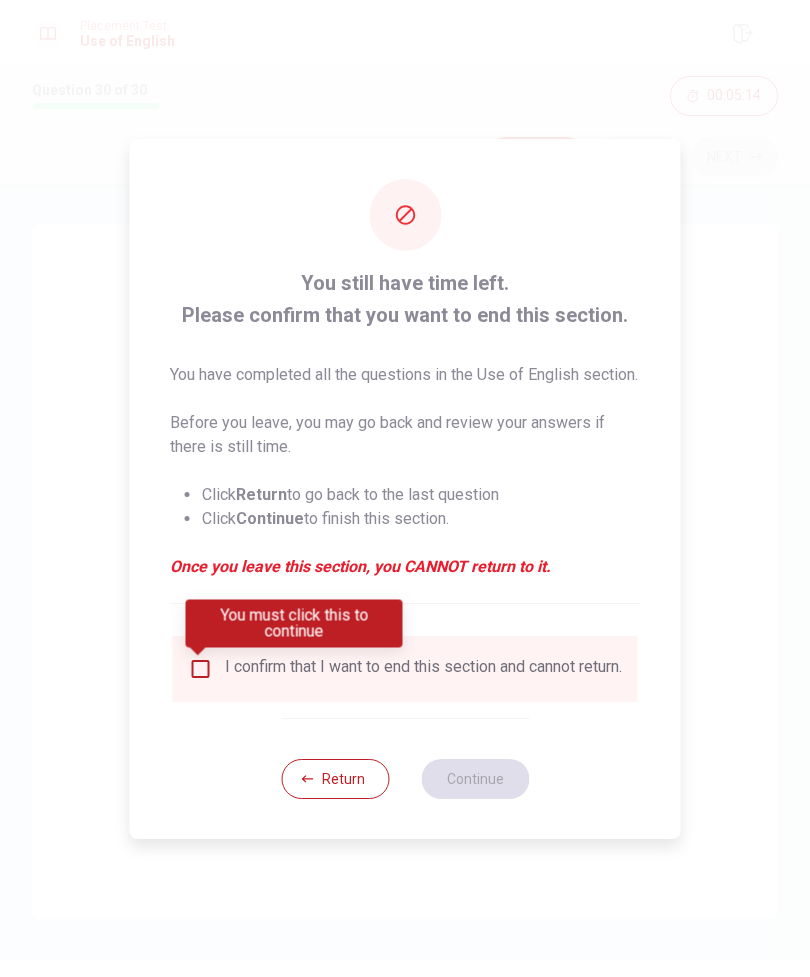 click at bounding box center [201, 669] 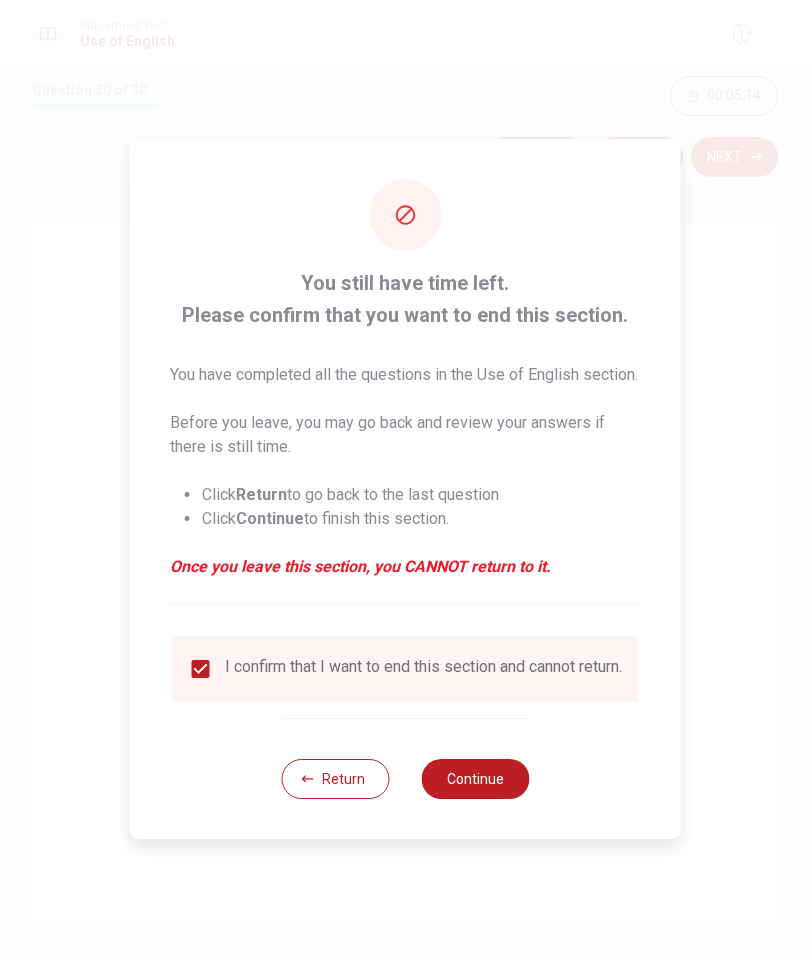 click on "Continue" at bounding box center (475, 779) 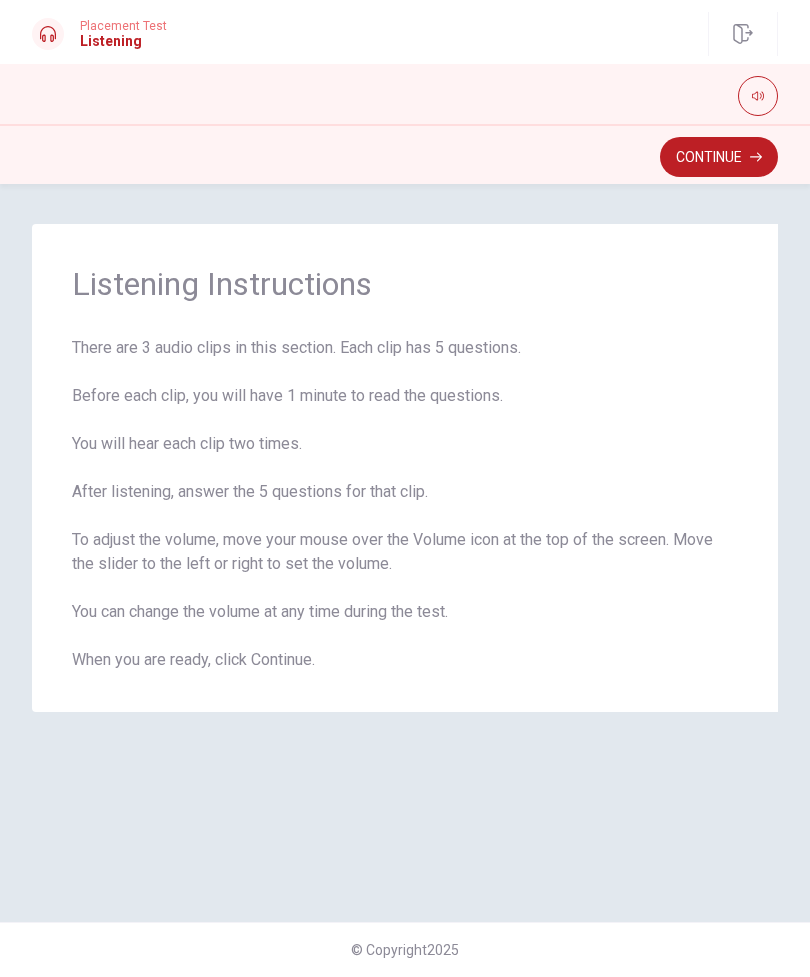 click on "Continue" at bounding box center [719, 157] 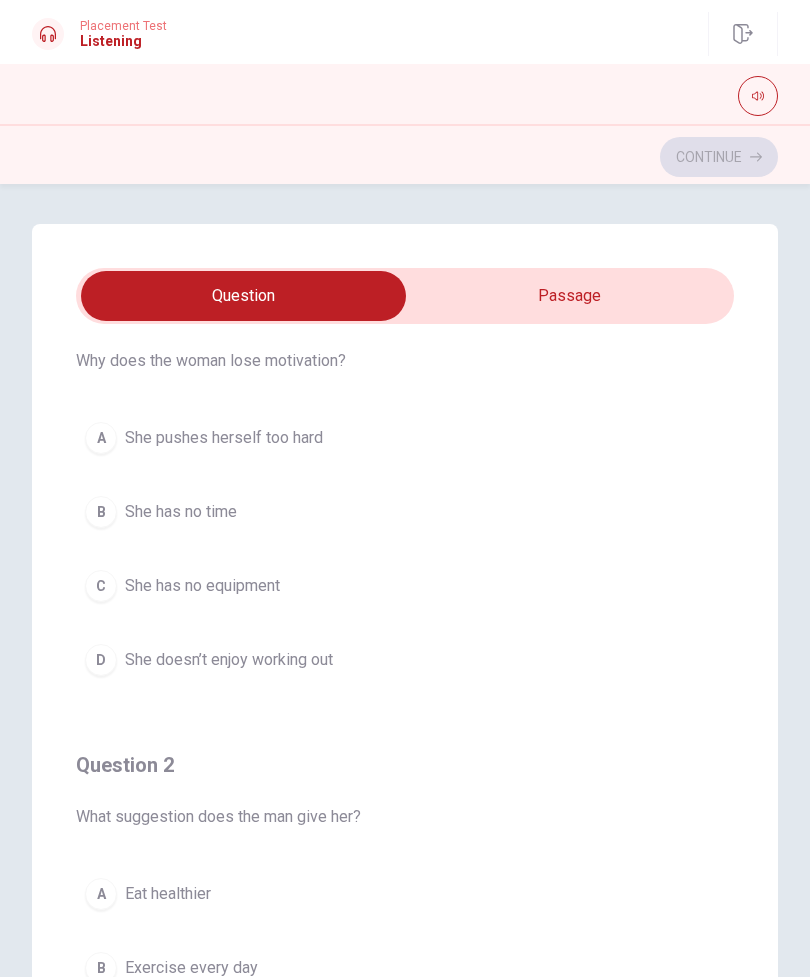 scroll, scrollTop: 69, scrollLeft: 0, axis: vertical 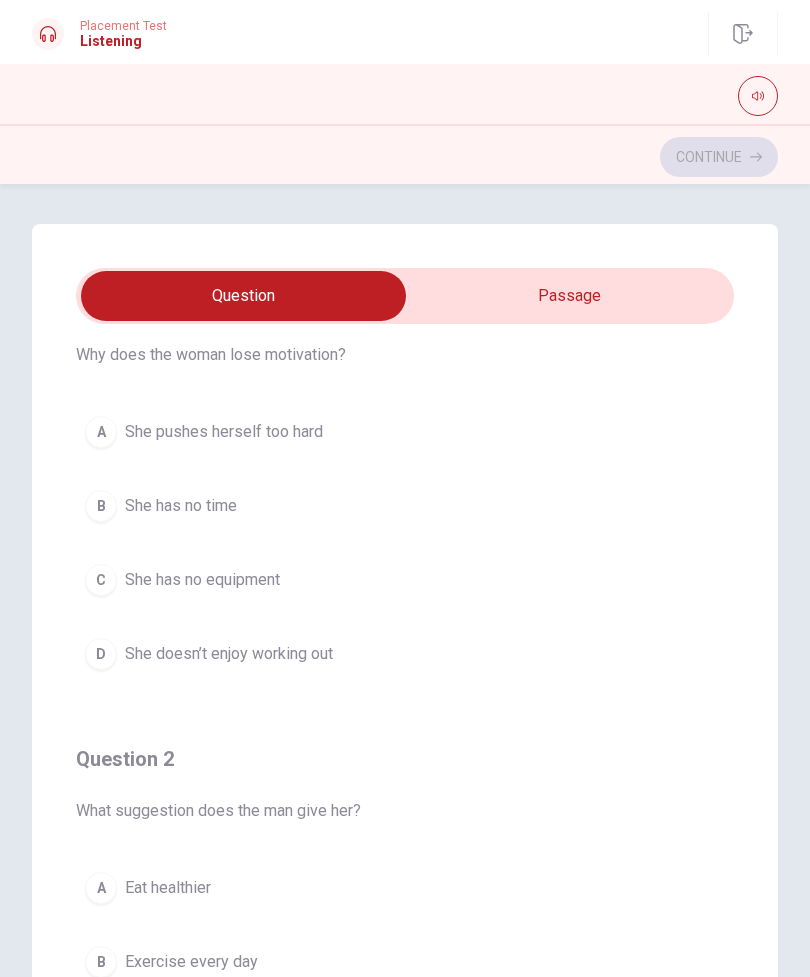 type on "0" 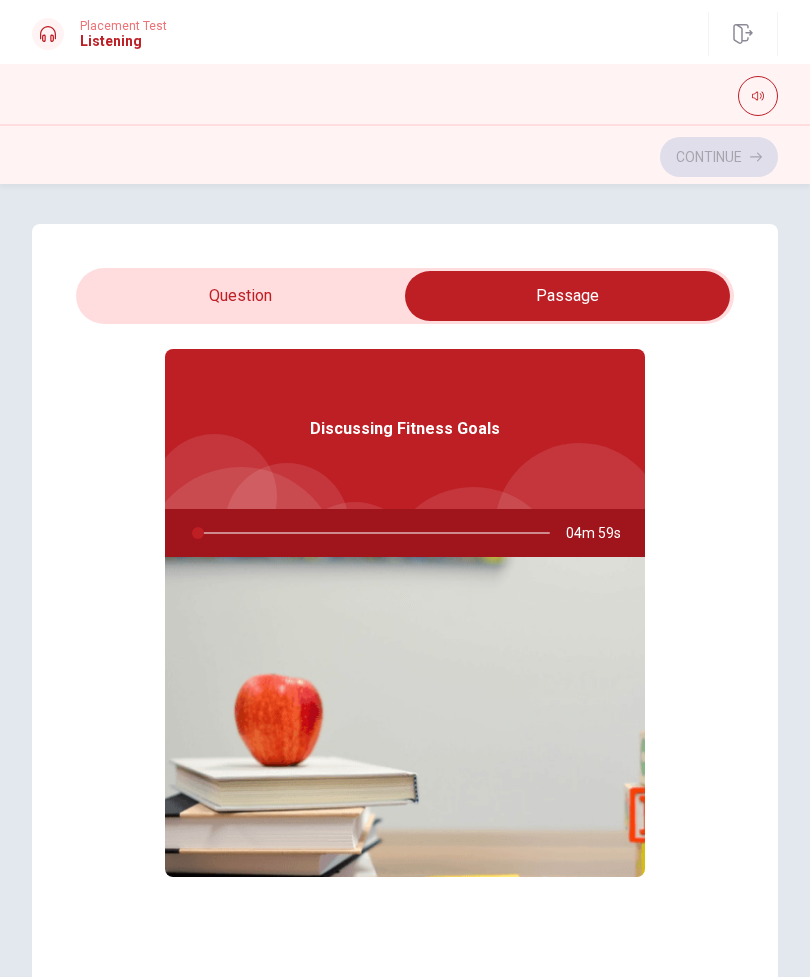 type on "1" 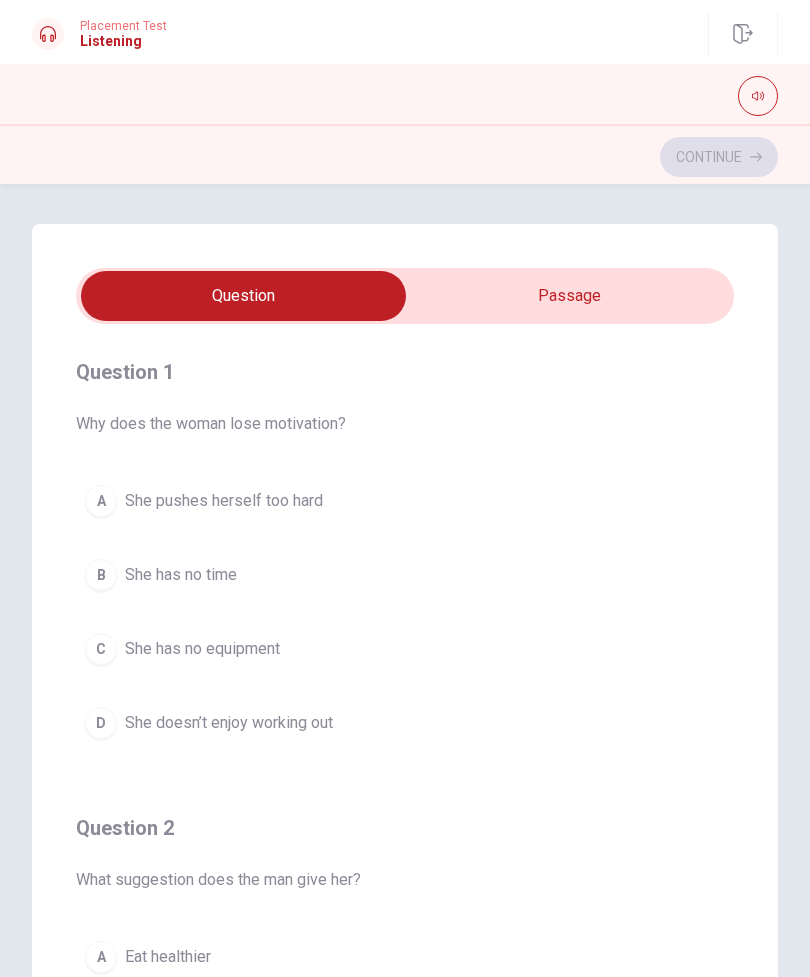 scroll, scrollTop: 0, scrollLeft: 0, axis: both 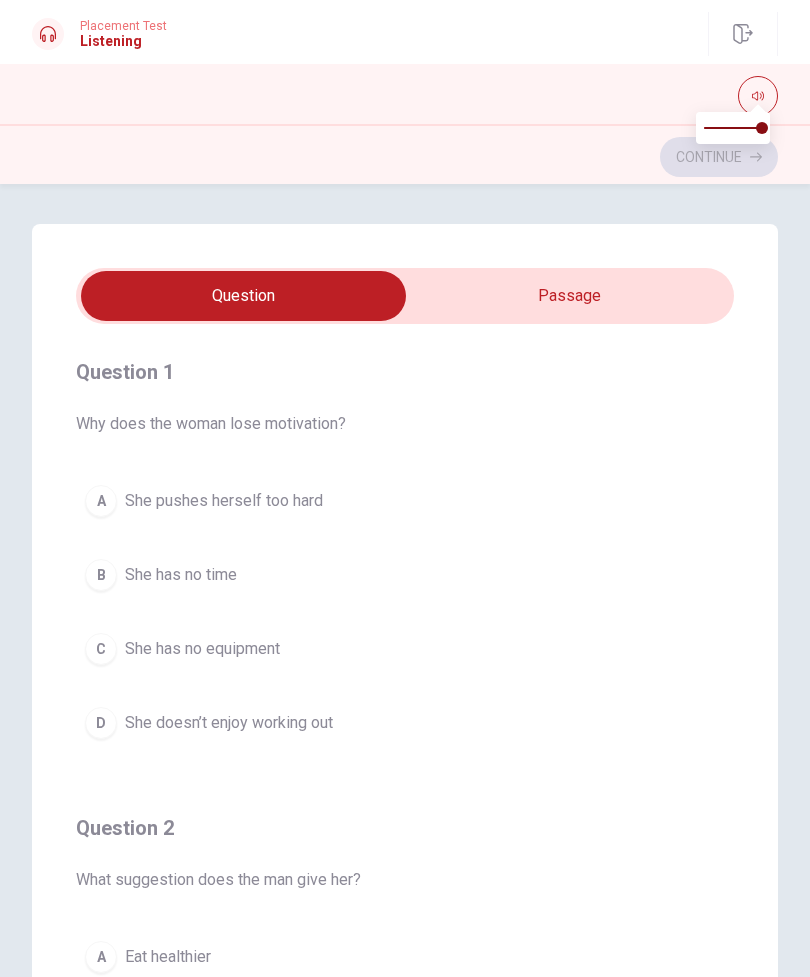 click at bounding box center [758, 96] 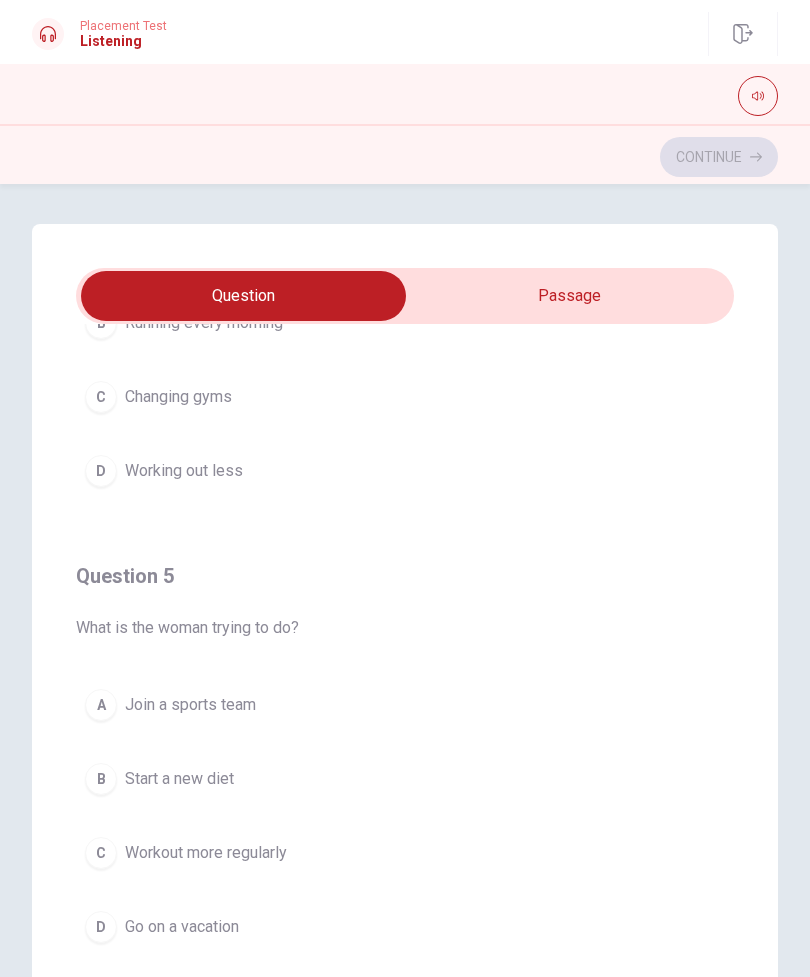 scroll, scrollTop: 1620, scrollLeft: 0, axis: vertical 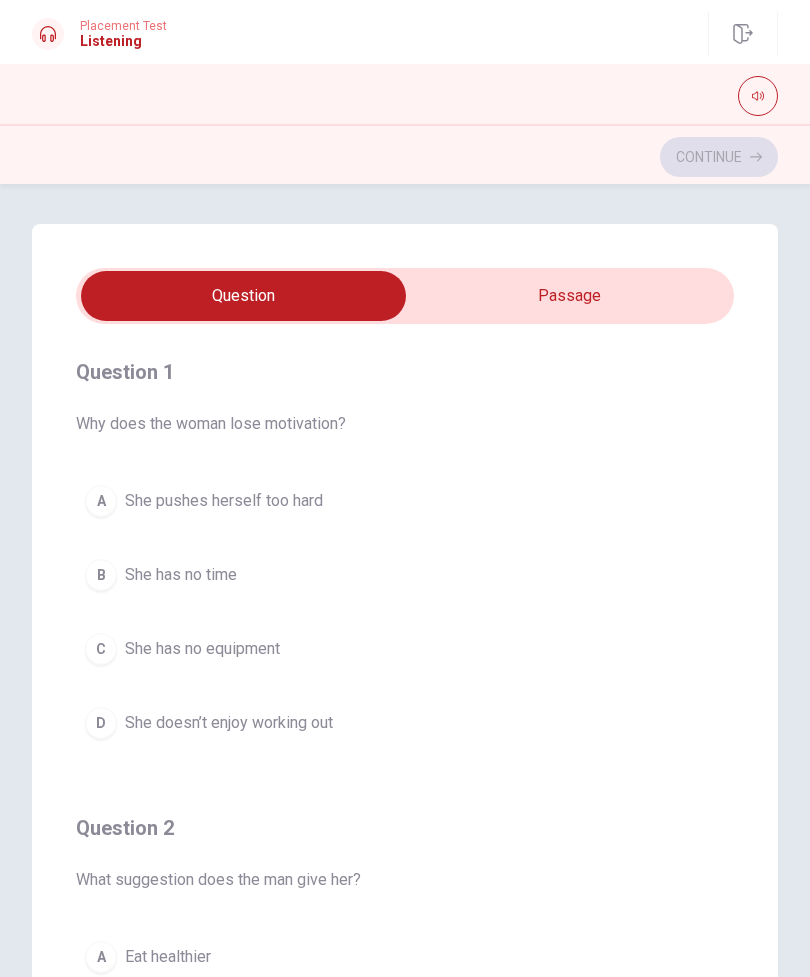 type on "19" 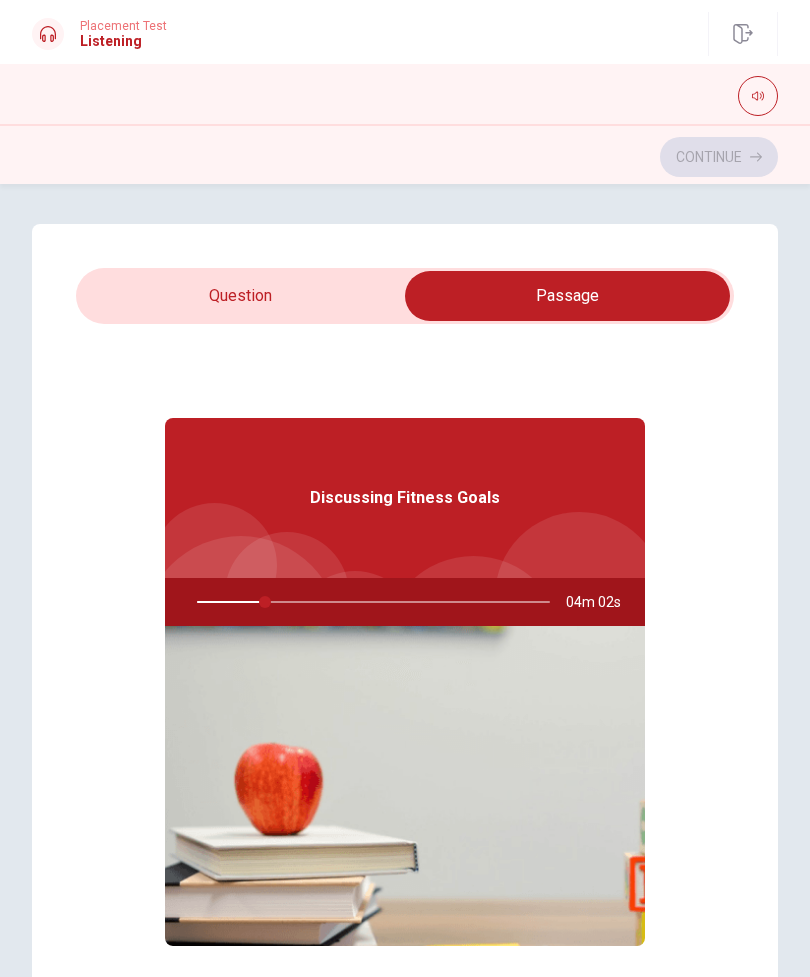 scroll, scrollTop: 0, scrollLeft: 0, axis: both 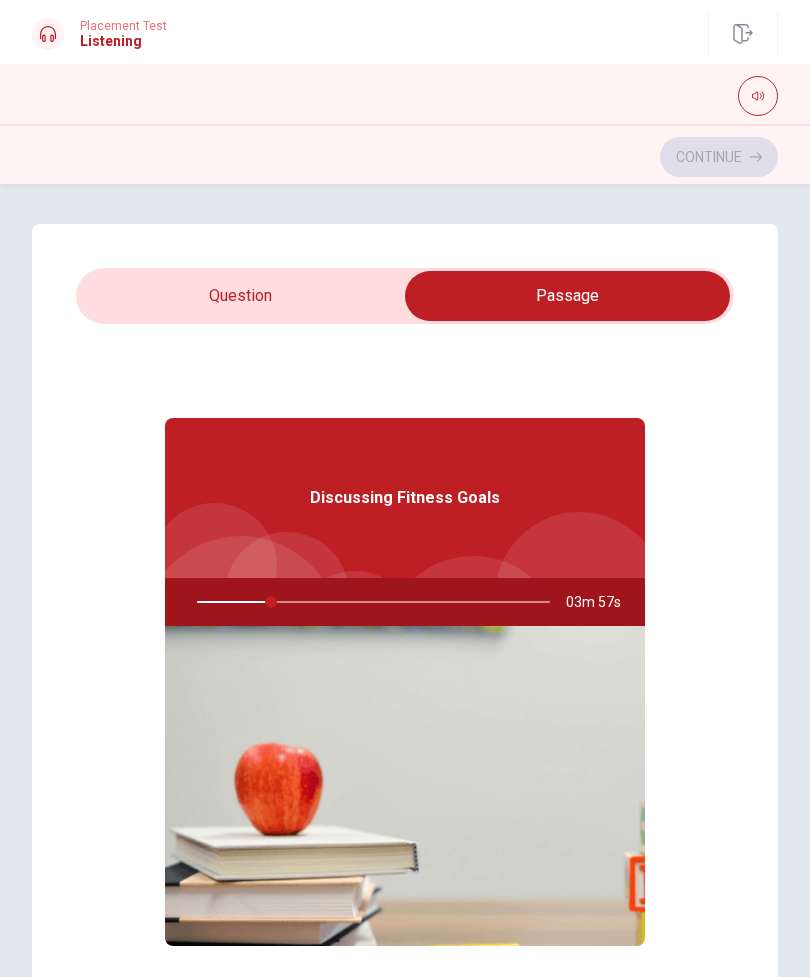 type on "21" 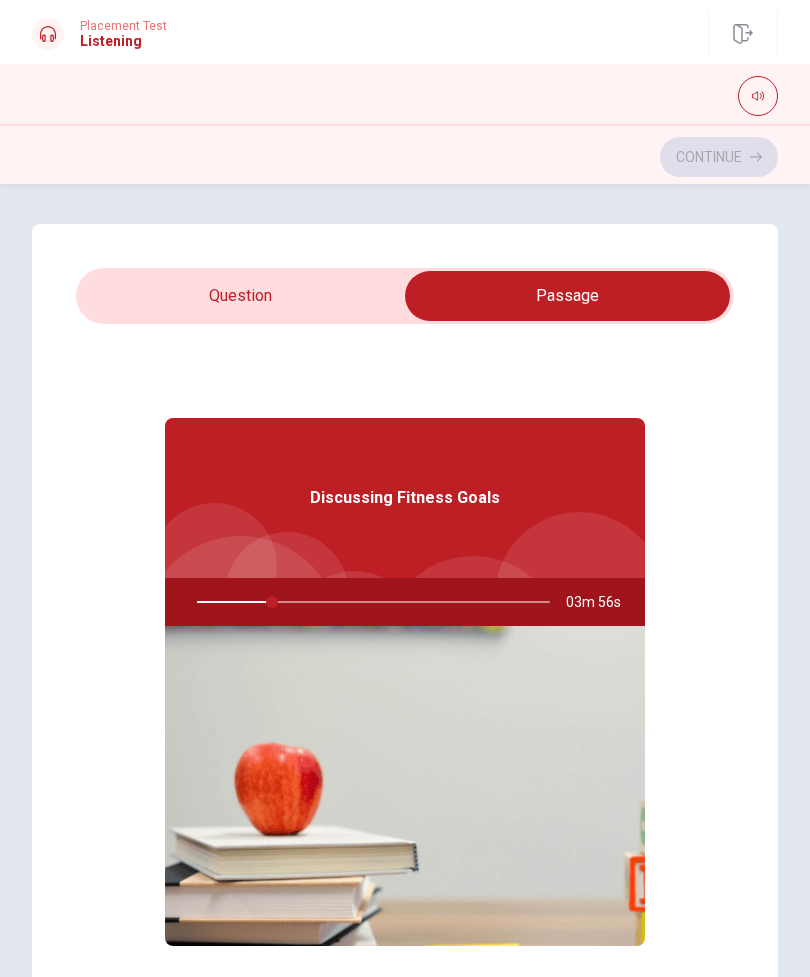click at bounding box center (567, 296) 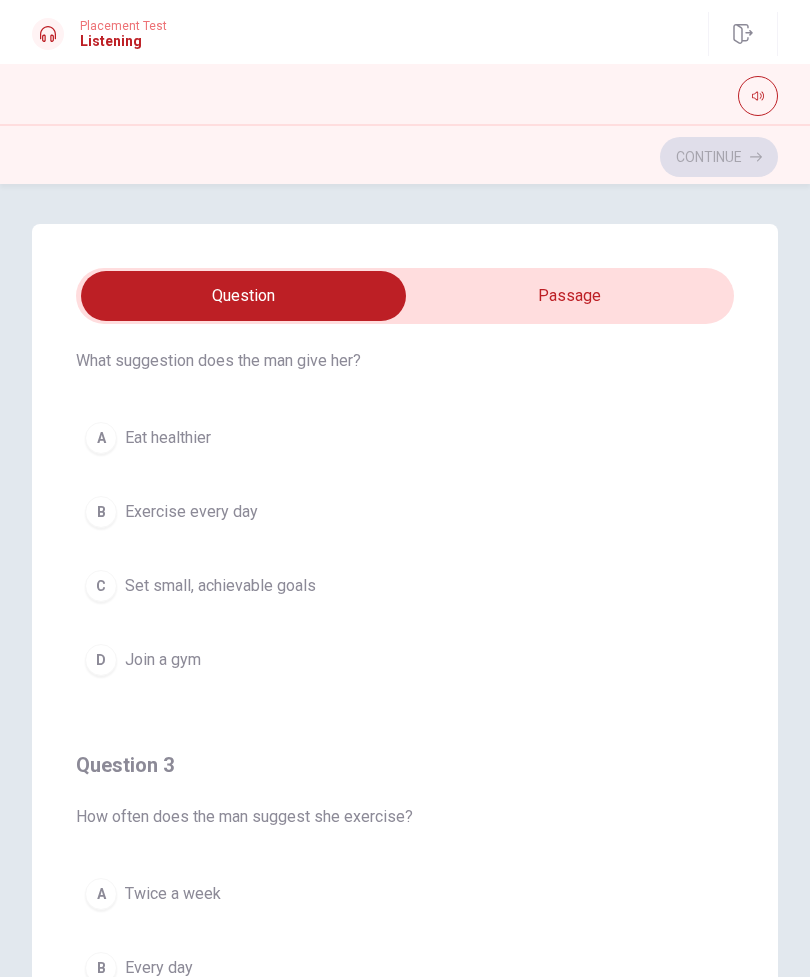 scroll, scrollTop: 507, scrollLeft: 0, axis: vertical 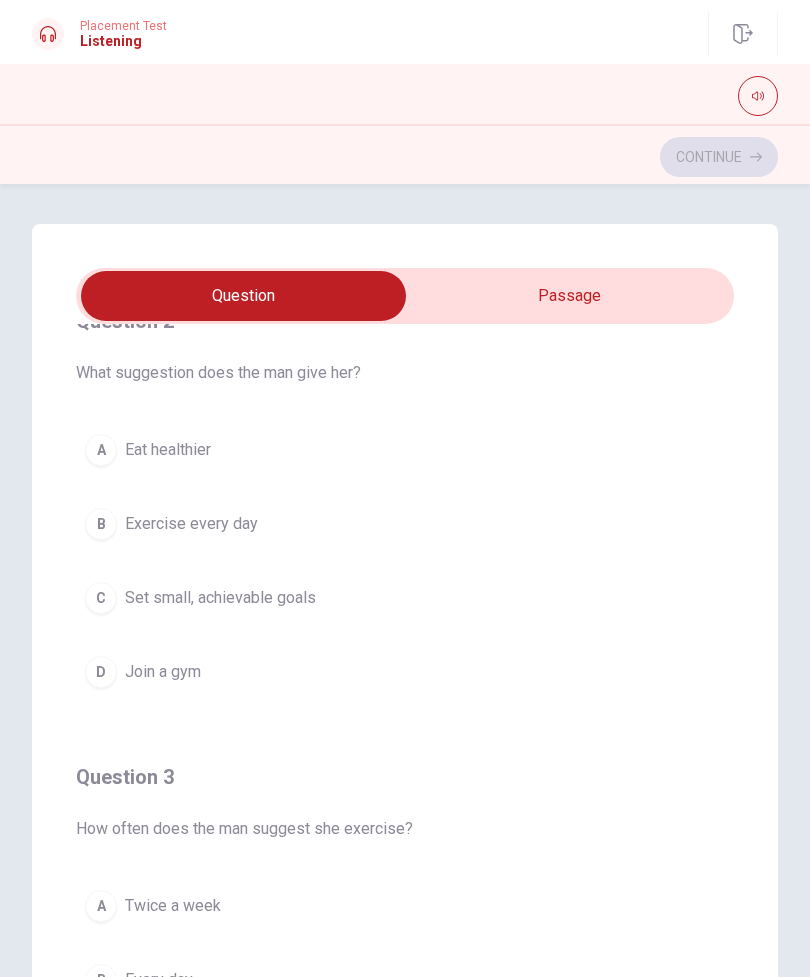 click on "C Set small, achievable goals" at bounding box center (405, 598) 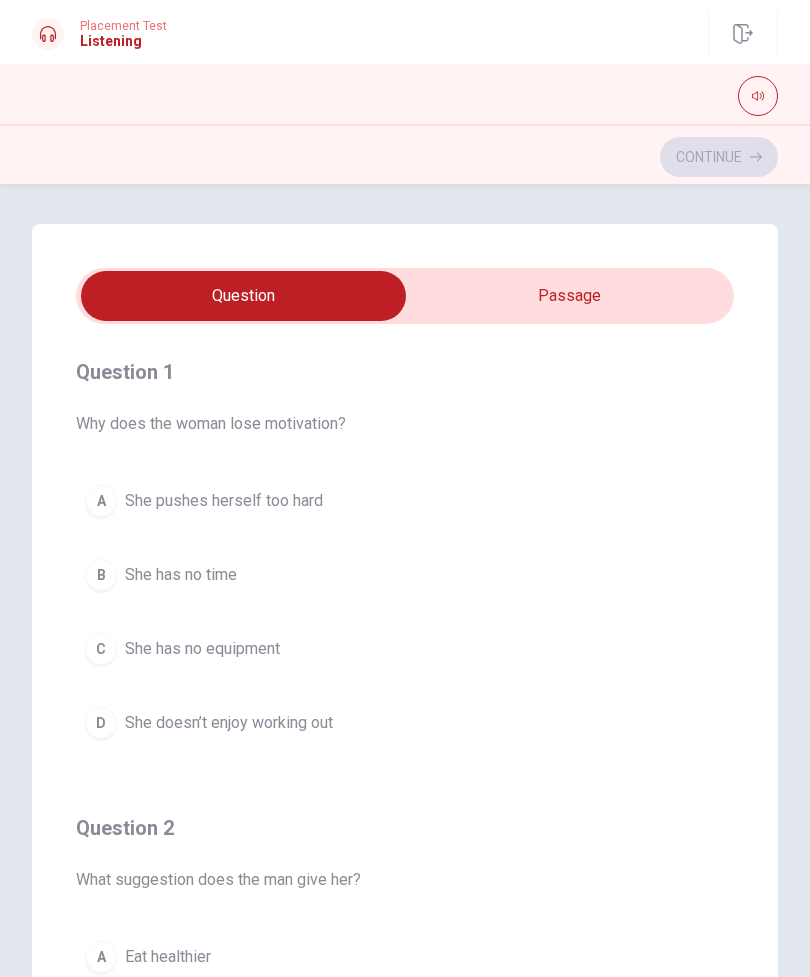 scroll, scrollTop: 0, scrollLeft: 0, axis: both 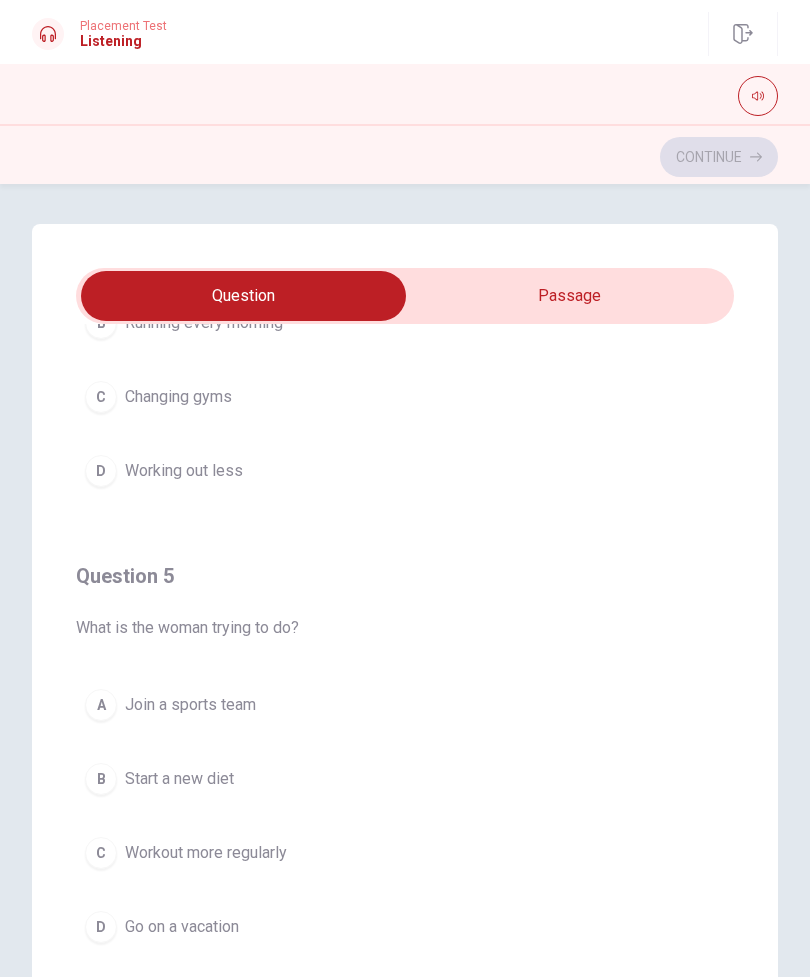 click on "C Workout more regularly" at bounding box center [405, 853] 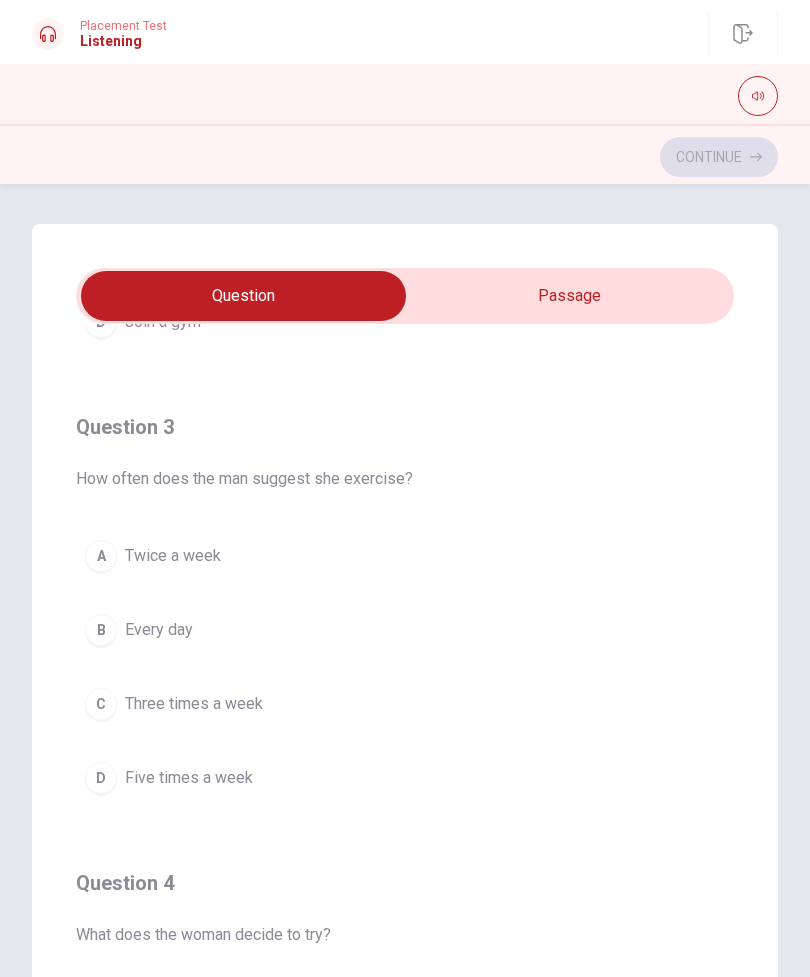 scroll, scrollTop: 871, scrollLeft: 0, axis: vertical 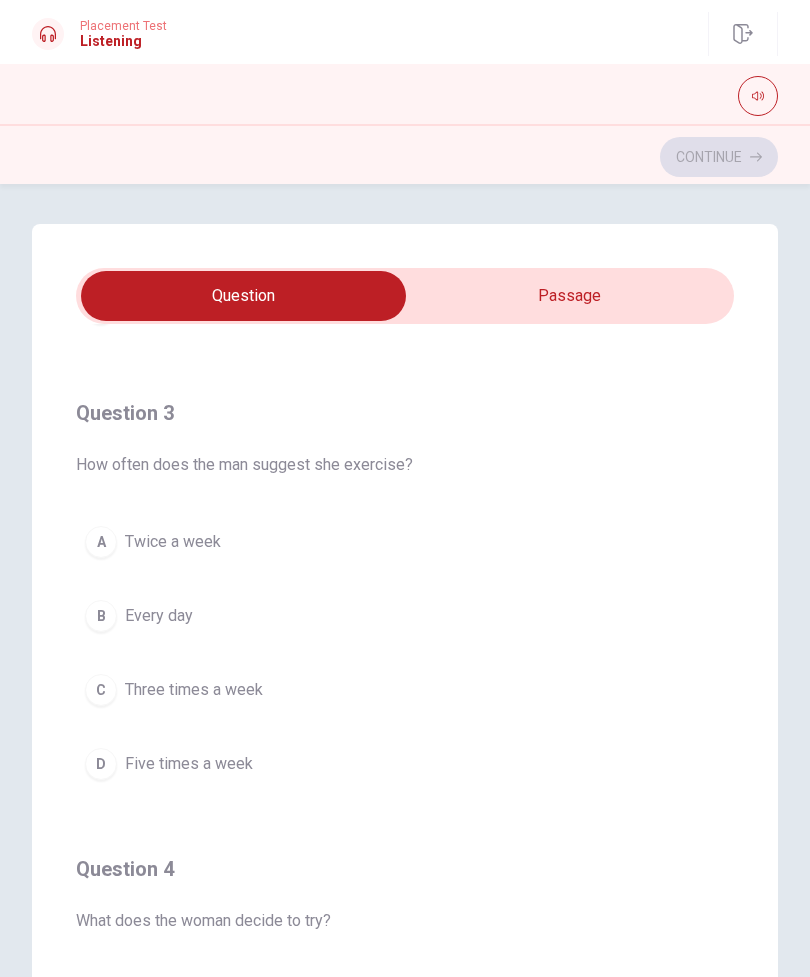 click on "C Three times a week" at bounding box center (405, 690) 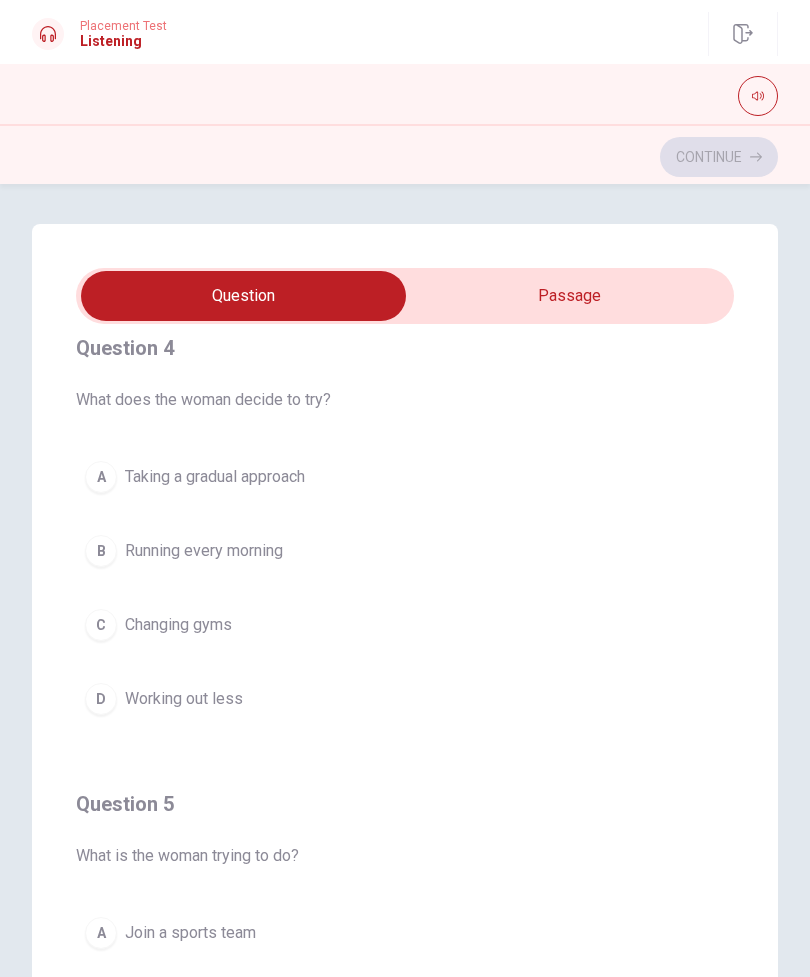 scroll, scrollTop: 1395, scrollLeft: 0, axis: vertical 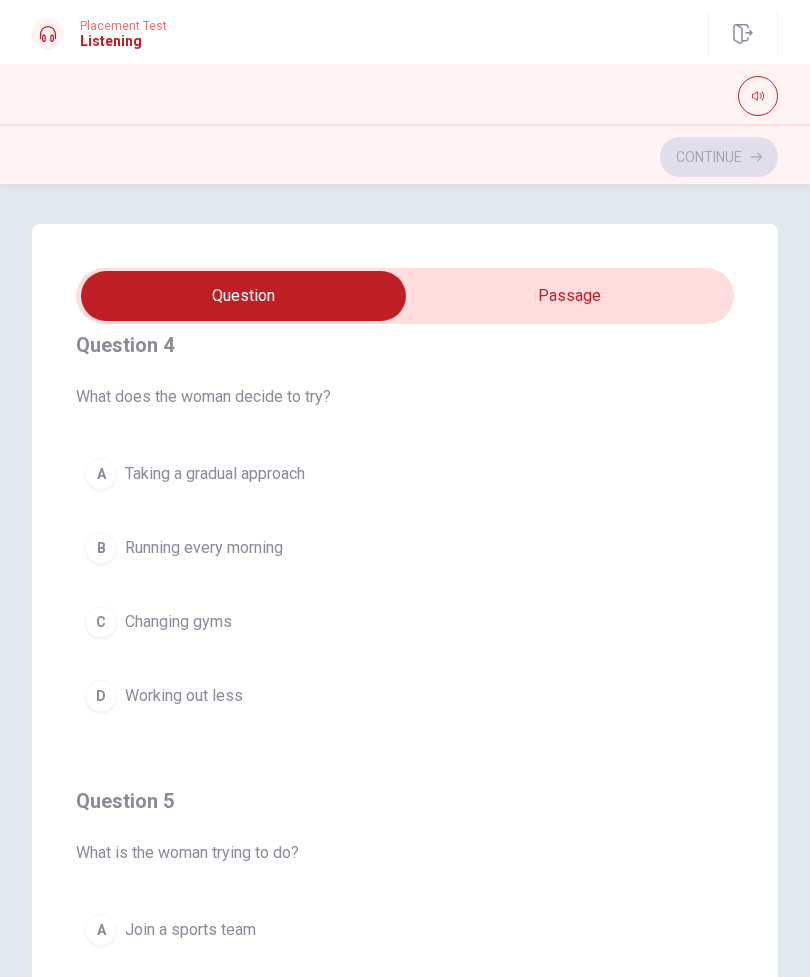 click on "B Running every morning" at bounding box center (405, 548) 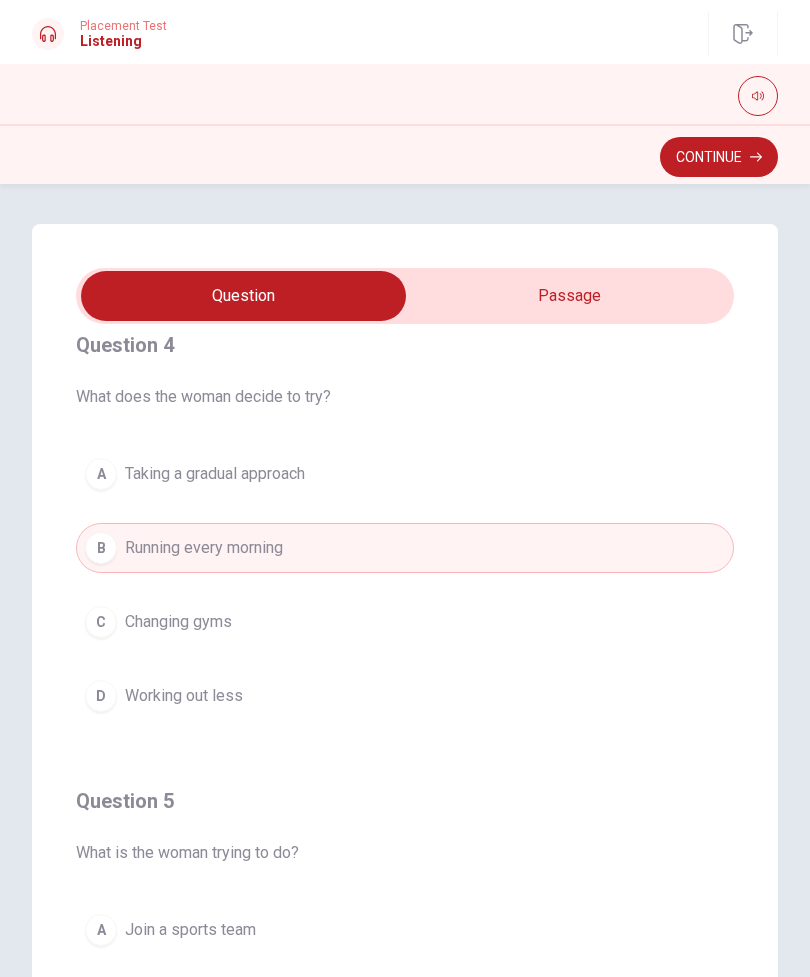 click on "Continue" at bounding box center (719, 157) 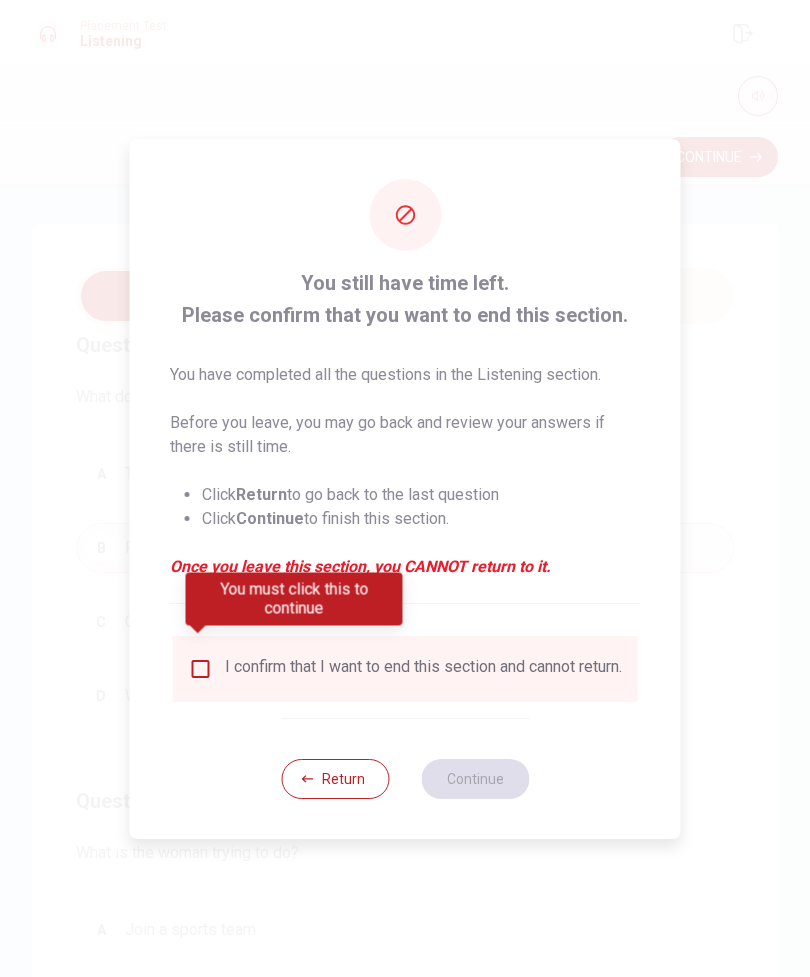 click at bounding box center [201, 669] 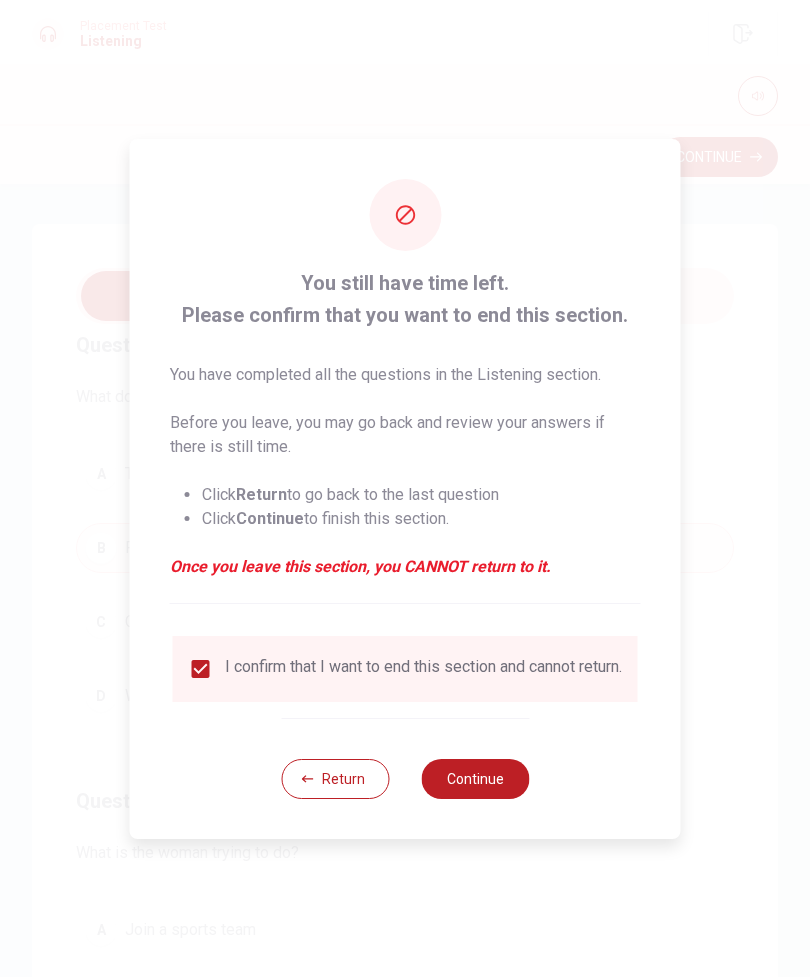 click on "Continue" at bounding box center (475, 779) 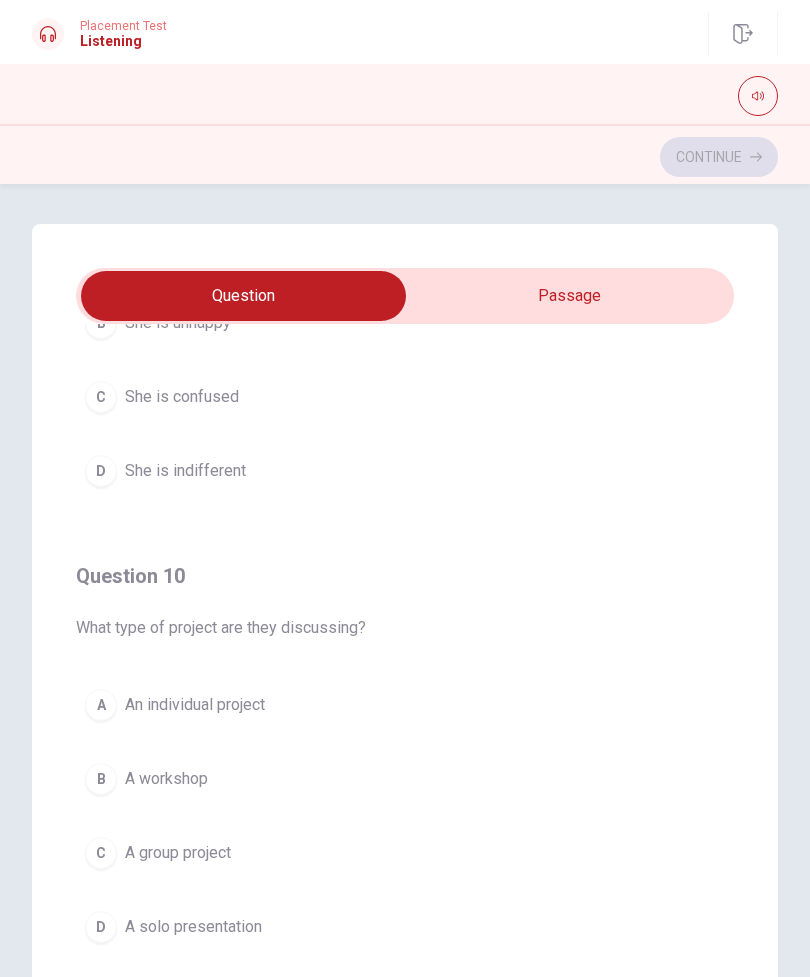 scroll, scrollTop: 1620, scrollLeft: 0, axis: vertical 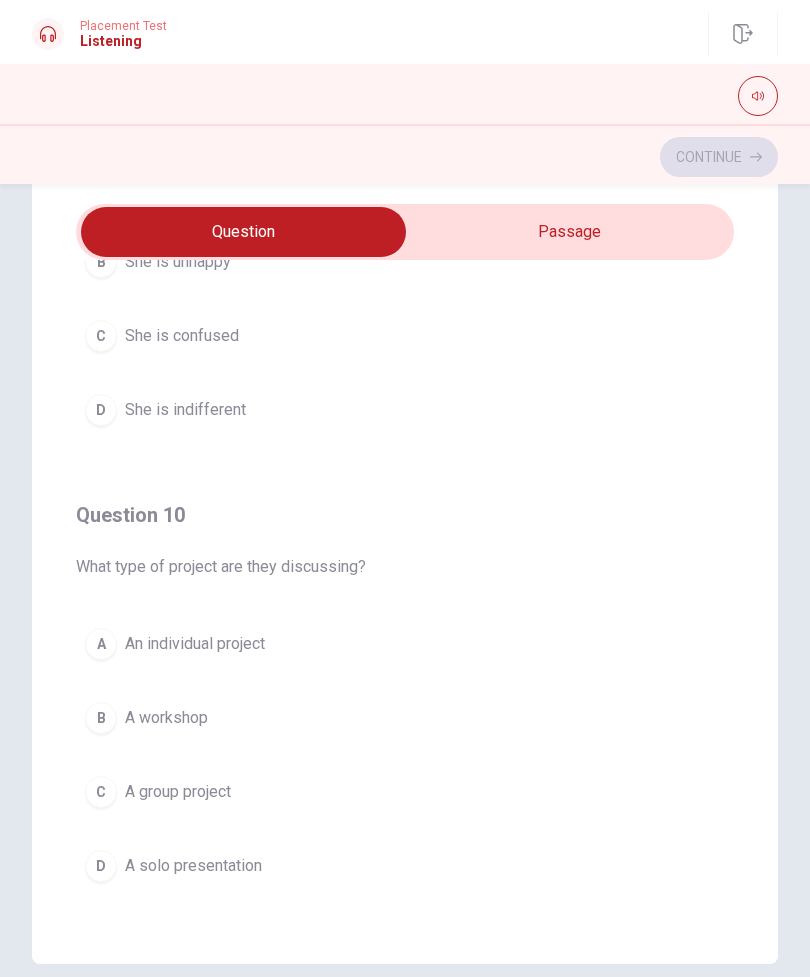 click on "A An individual project" at bounding box center [405, 644] 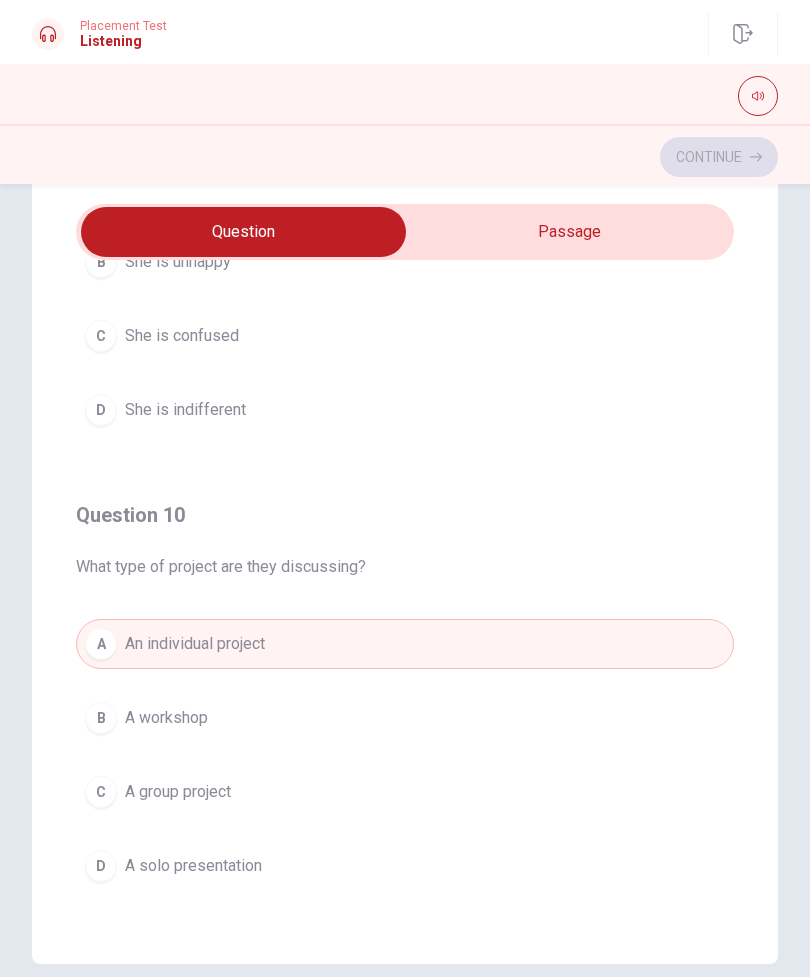 click on "A An individual project" at bounding box center (405, 644) 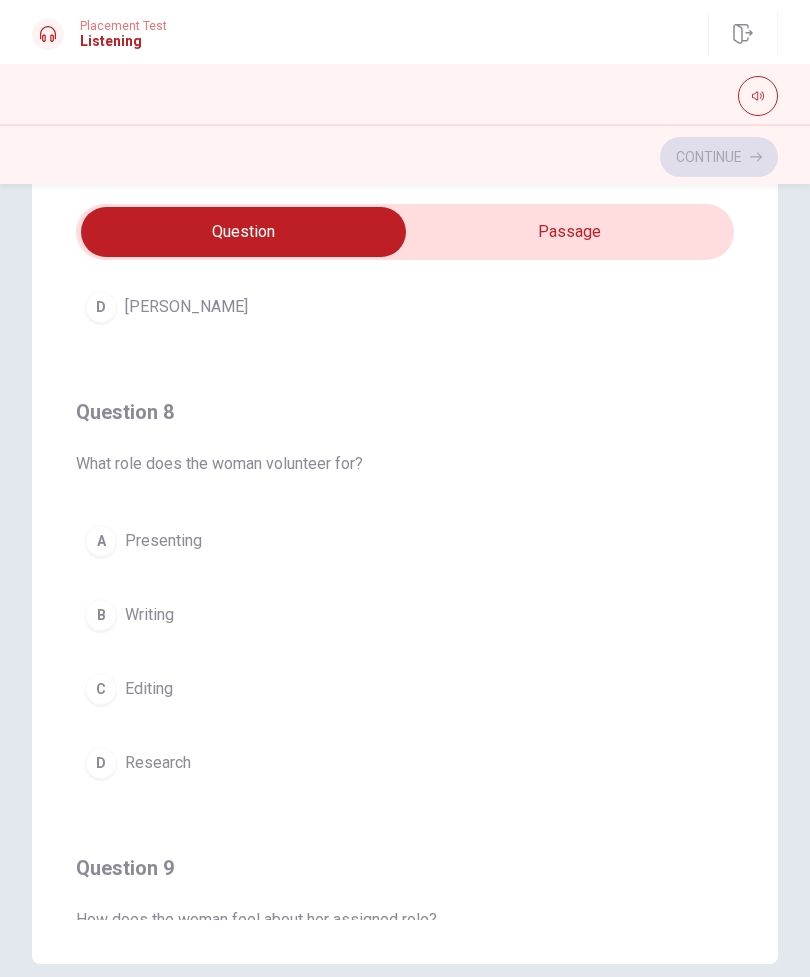 scroll, scrollTop: 803, scrollLeft: 0, axis: vertical 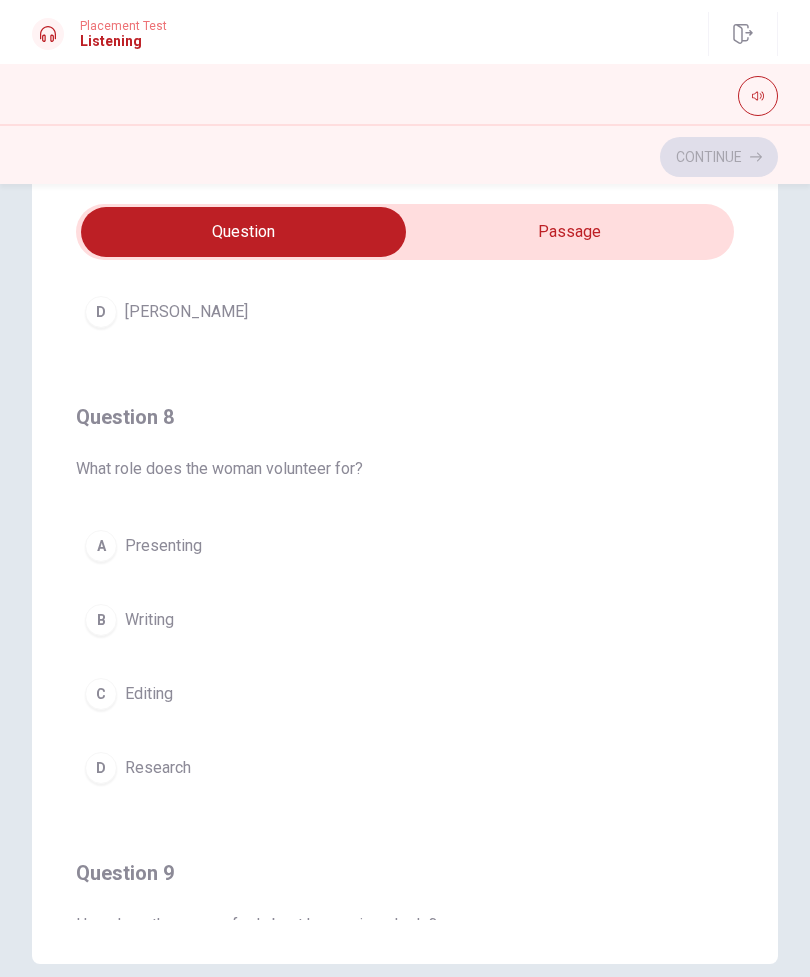 click on "D Research" at bounding box center [405, 768] 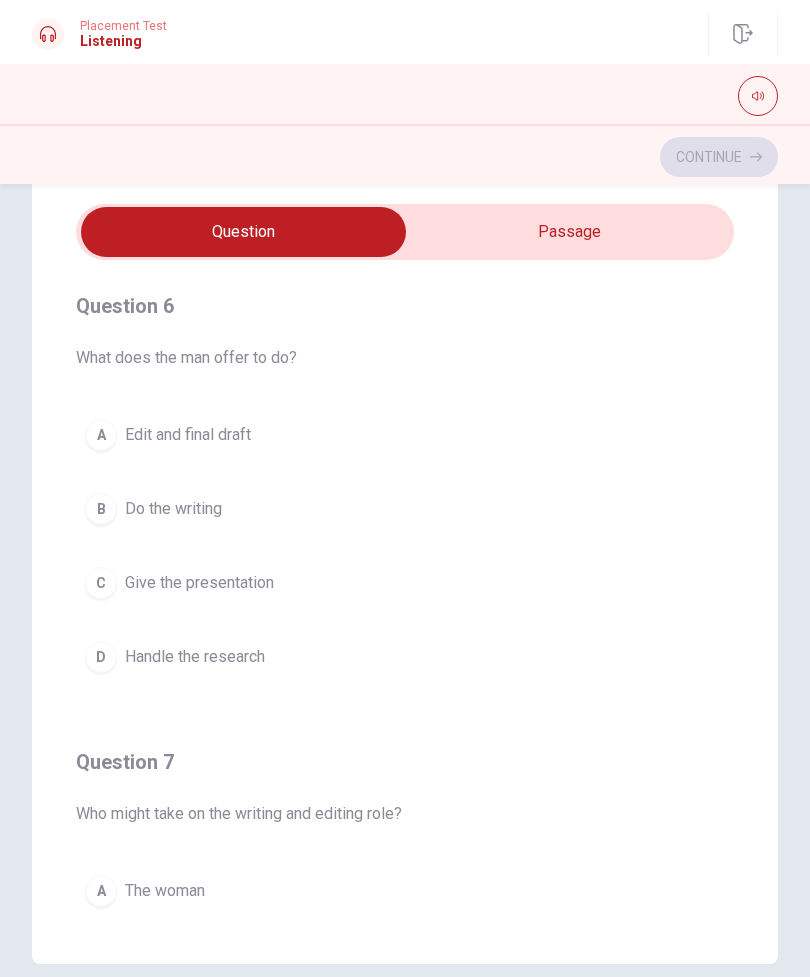 scroll, scrollTop: 1, scrollLeft: 0, axis: vertical 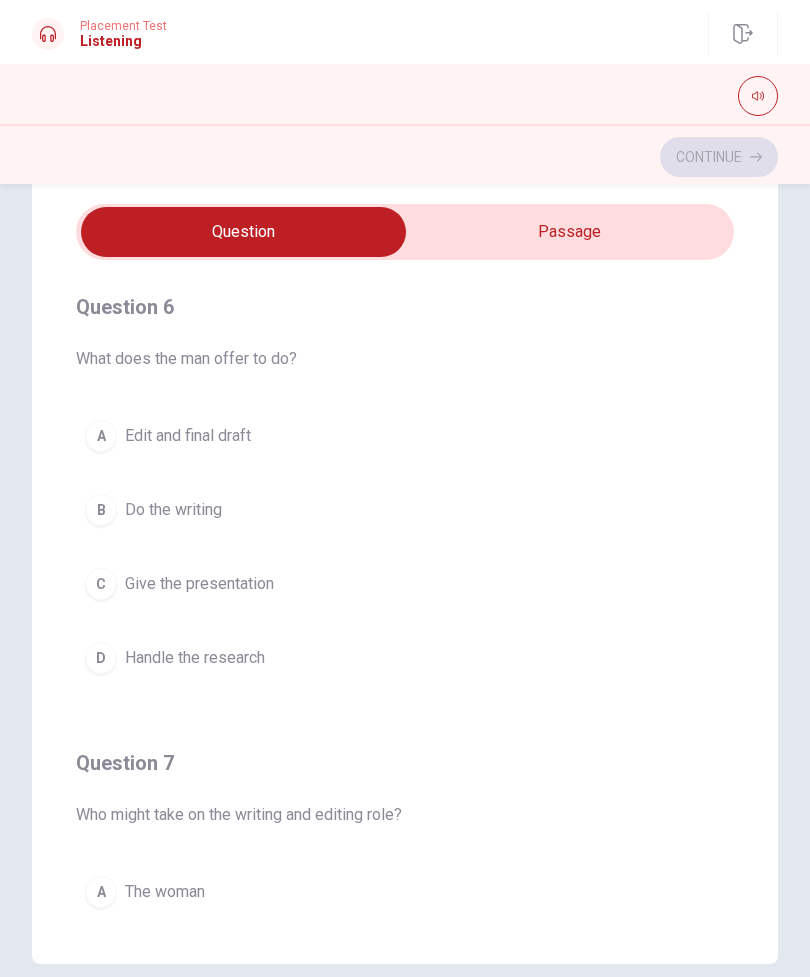 click on "C Give the presentation" at bounding box center (405, 584) 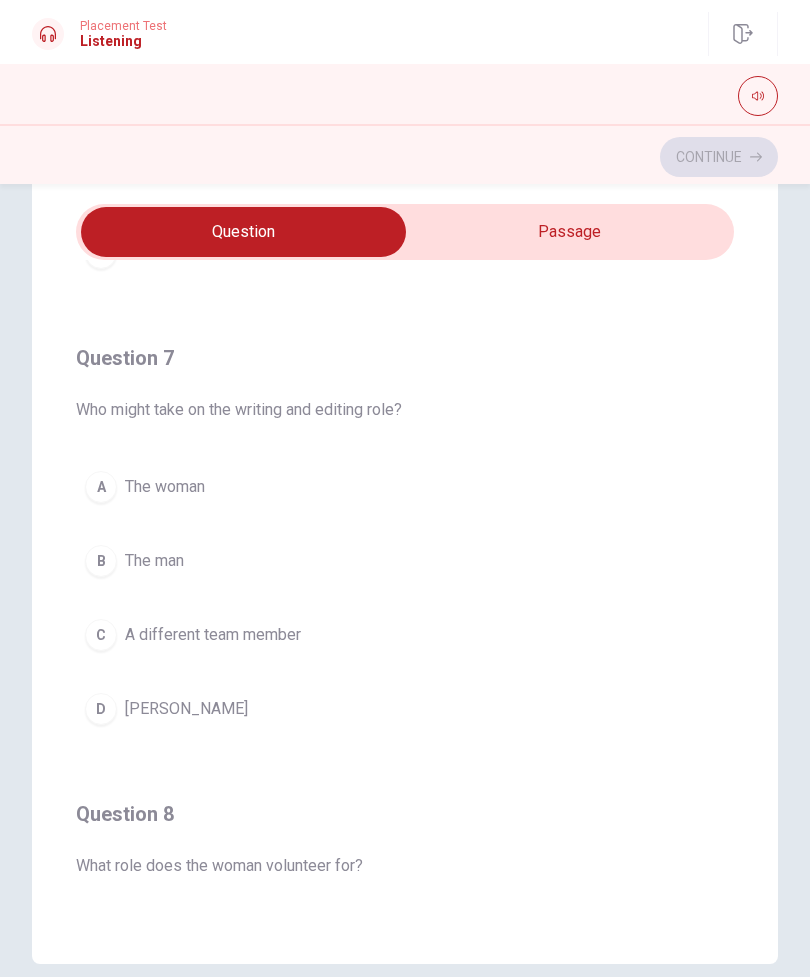 scroll, scrollTop: 408, scrollLeft: 0, axis: vertical 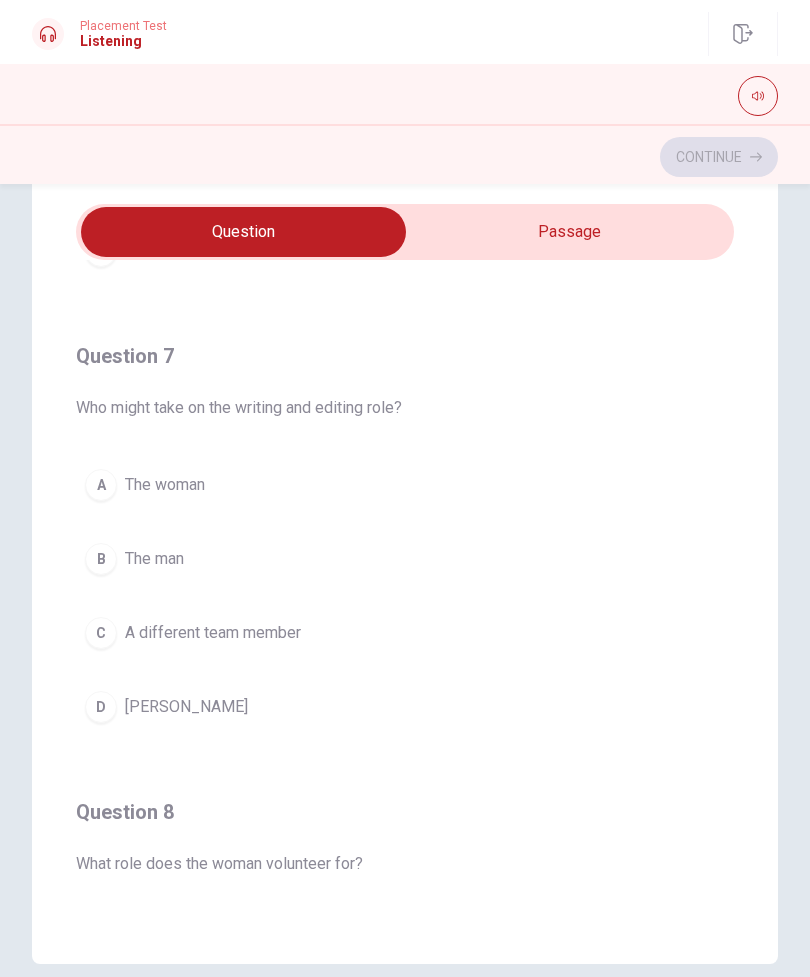 click on "D Sarah" at bounding box center (405, 707) 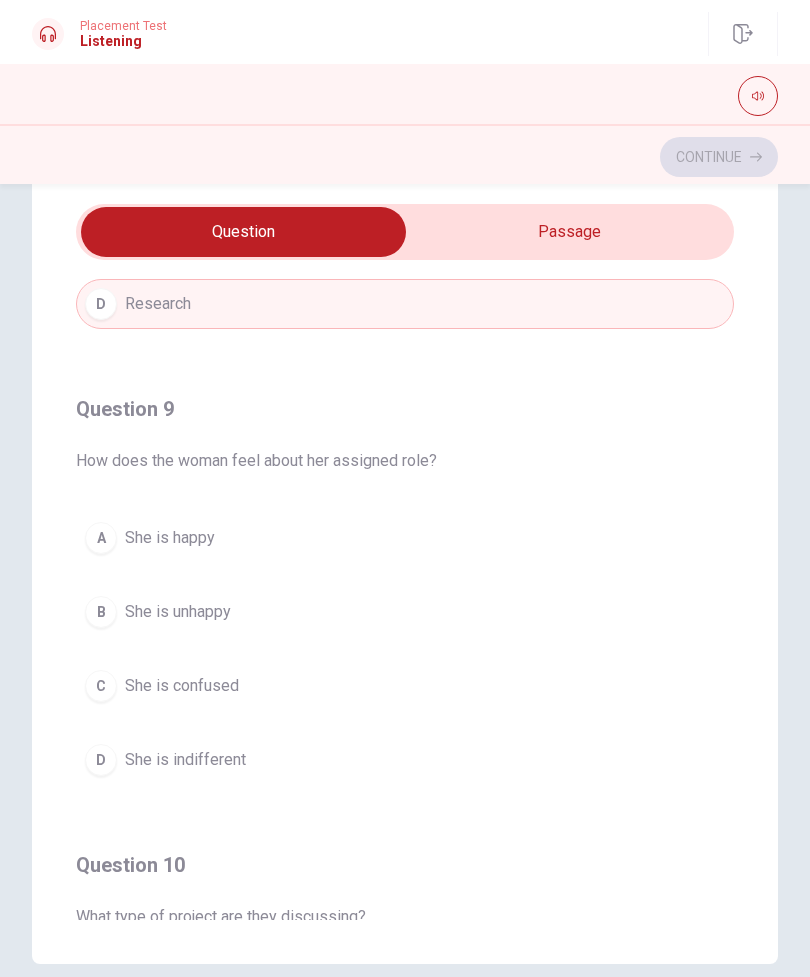 scroll, scrollTop: 1268, scrollLeft: 0, axis: vertical 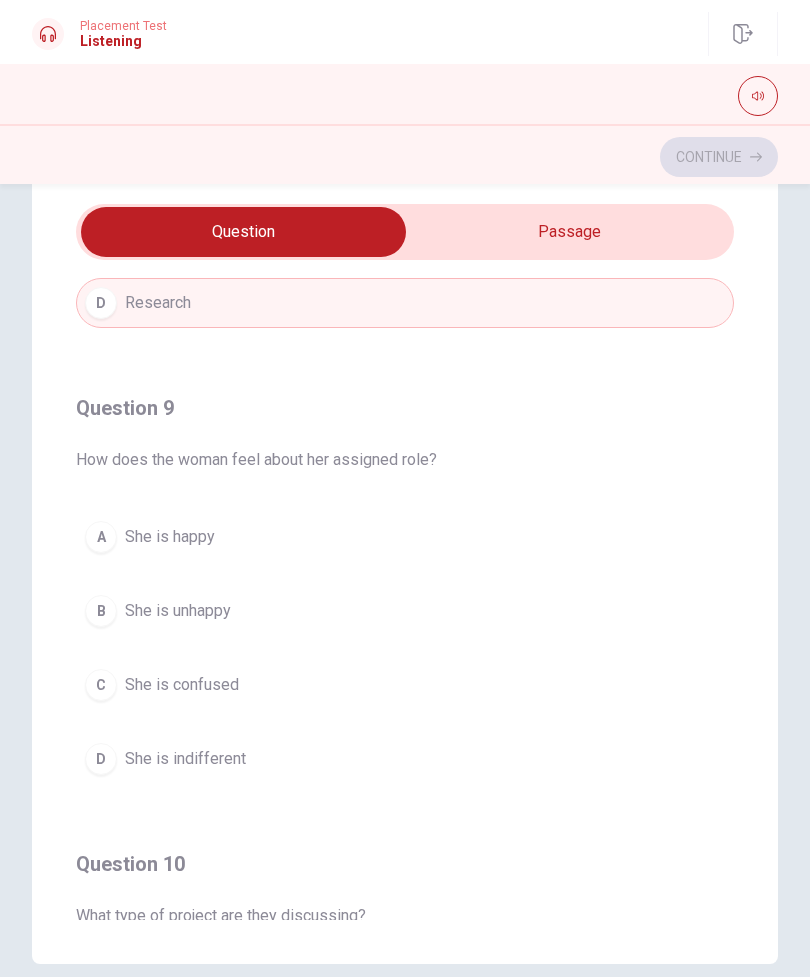 click on "A She is happy" at bounding box center (405, 537) 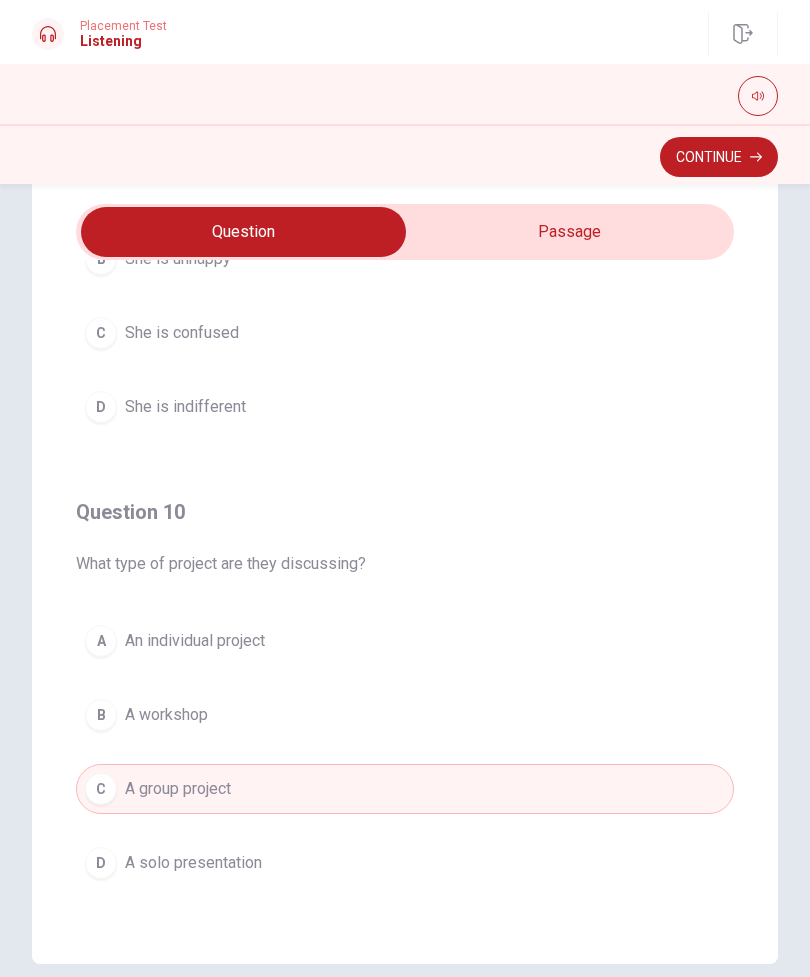 scroll, scrollTop: 1620, scrollLeft: 0, axis: vertical 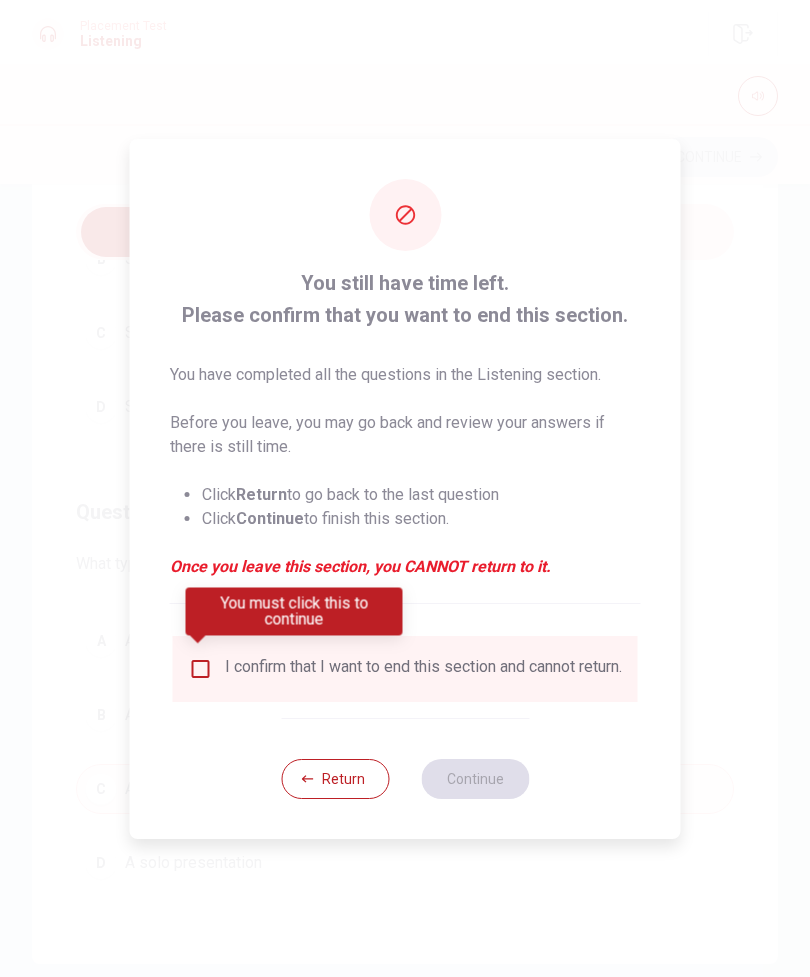 click on "I confirm that I want to end this section and cannot return." at bounding box center (423, 669) 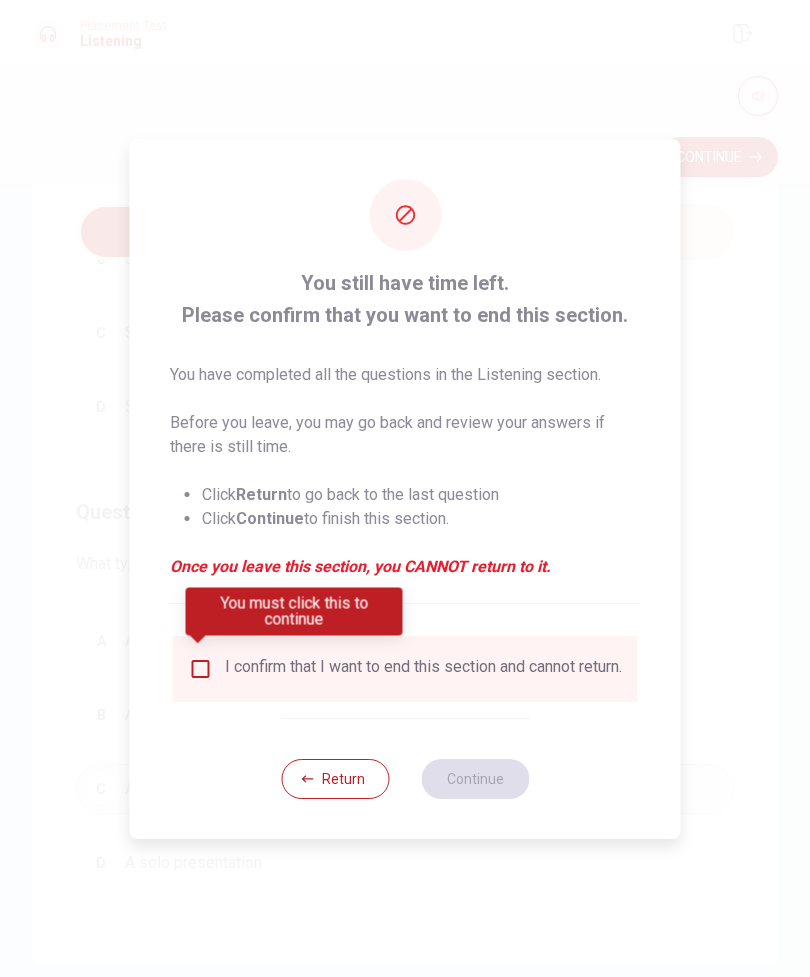 click on "I confirm that I want to end this section and cannot return." at bounding box center [405, 669] 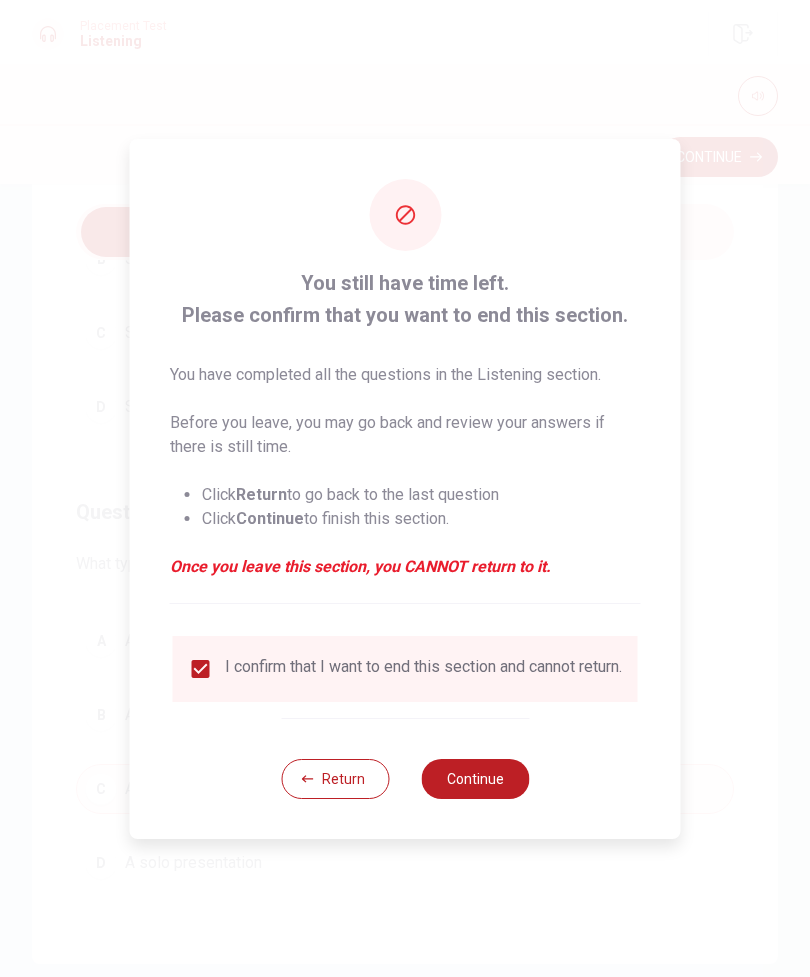 click on "Continue" at bounding box center [475, 779] 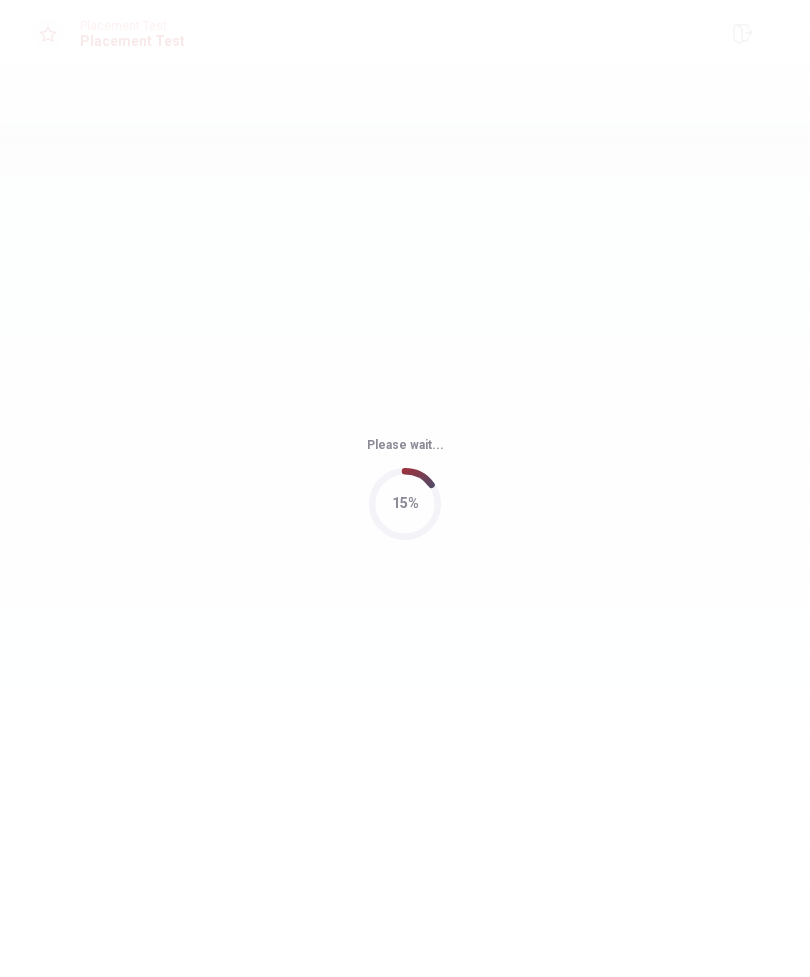 scroll, scrollTop: 0, scrollLeft: 0, axis: both 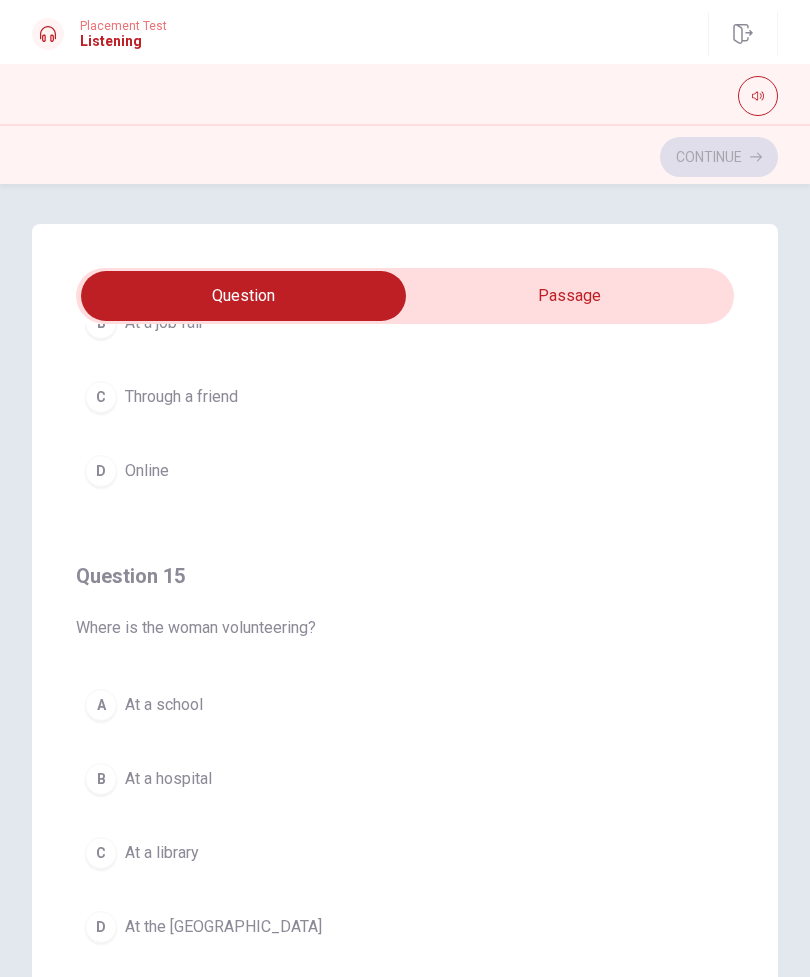 click on "D At the community center" at bounding box center (405, 927) 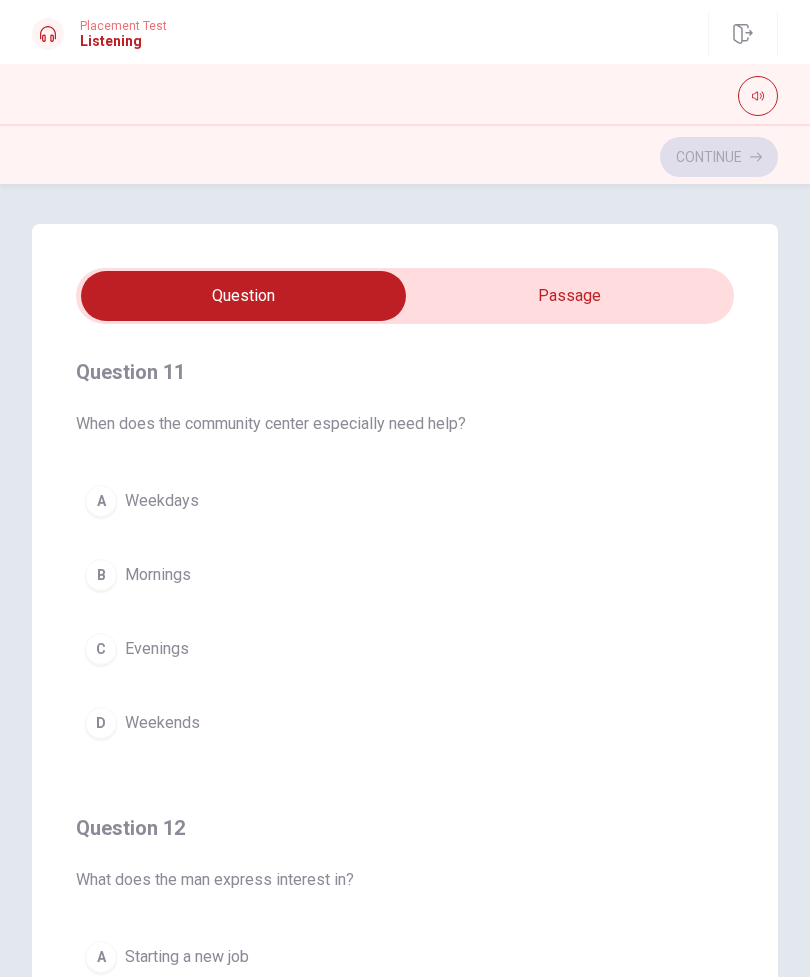 scroll, scrollTop: 0, scrollLeft: 0, axis: both 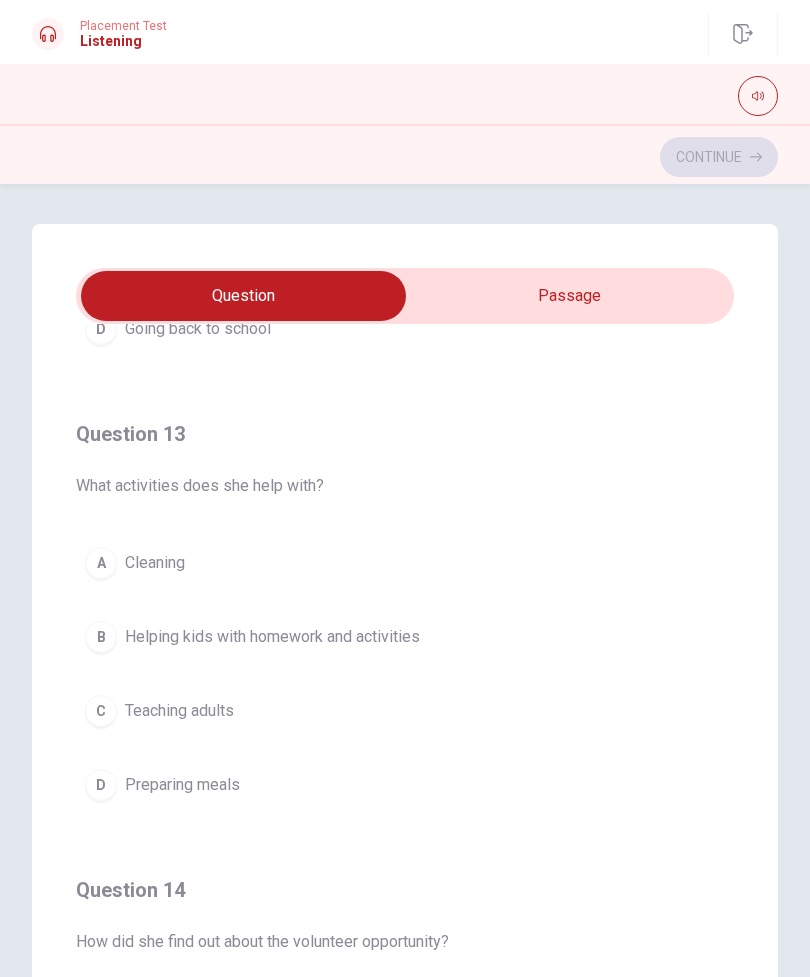click on "B Helping kids with homework and activities" at bounding box center (405, 637) 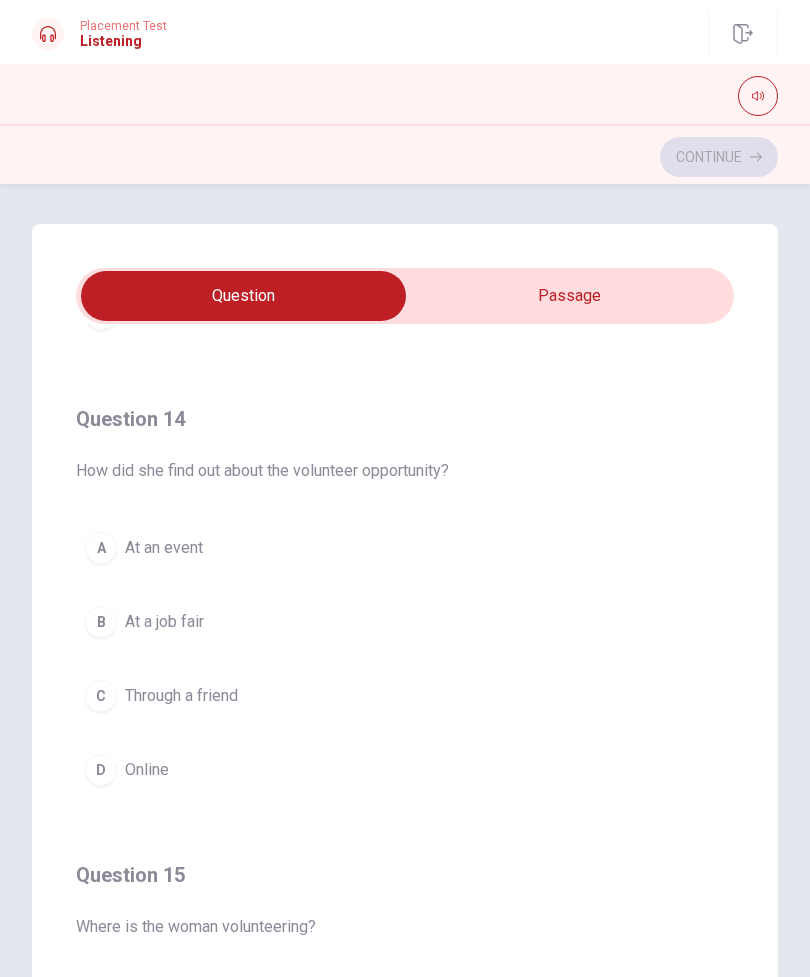 scroll, scrollTop: 1328, scrollLeft: 0, axis: vertical 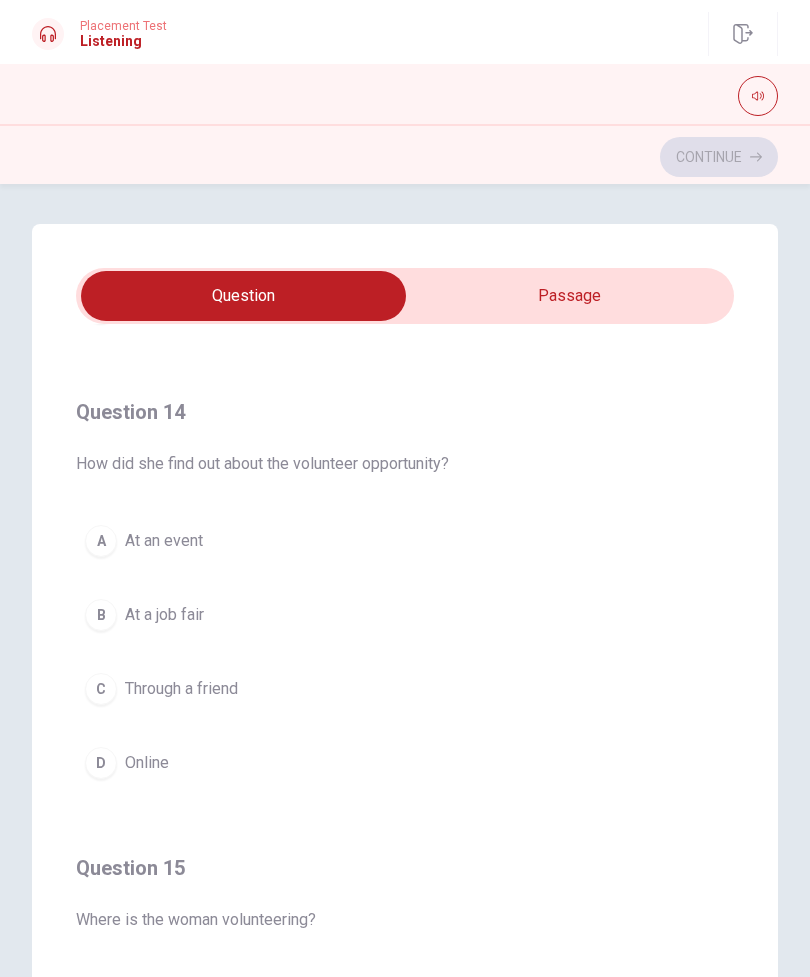 click on "D Online" at bounding box center [405, 763] 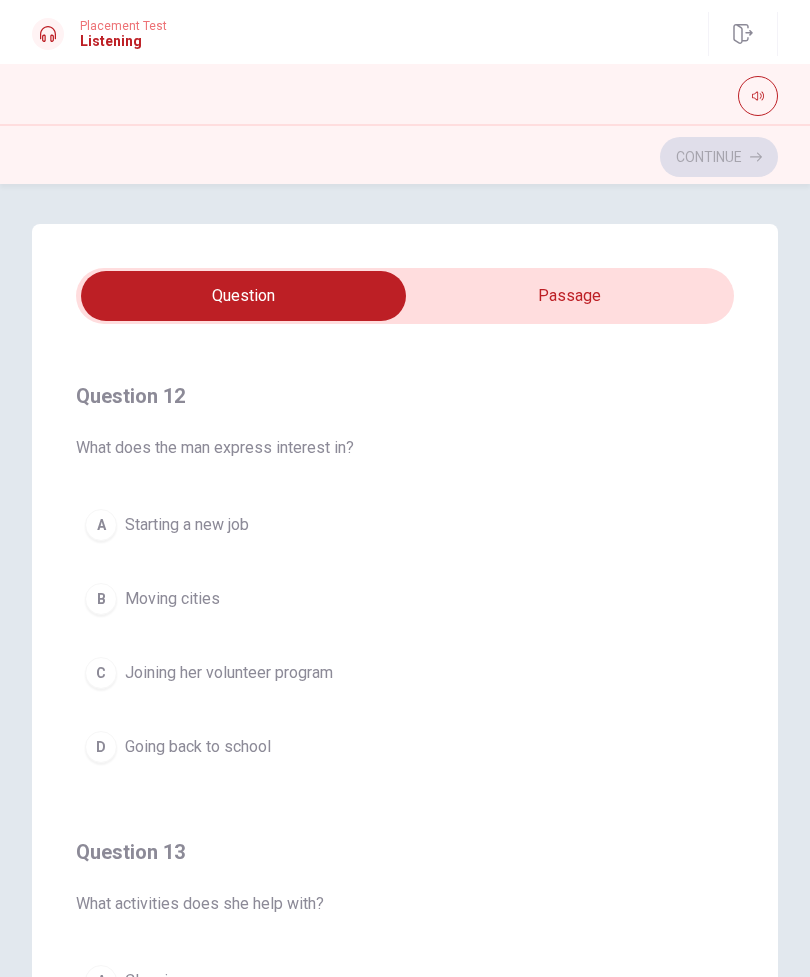 scroll, scrollTop: 430, scrollLeft: 0, axis: vertical 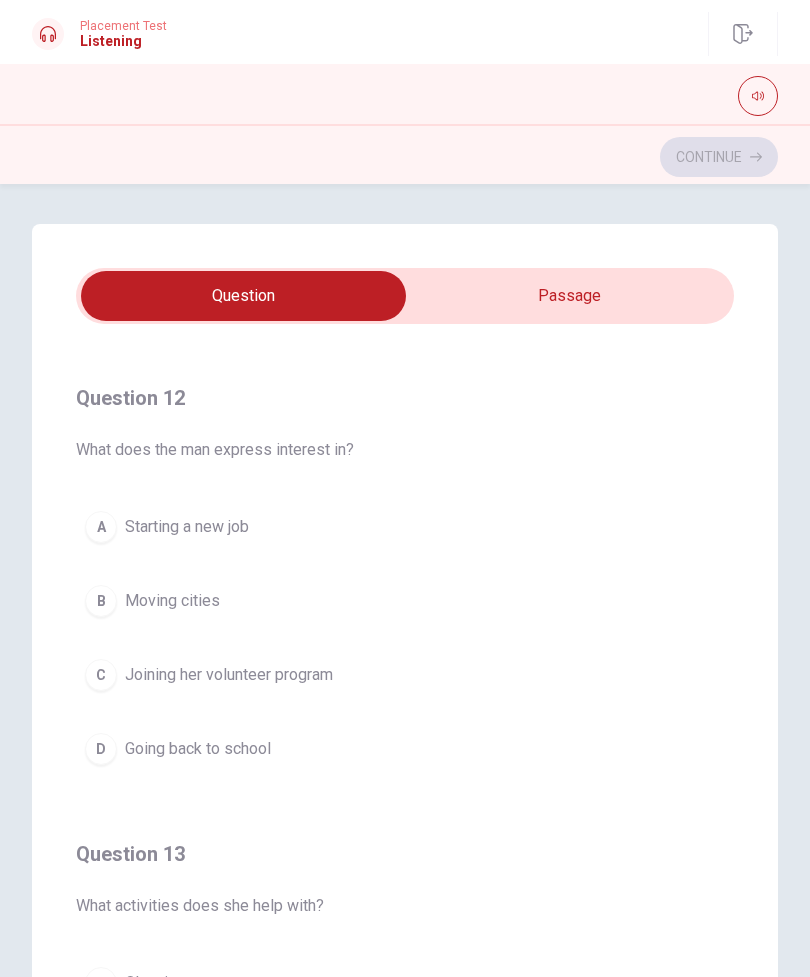click on "C Joining her volunteer program" at bounding box center (405, 675) 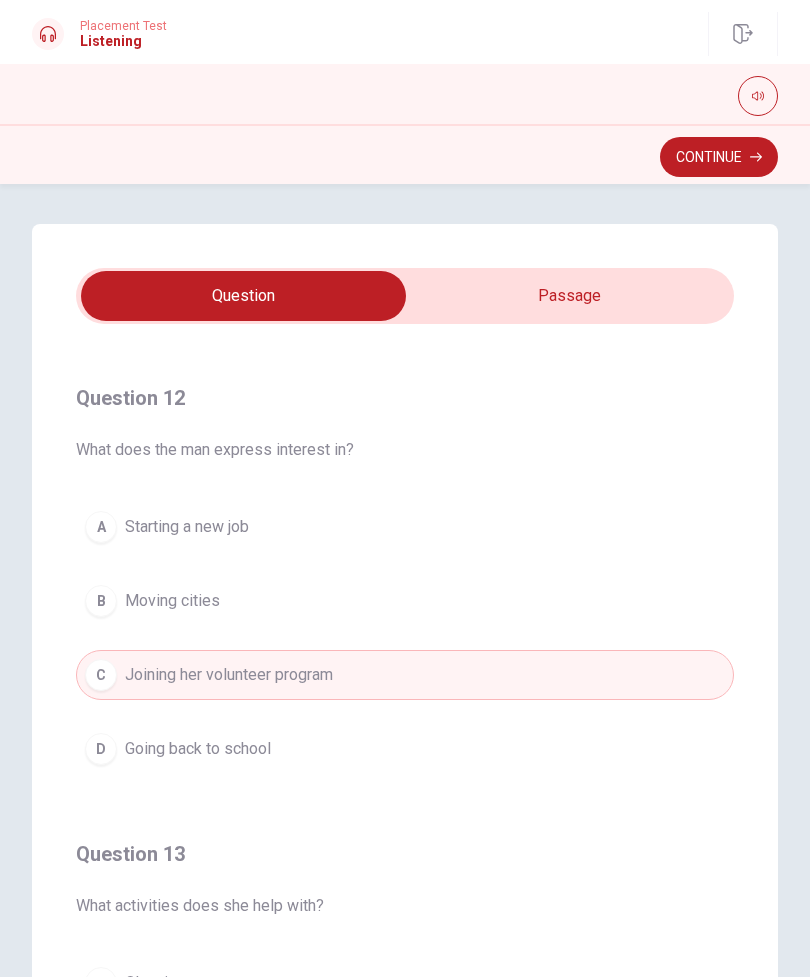 click on "C Joining her volunteer program" at bounding box center (405, 675) 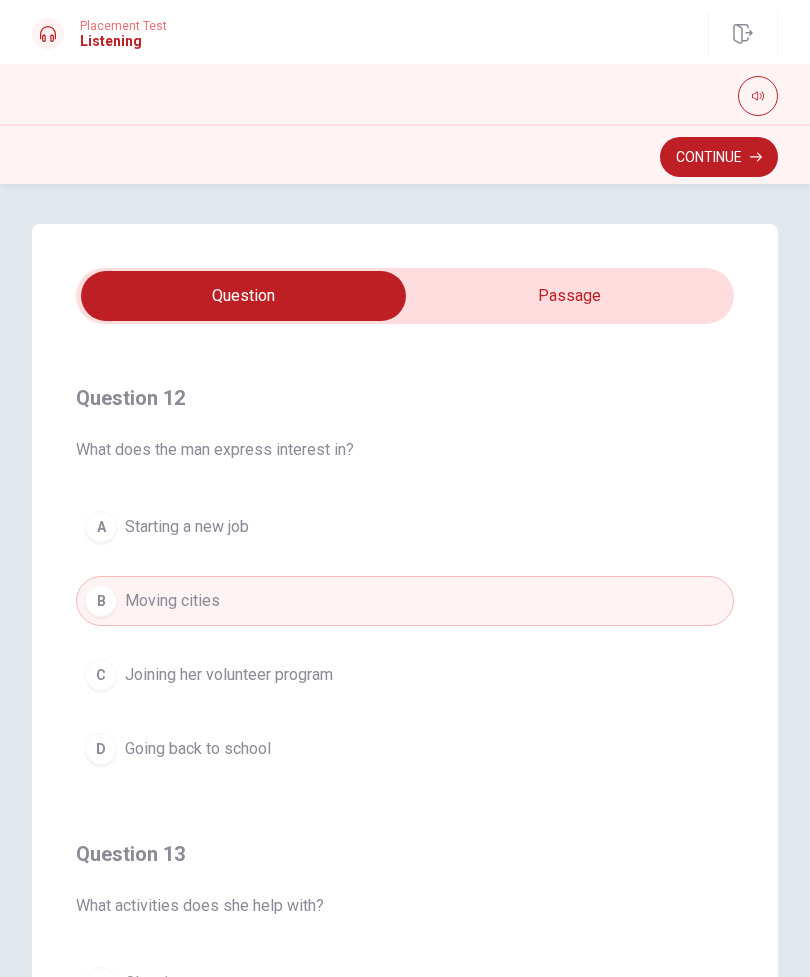 click on "C Joining her volunteer program" at bounding box center [405, 675] 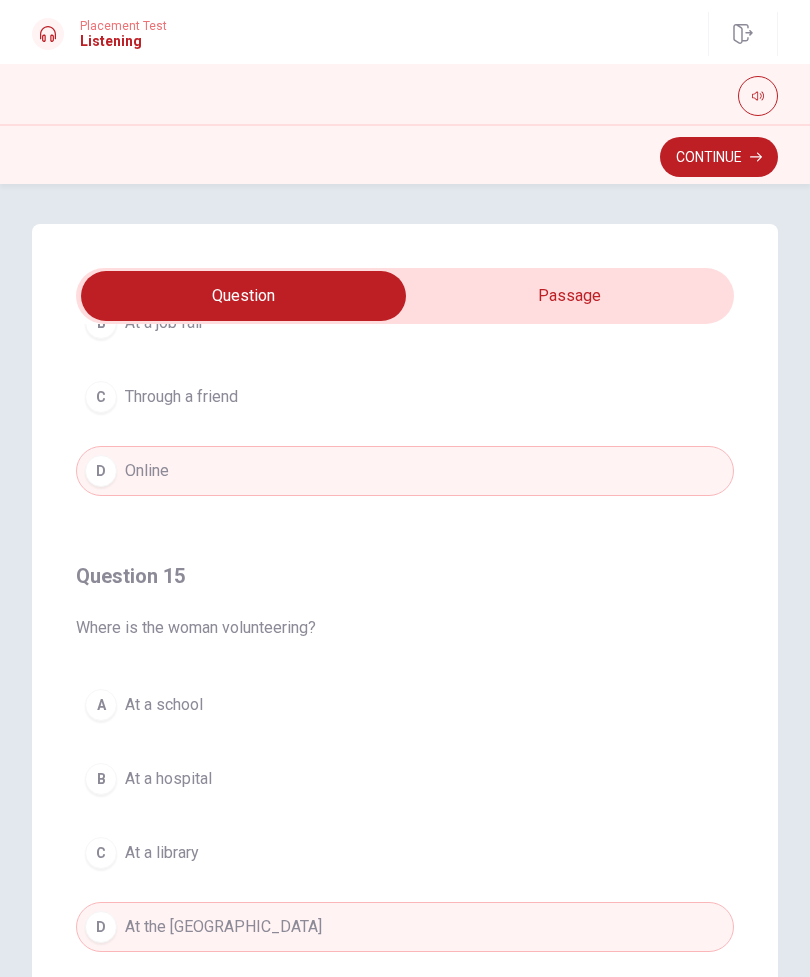 scroll, scrollTop: 1620, scrollLeft: 0, axis: vertical 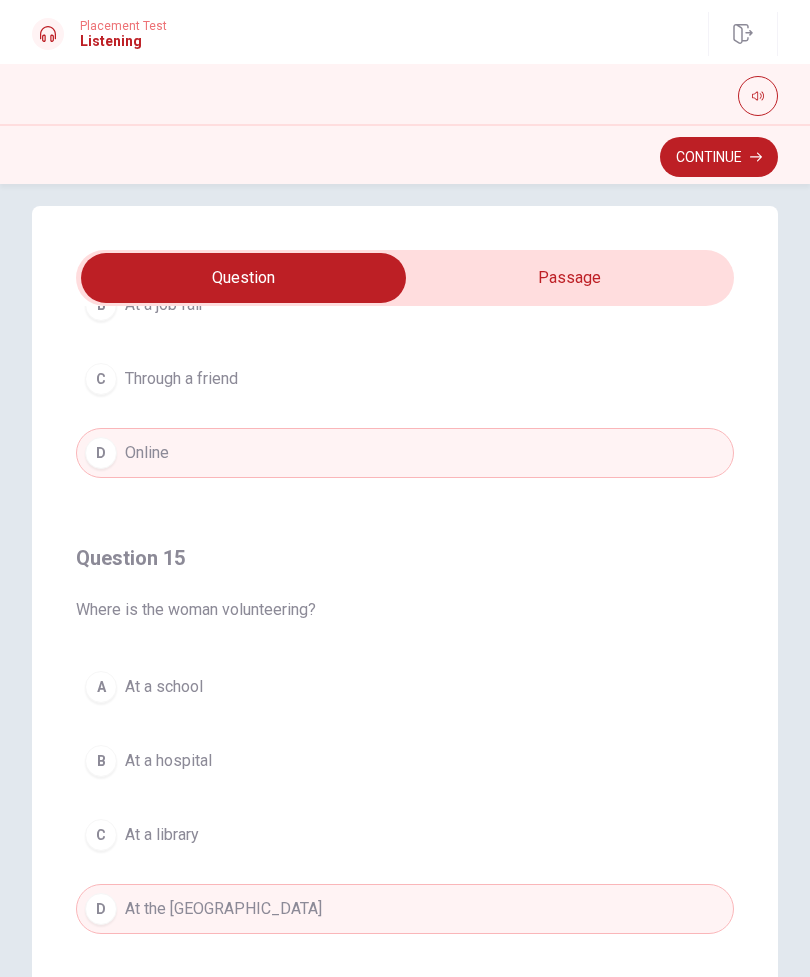 click on "A At a school" at bounding box center (405, 687) 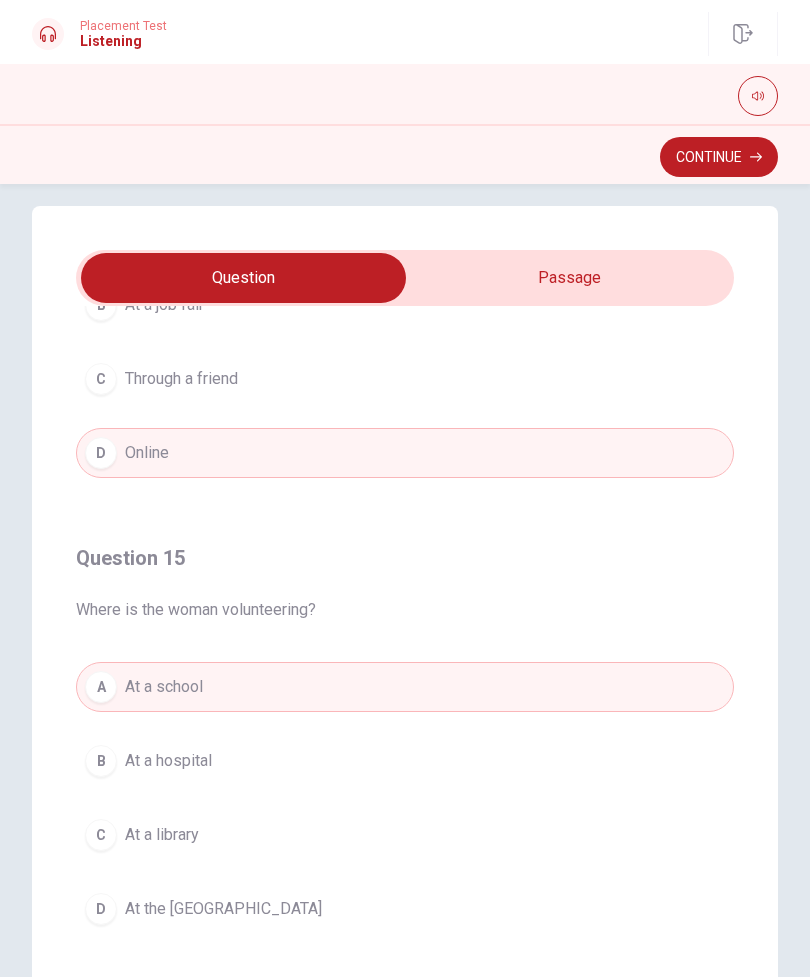 click on "D At the community center" at bounding box center [405, 909] 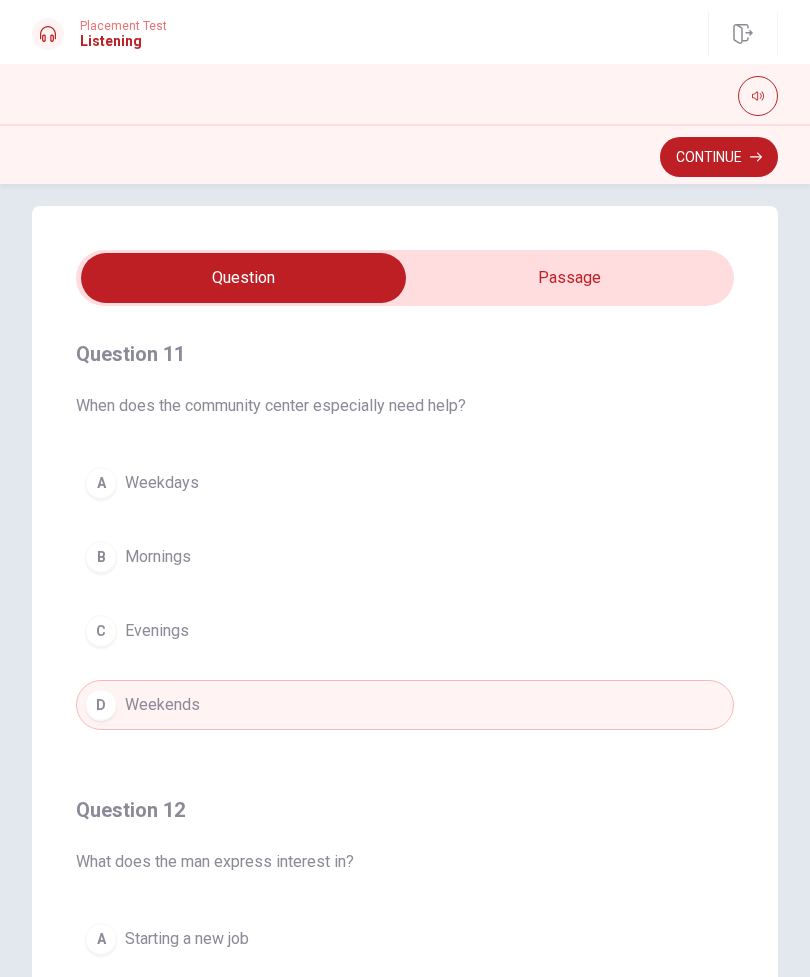 scroll, scrollTop: 0, scrollLeft: 0, axis: both 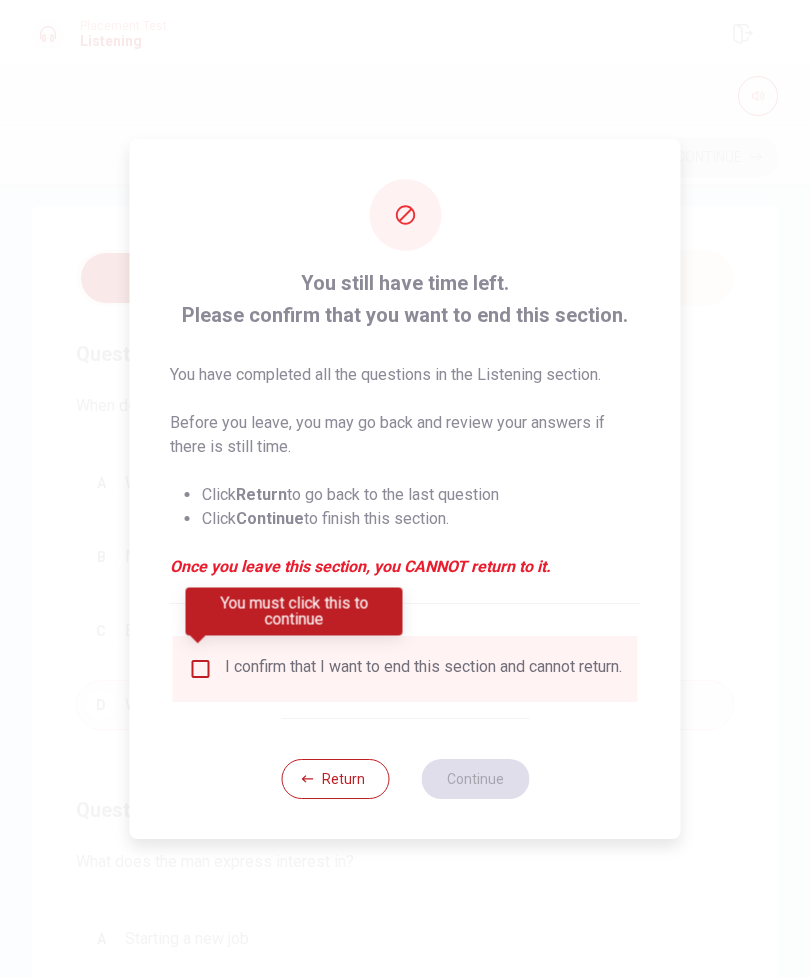 click on "I confirm that I want to end this section and cannot return." at bounding box center (423, 669) 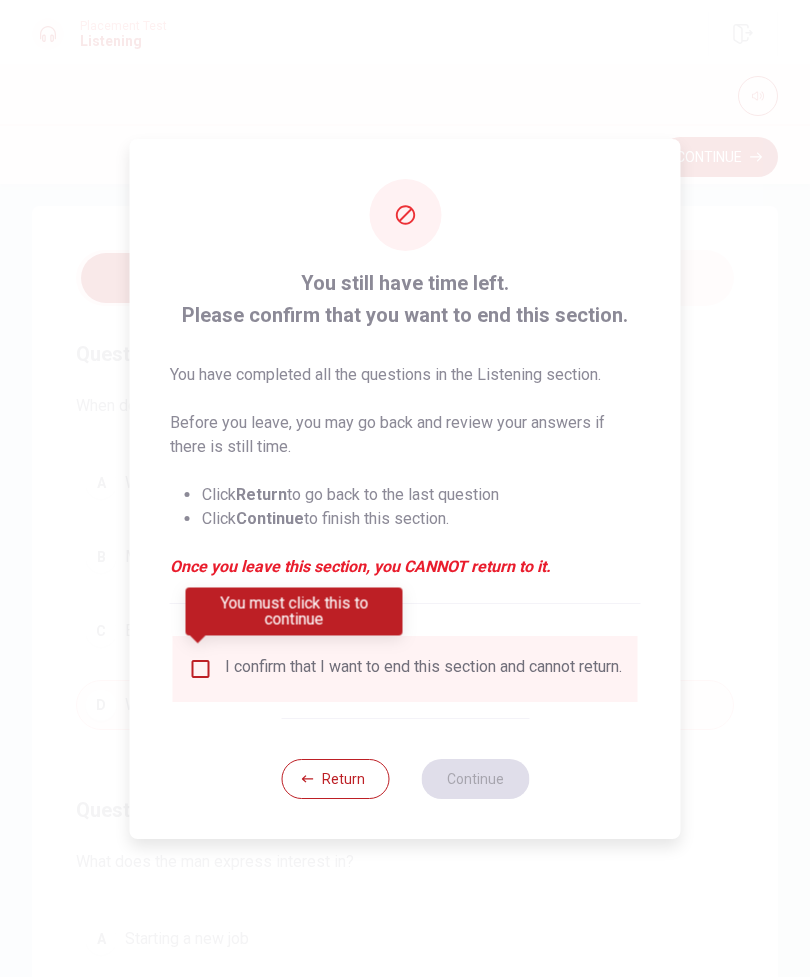 click at bounding box center [201, 669] 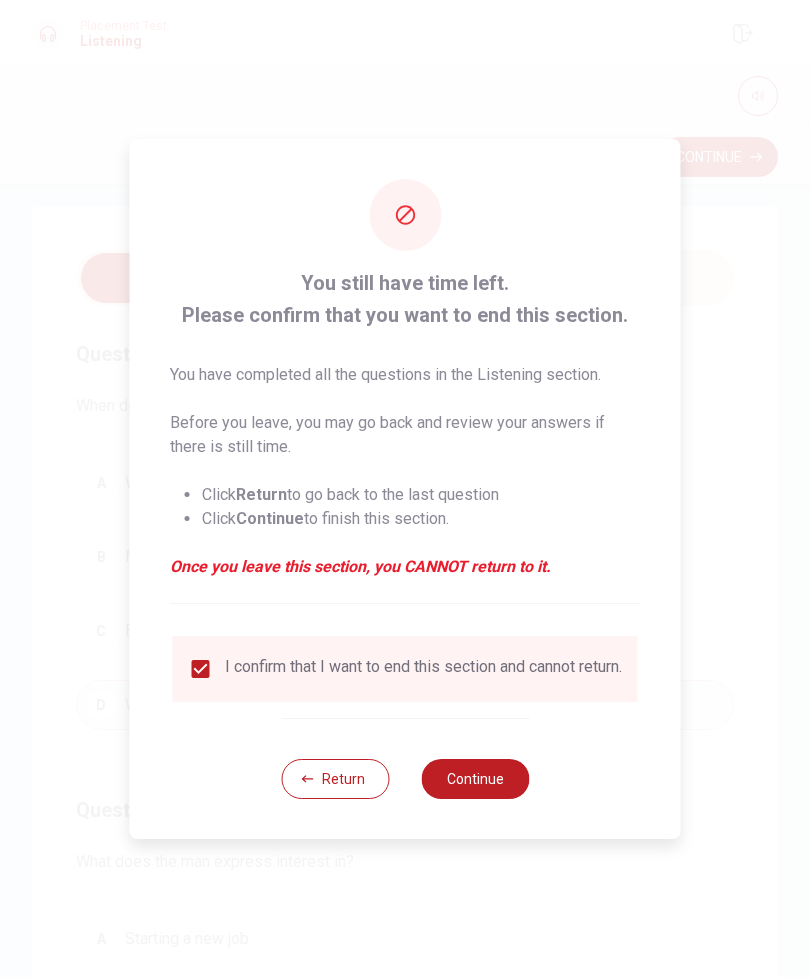click on "Continue" at bounding box center [475, 779] 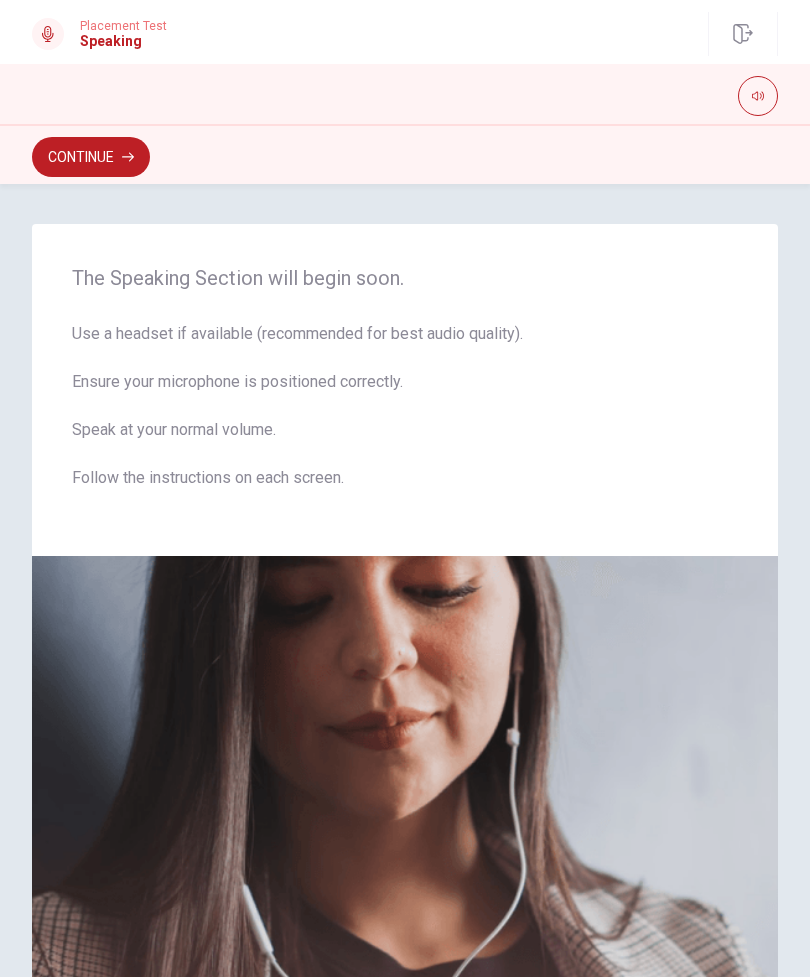 scroll, scrollTop: 0, scrollLeft: 0, axis: both 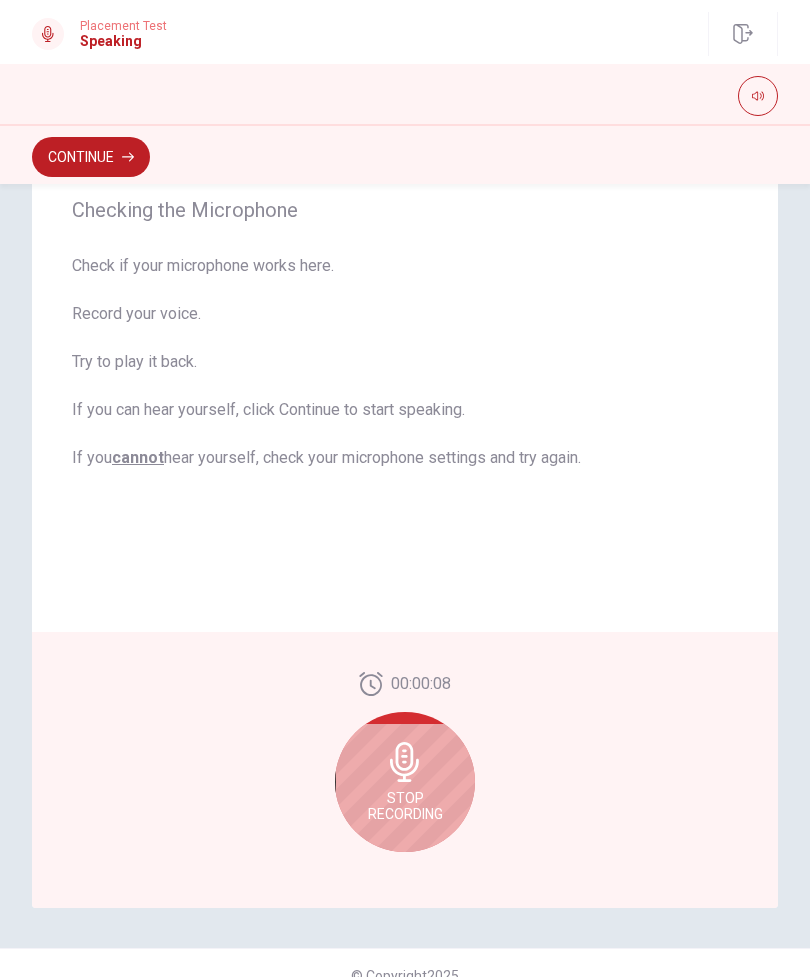 click on "Stop   Recording" at bounding box center (405, 782) 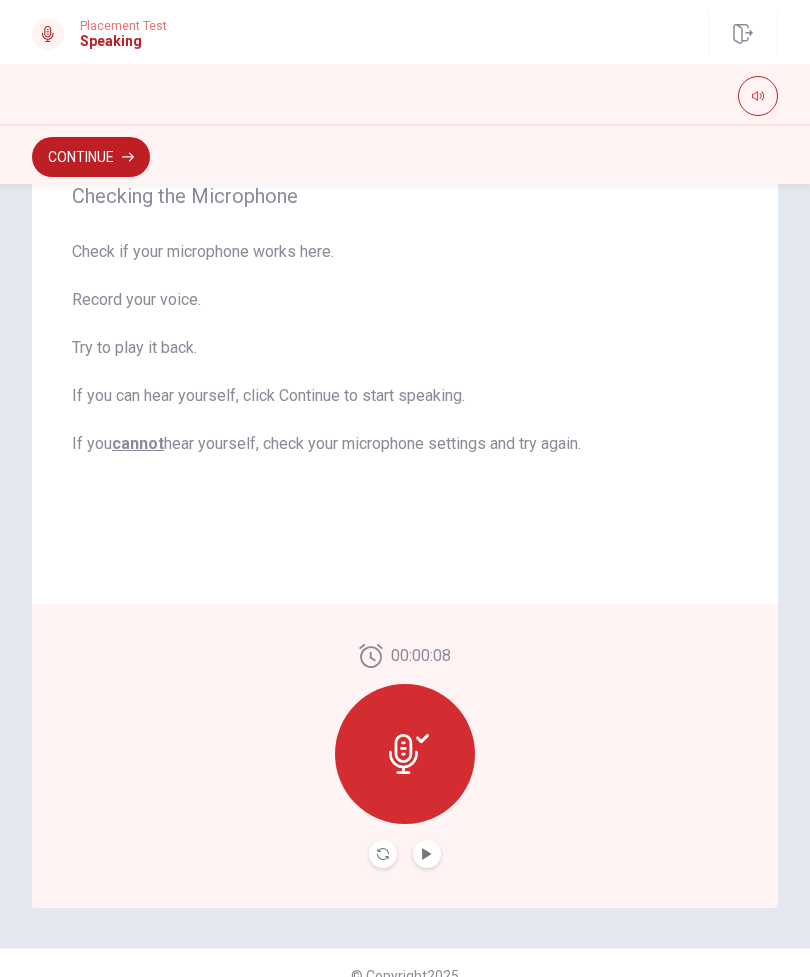 click 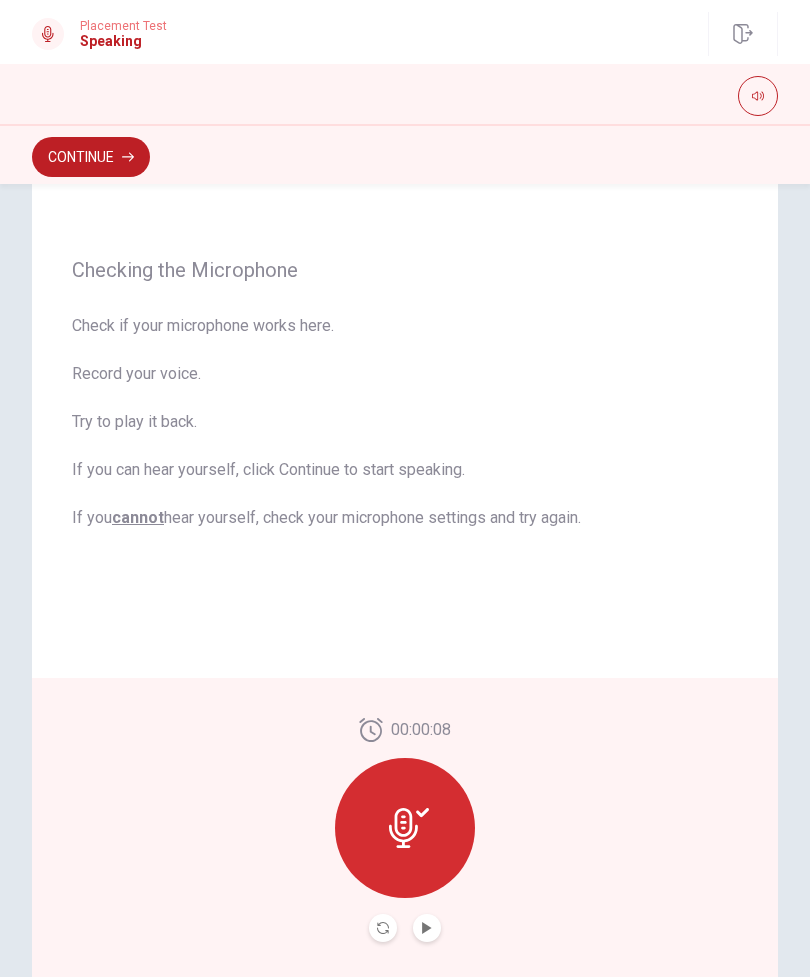 scroll, scrollTop: 115, scrollLeft: 0, axis: vertical 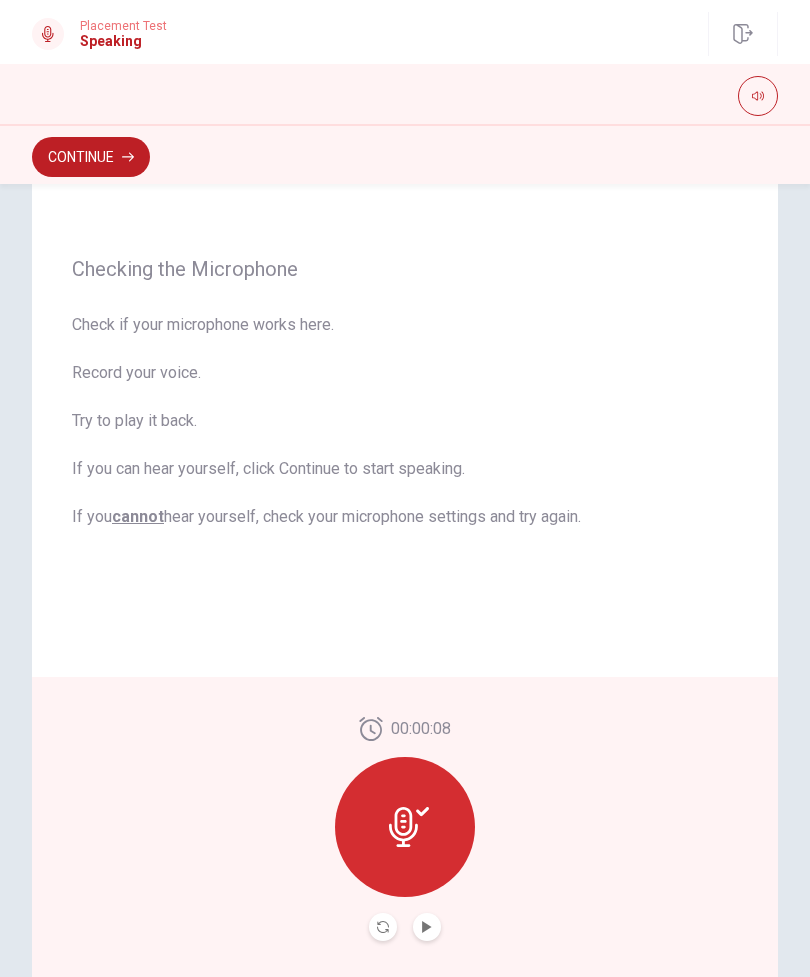 click on "Continue" at bounding box center [91, 157] 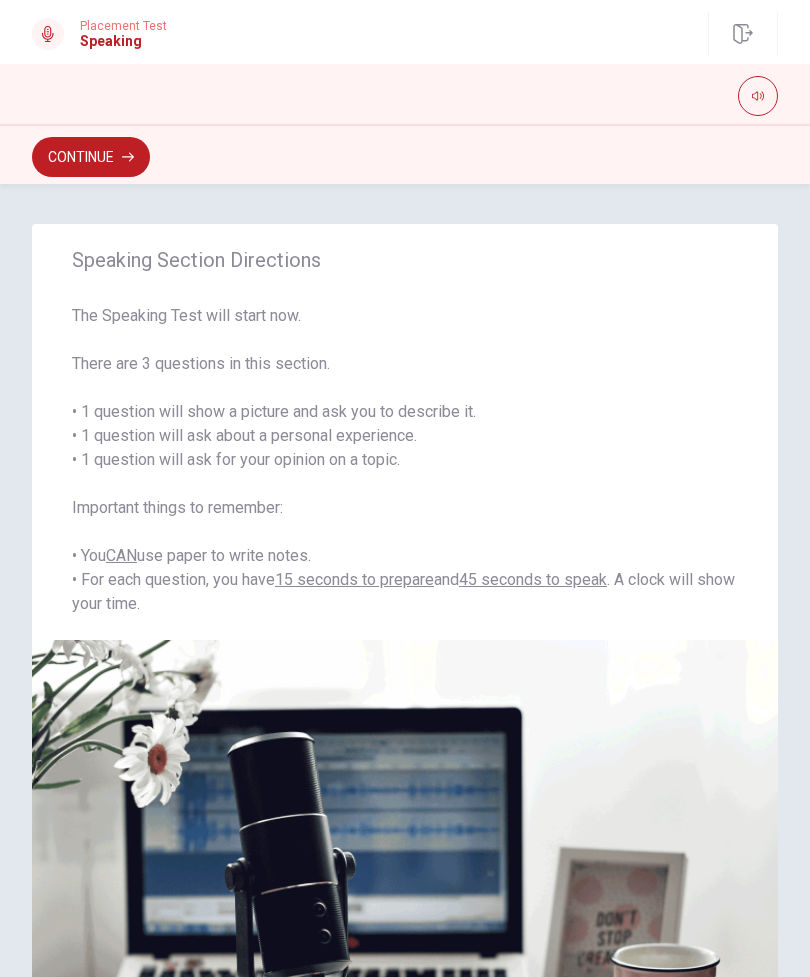 scroll, scrollTop: 0, scrollLeft: 0, axis: both 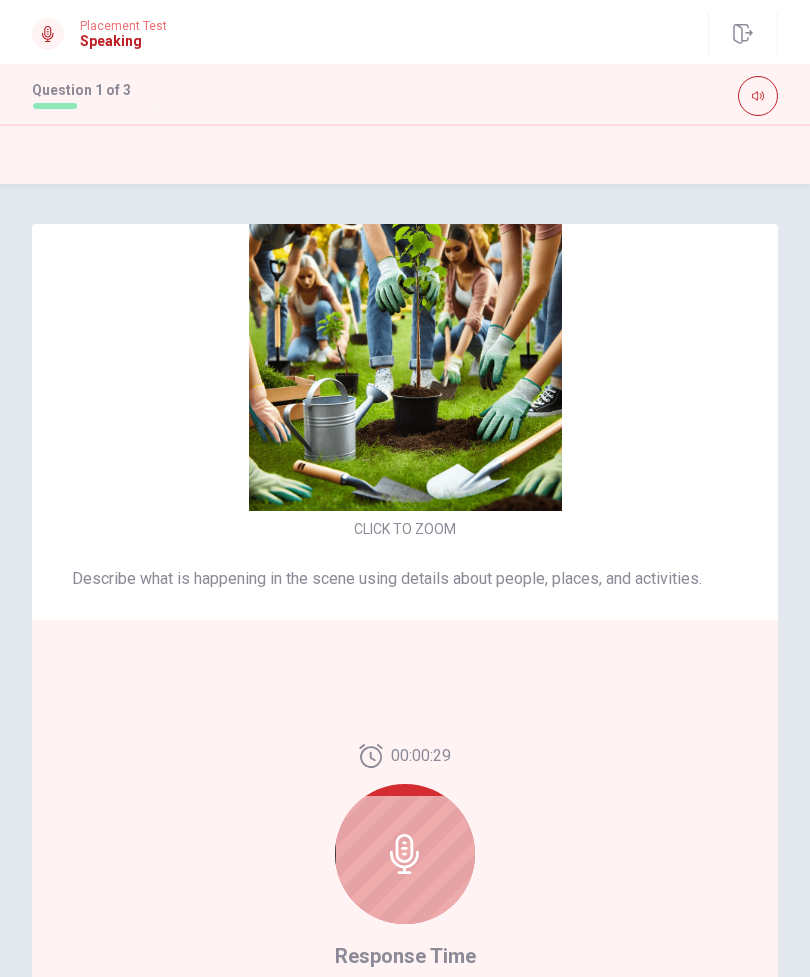 click 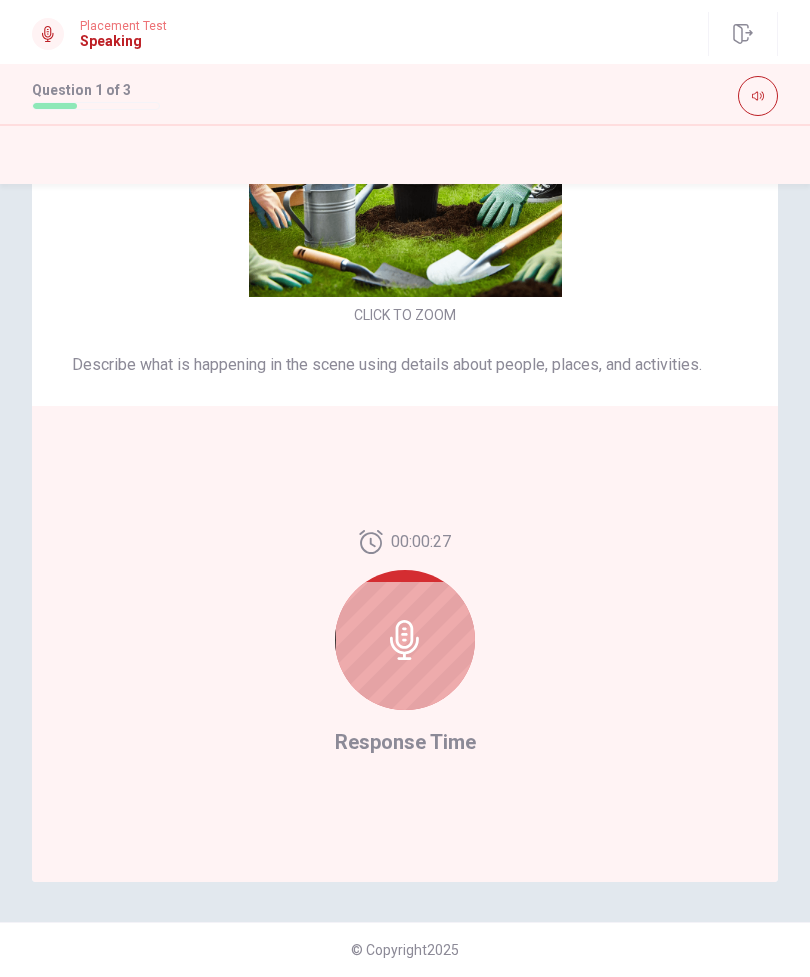 scroll, scrollTop: 188, scrollLeft: 0, axis: vertical 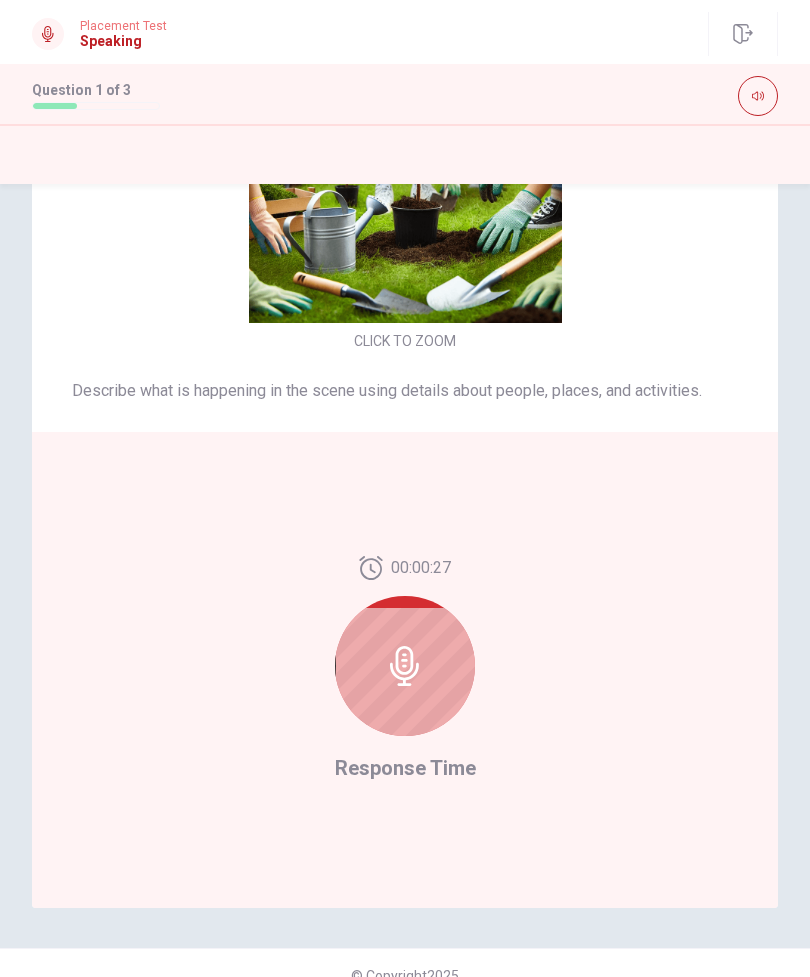 click at bounding box center (405, 666) 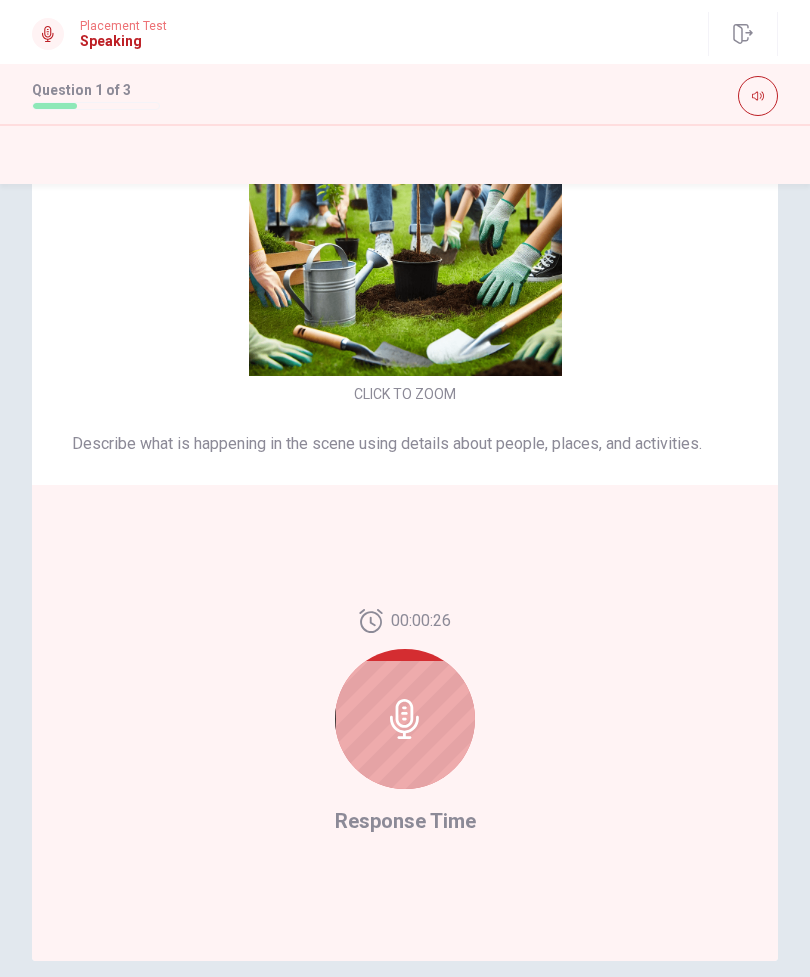 click on "00:00:26 Response Time" at bounding box center [405, 723] 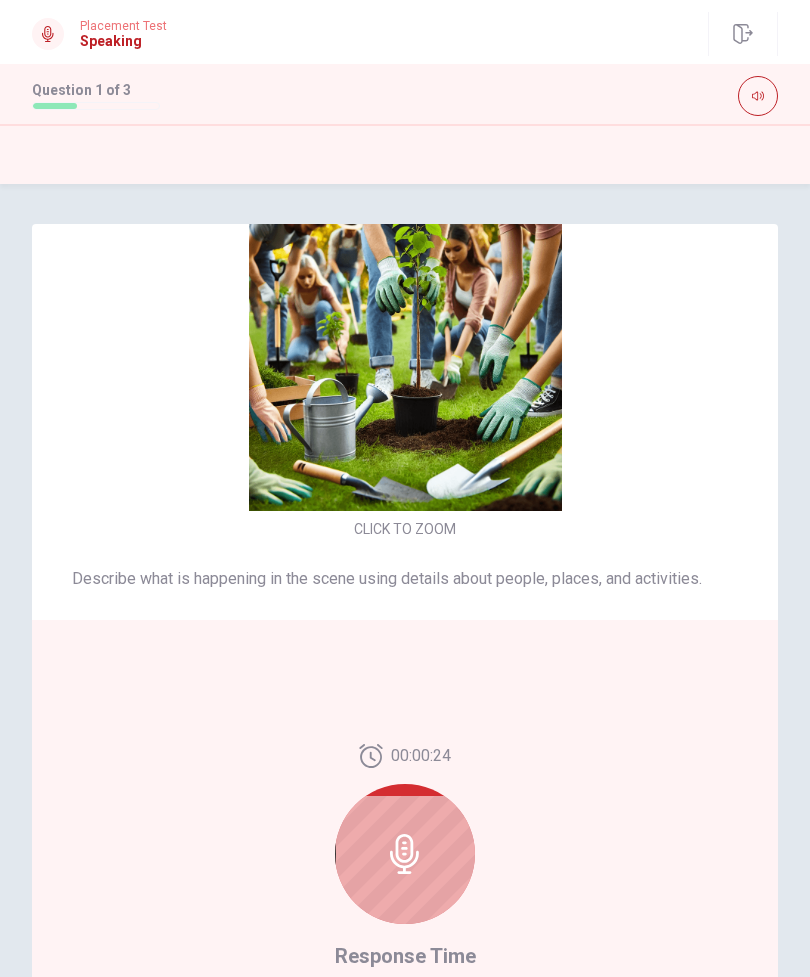 scroll, scrollTop: 0, scrollLeft: 0, axis: both 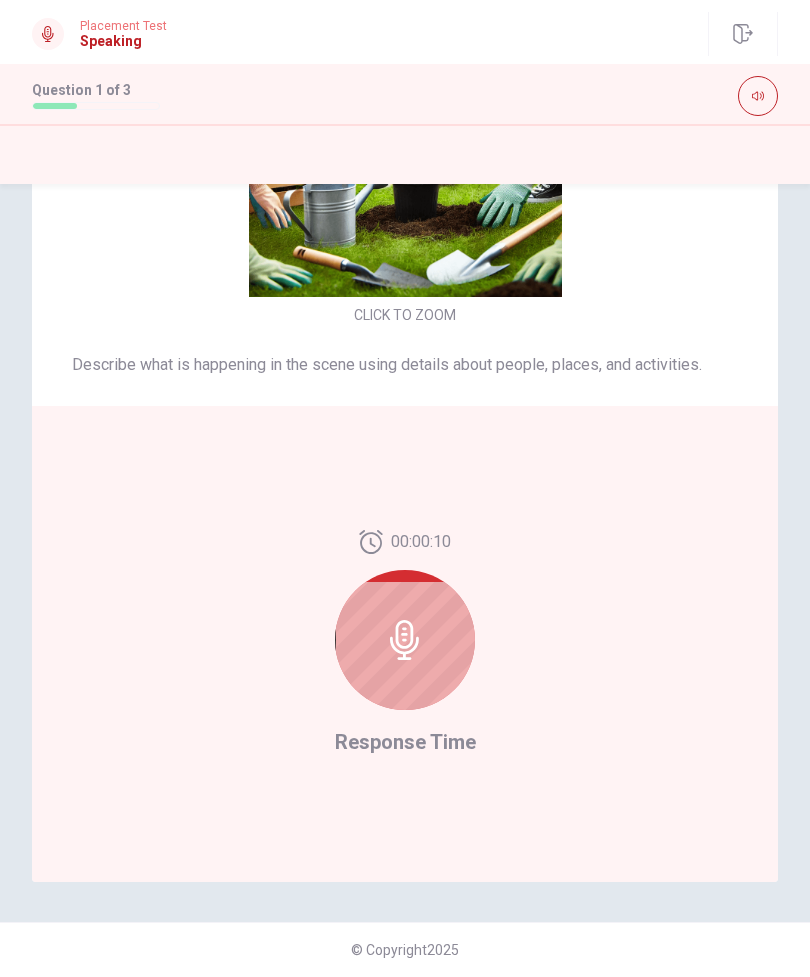 click at bounding box center (405, 640) 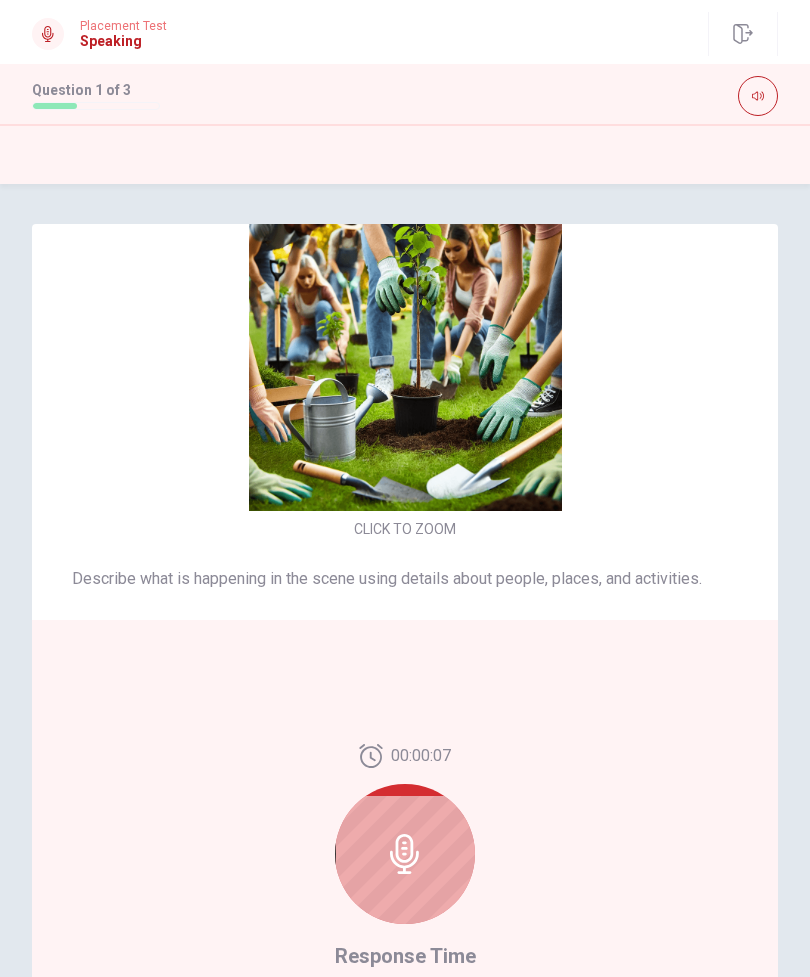 scroll, scrollTop: -1, scrollLeft: 0, axis: vertical 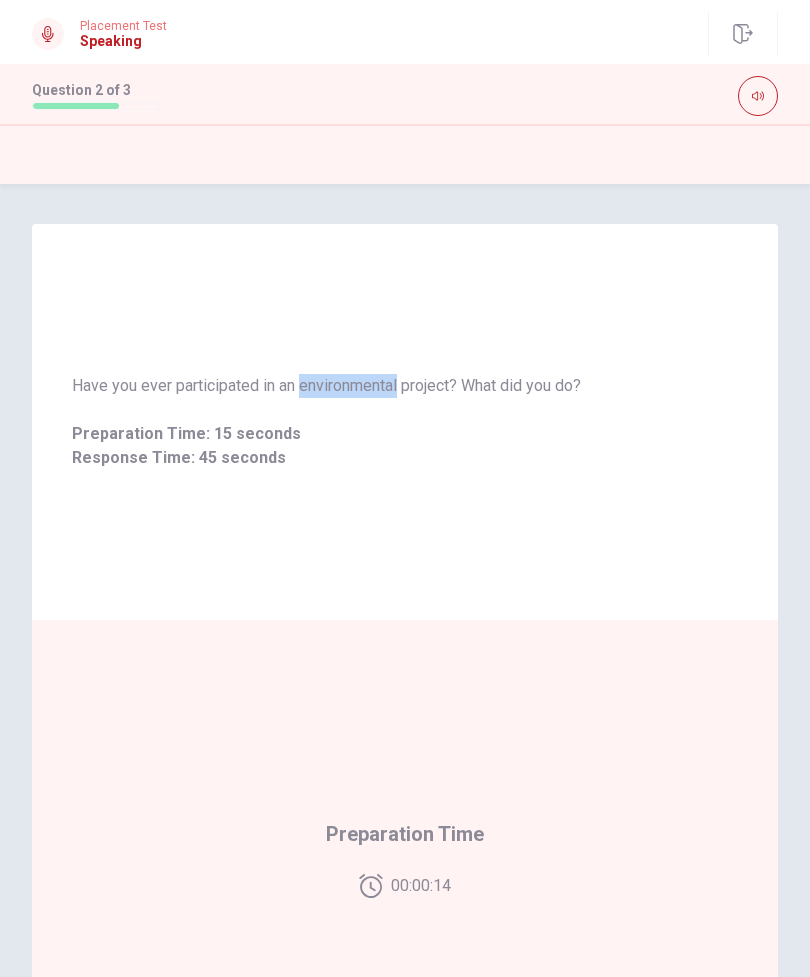 click on "Have you ever participated in an environmental project? What did you do? Preparation Time: 15 seconds Response Time: 45 seconds" at bounding box center [405, 422] 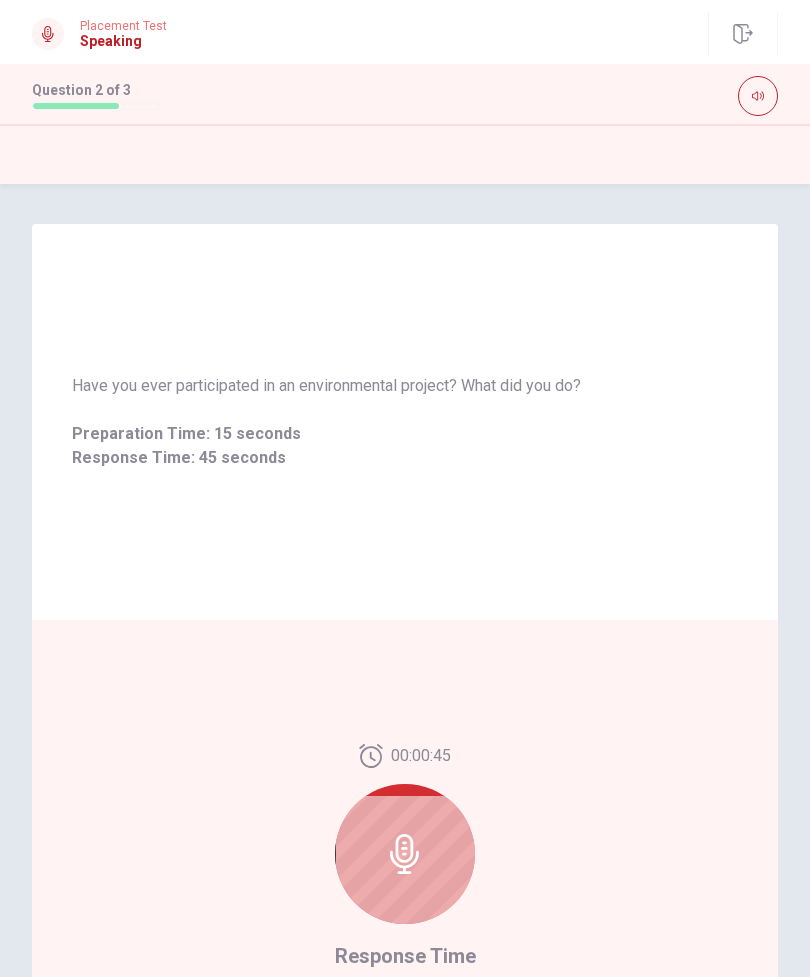 scroll, scrollTop: 62, scrollLeft: 0, axis: vertical 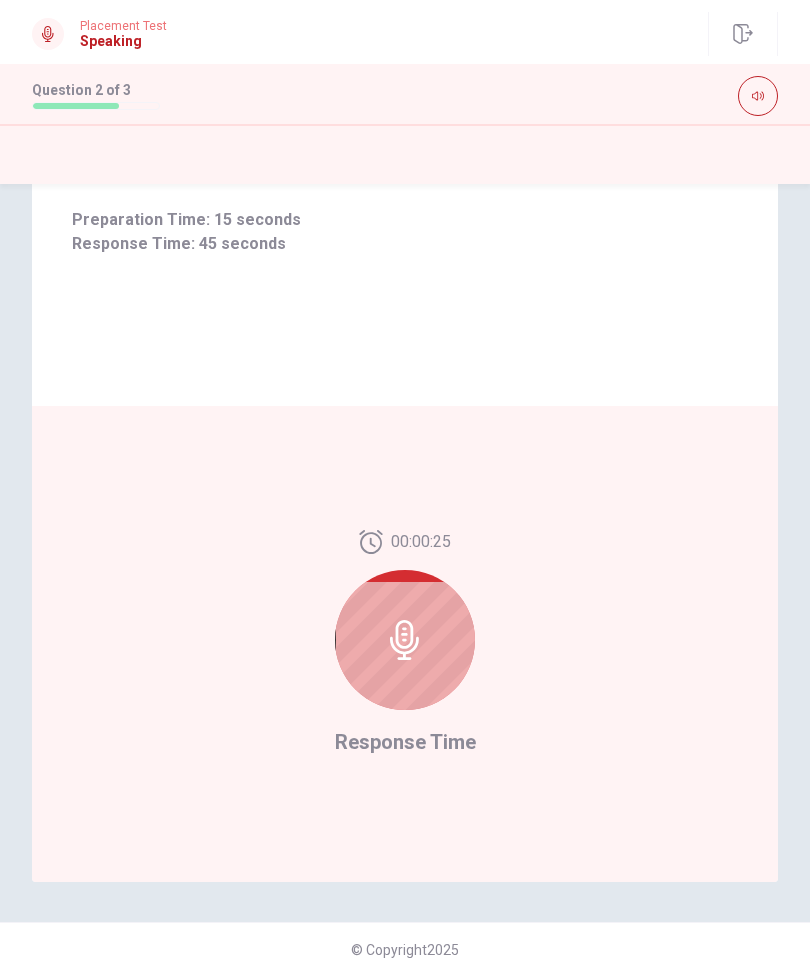 click 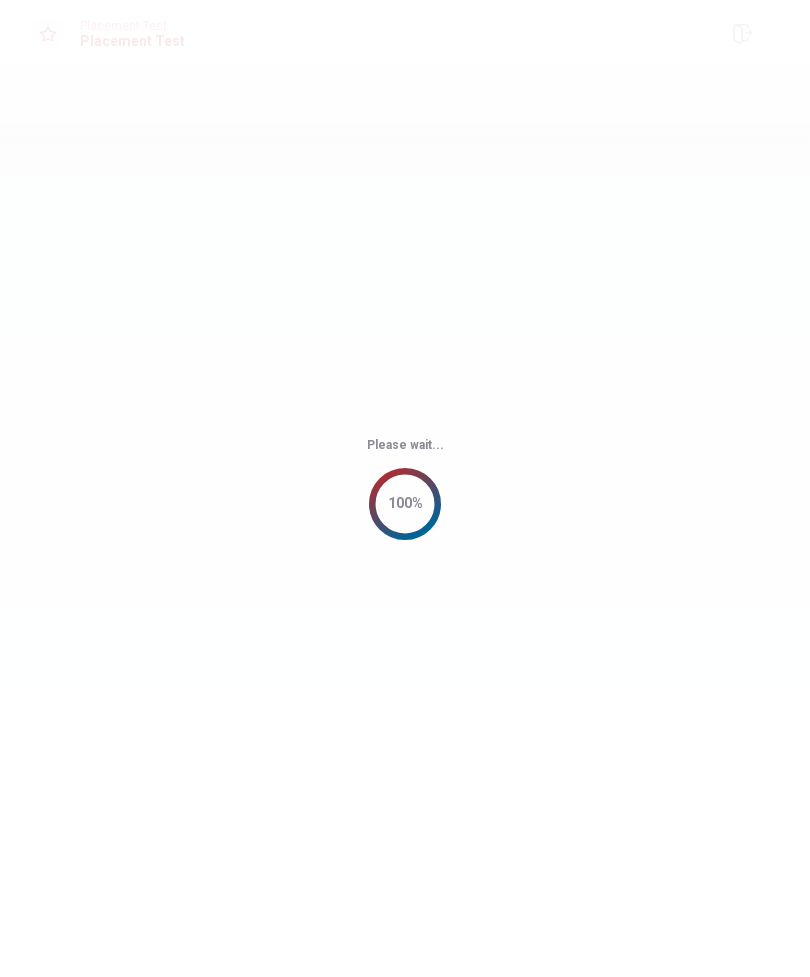 scroll, scrollTop: 0, scrollLeft: 0, axis: both 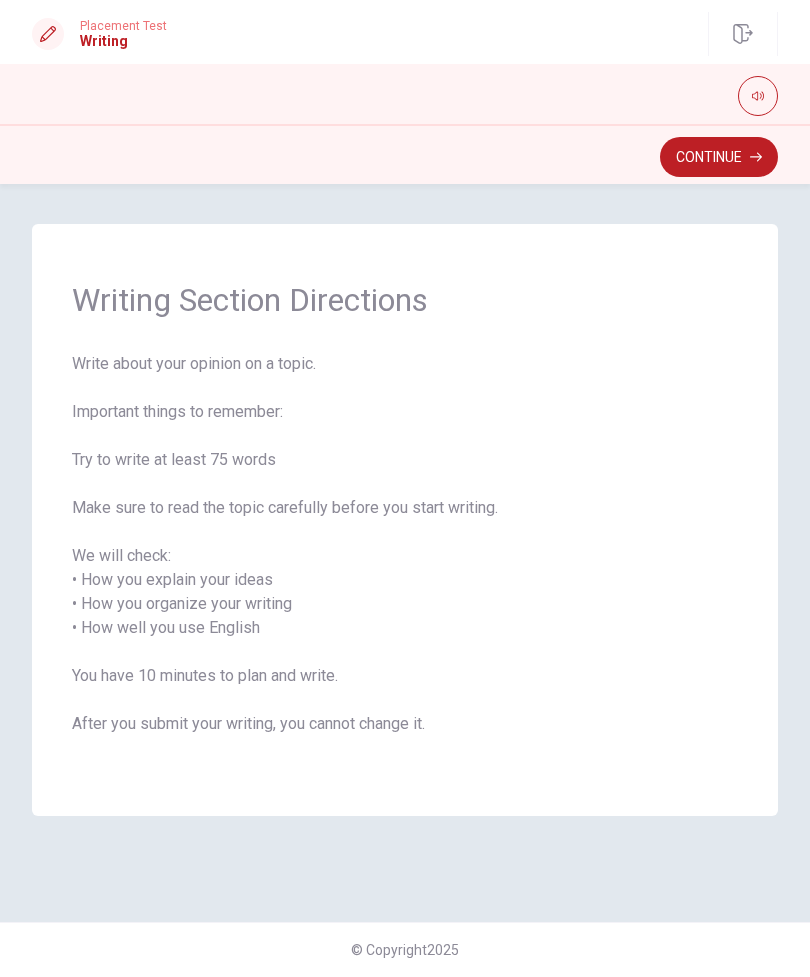 click on "Continue" at bounding box center (719, 157) 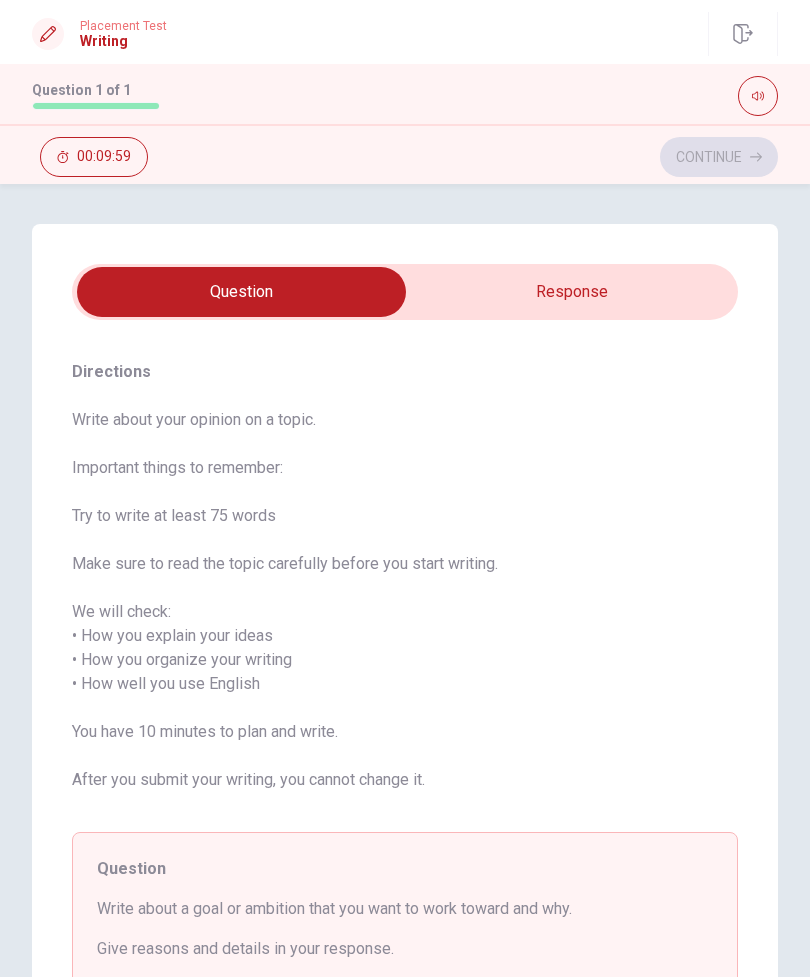 click at bounding box center [241, 292] 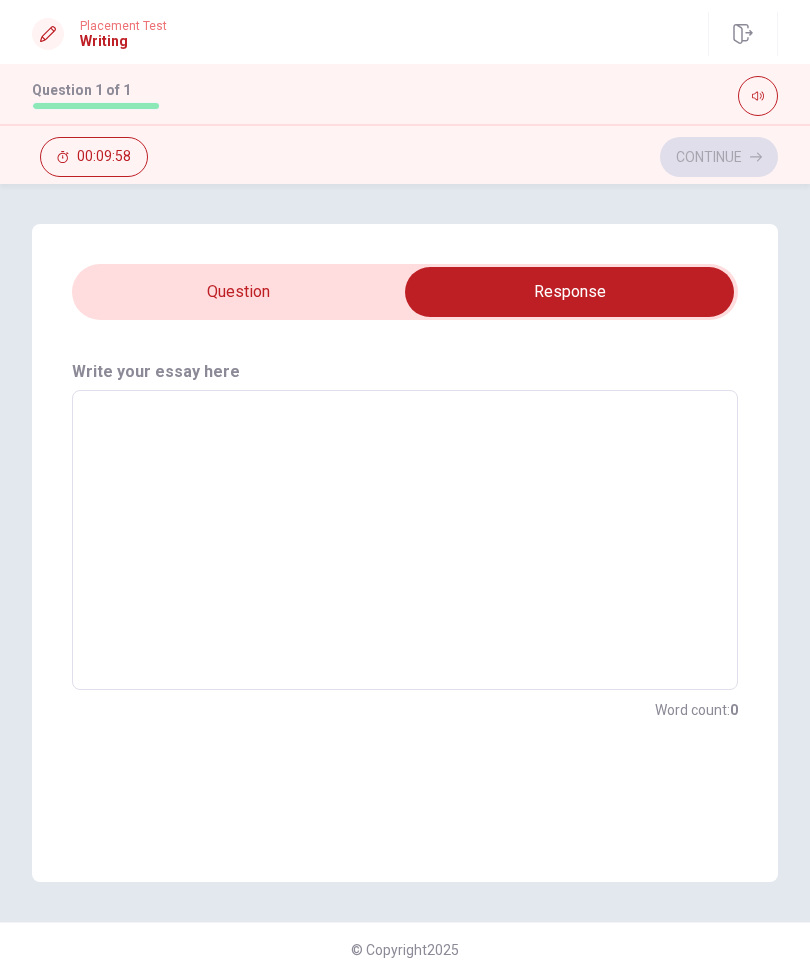 click at bounding box center (569, 292) 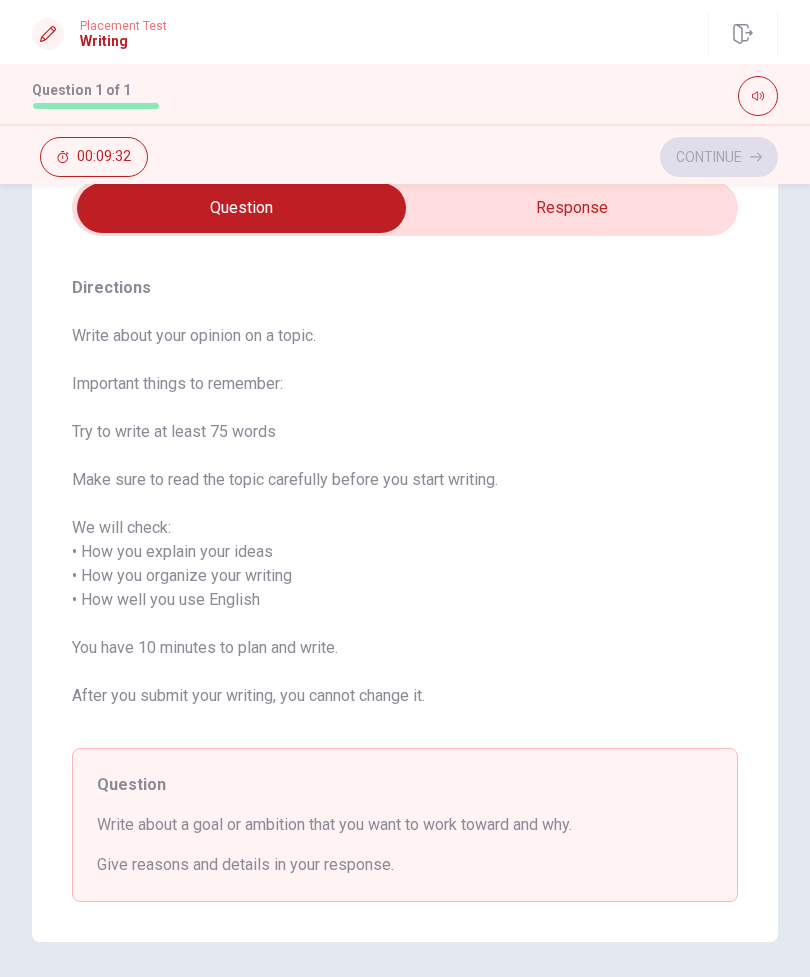 scroll, scrollTop: 83, scrollLeft: 0, axis: vertical 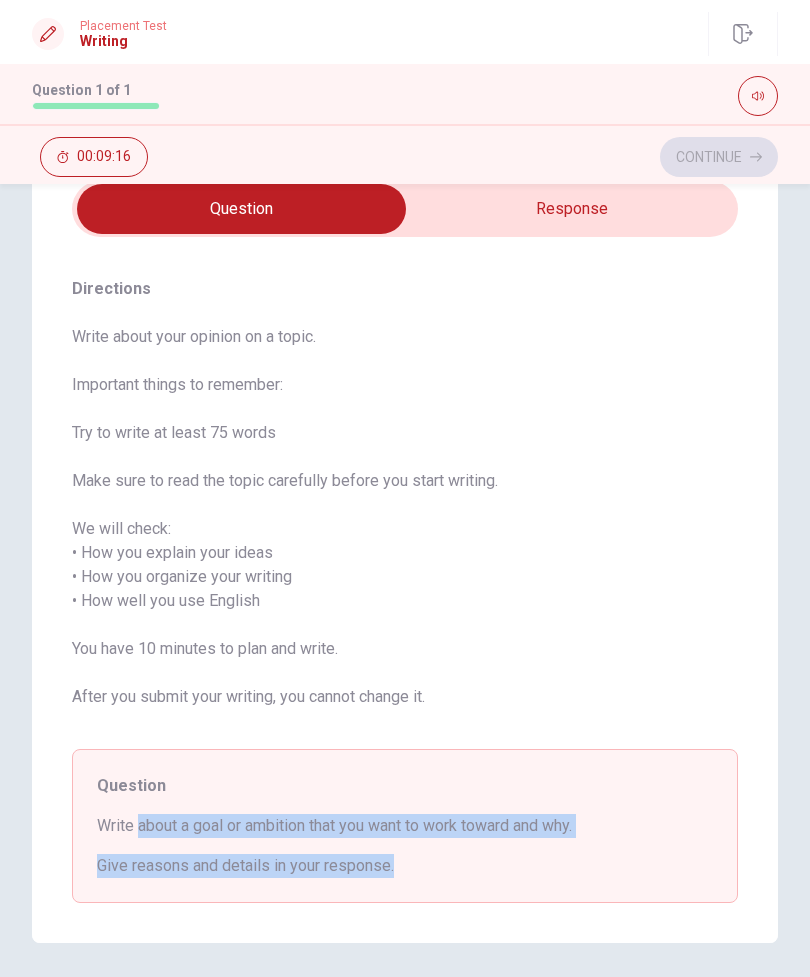 click on "Write about your opinion on a topic.
Important things to remember:
Try to write at least 75 words
Make sure to read the topic carefully before you start writing.
We will check:
• How you explain your ideas
• How you organize your writing
• How well you use English
You have 10 minutes to plan and write.
After you submit your writing, you cannot change it." at bounding box center (405, 529) 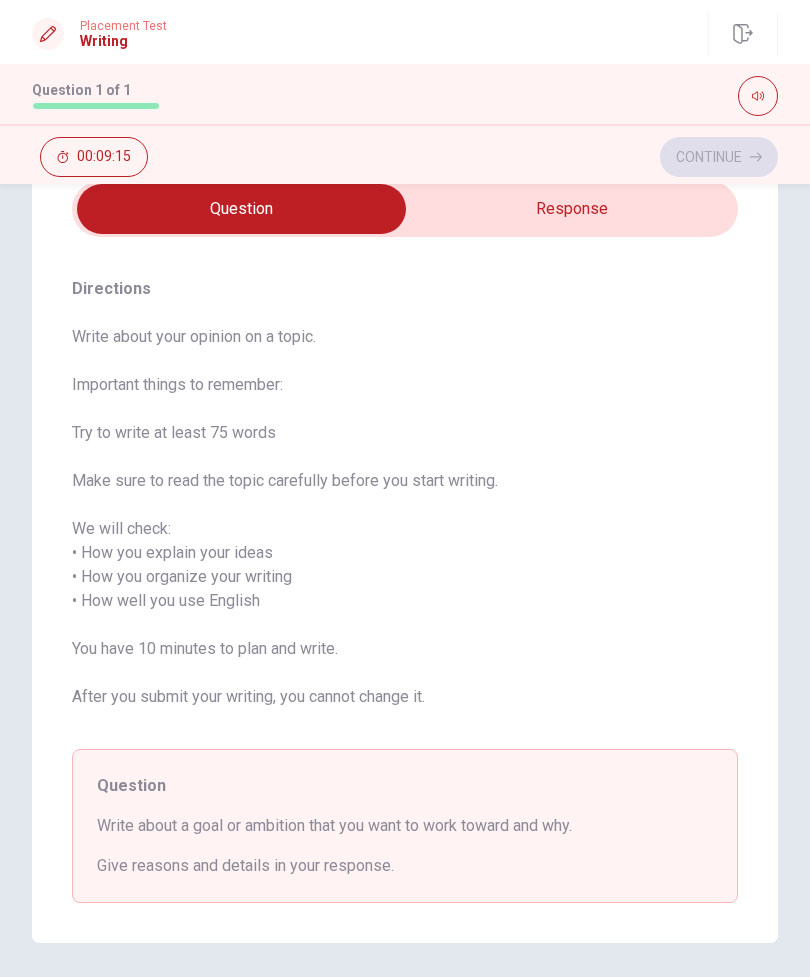 click on "Write about your opinion on a topic.
Important things to remember:
Try to write at least 75 words
Make sure to read the topic carefully before you start writing.
We will check:
• How you explain your ideas
• How you organize your writing
• How well you use English
You have 10 minutes to plan and write.
After you submit your writing, you cannot change it." at bounding box center (405, 529) 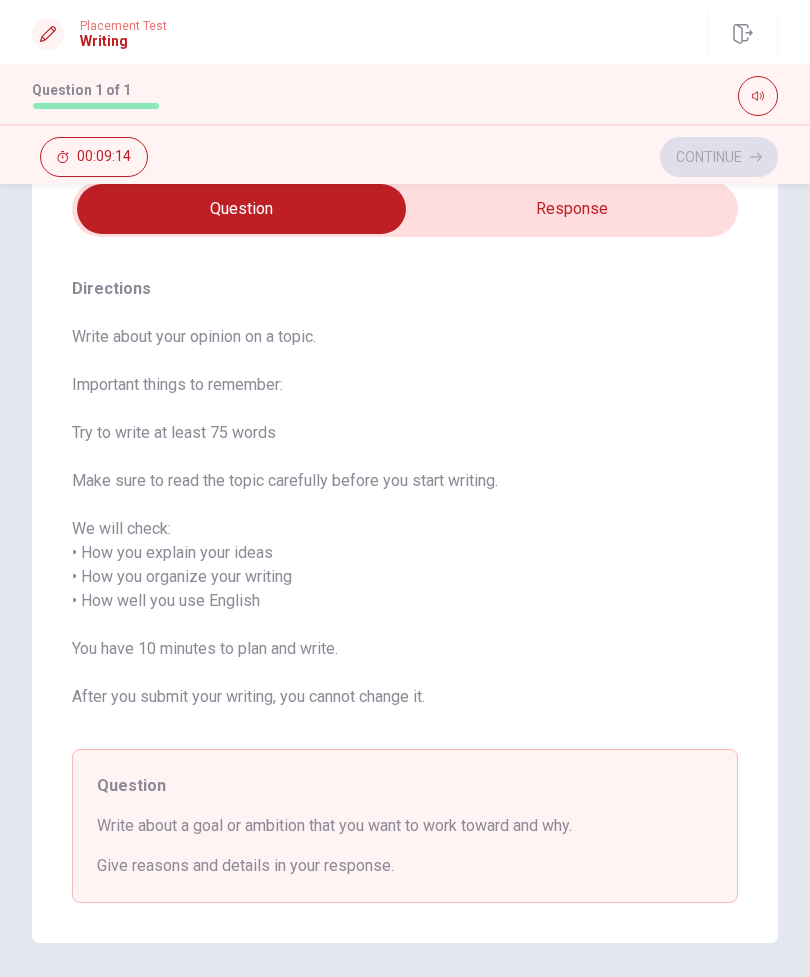 click on "Write about your opinion on a topic.
Important things to remember:
Try to write at least 75 words
Make sure to read the topic carefully before you start writing.
We will check:
• How you explain your ideas
• How you organize your writing
• How well you use English
You have 10 minutes to plan and write.
After you submit your writing, you cannot change it." at bounding box center (405, 529) 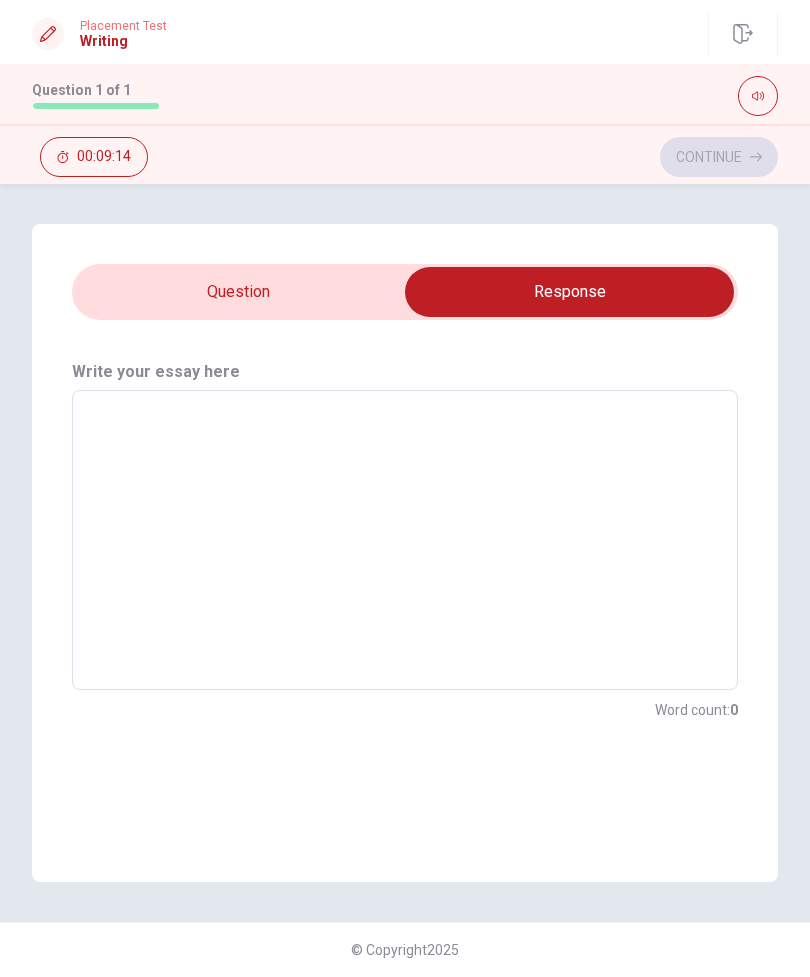 scroll, scrollTop: 0, scrollLeft: 0, axis: both 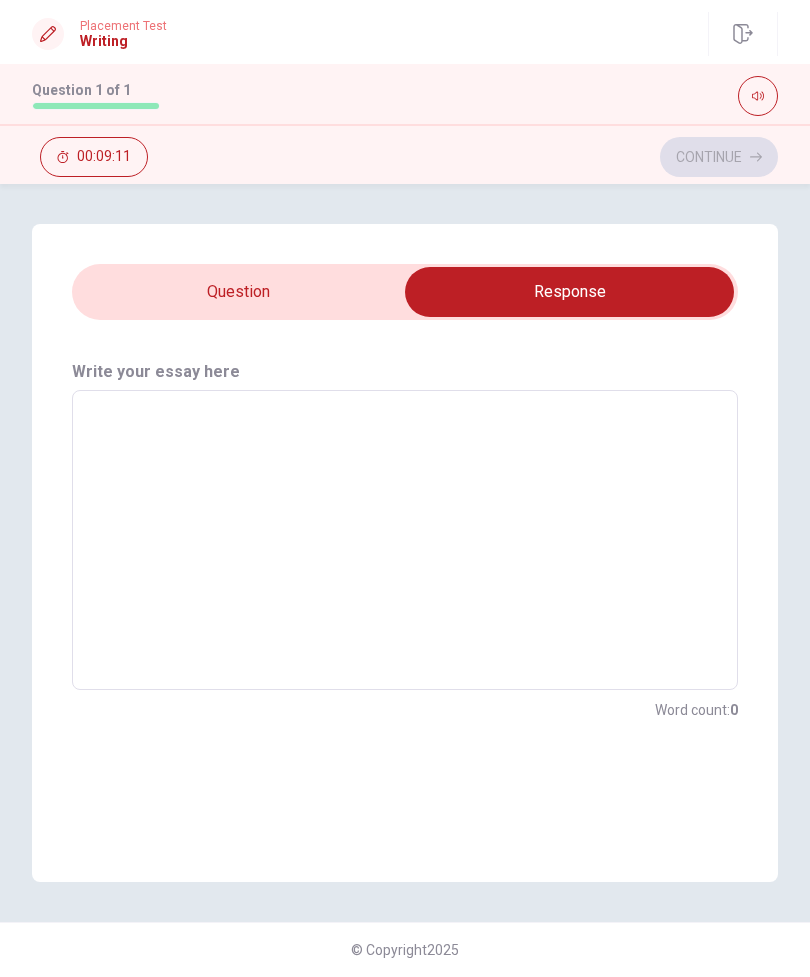 click at bounding box center (569, 292) 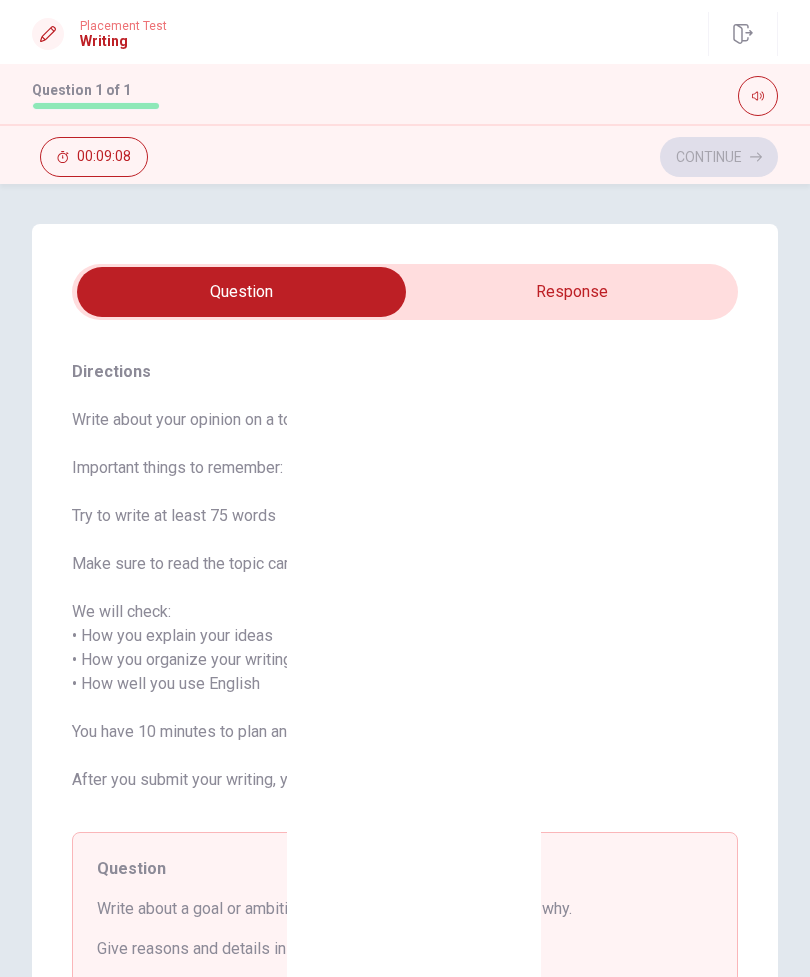 scroll, scrollTop: 0, scrollLeft: 0, axis: both 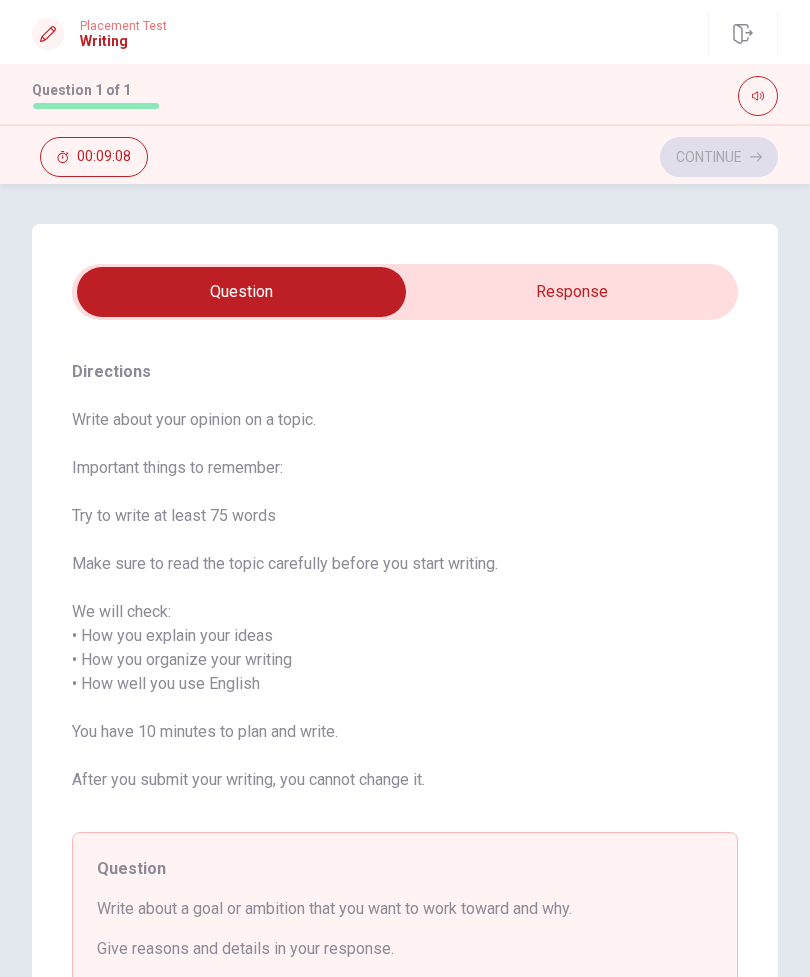 click at bounding box center (241, 292) 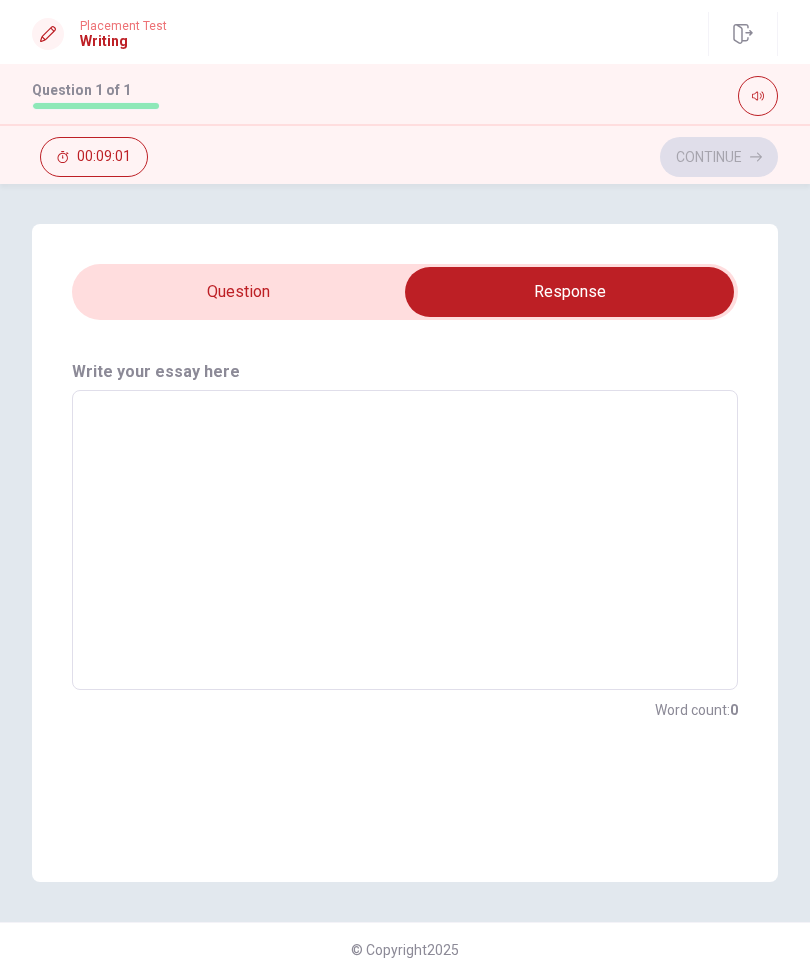 type on "My" 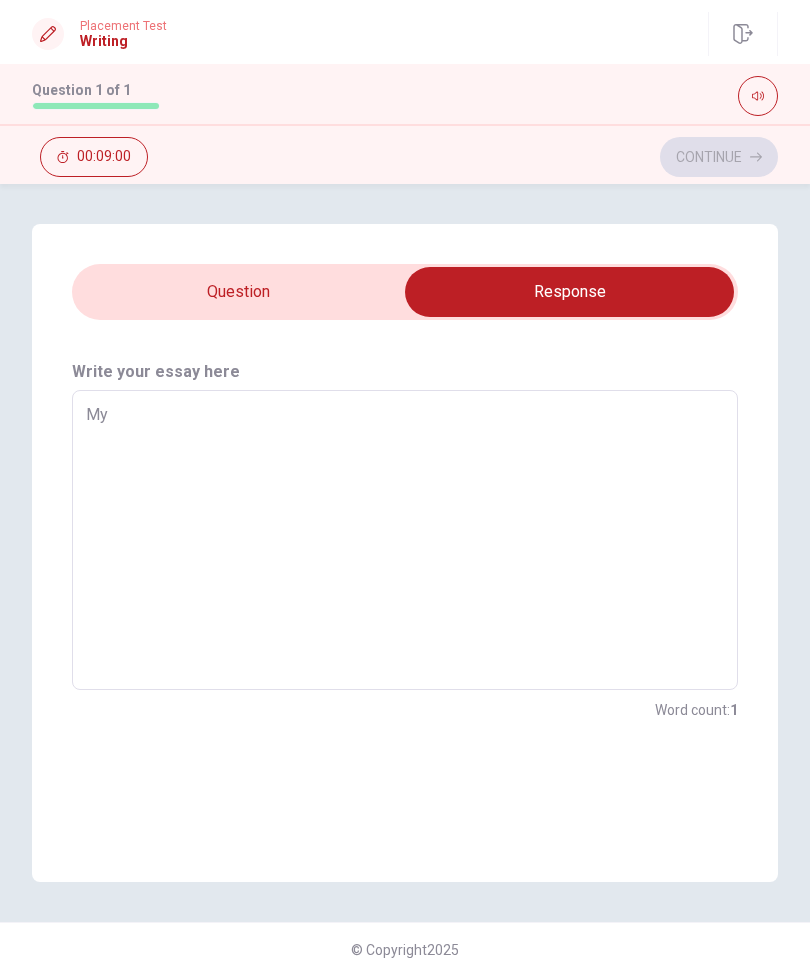 type on "x" 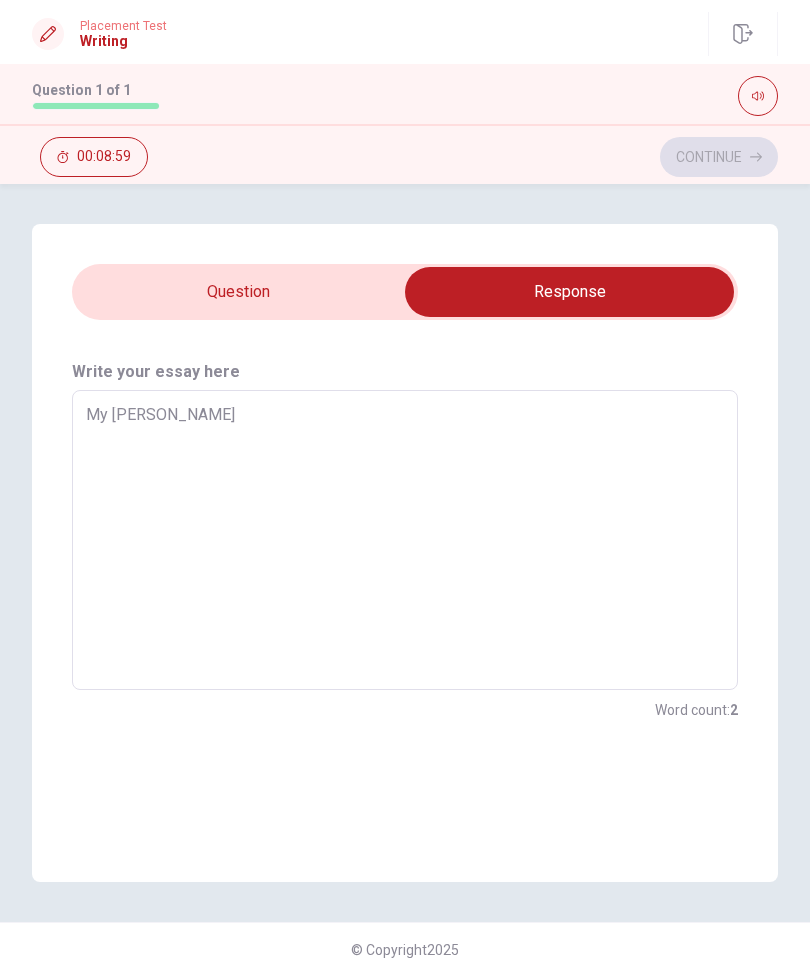 type on "x" 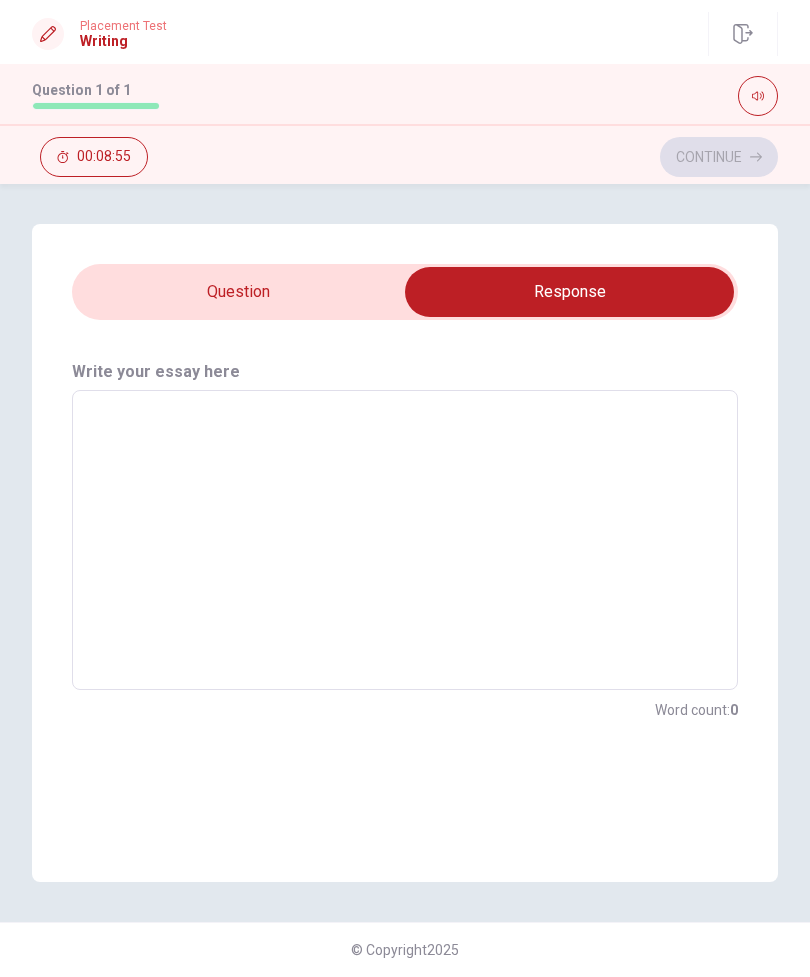 type on "My" 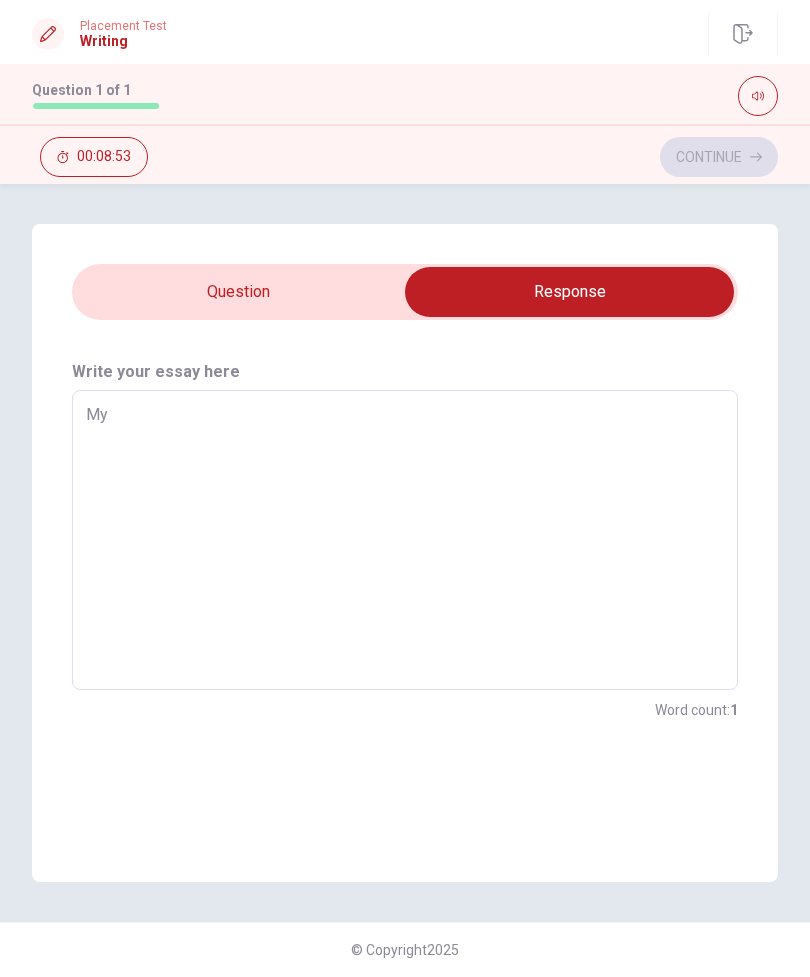 type on "x" 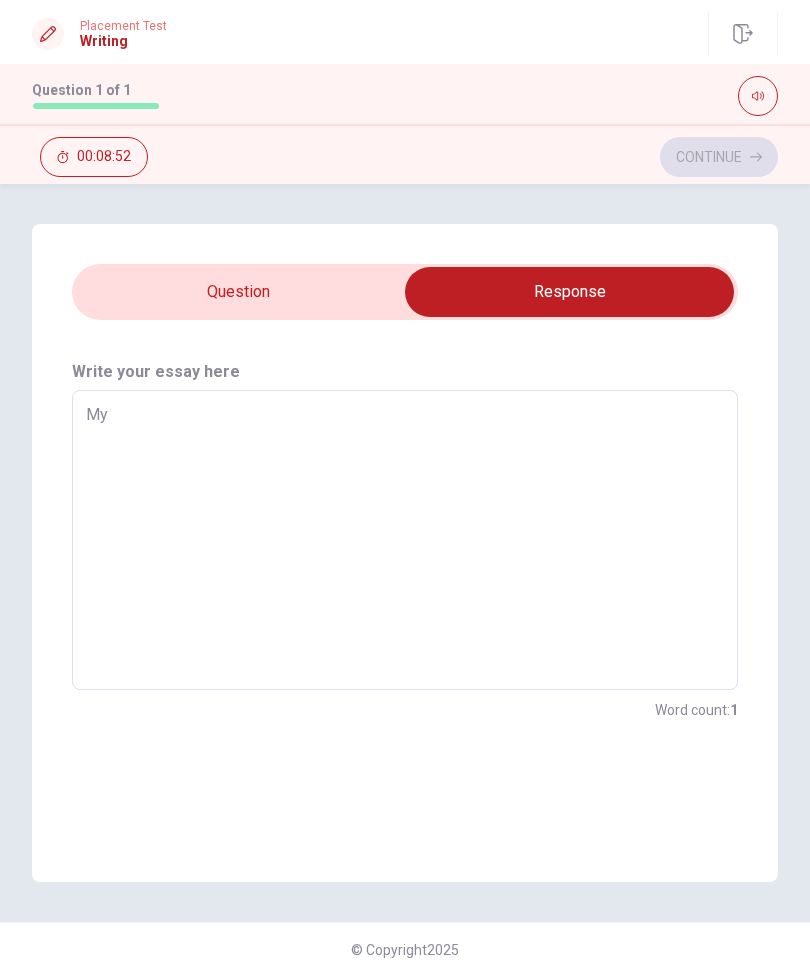 type on "My goal" 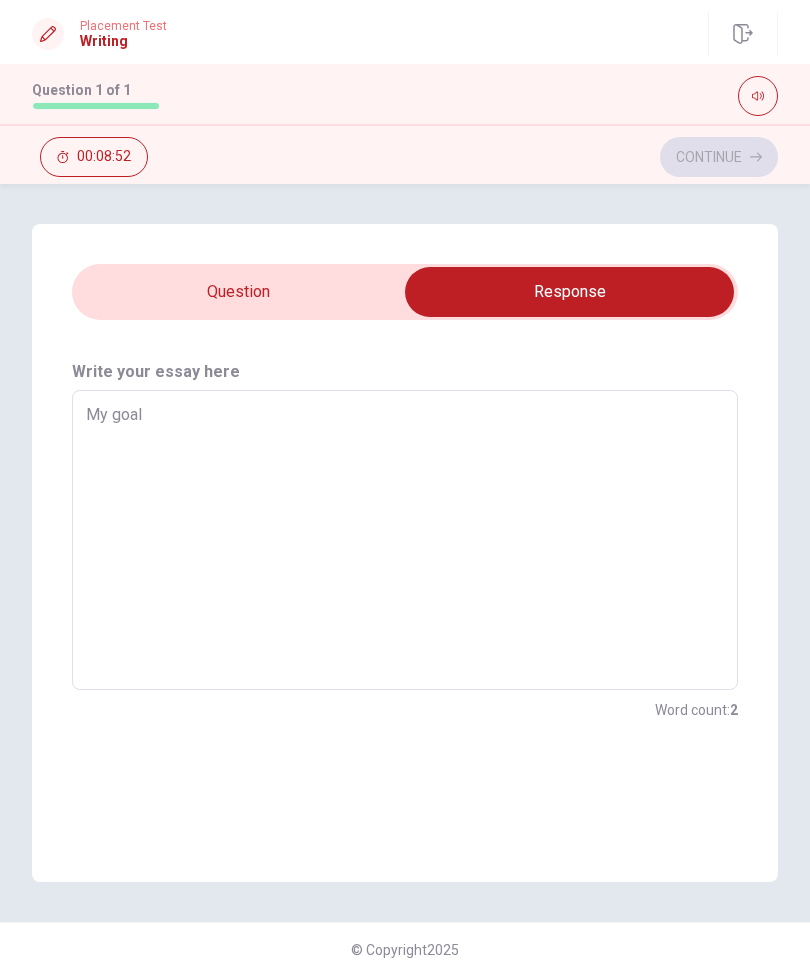 type on "x" 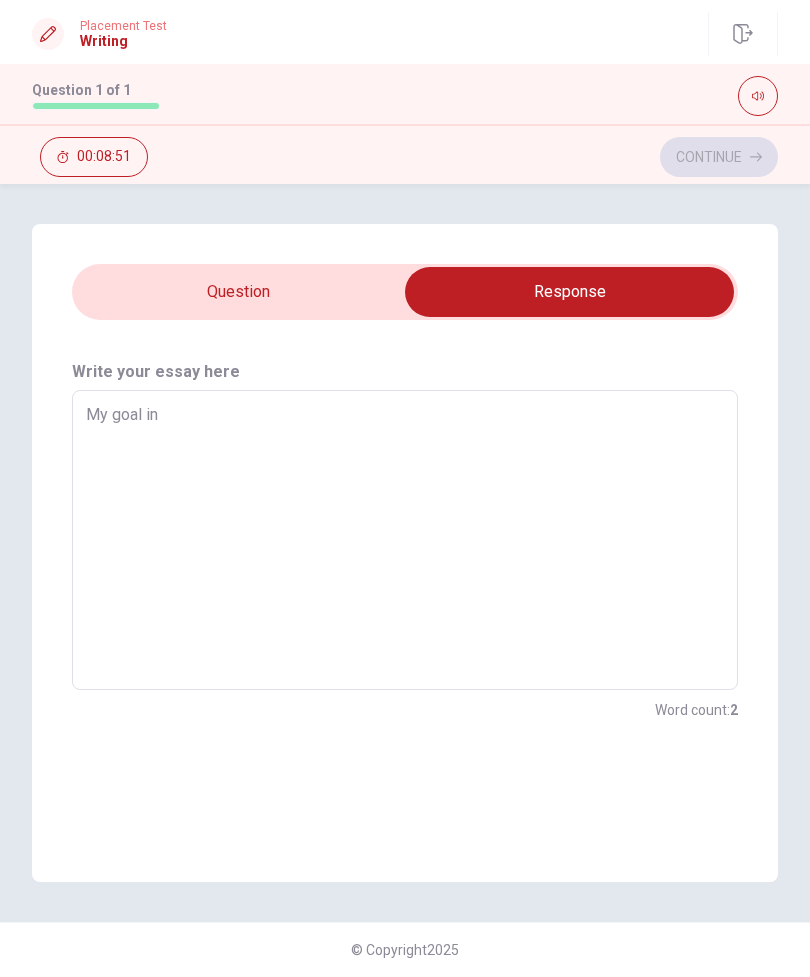 type on "My goal in" 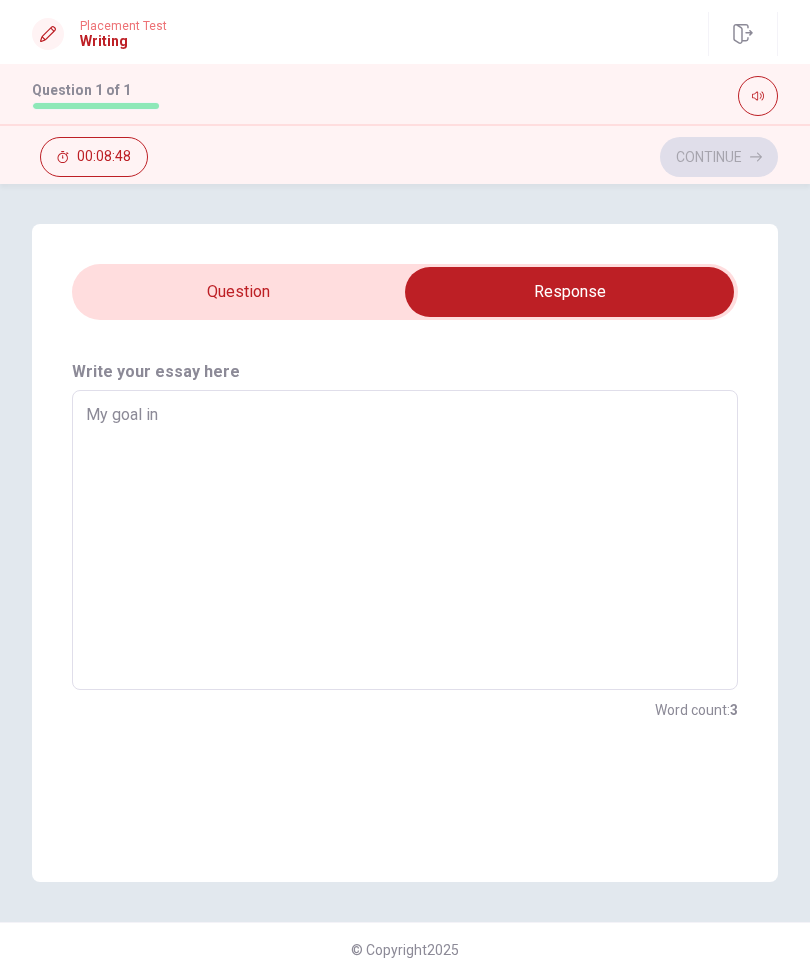type on "x" 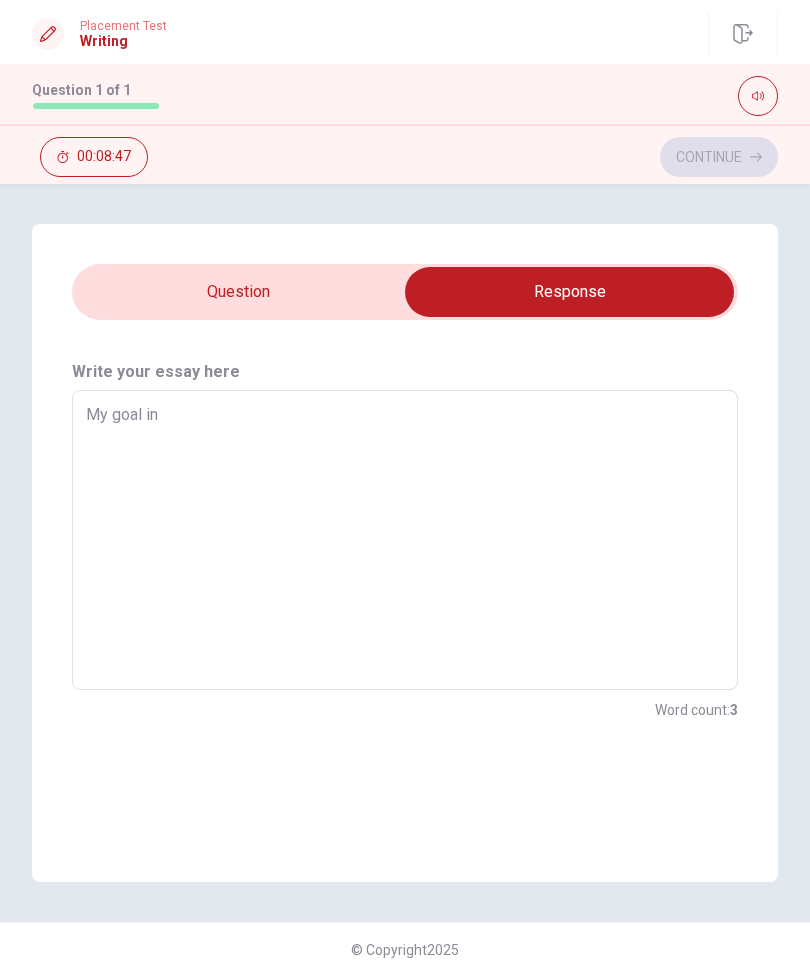 type on "My goal in canada," 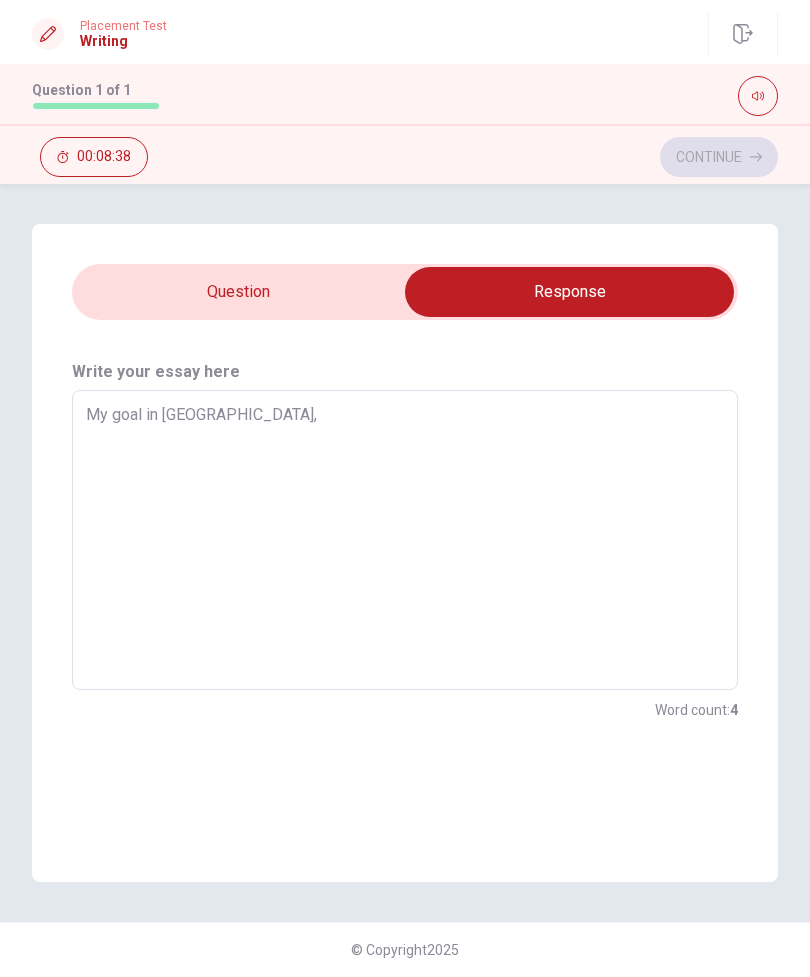 type on "x" 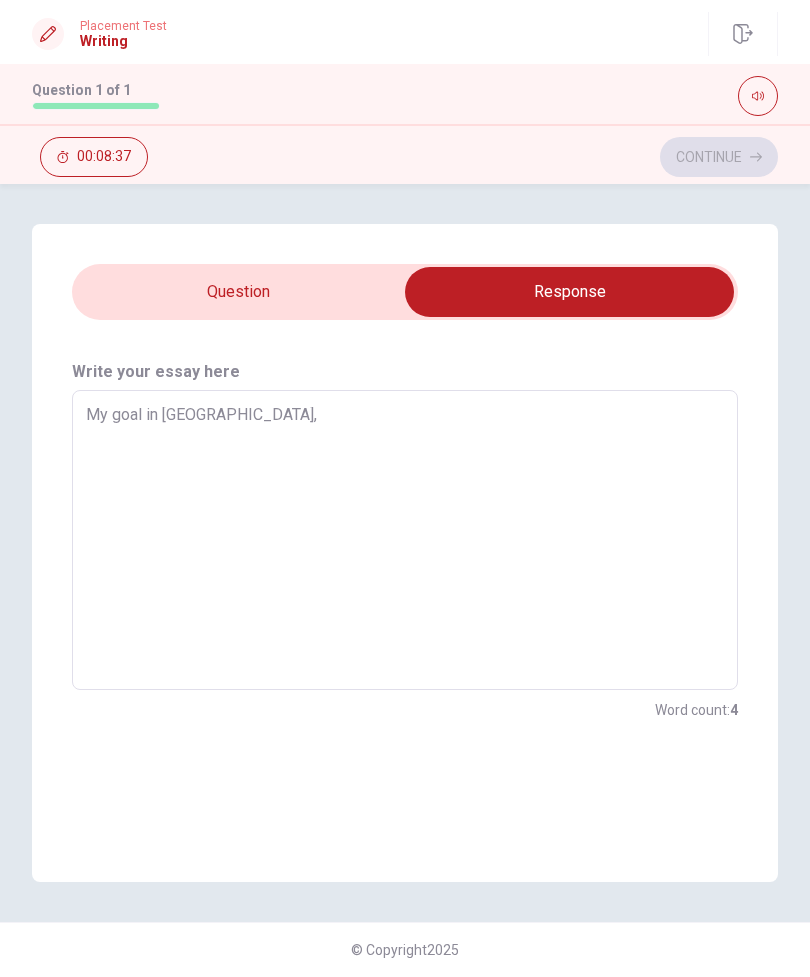 type on "My goal in canada," 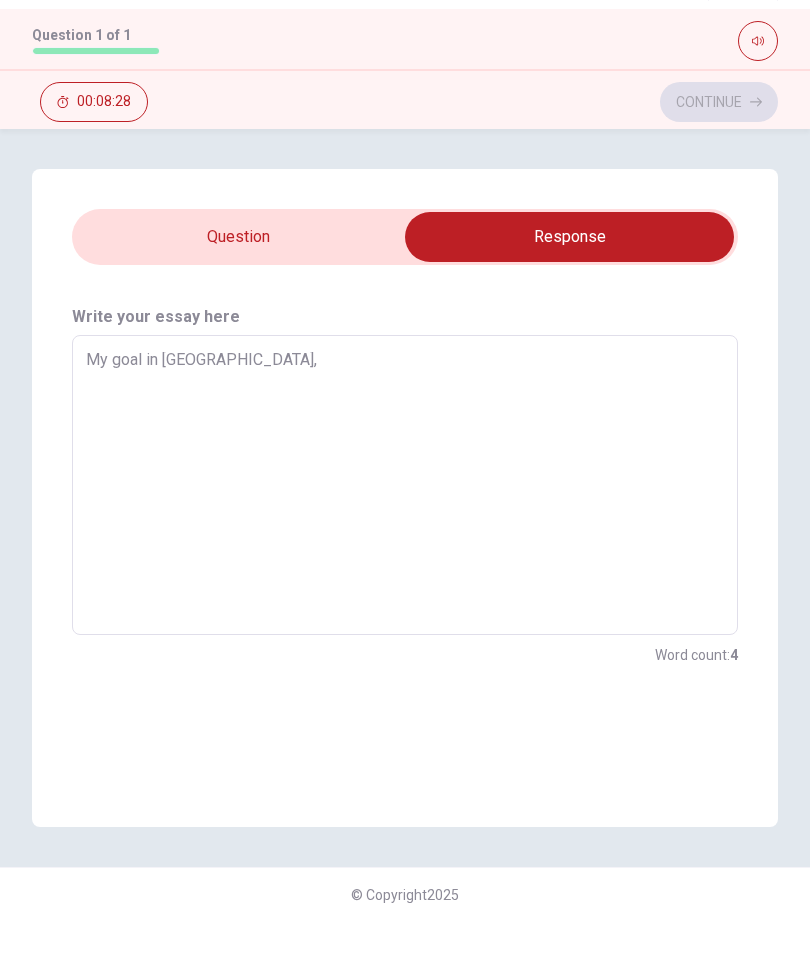 click on "My goal in canada," at bounding box center [405, 540] 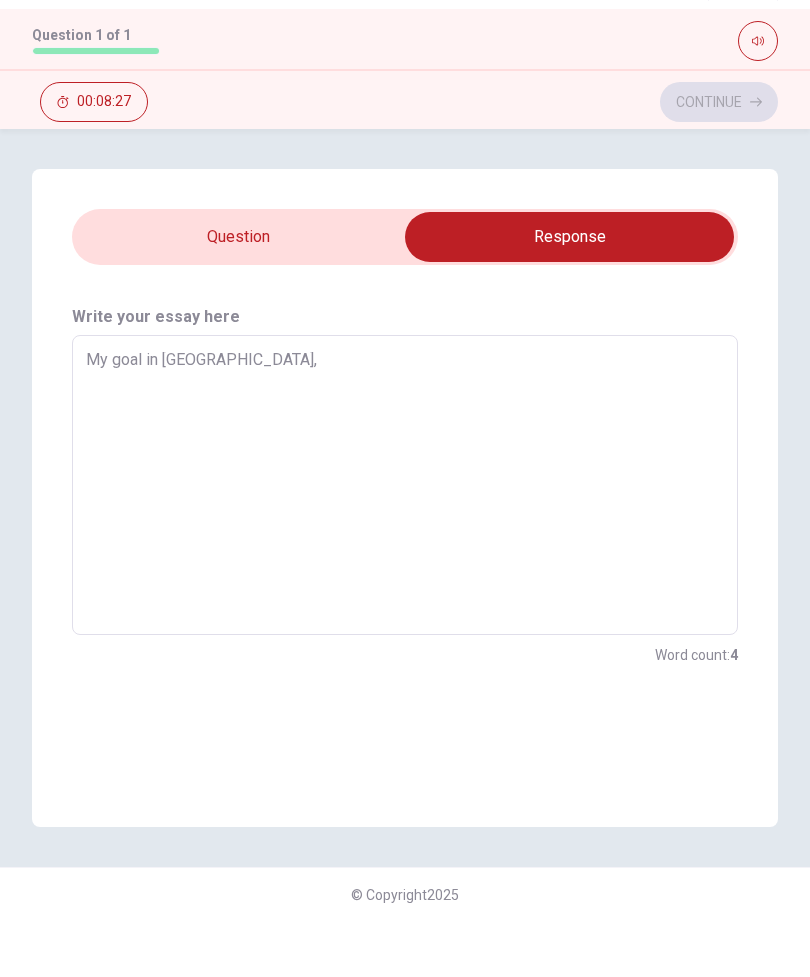 click on "My goal in canada," at bounding box center (405, 540) 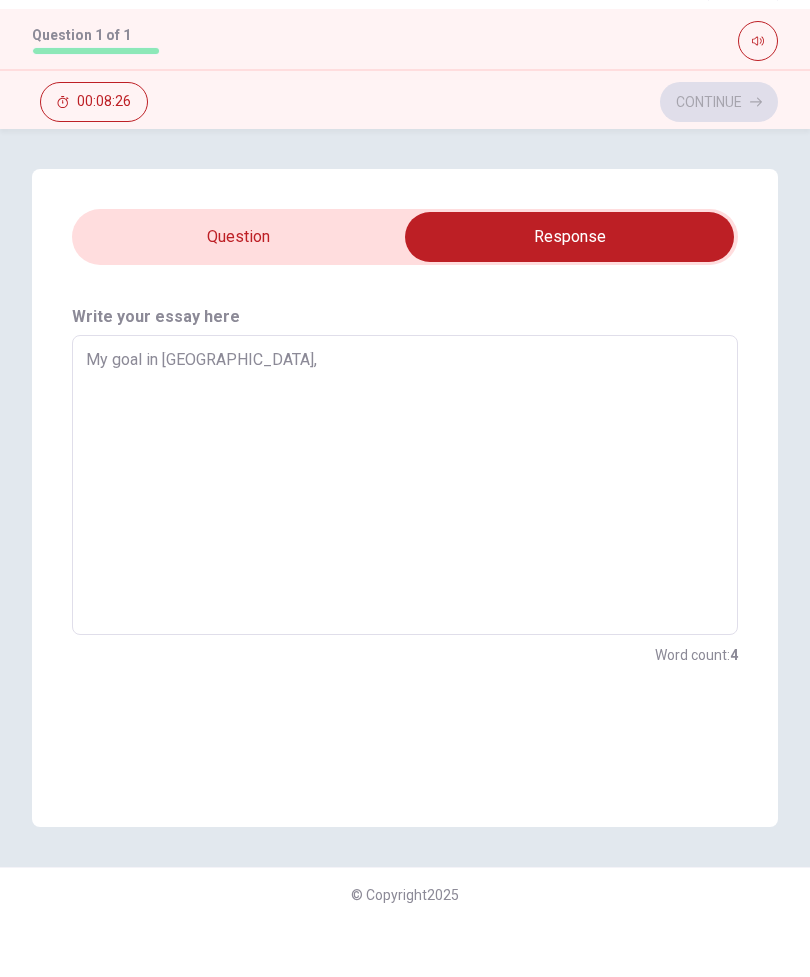 click on "My goal in canada," at bounding box center [405, 540] 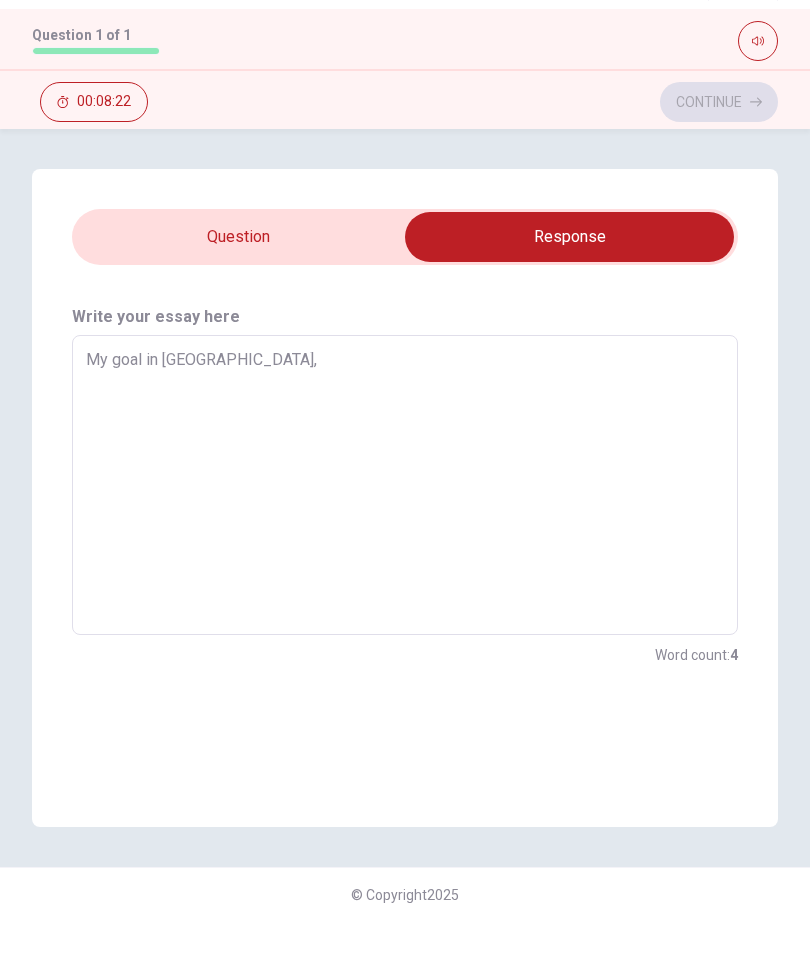 type on "x" 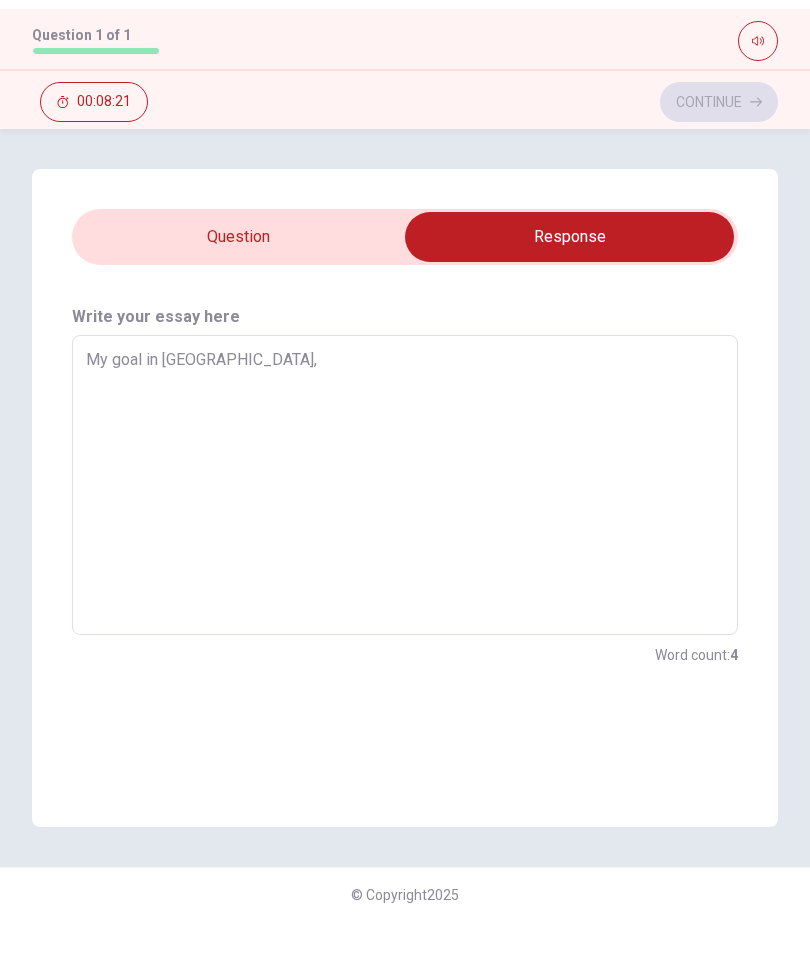 type on "My goal in canada, i" 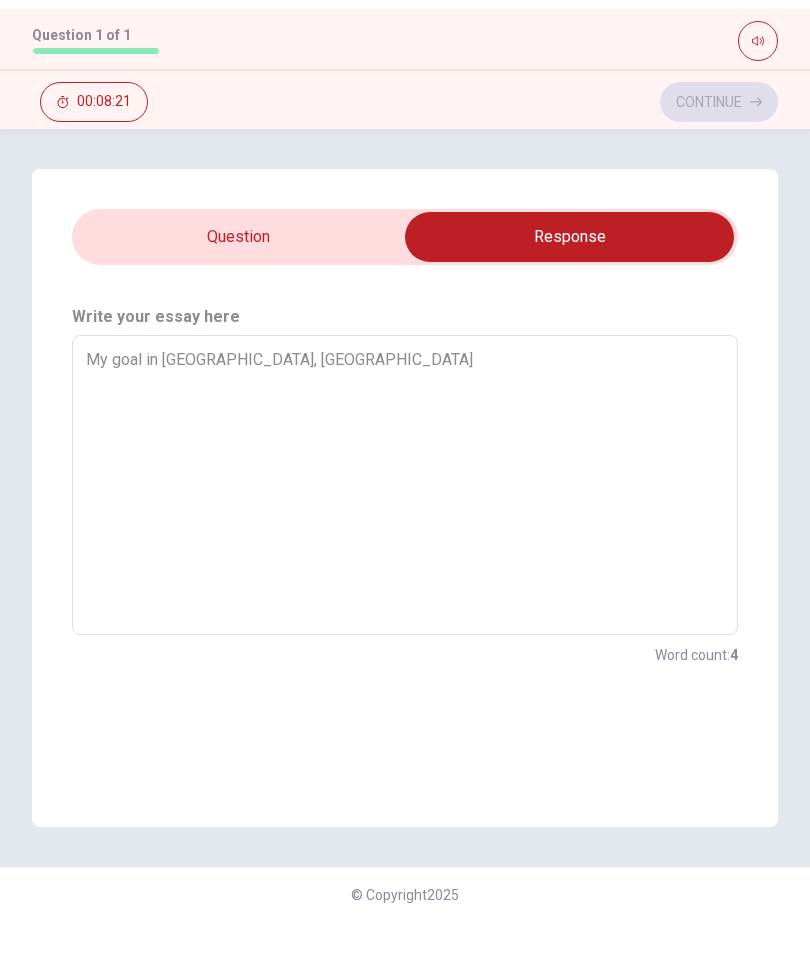 type on "x" 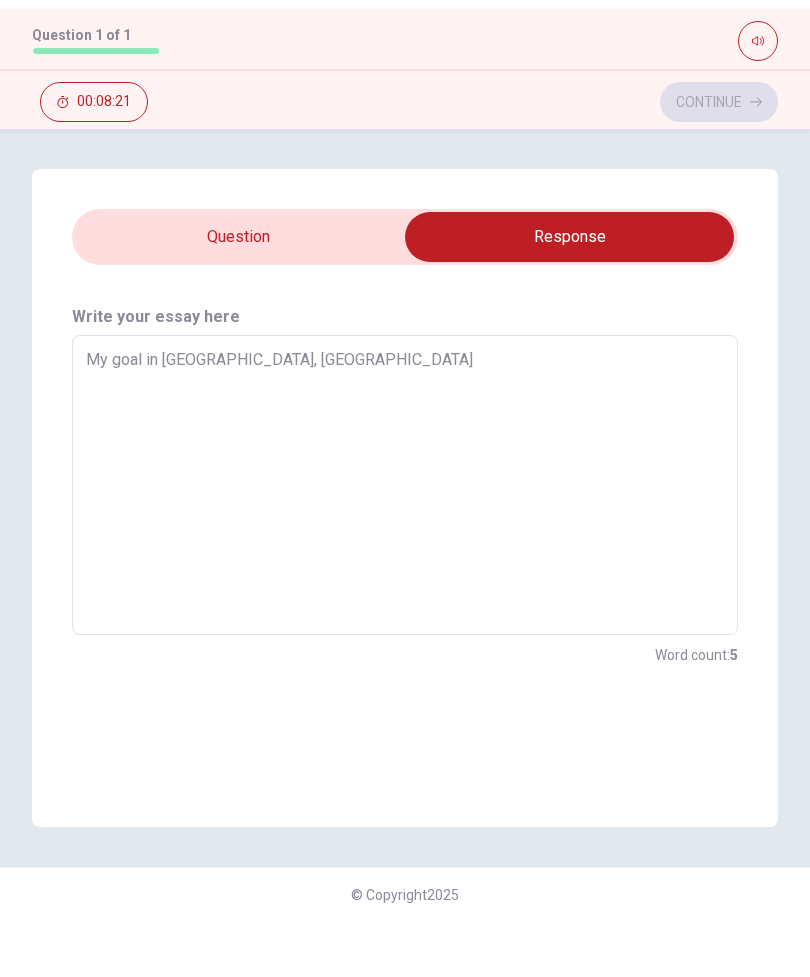 type on "My goal in canada, is" 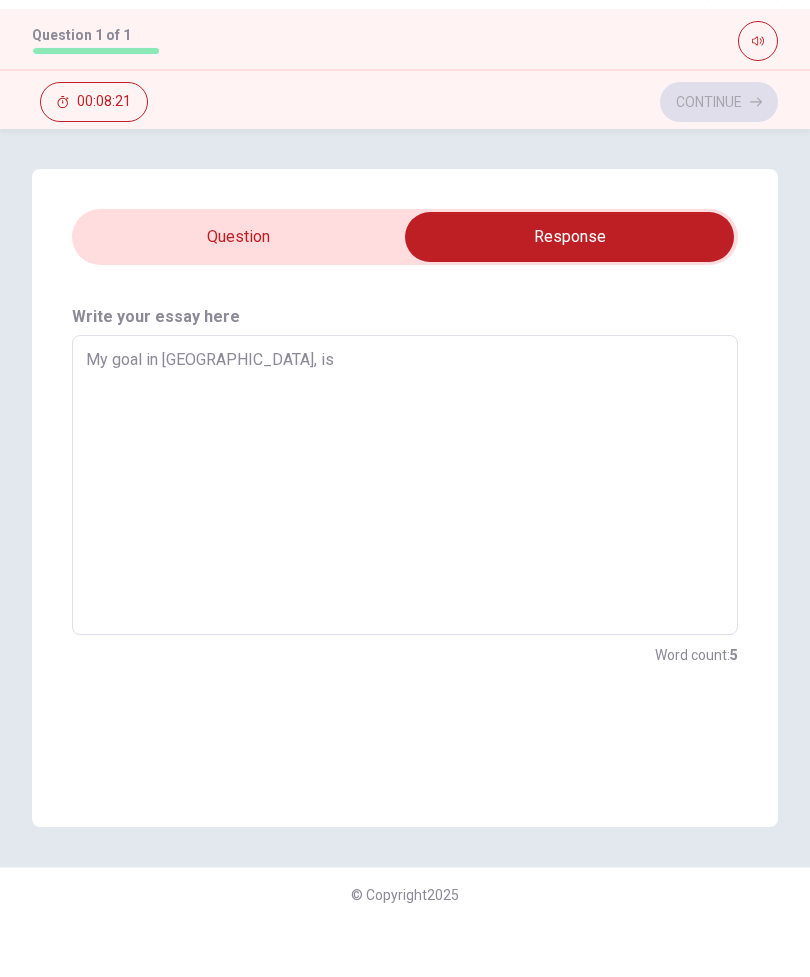 type on "x" 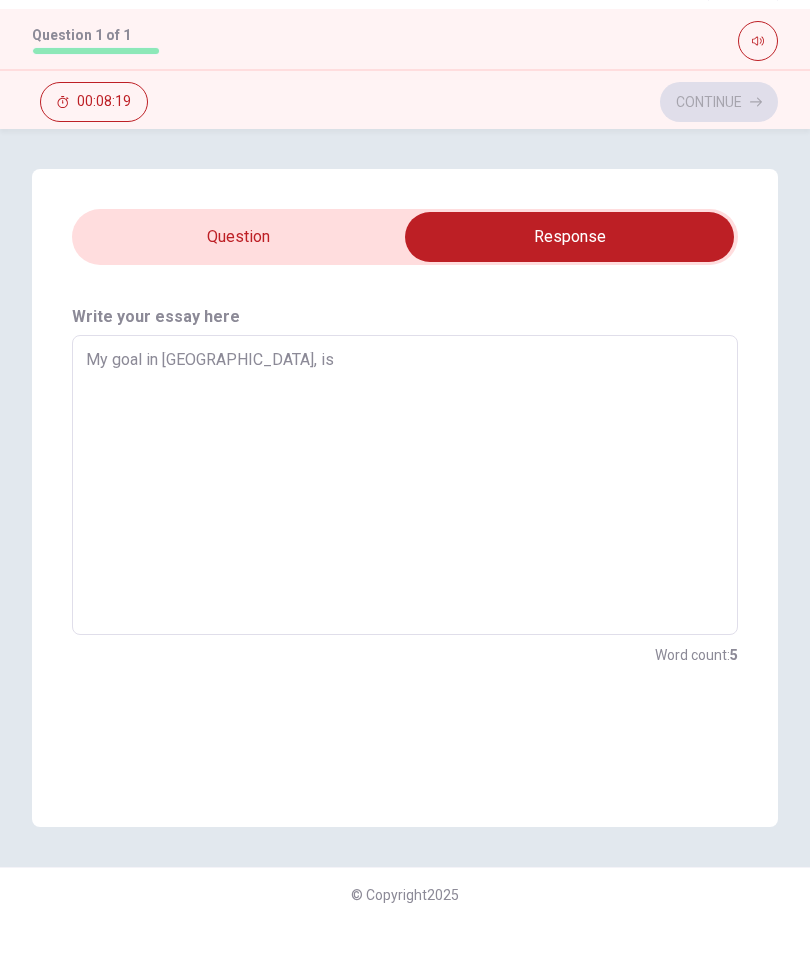 type on "x" 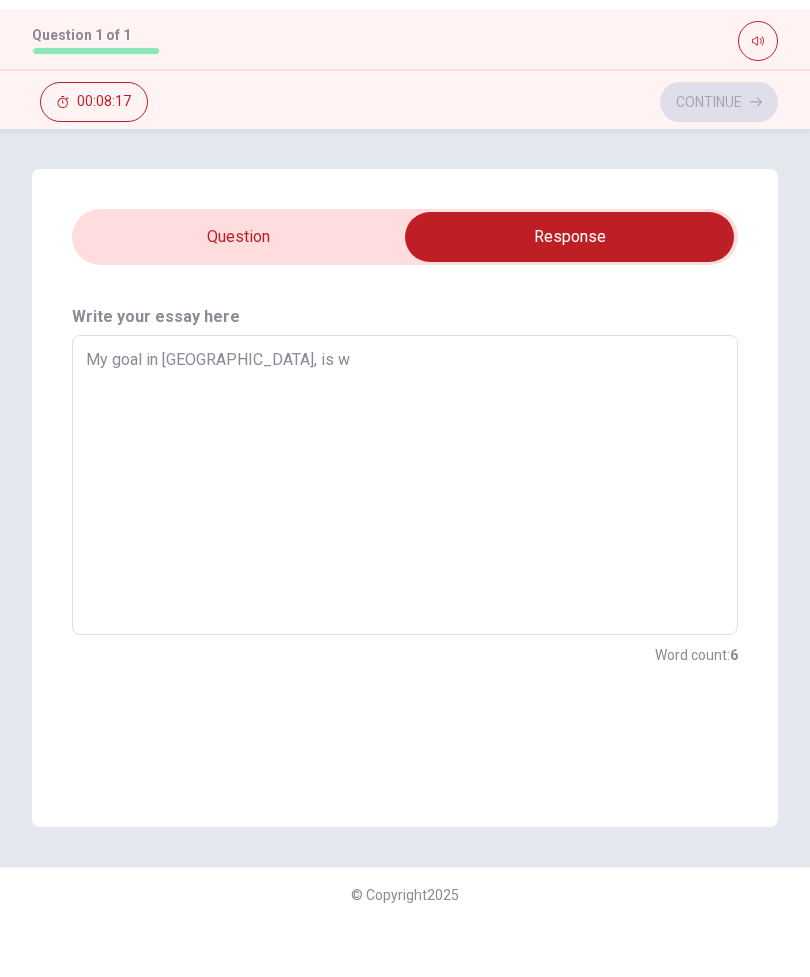 type on "x" 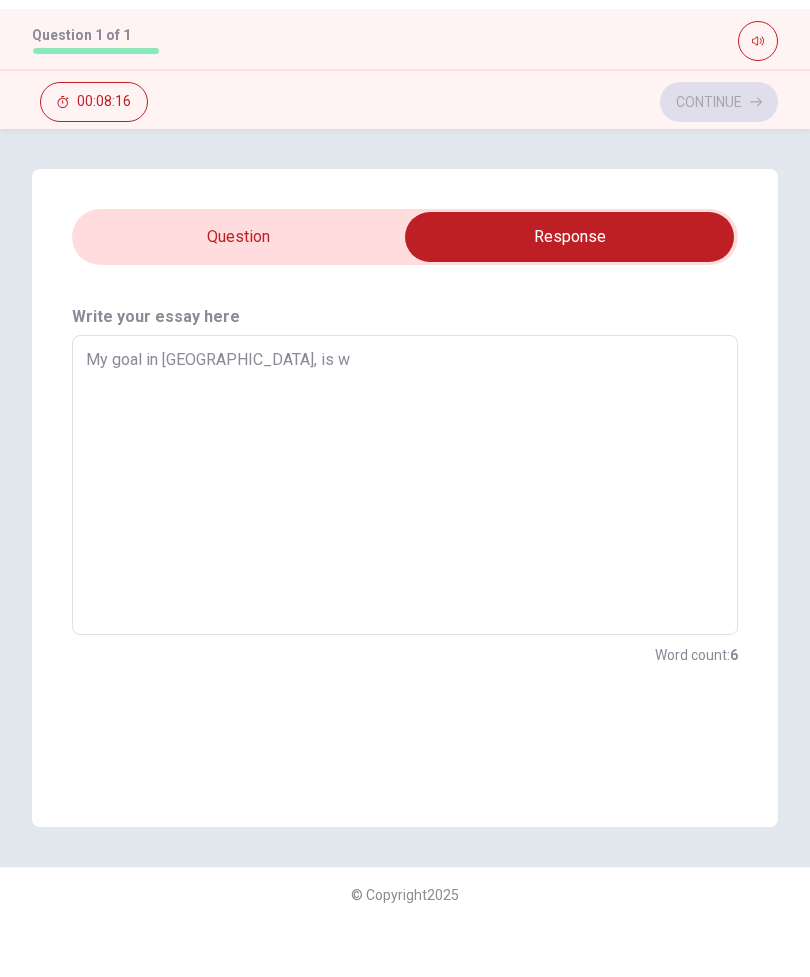 type on "My goal in canada, is wo" 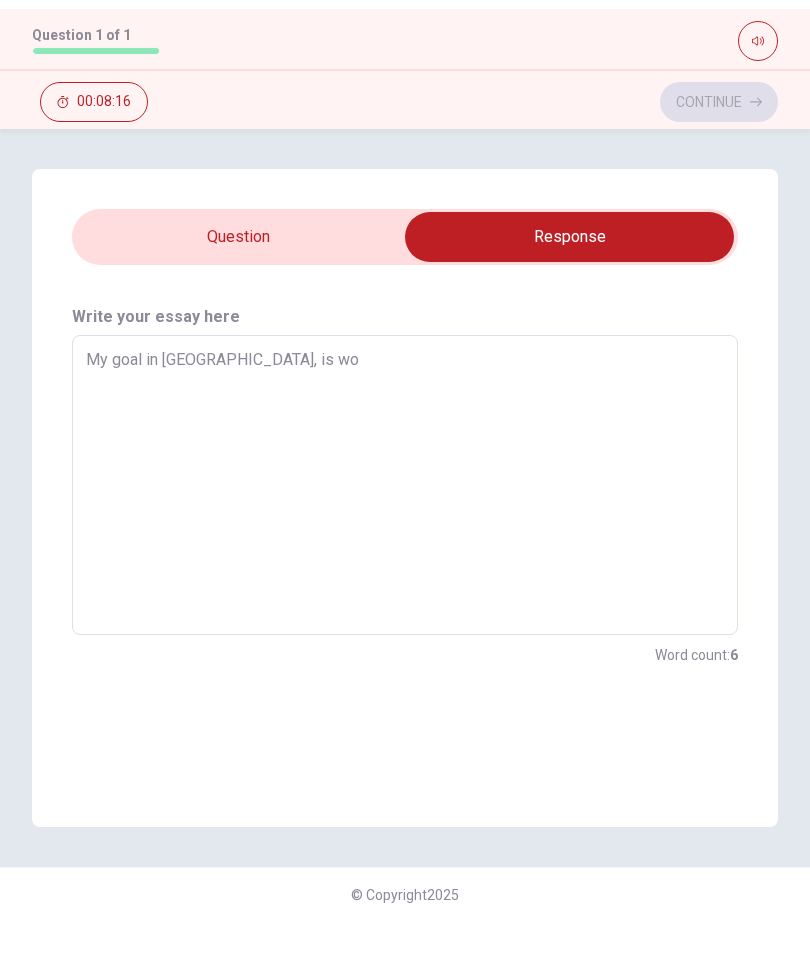 type on "x" 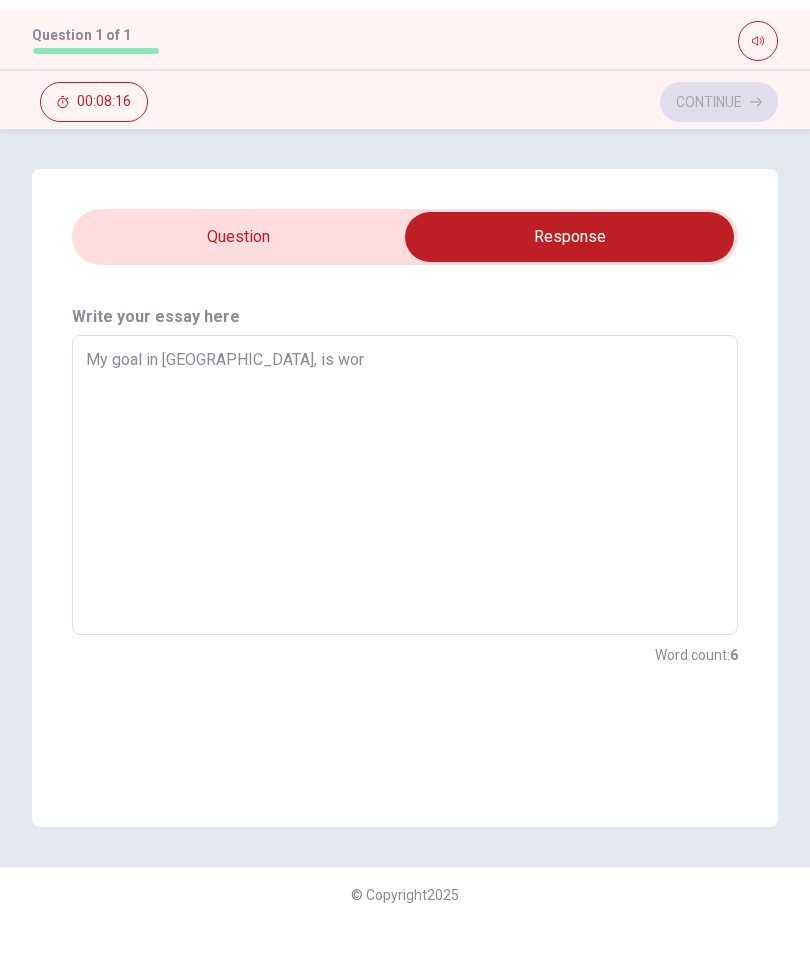 type on "x" 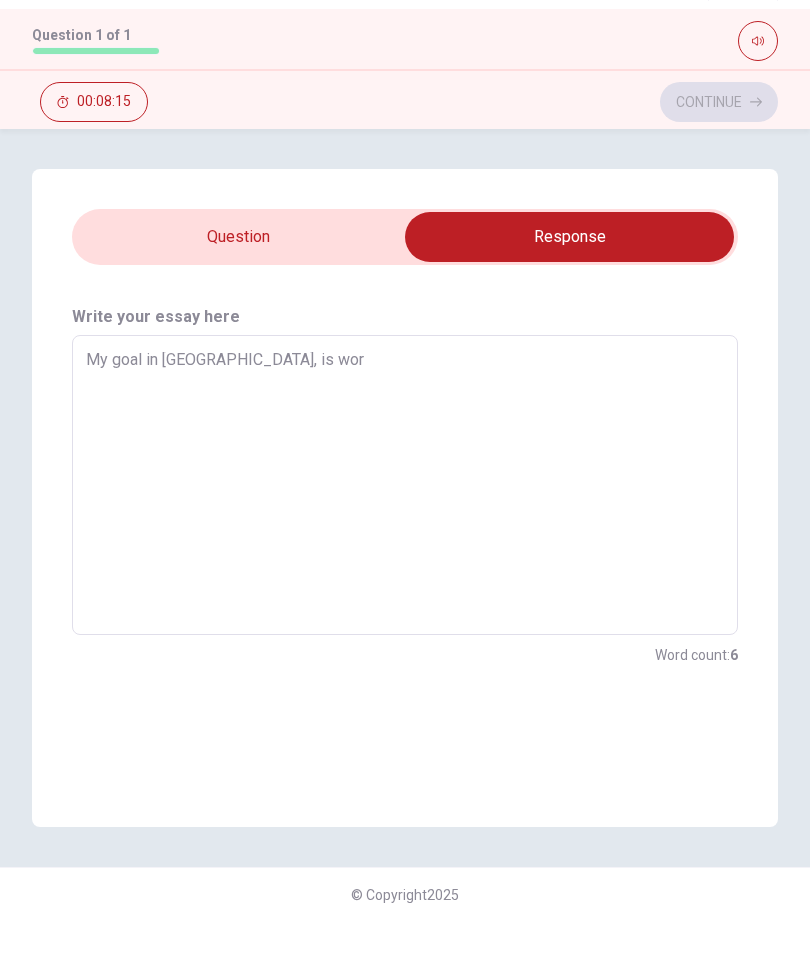 type on "My goal in canada, is work" 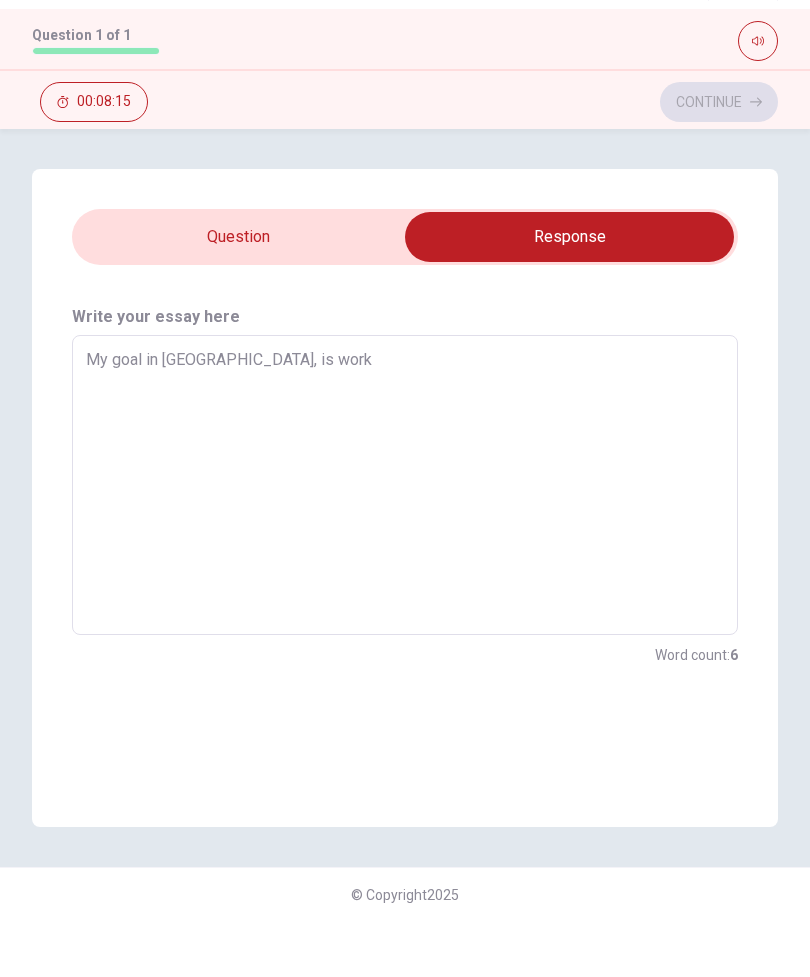 type on "x" 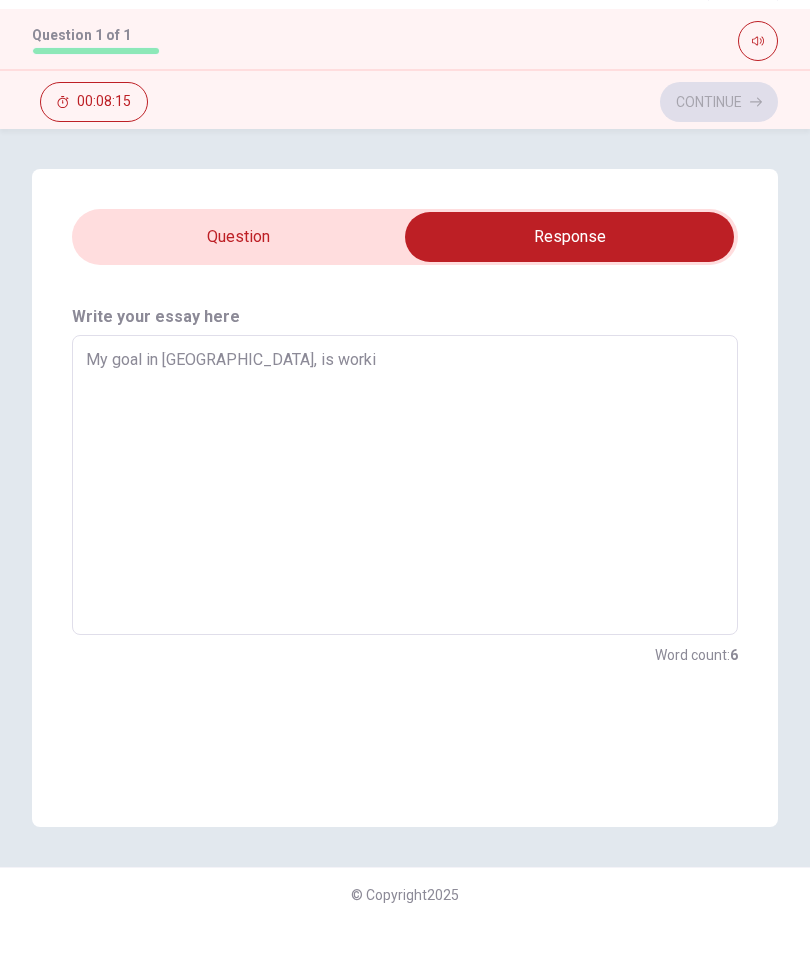 type on "x" 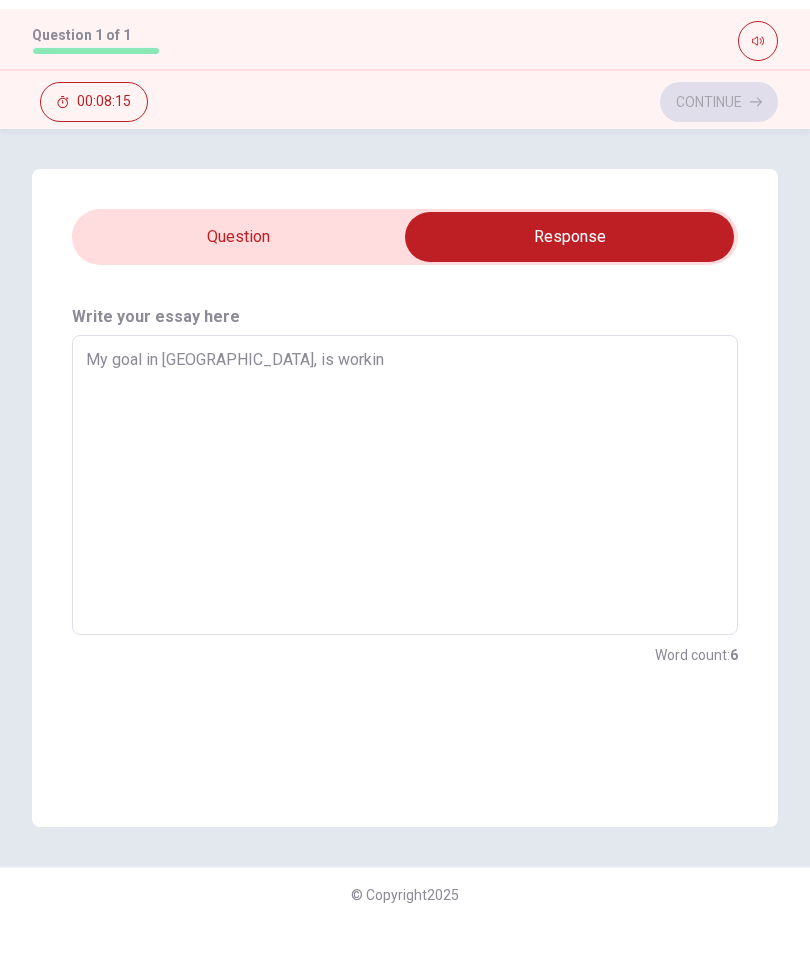 type on "x" 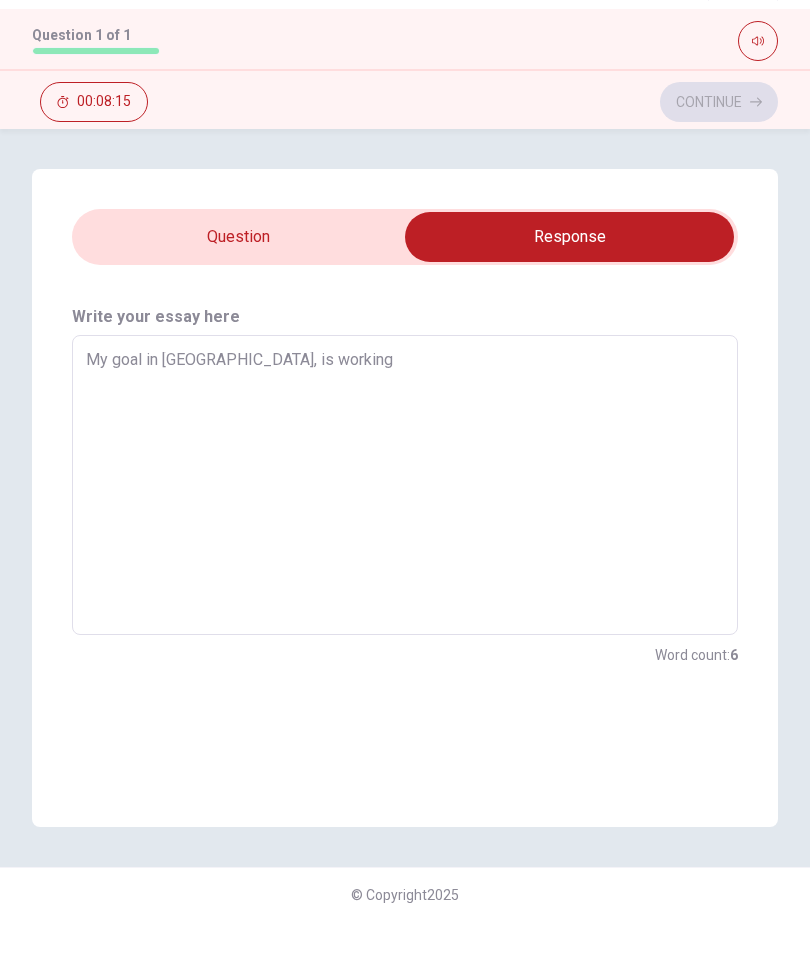 type on "x" 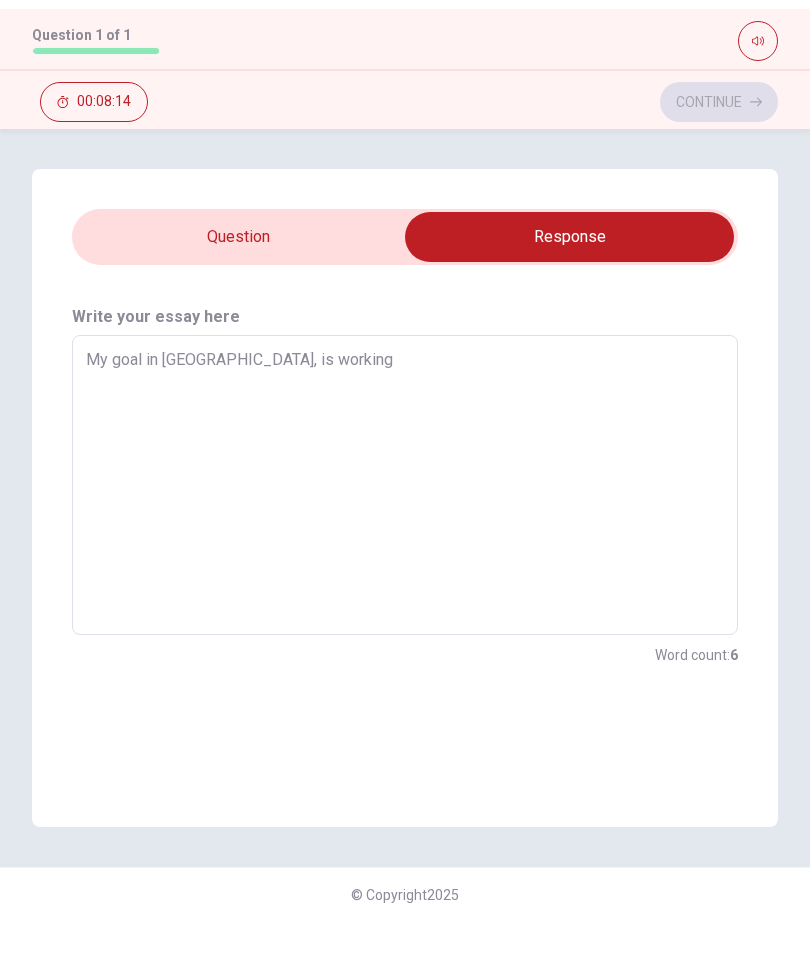 type on "My goal in canada, is working" 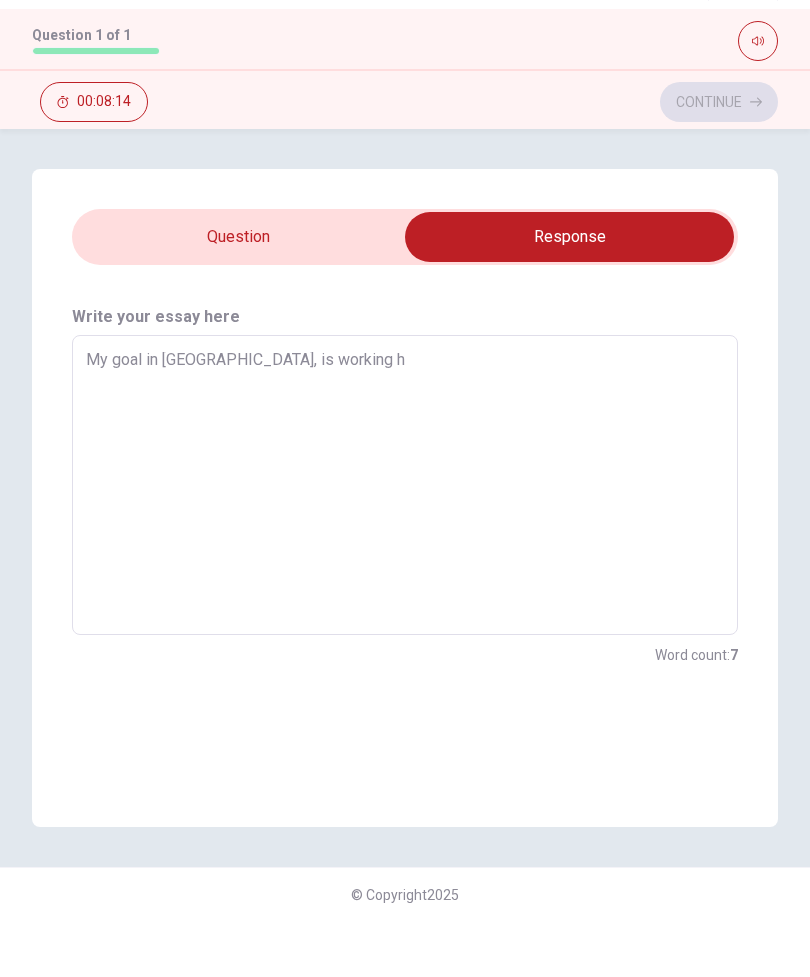 type on "x" 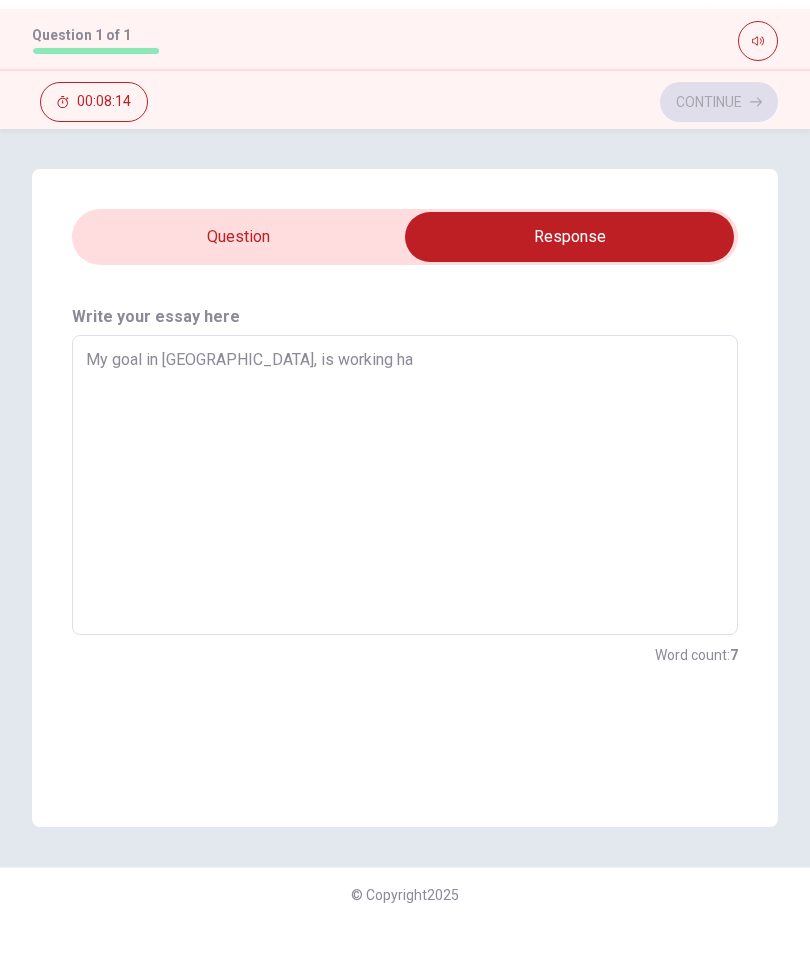 type on "x" 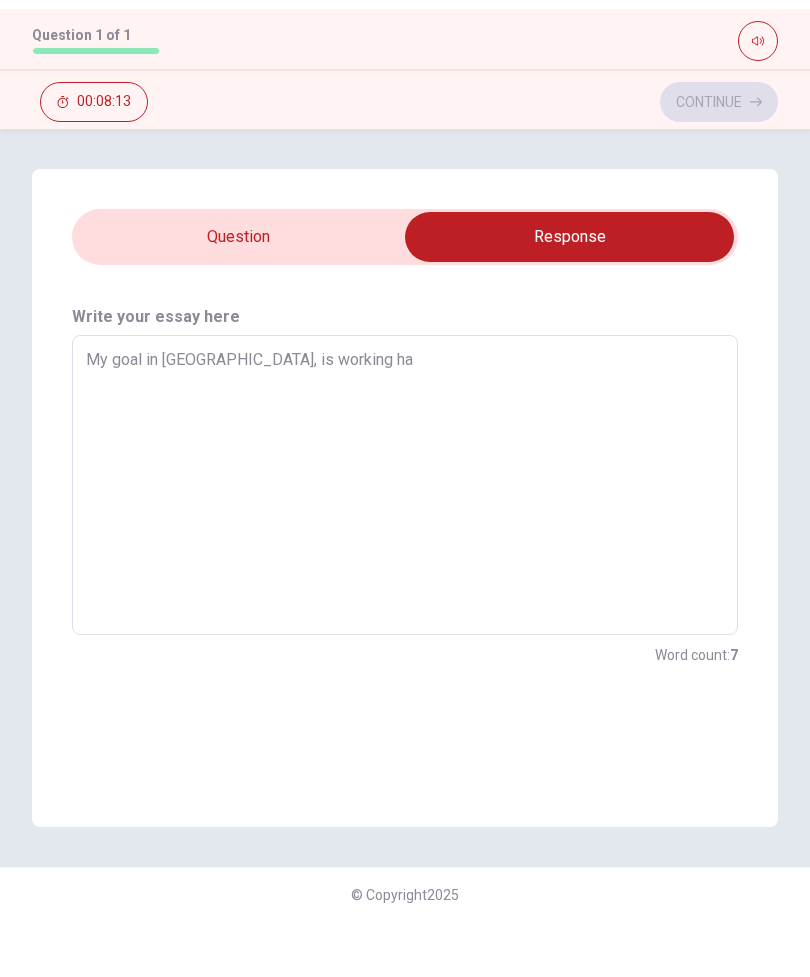 type on "My goal in canada, is working har" 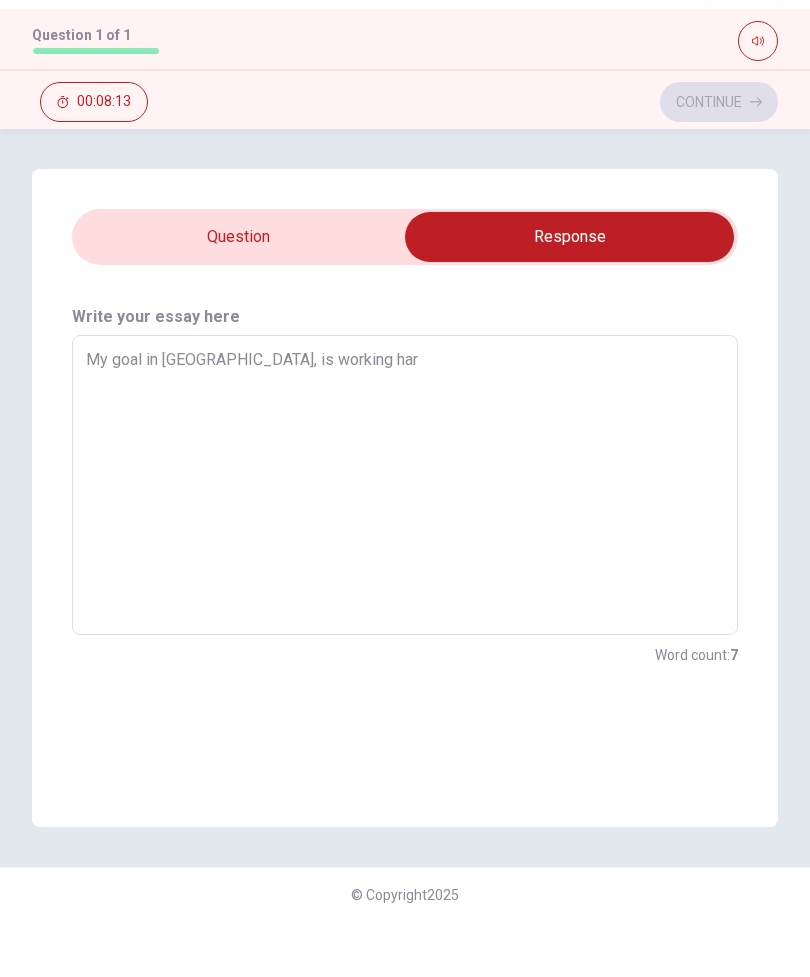 type on "x" 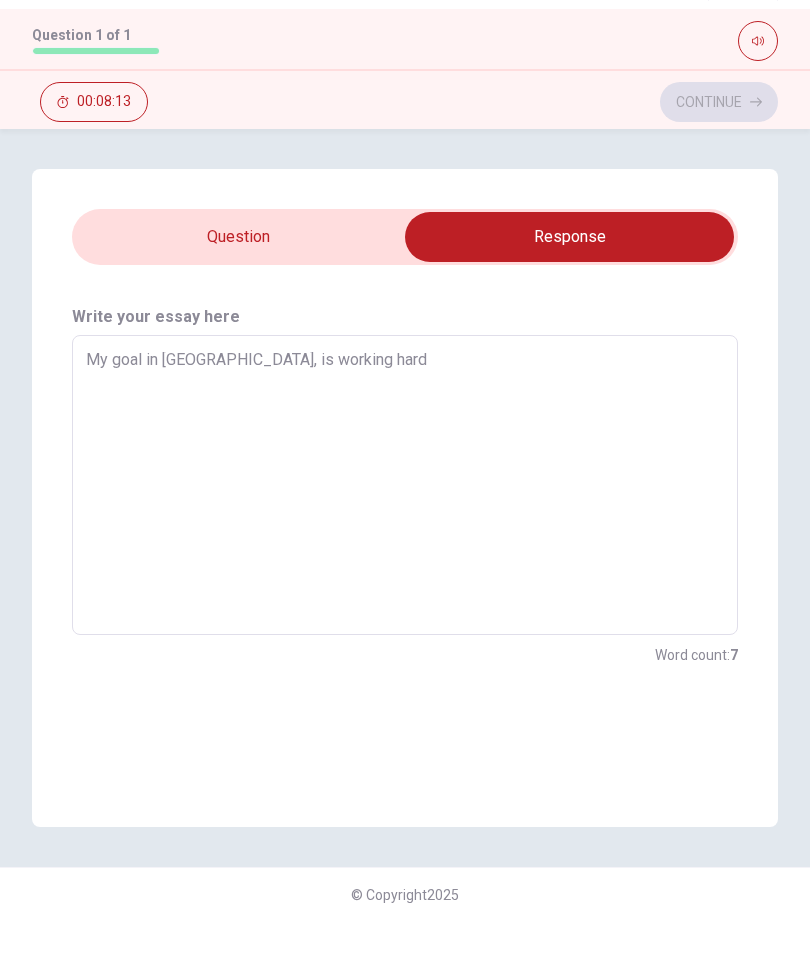 type on "x" 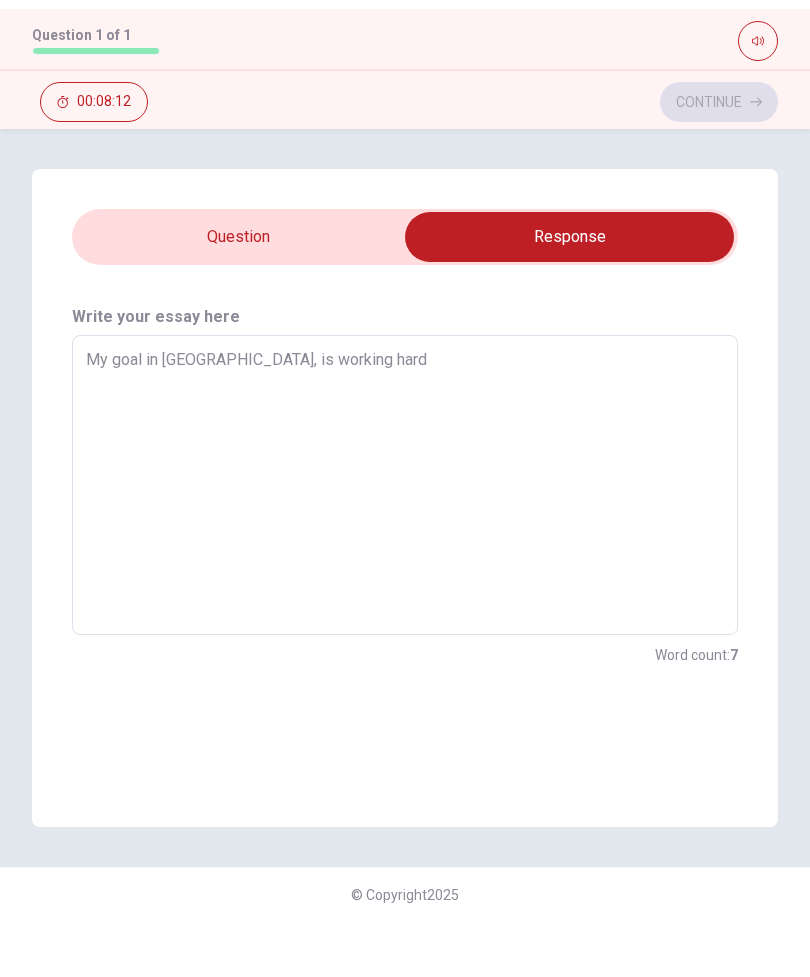type on "My goal in canada, is working hard t" 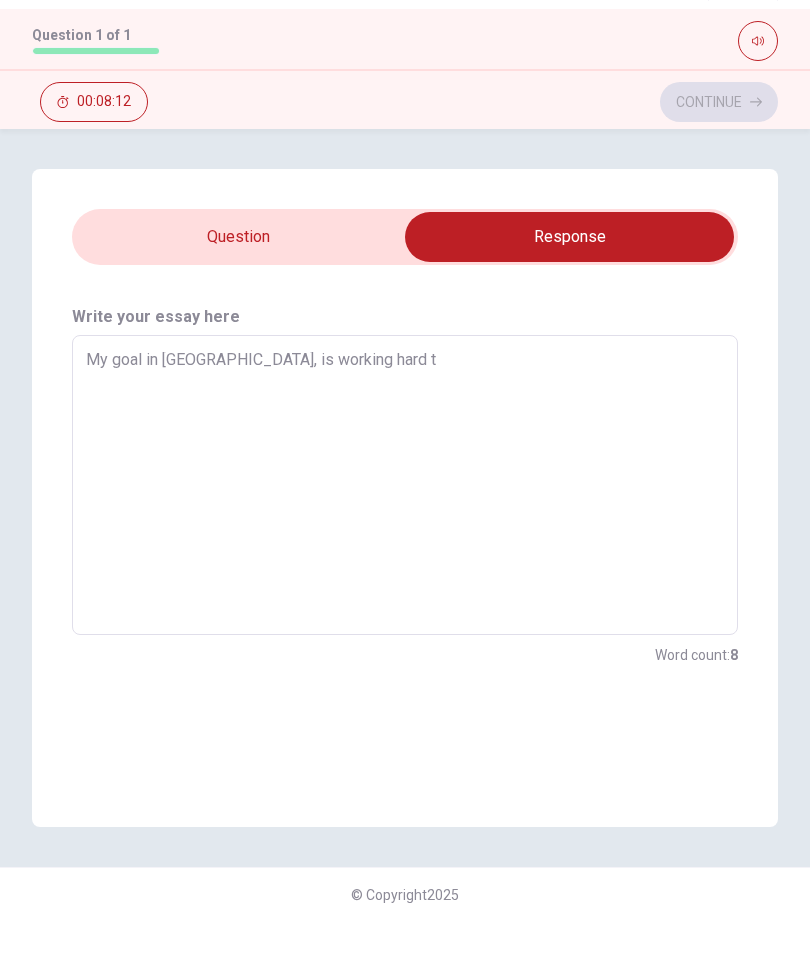 type on "x" 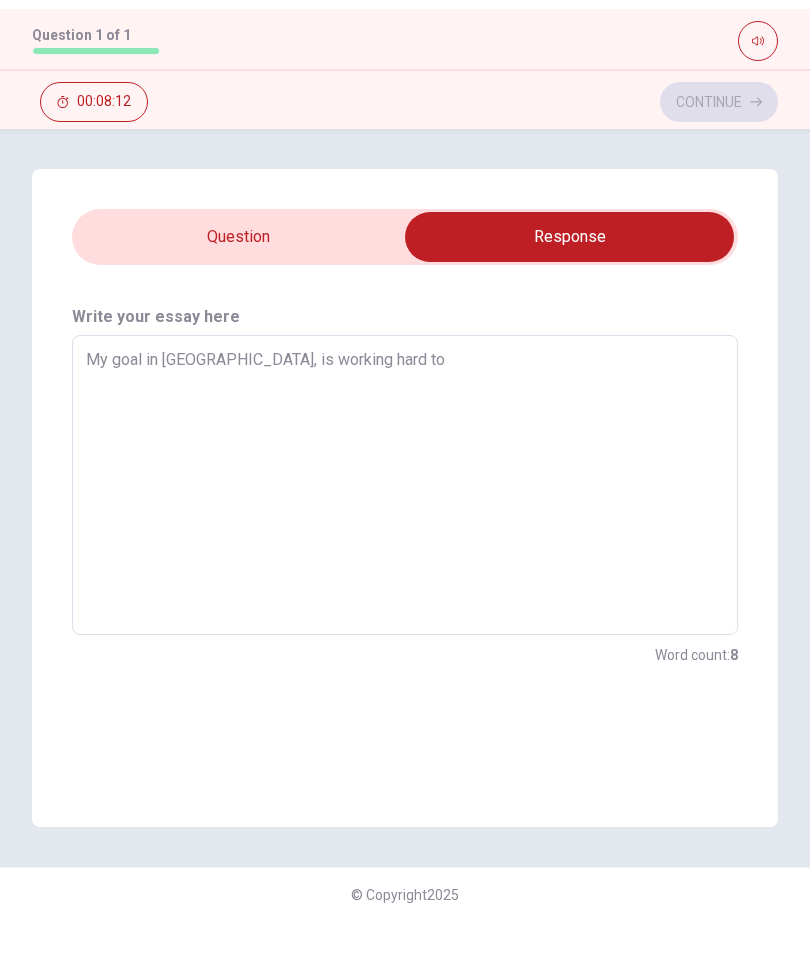 type on "x" 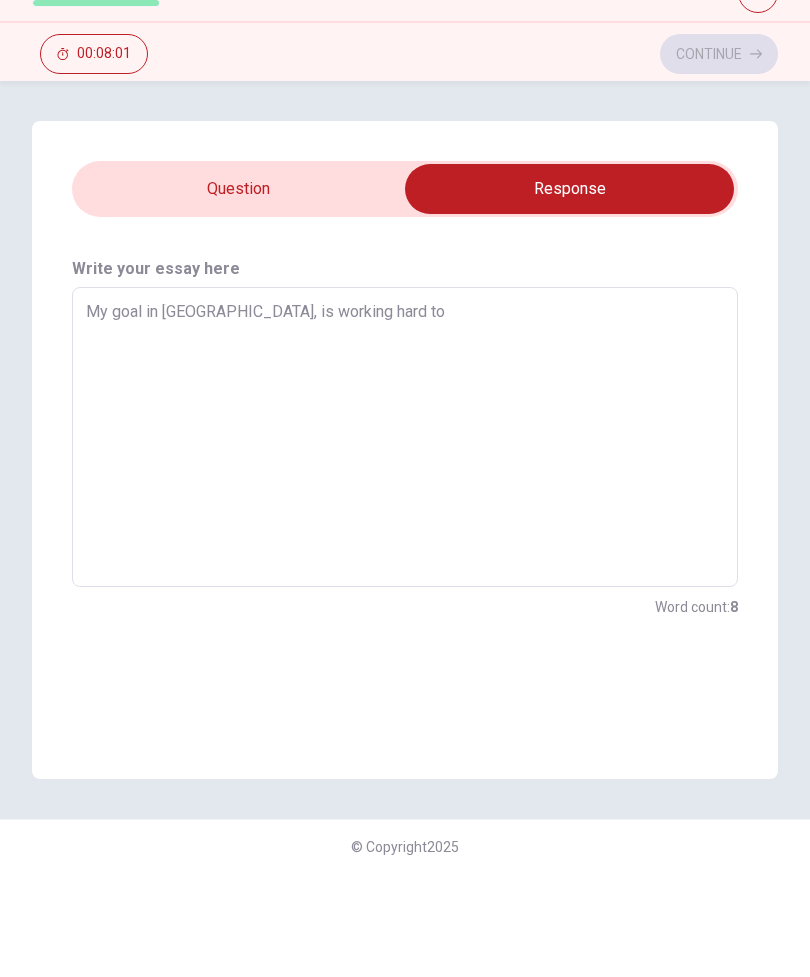 type on "x" 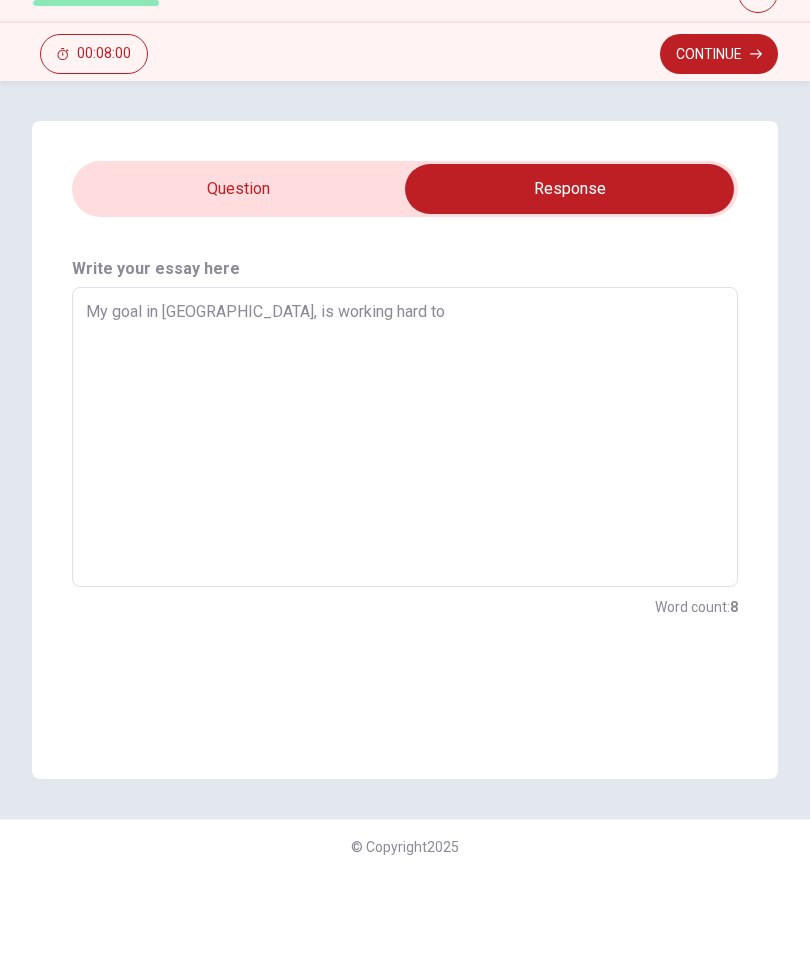 type on "My goal in canada, is working hard to m" 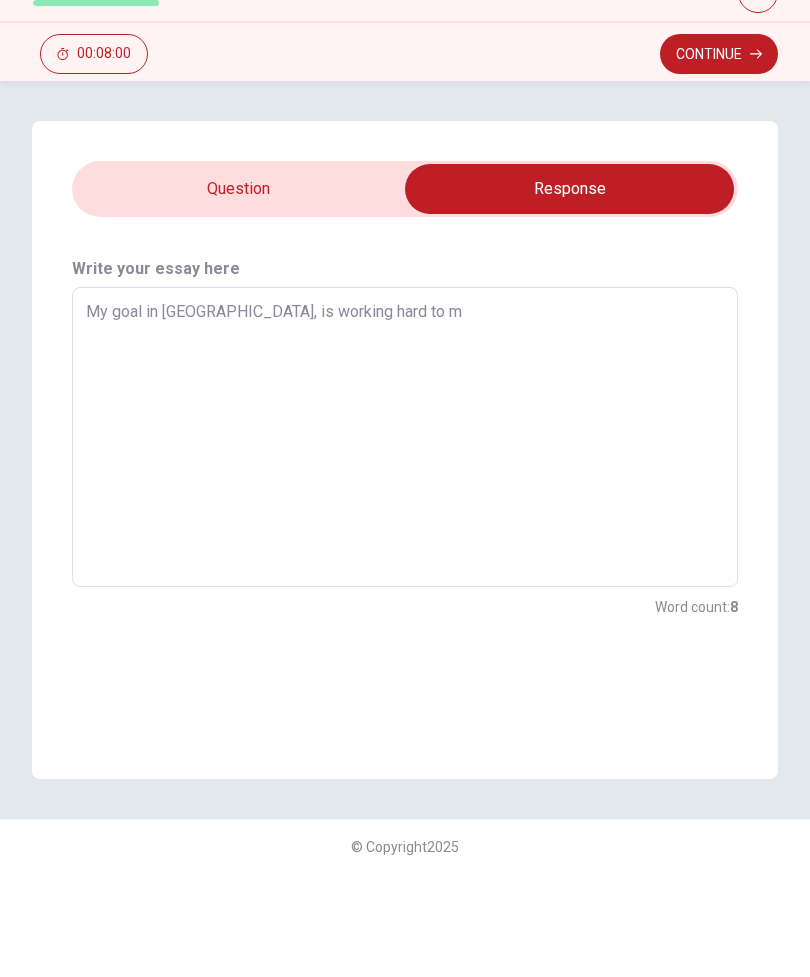 type on "x" 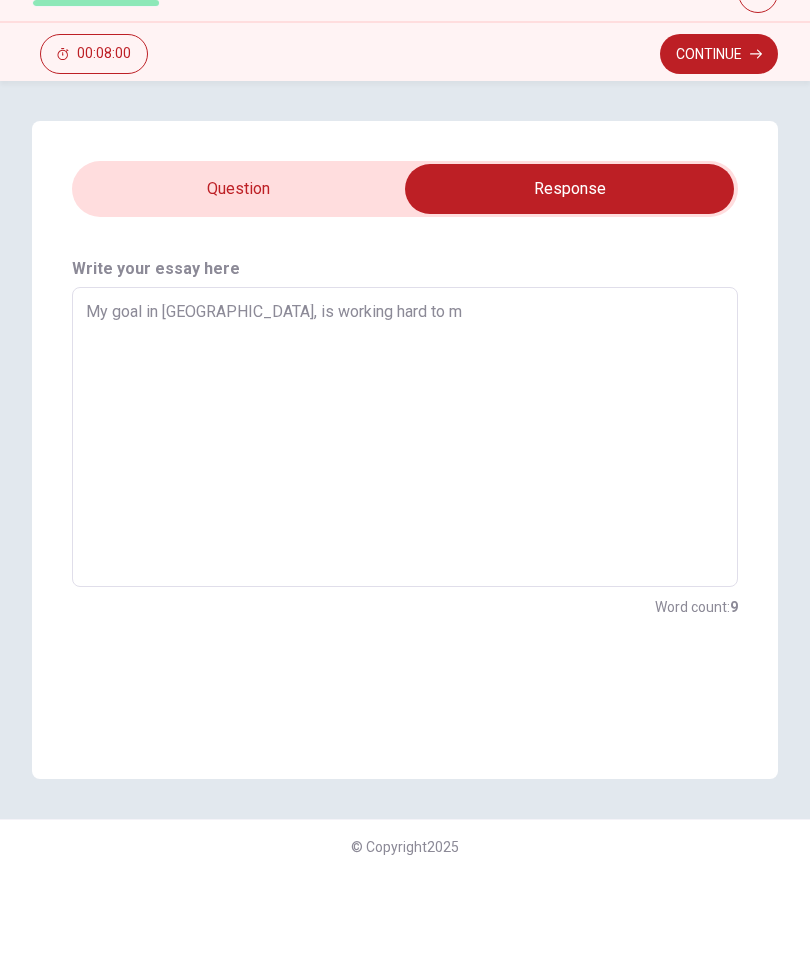 type on "My goal in canada, is working hard to ma" 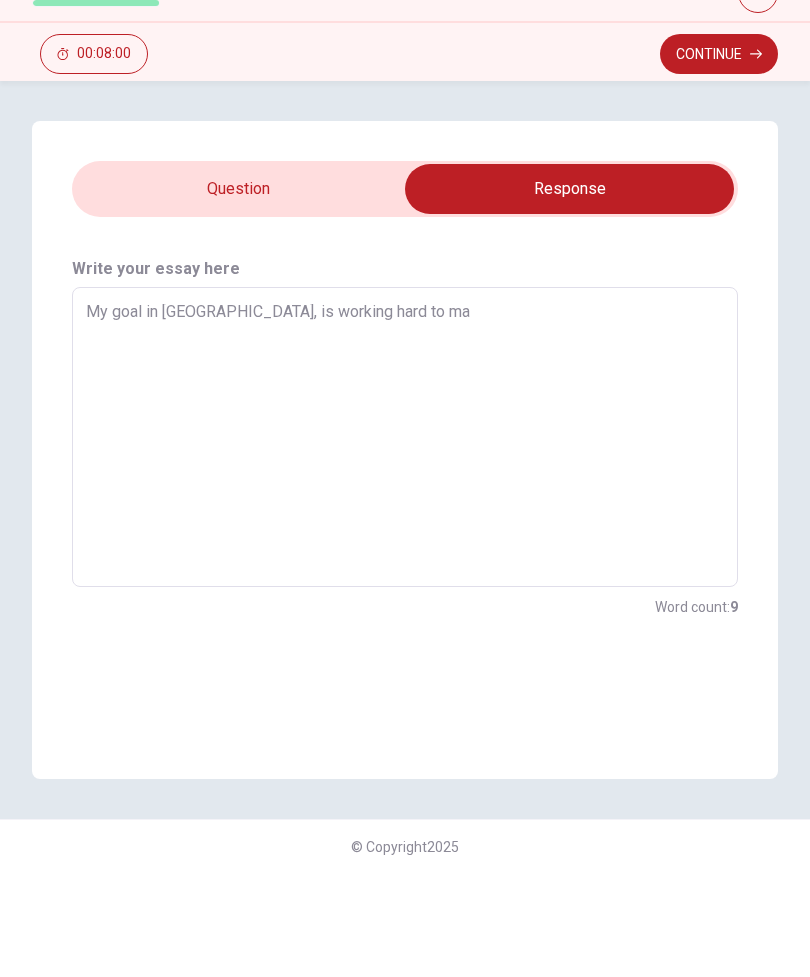 type on "x" 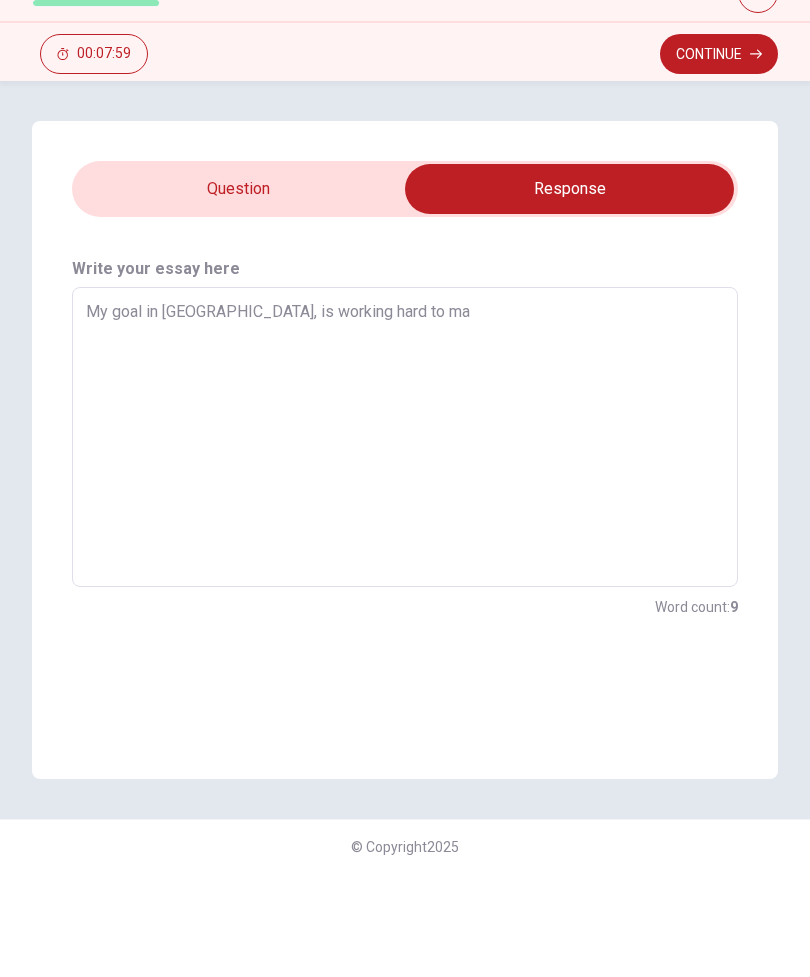 type on "My goal in canada, is working hard to mak" 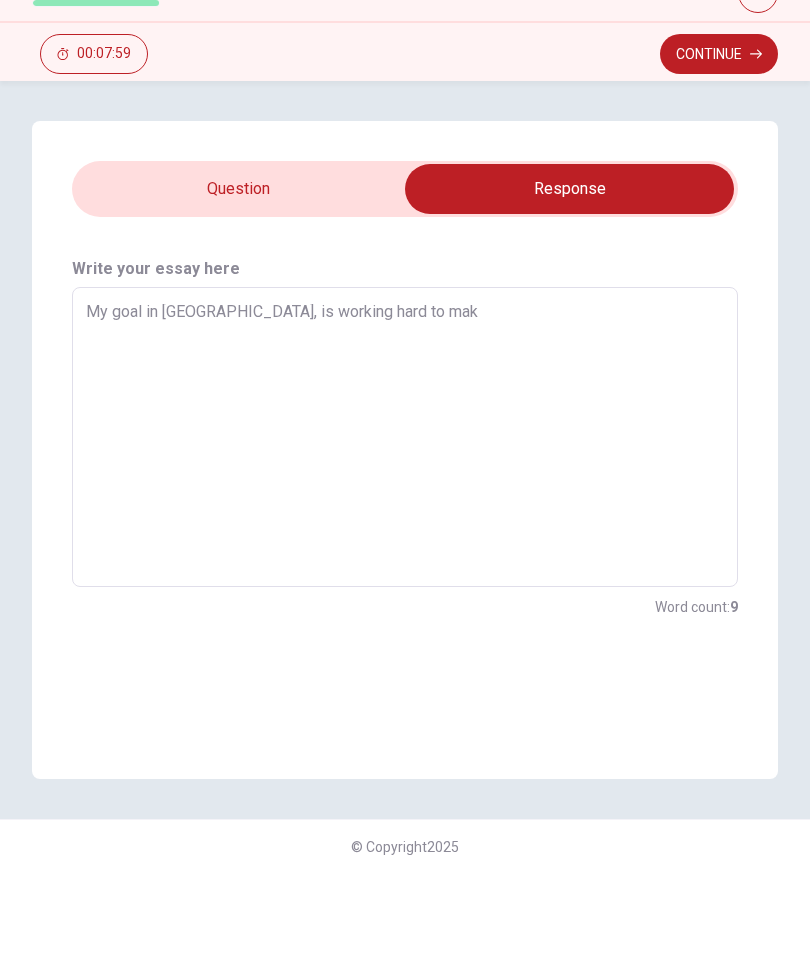 type on "x" 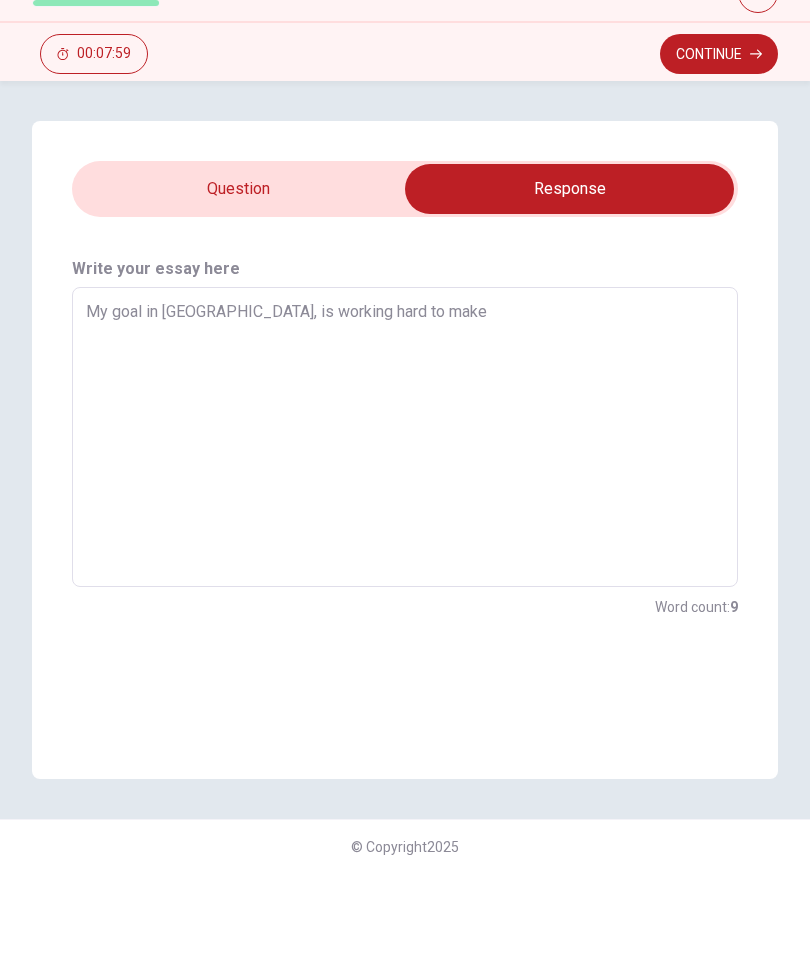 type on "x" 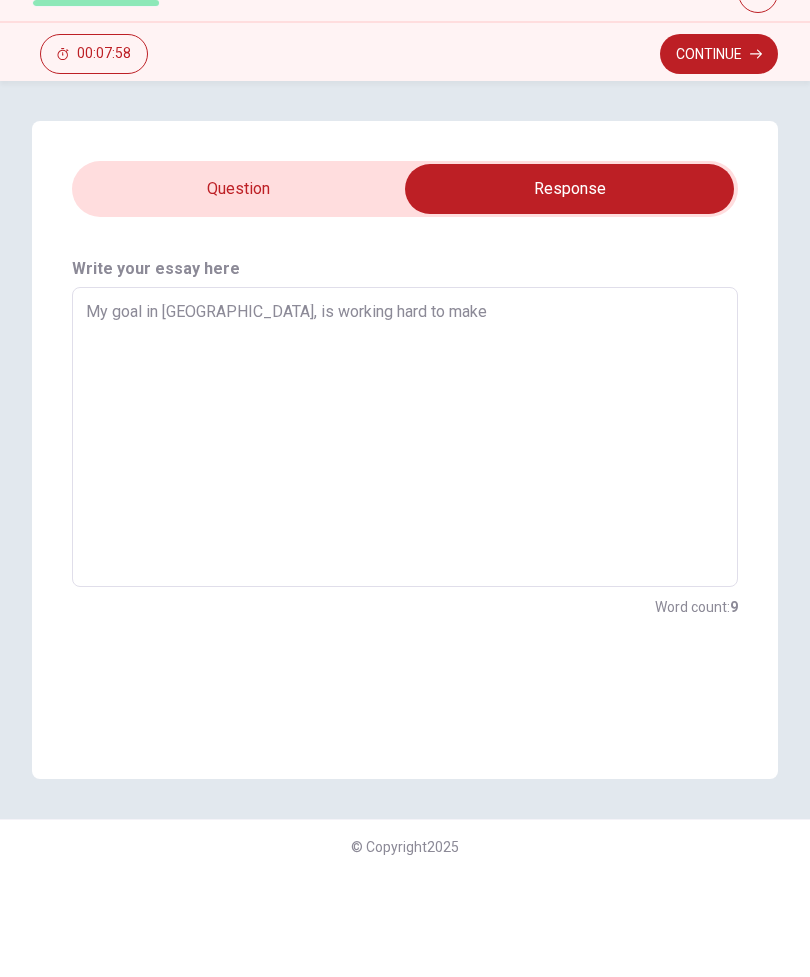 type on "My goal in canada, is working hard to make m" 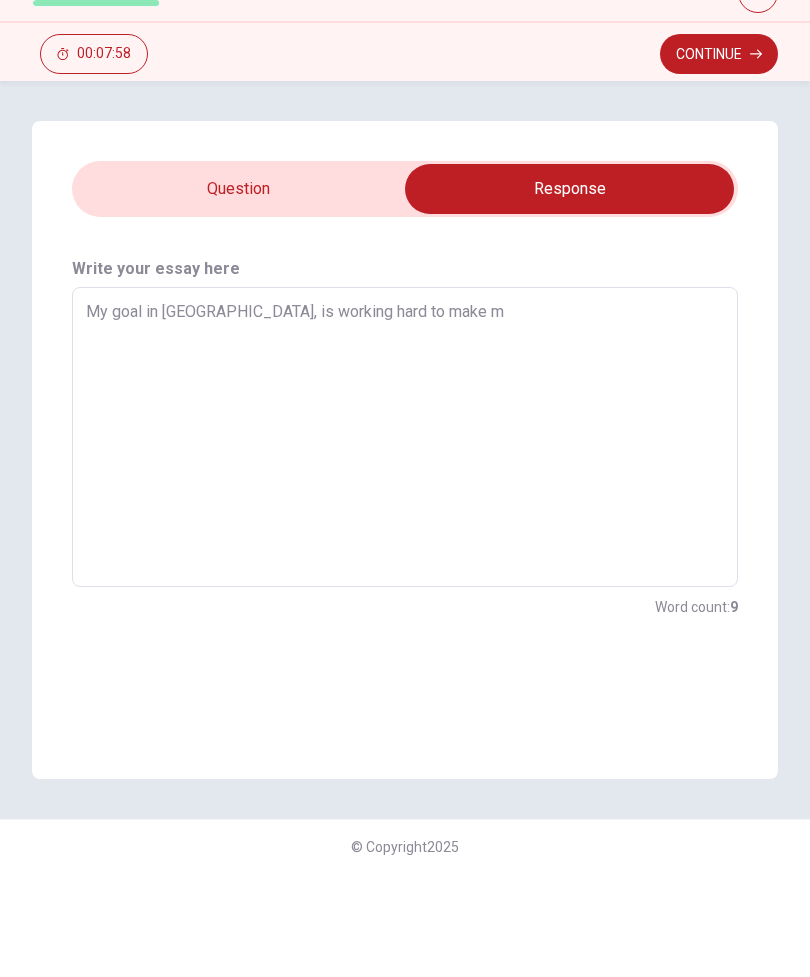 type on "x" 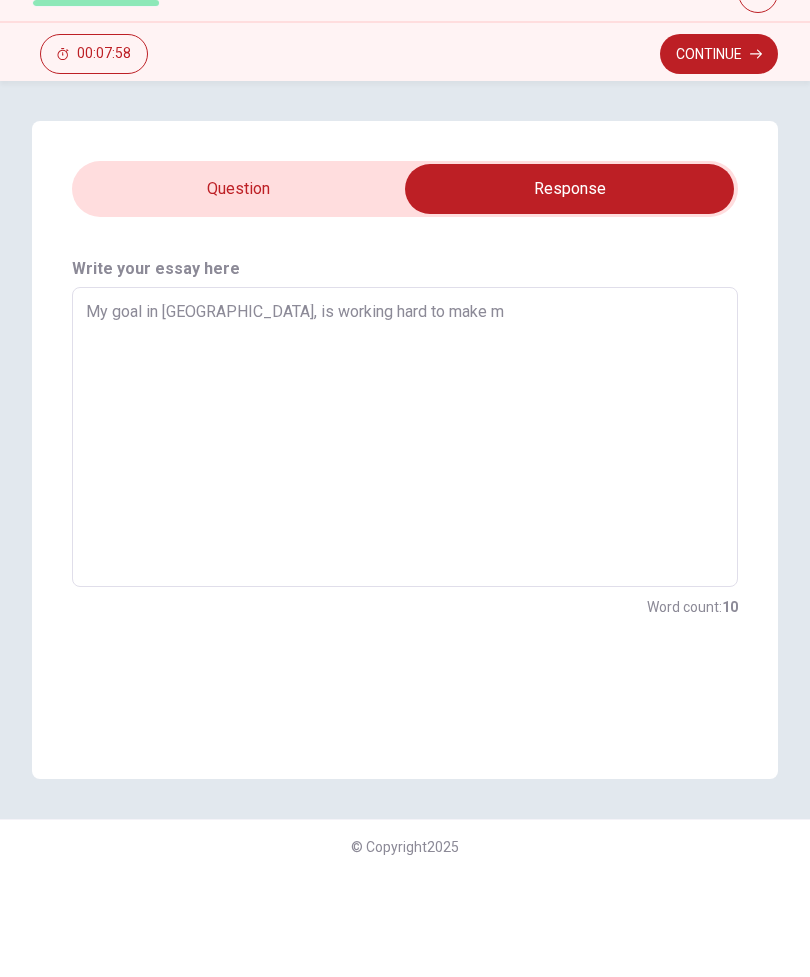 type on "My goal in canada, is working hard to make me" 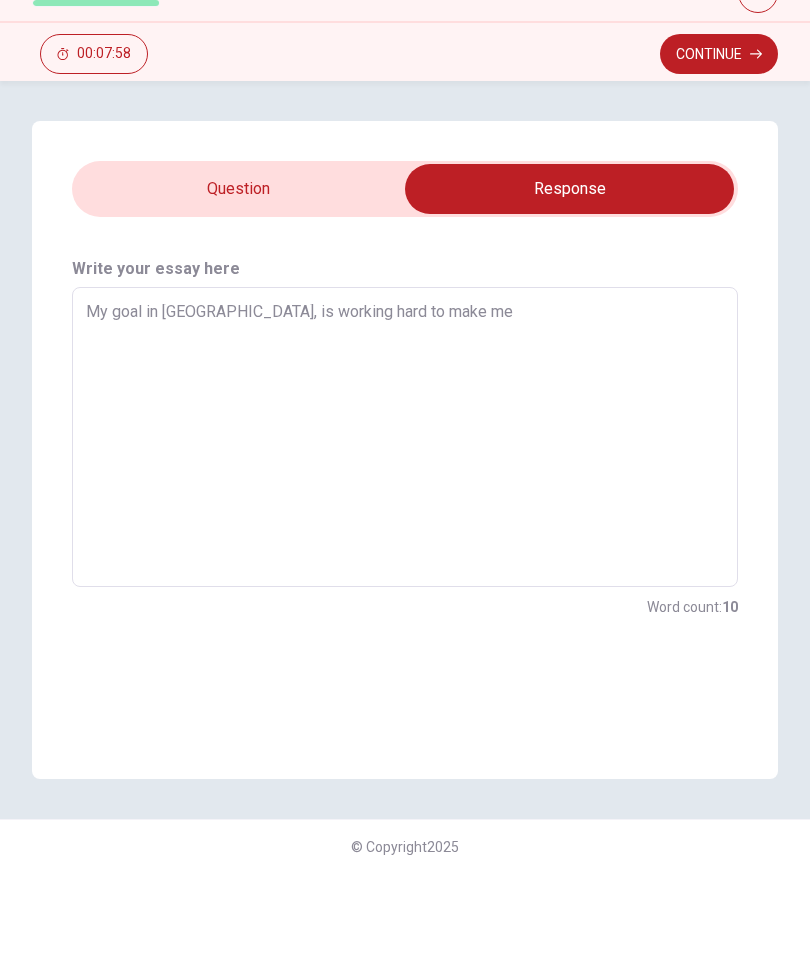 type on "x" 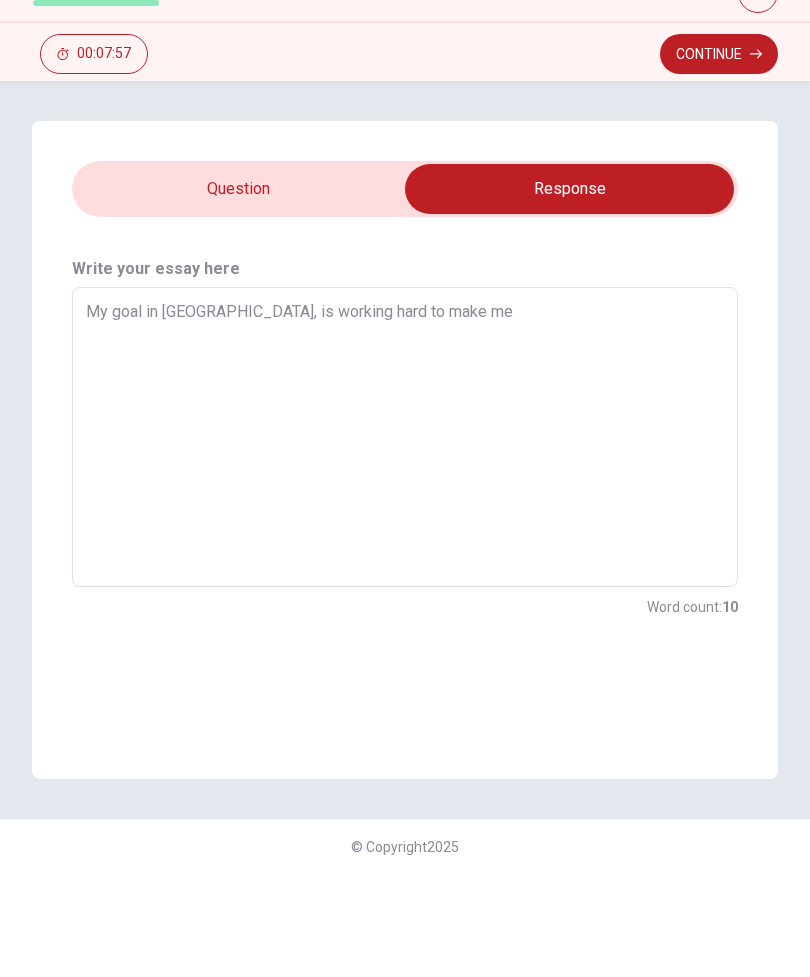 type on "My goal in canada, is working hard to make me p" 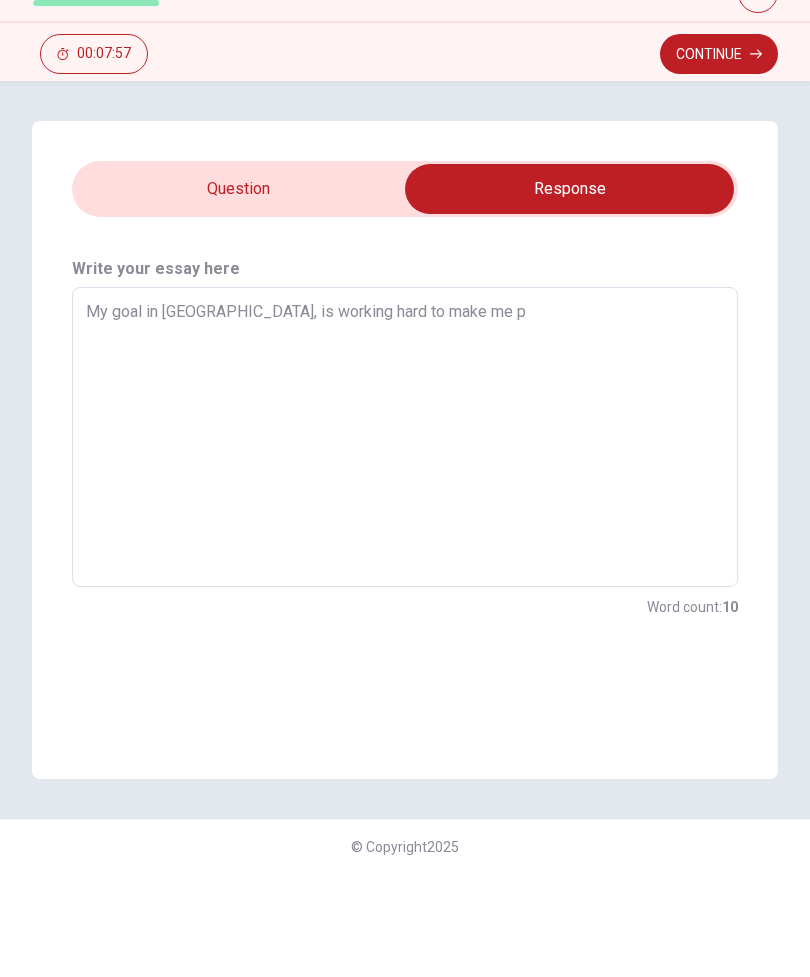 type on "x" 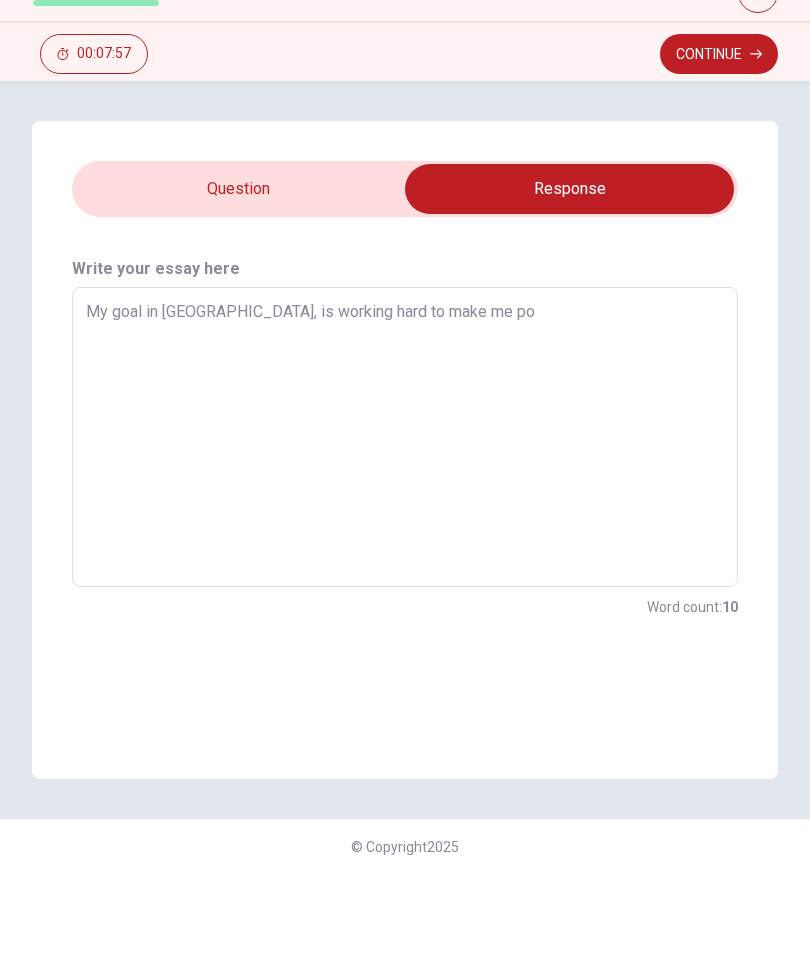 type on "x" 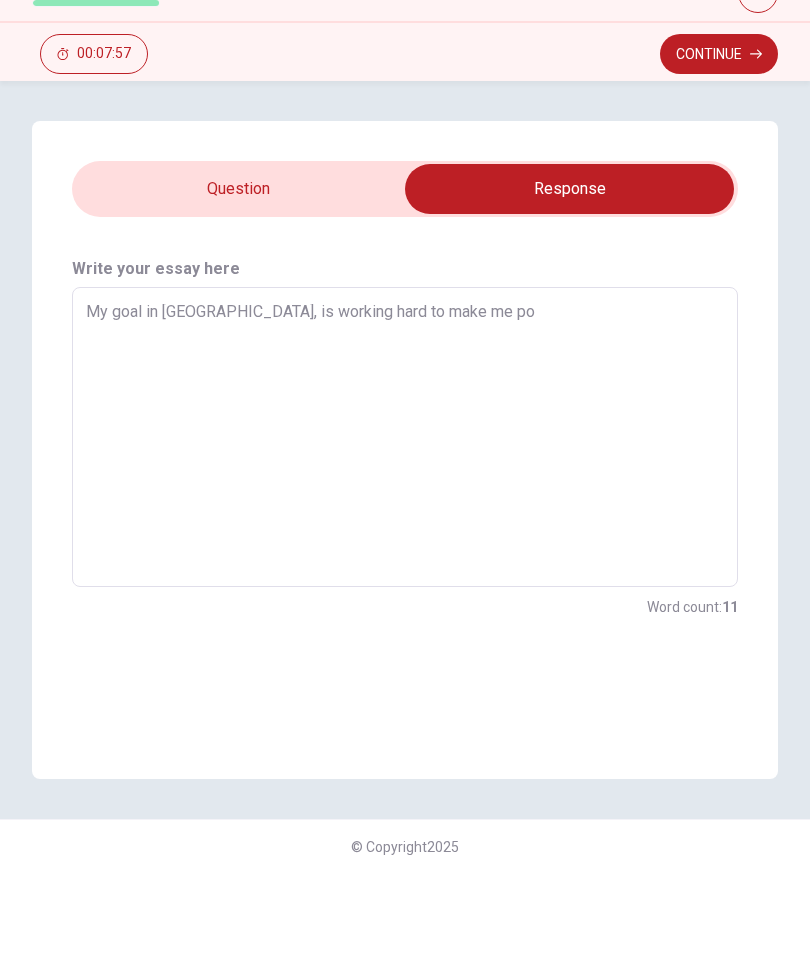 type on "My goal in canada, is working hard to make me p" 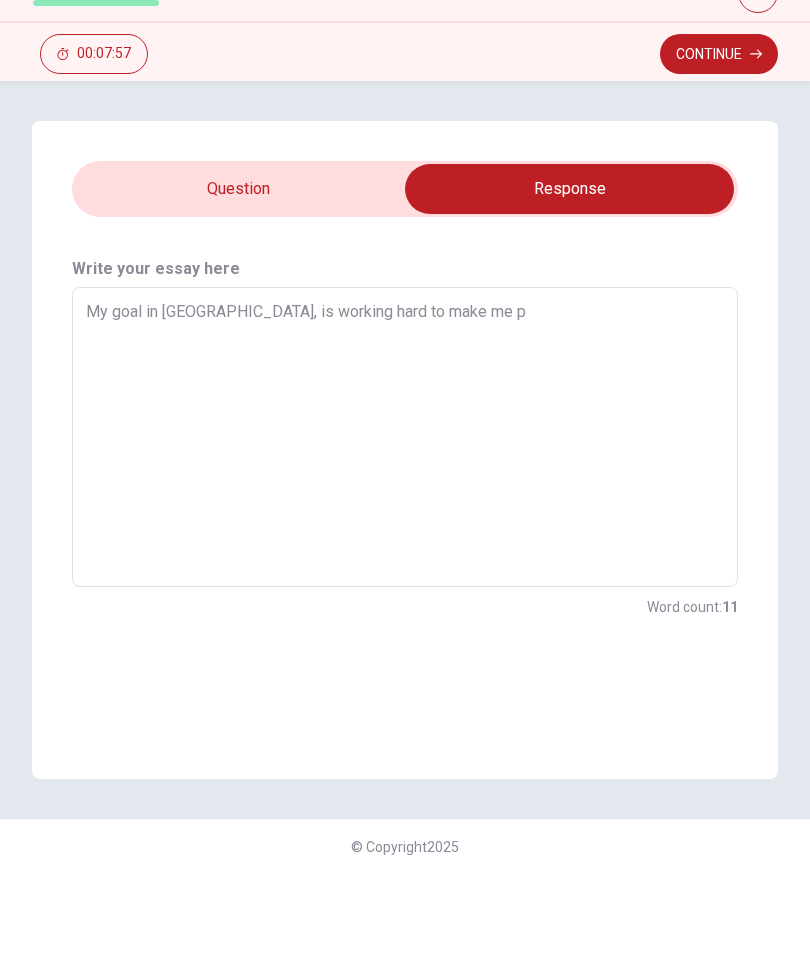 type on "x" 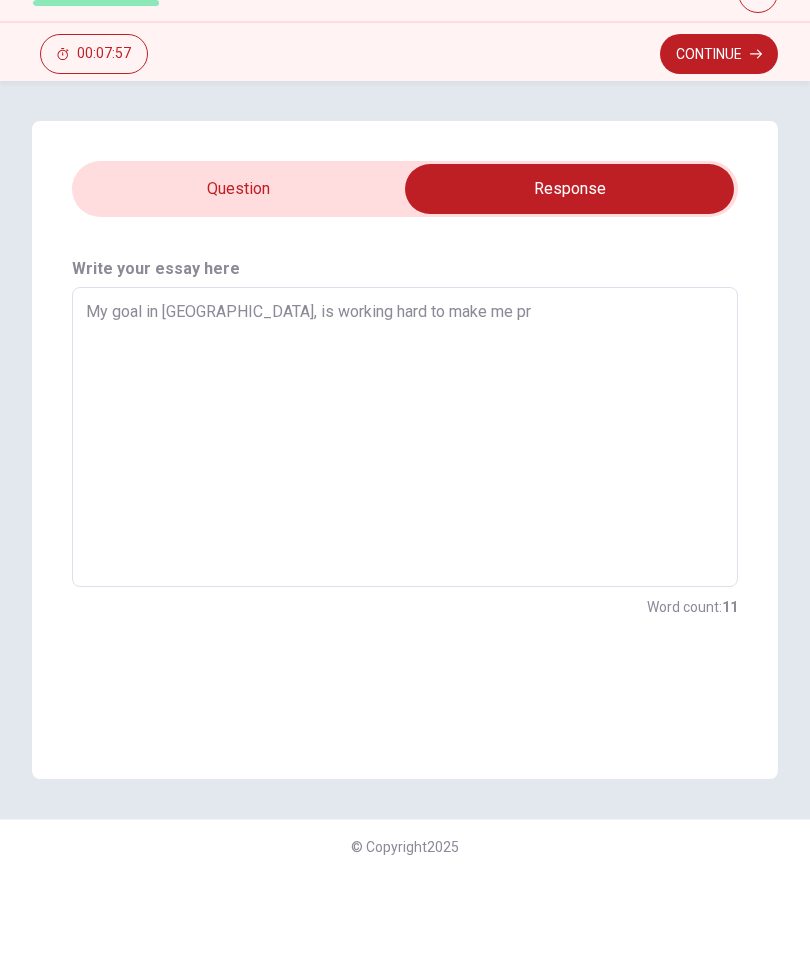 type on "x" 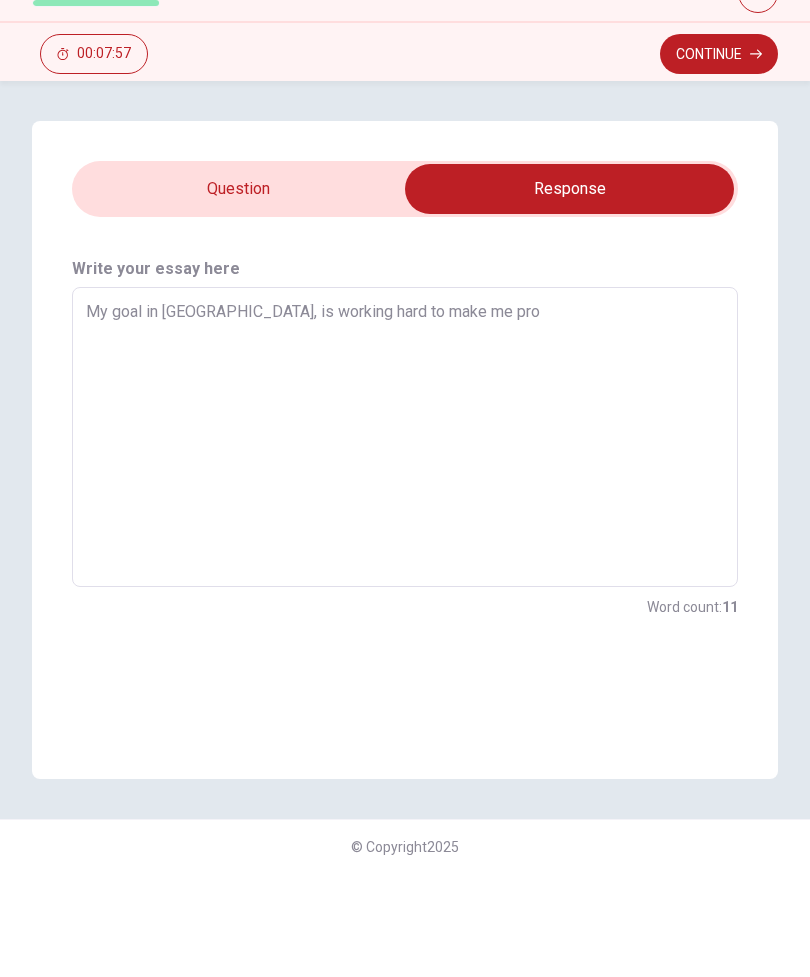 type on "x" 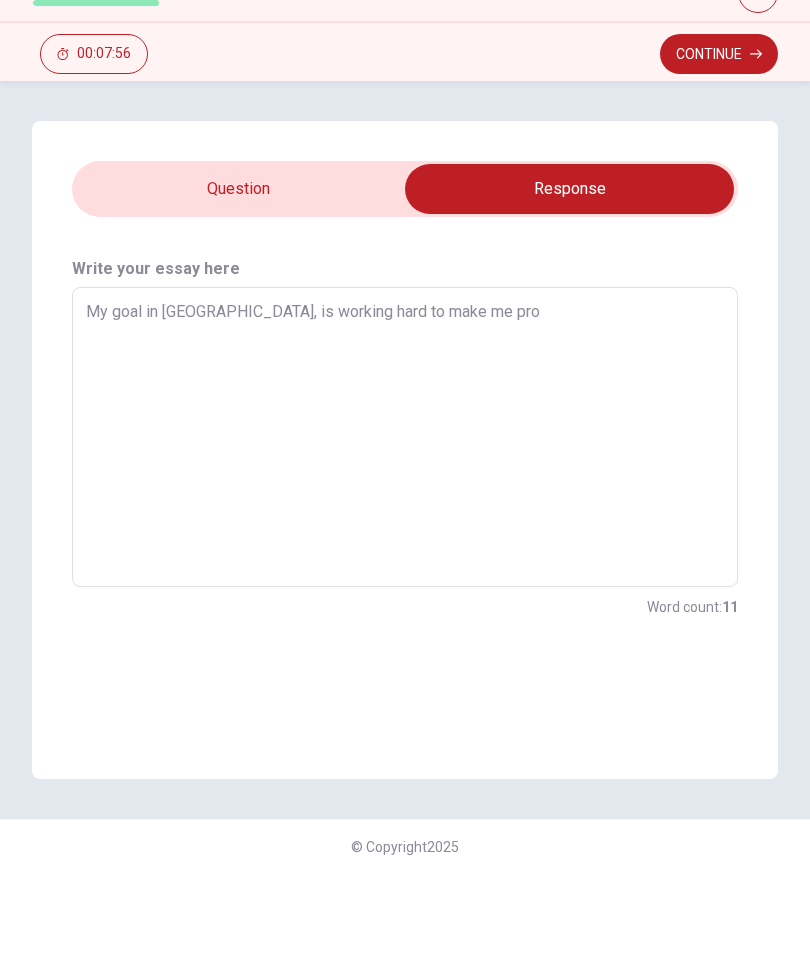 type on "My goal in canada, is working hard to make me prou" 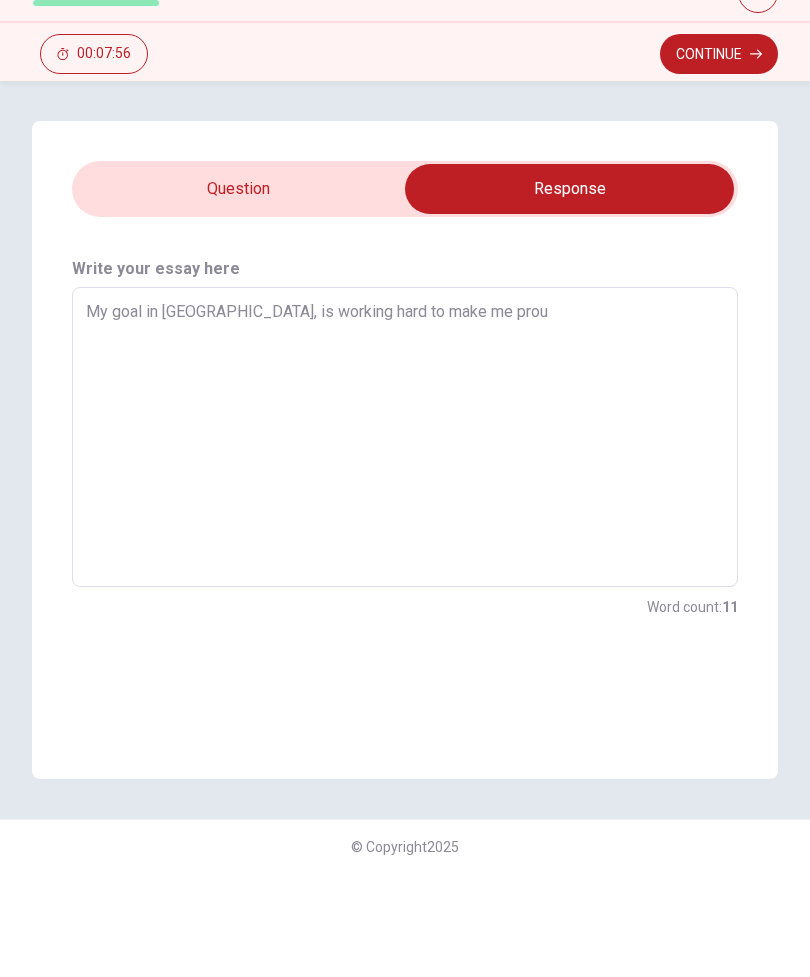type on "x" 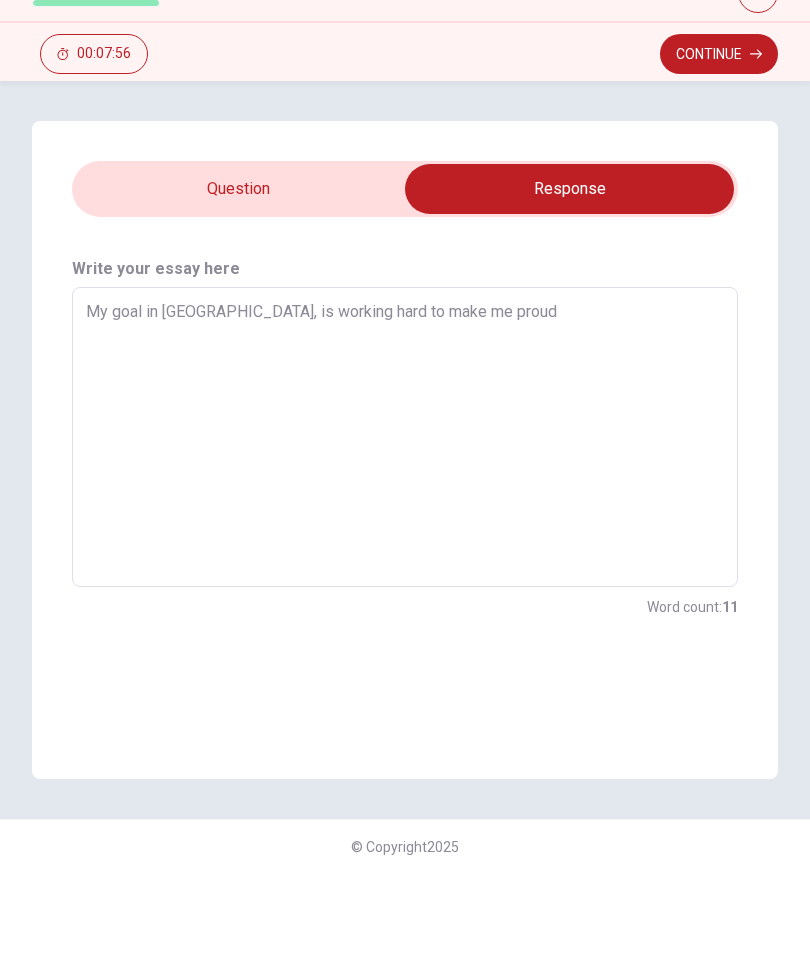 type on "x" 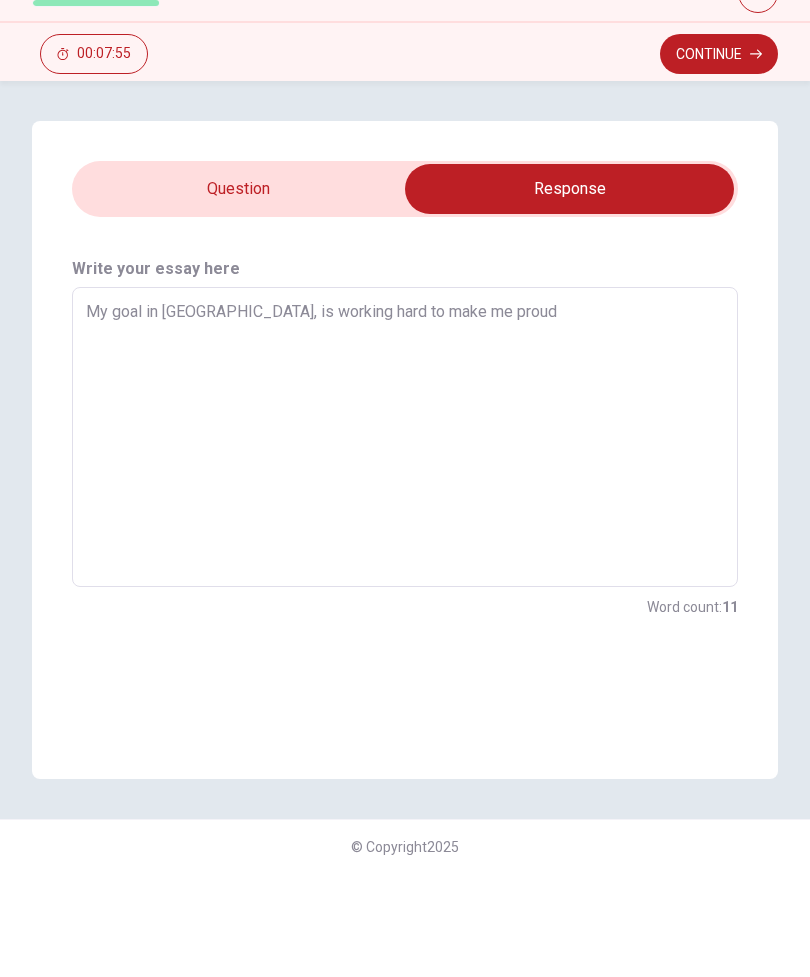 type on "My goal in canada, is working hard to make me proud," 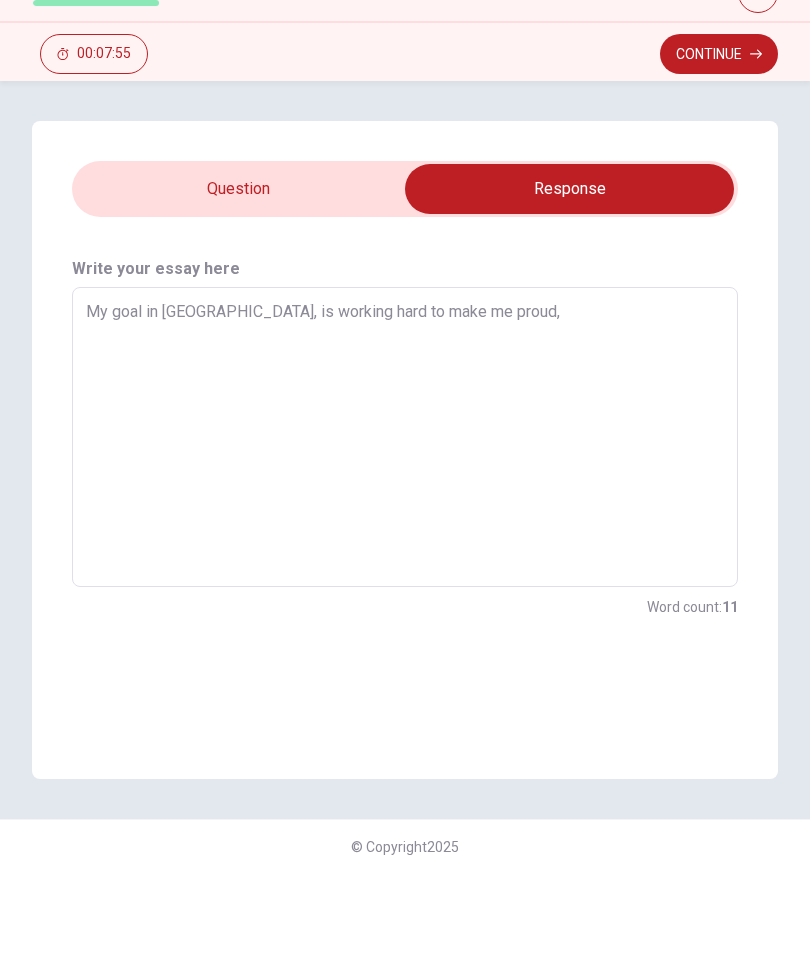 type on "x" 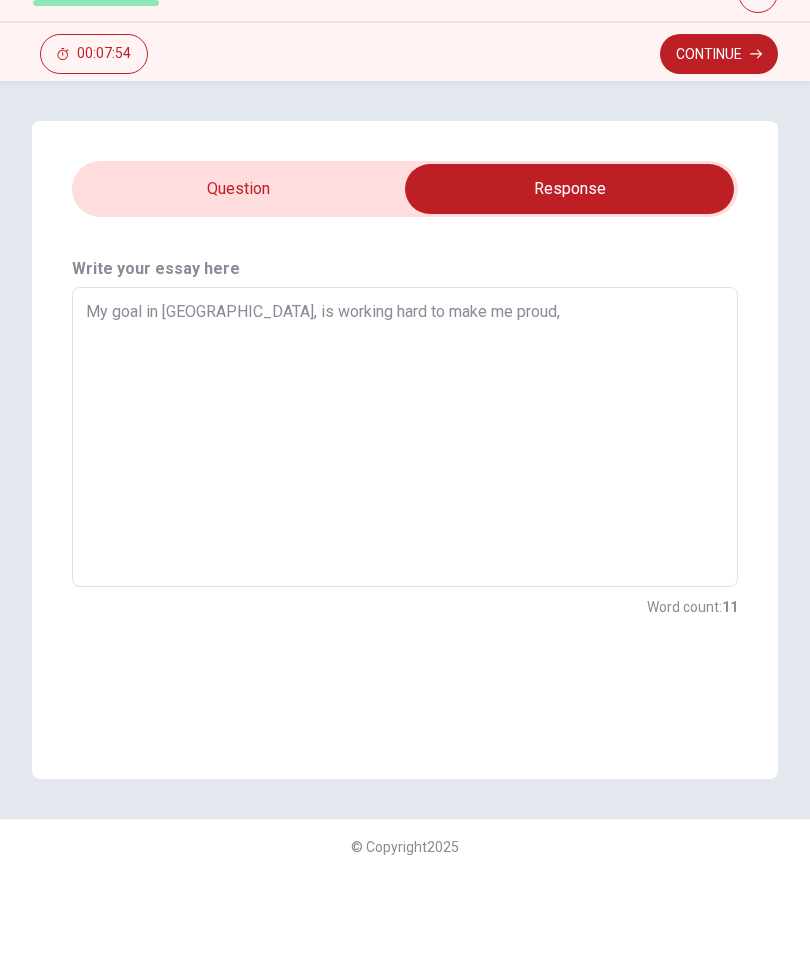 type on "My goal in canada, is working hard to make me proud, a" 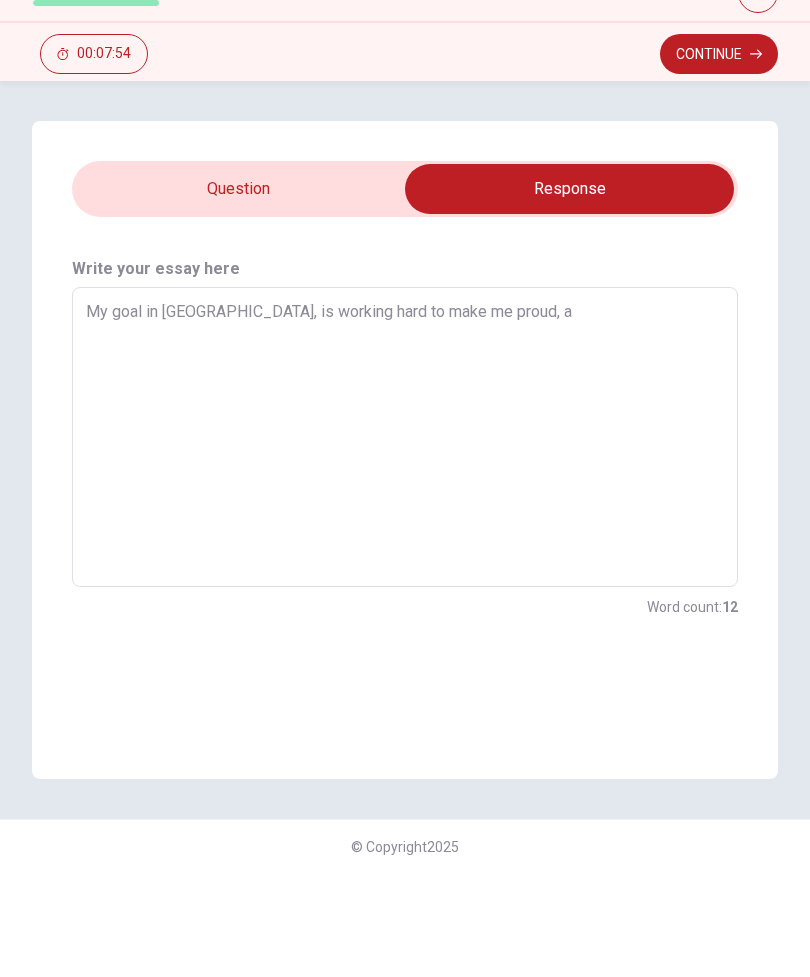 type on "x" 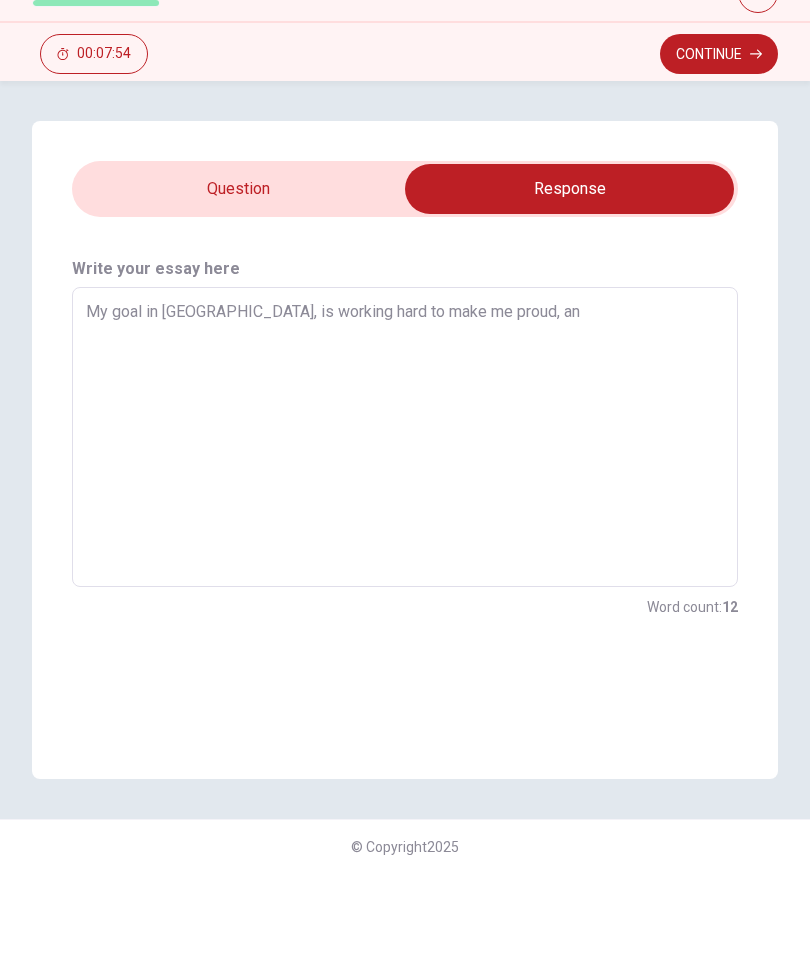 type on "x" 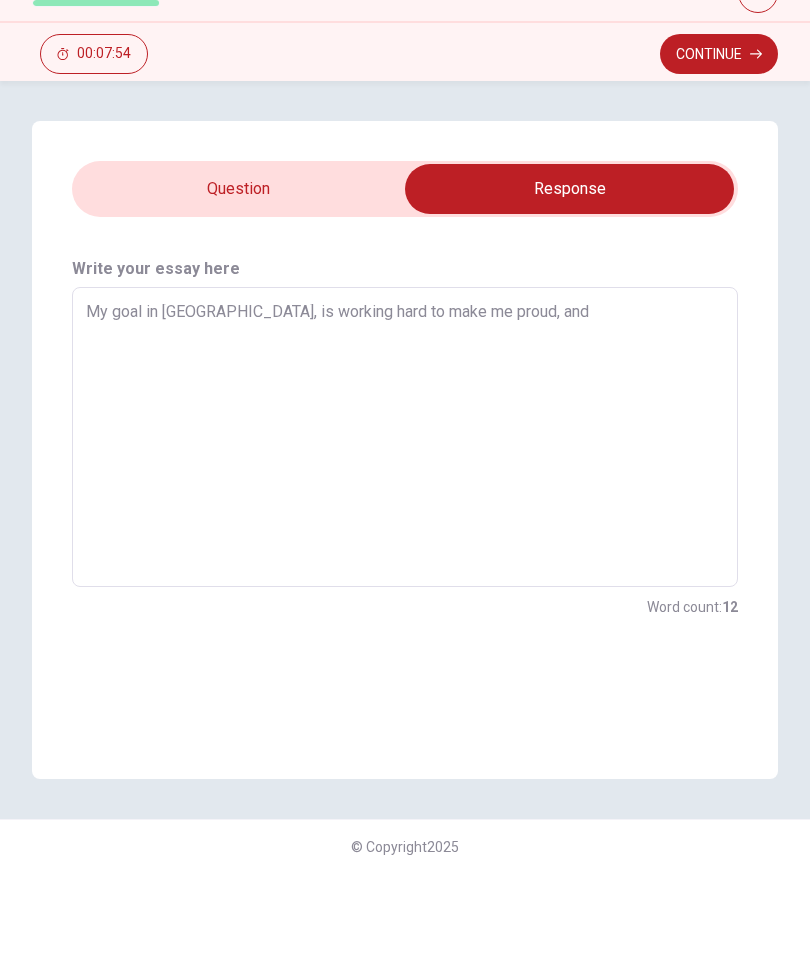 type on "x" 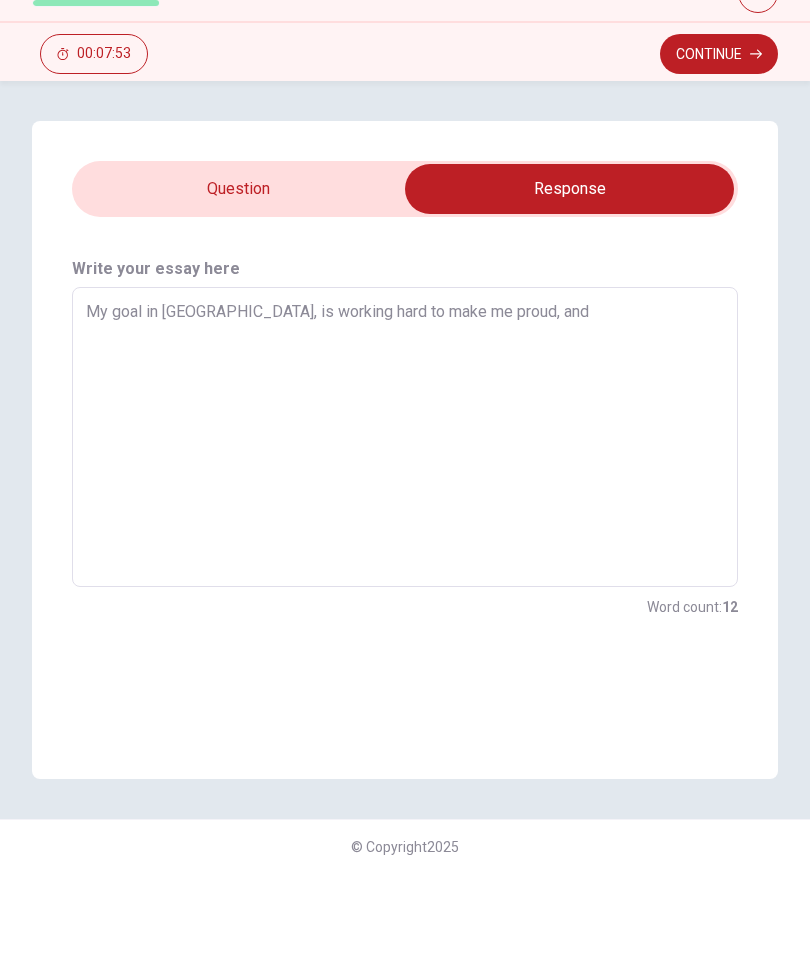 type on "My goal in canada, is working hard to make me proud, and" 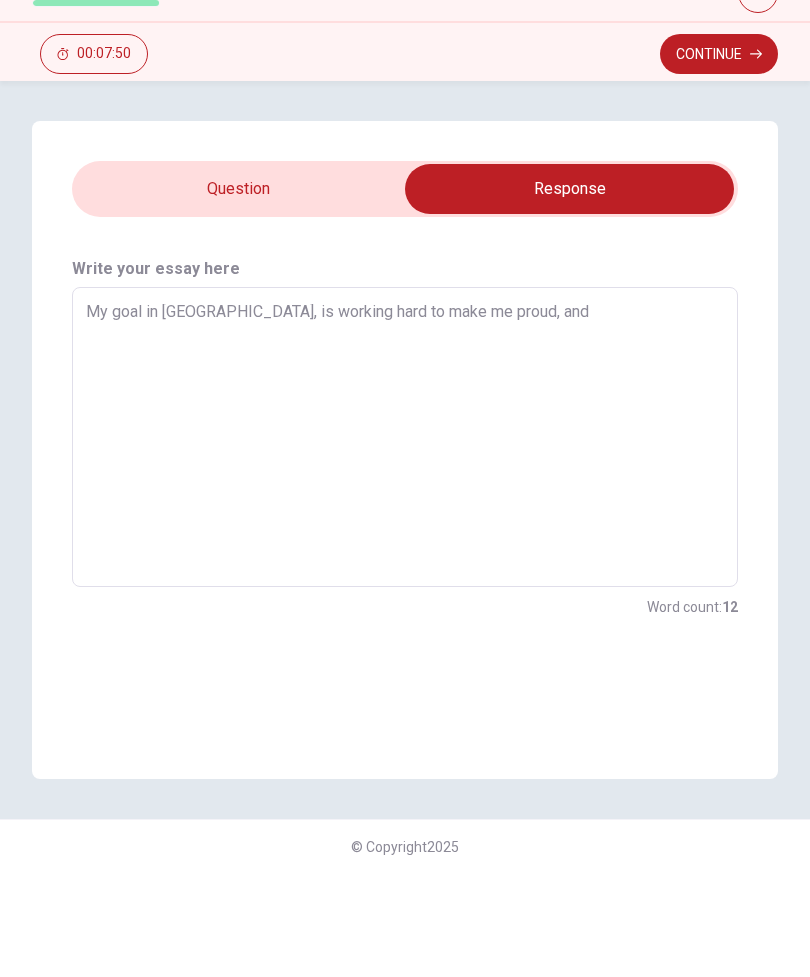 type on "x" 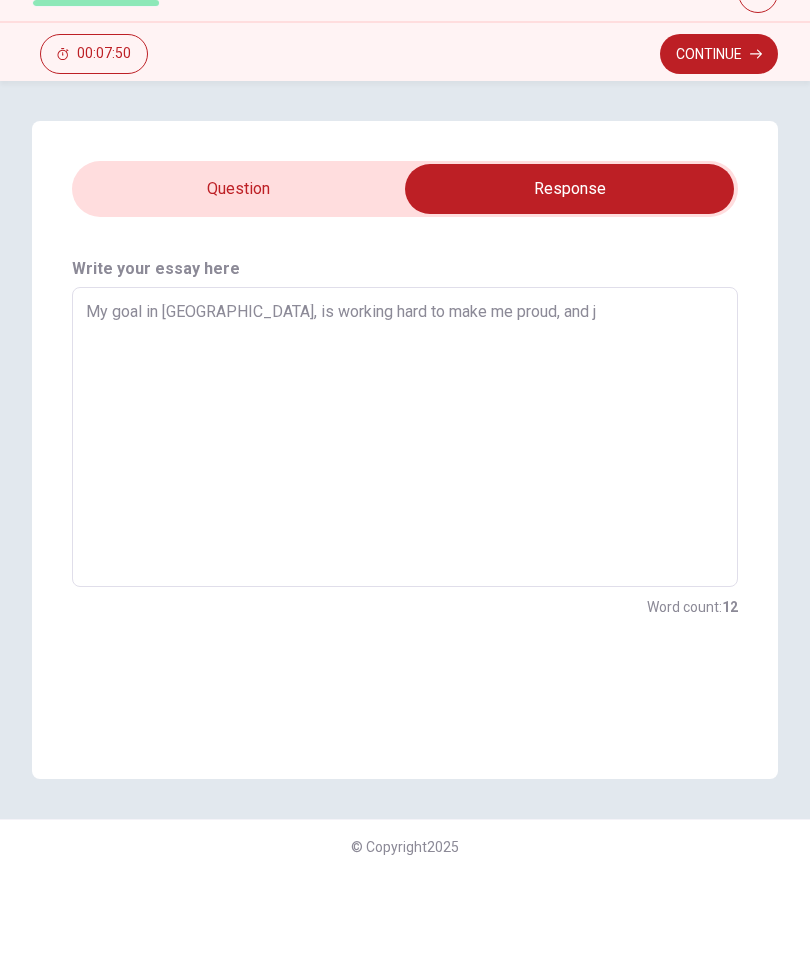 type on "x" 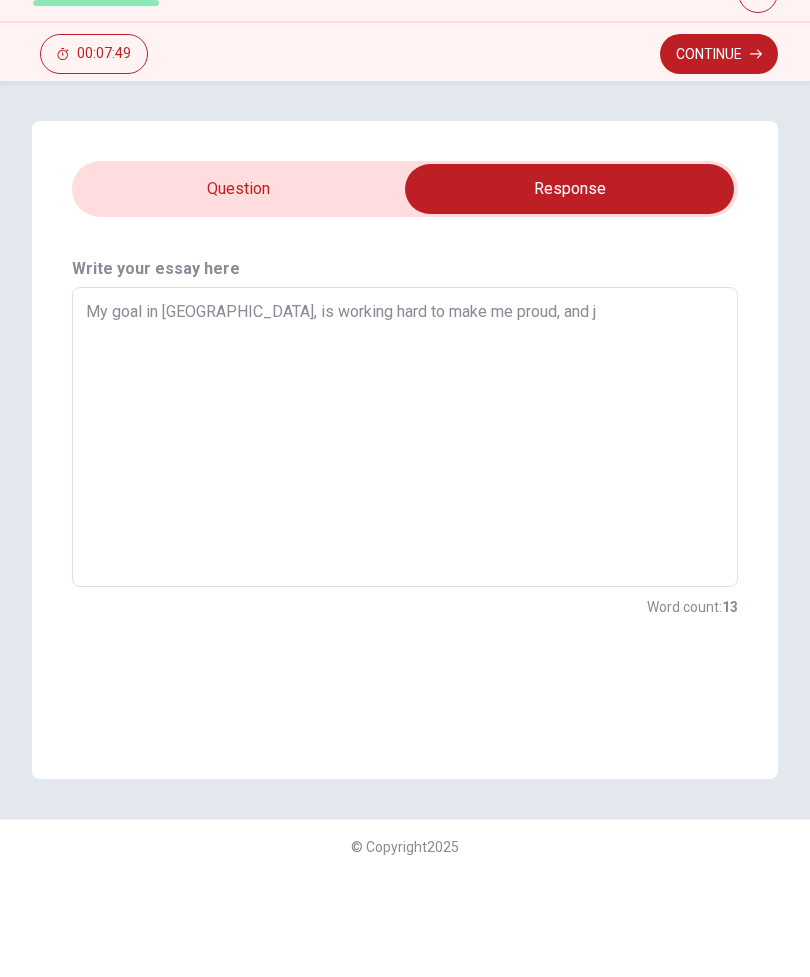 type on "My goal in canada, is working hard to make me proud, and ju" 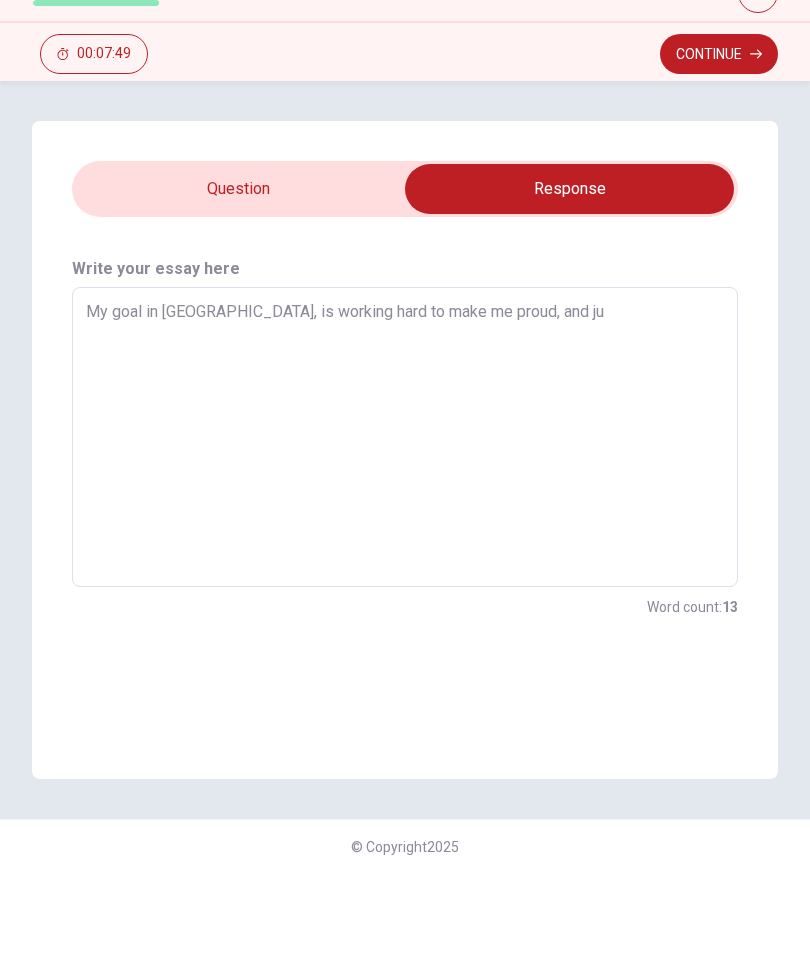 type on "x" 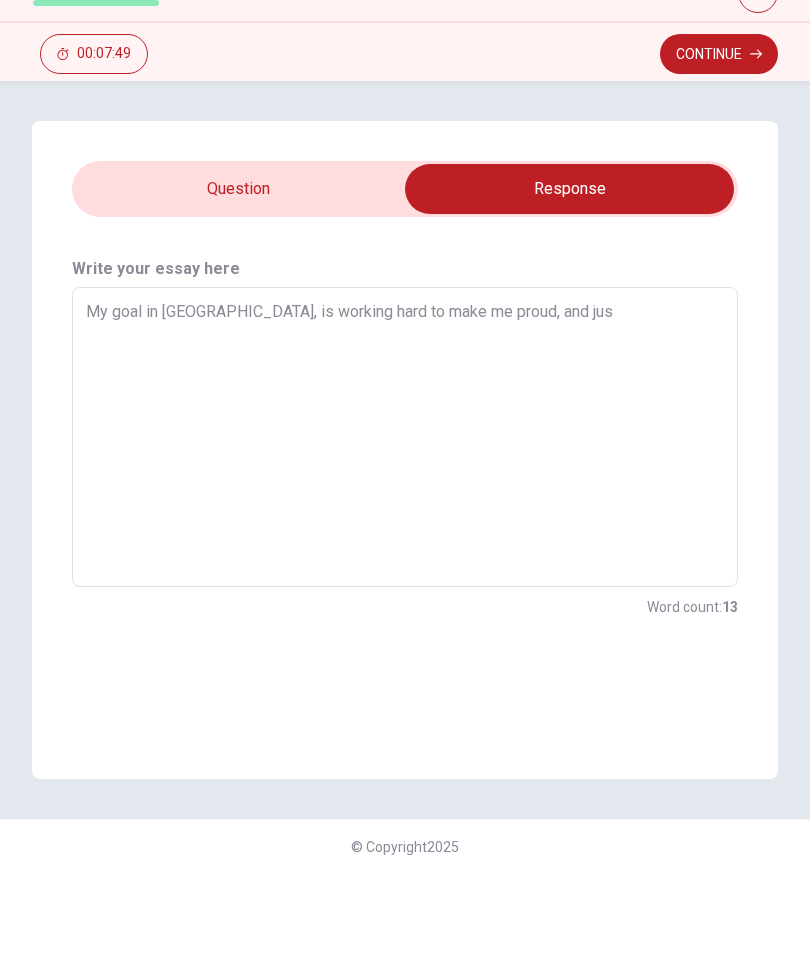 type on "x" 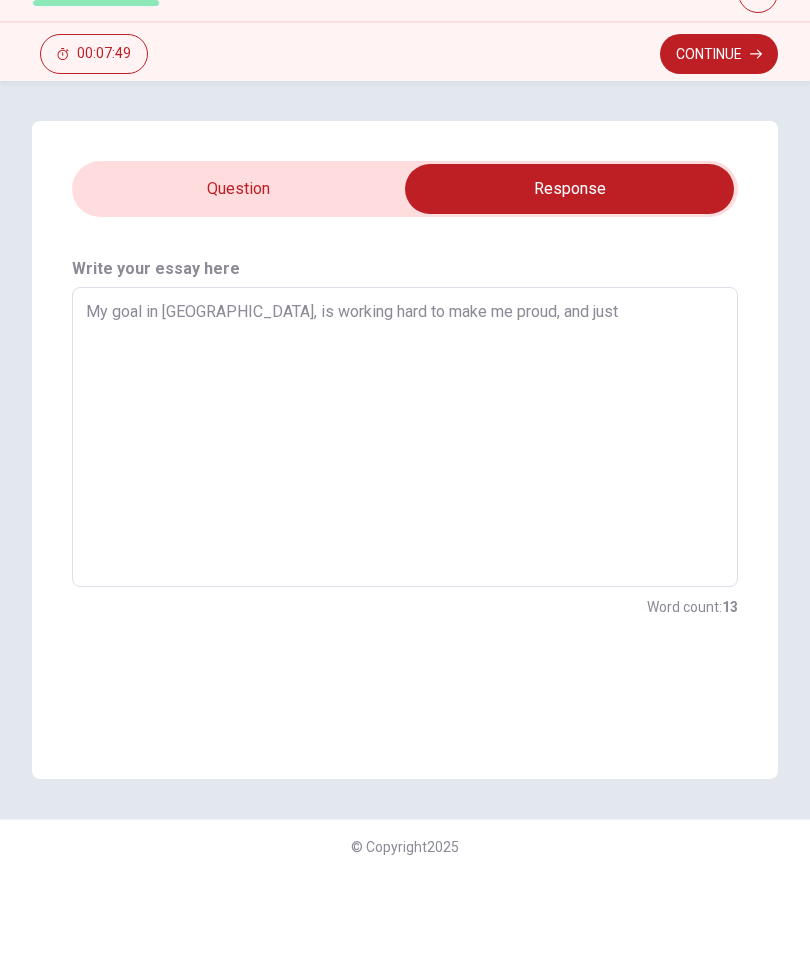 type on "x" 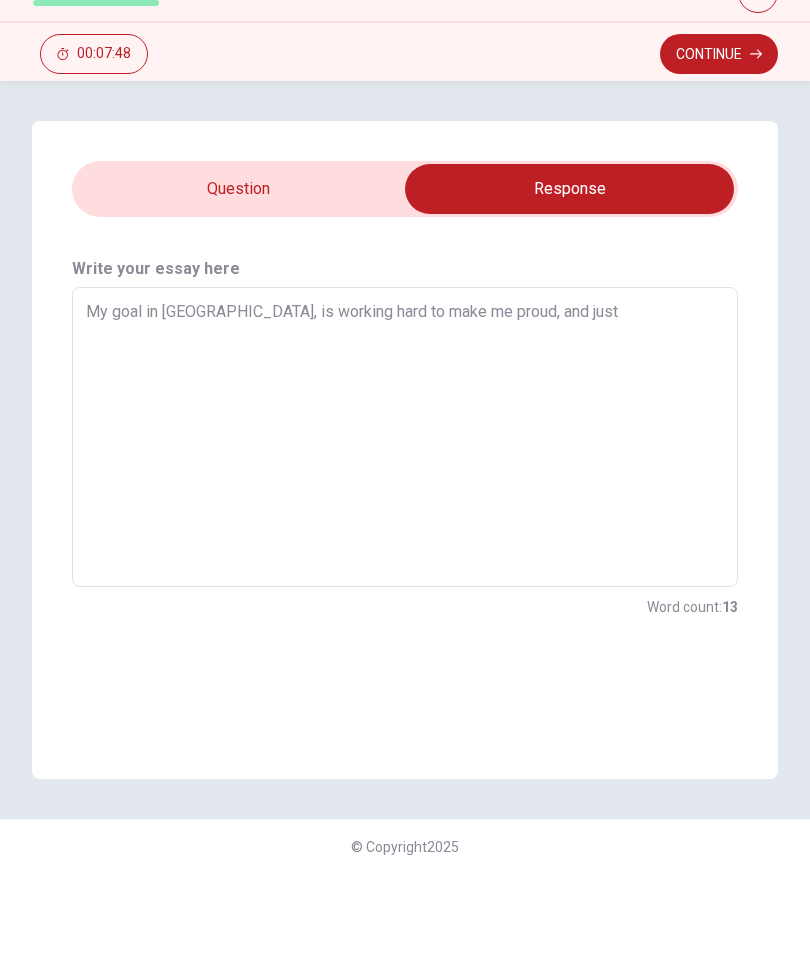 type on "My goal in canada, is working hard to make me proud, and just" 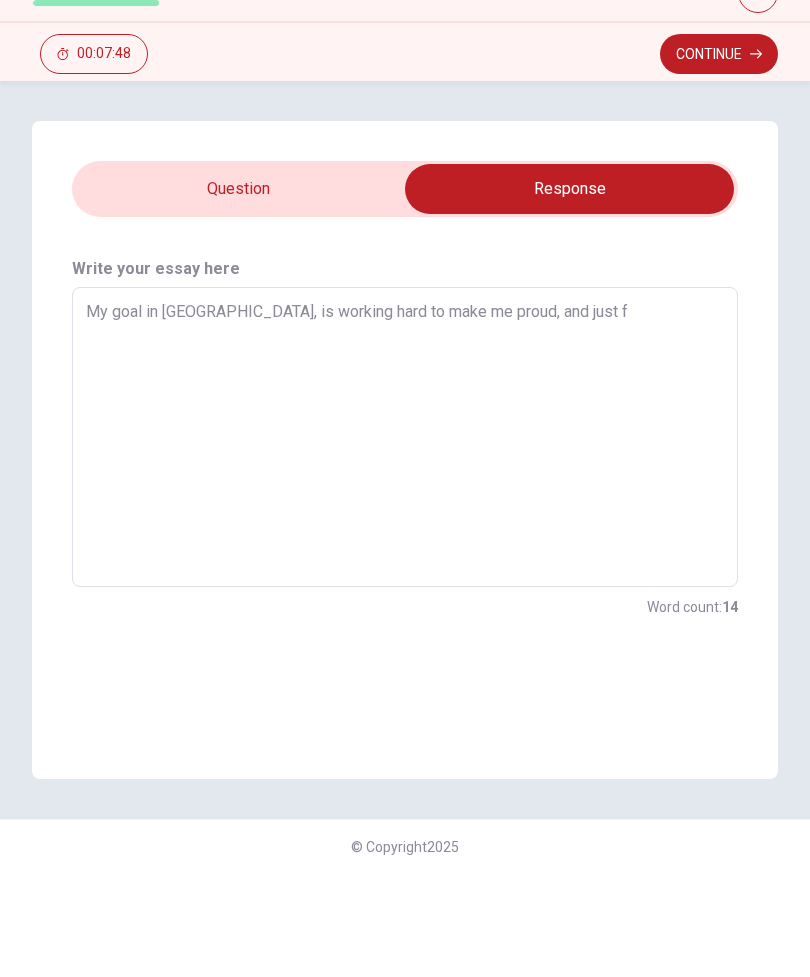 type on "x" 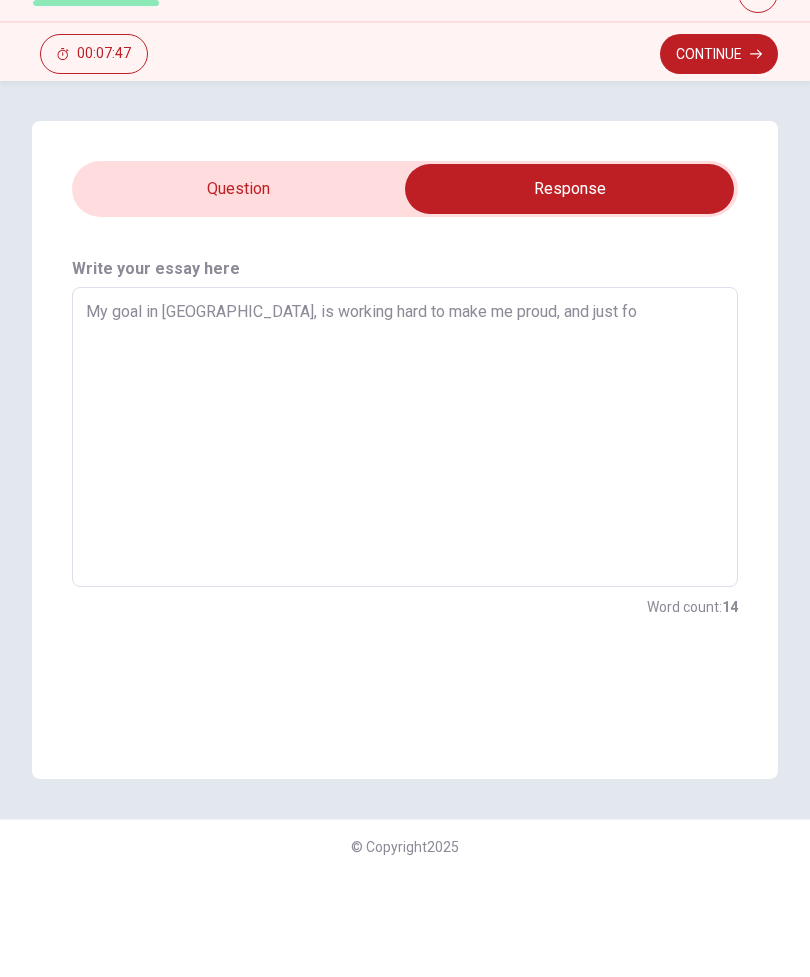 type on "x" 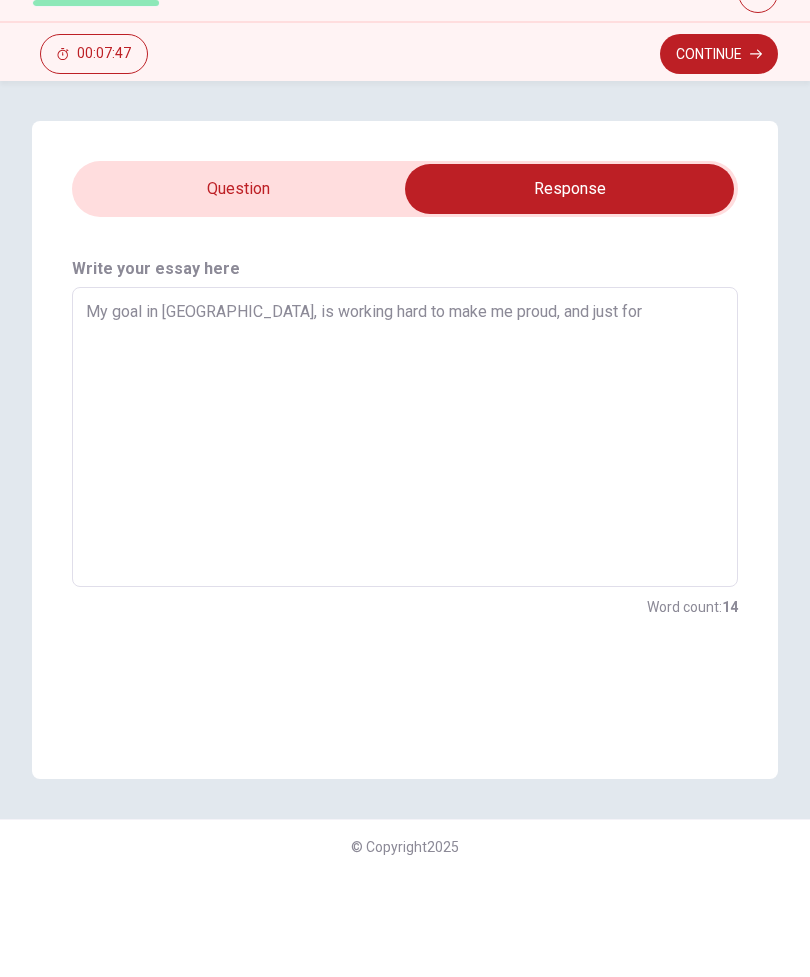 type on "x" 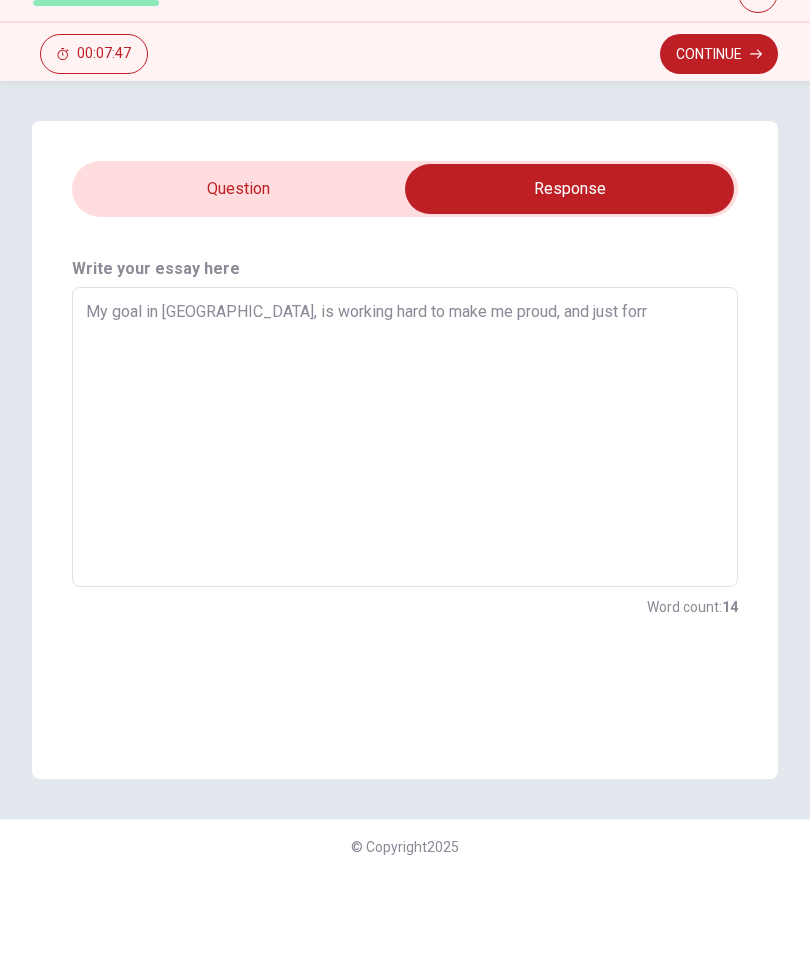 type on "x" 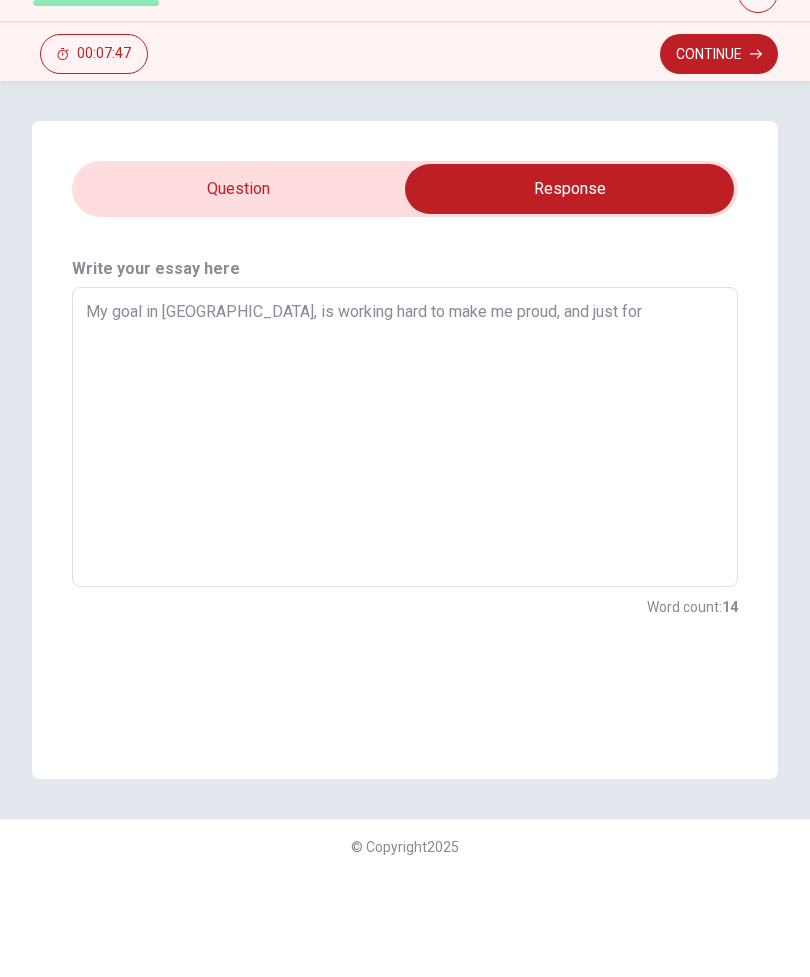 type on "x" 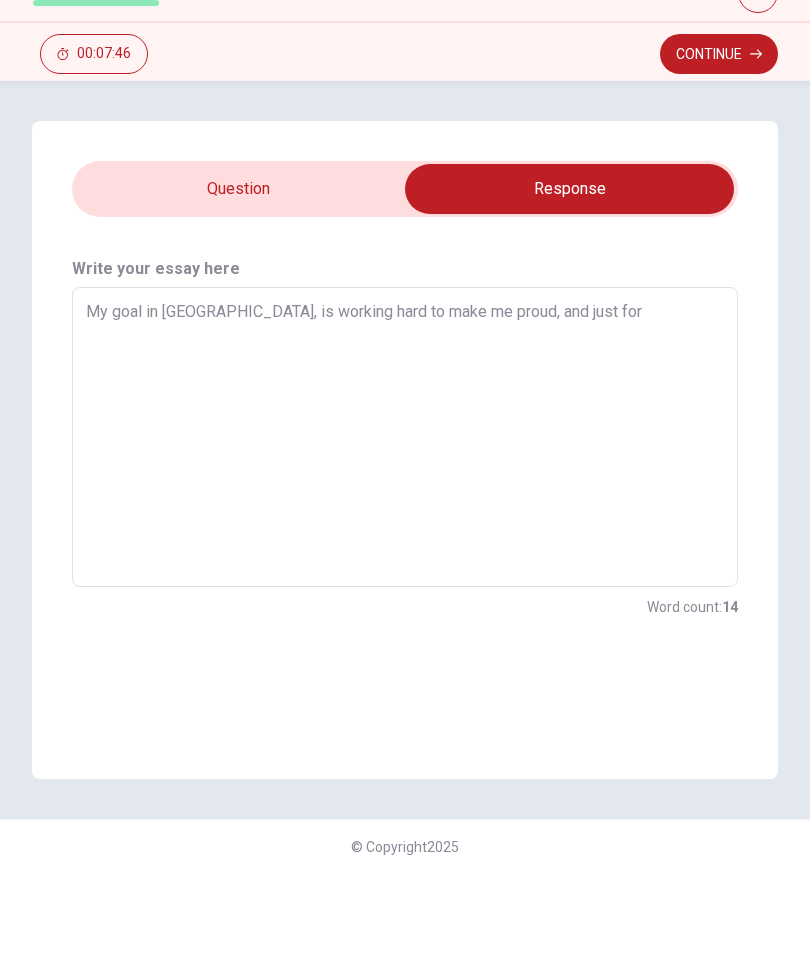 type on "My goal in canada, is working hard to make me proud, and just for" 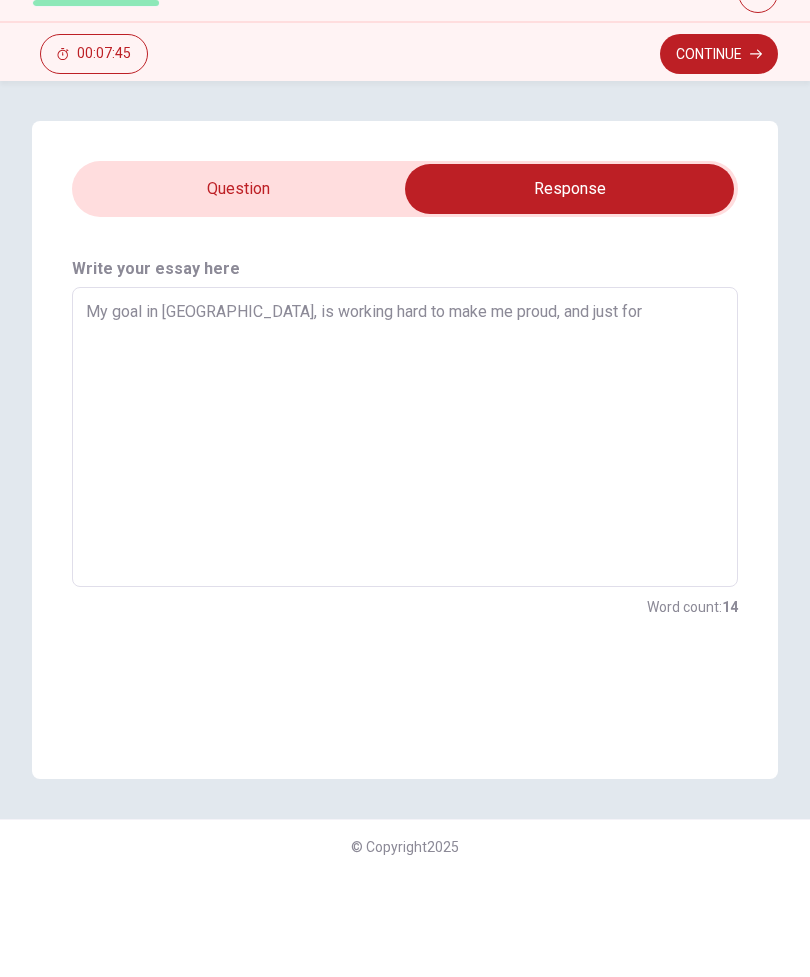 type on "My goal in canada, is working hard to make me proud, and just for r" 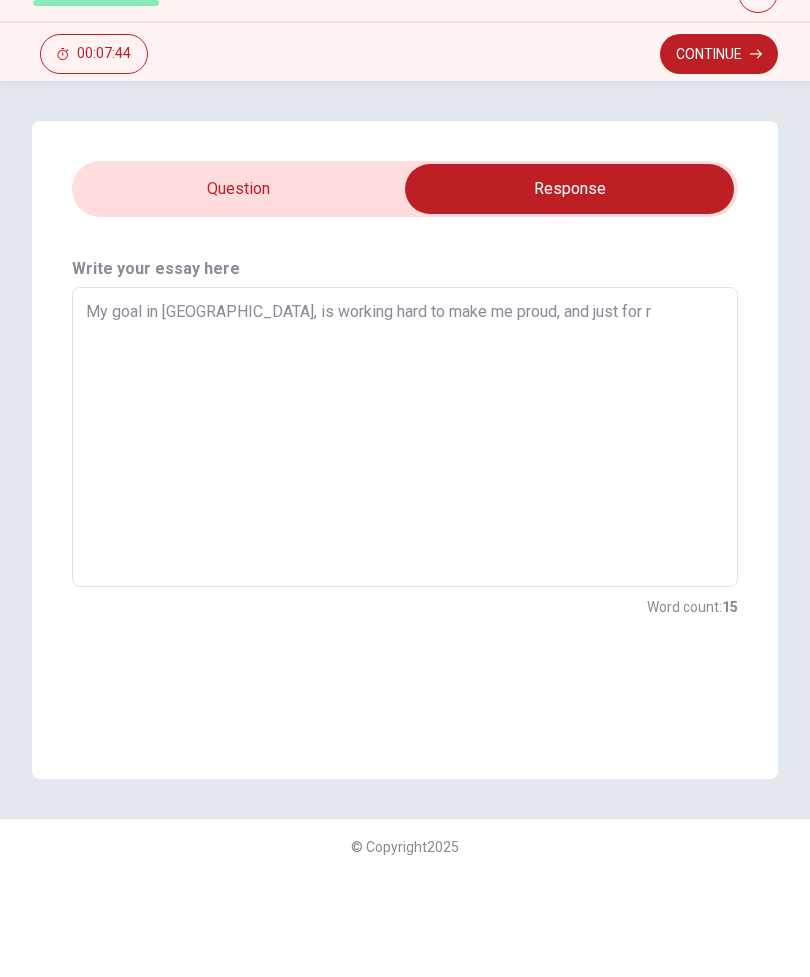 type on "x" 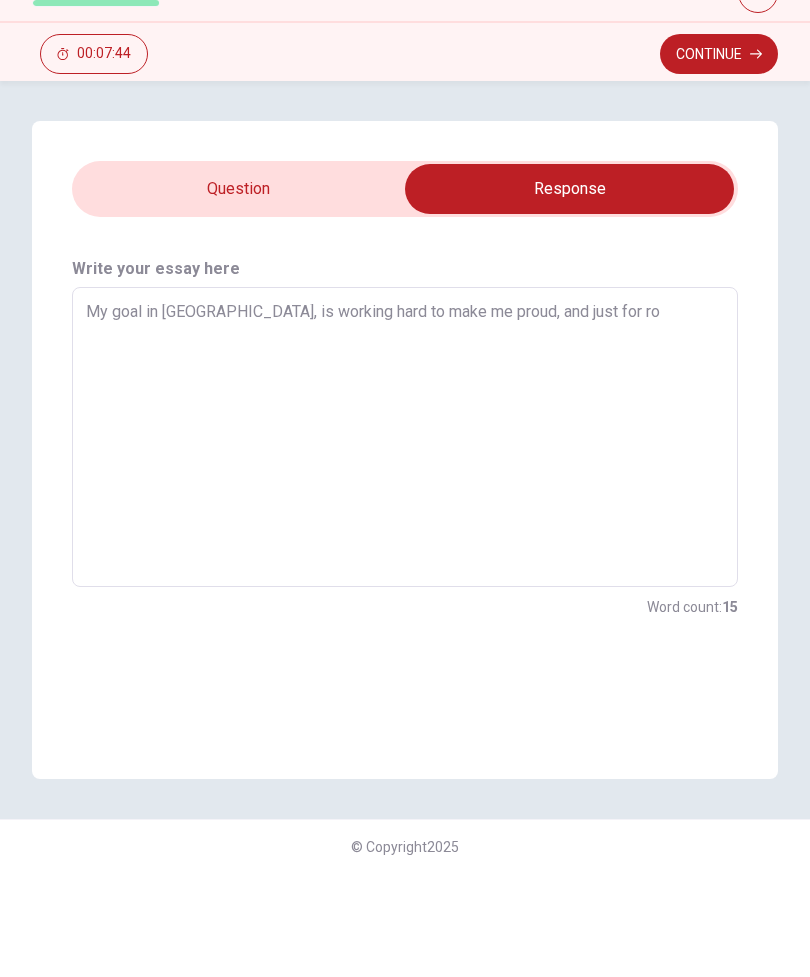 type on "x" 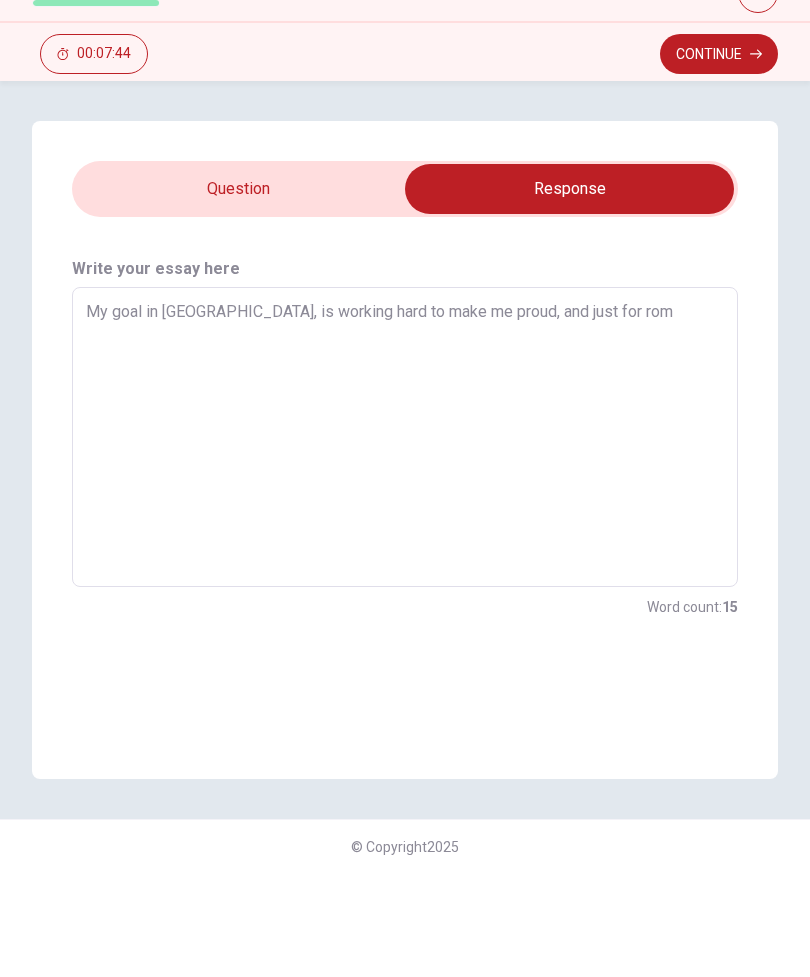 type on "x" 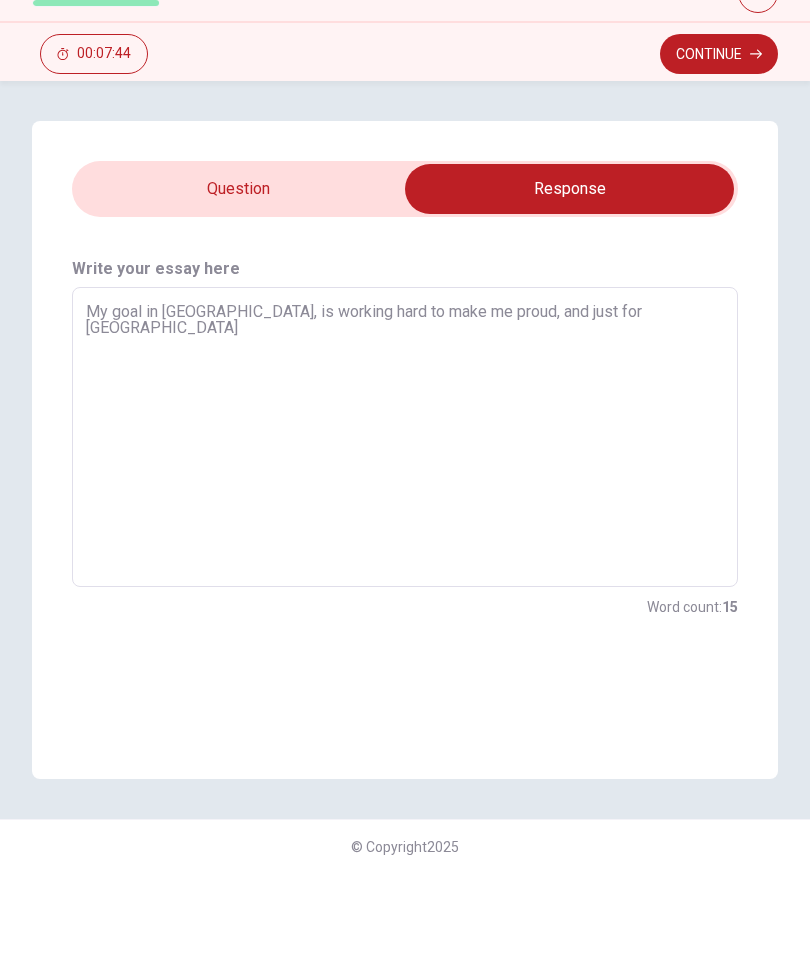type on "x" 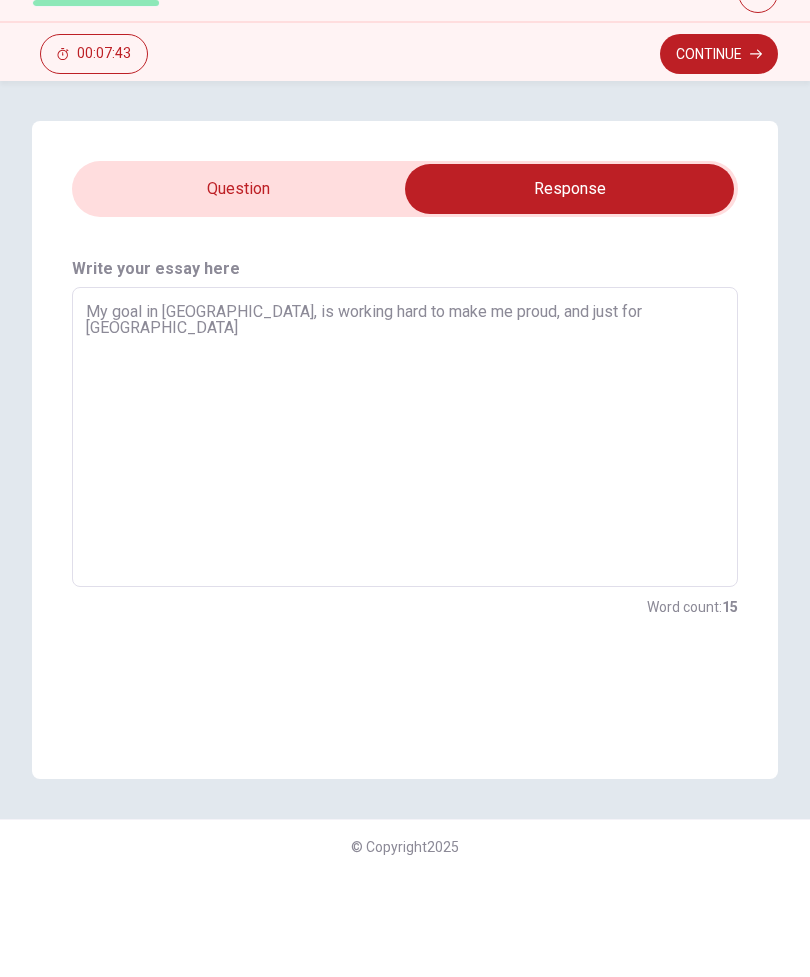 type on "My goal in canada, is working hard to make me proud, and just for roman" 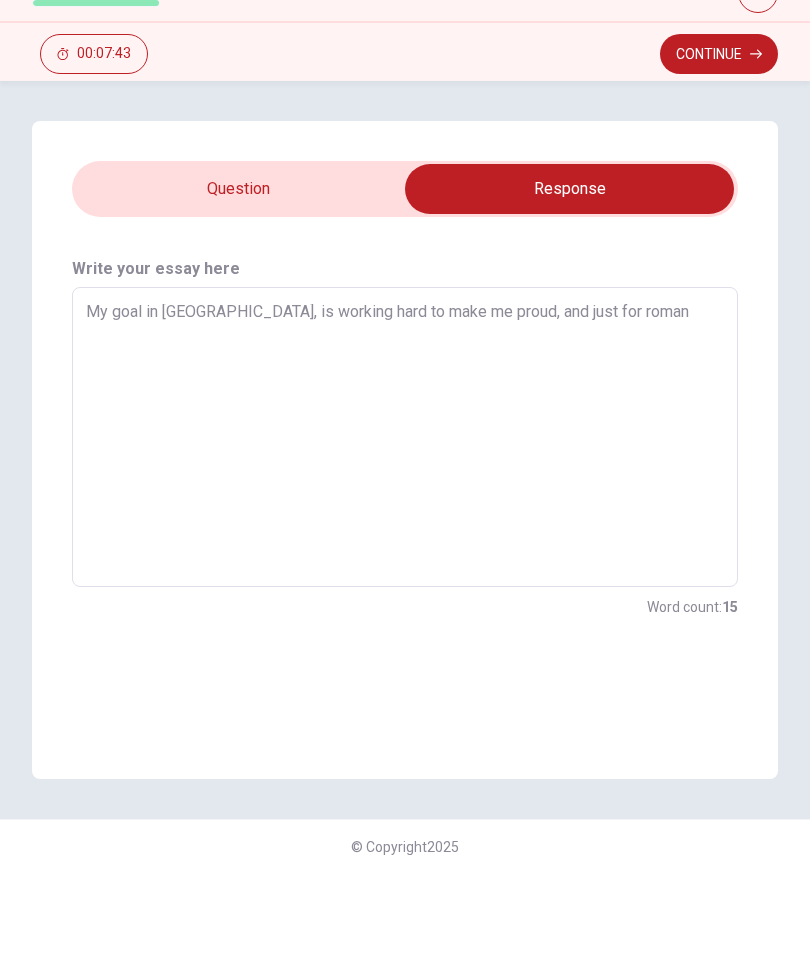 type on "x" 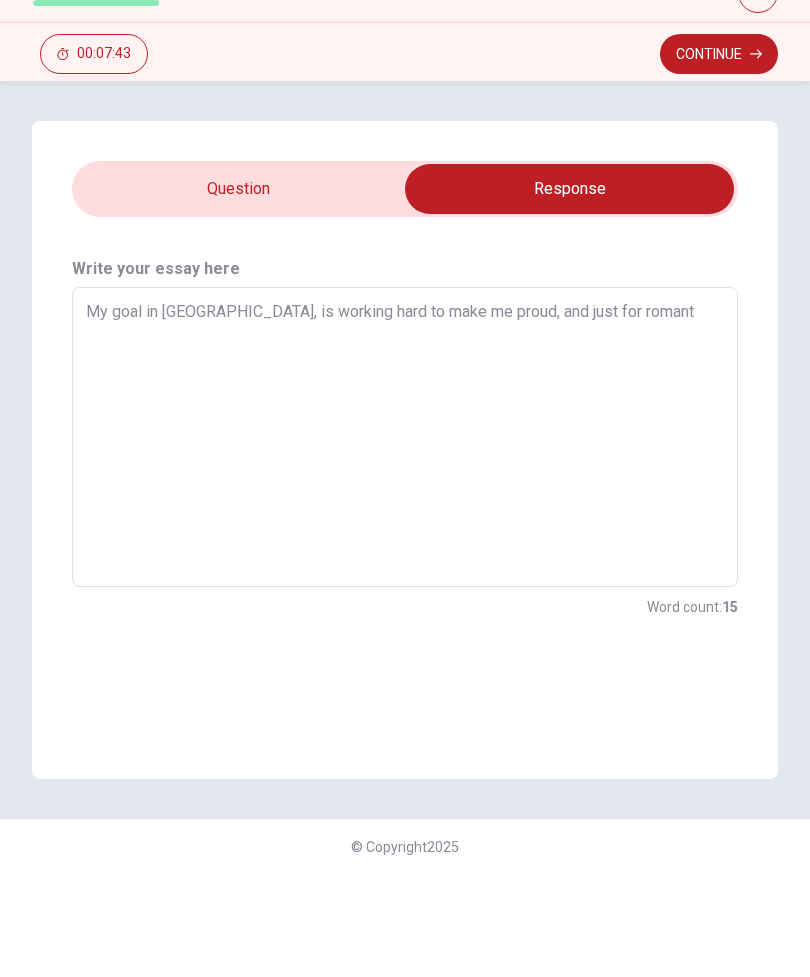 type on "x" 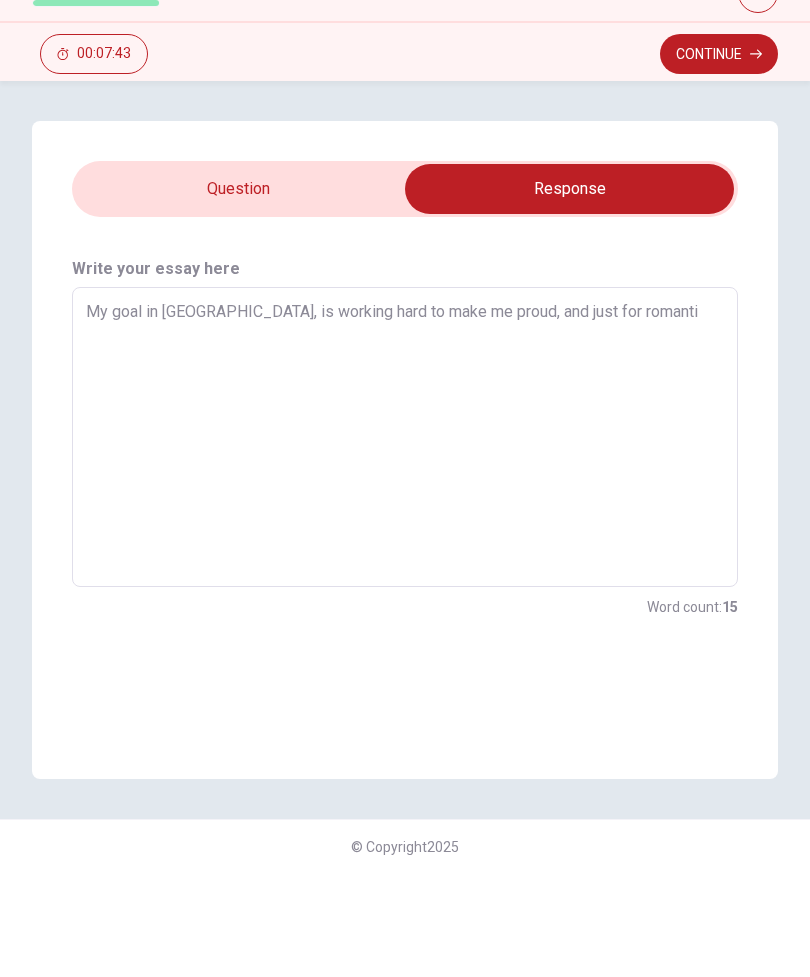 type on "x" 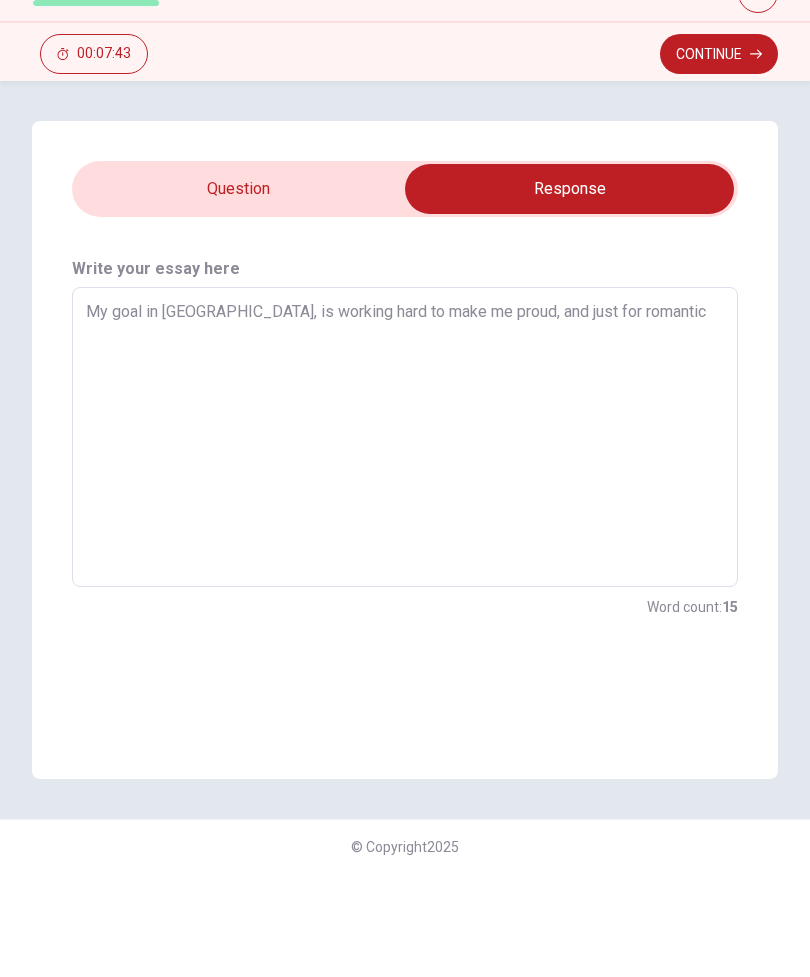 type on "x" 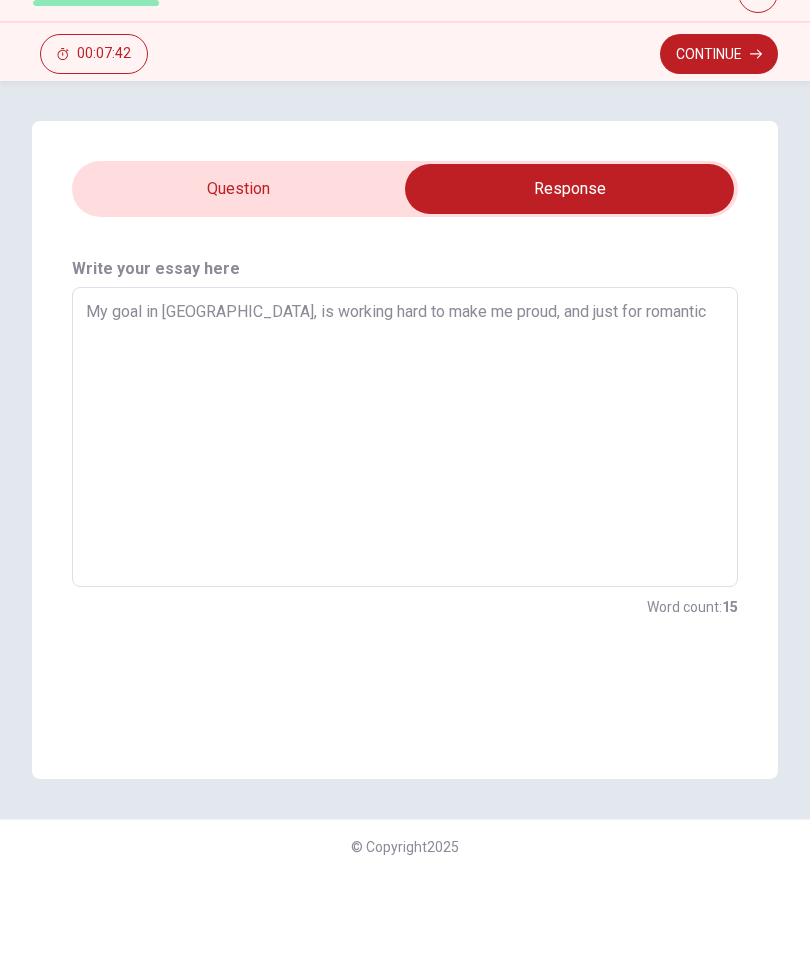 type on "My goal in canada, is working hard to make me proud, and just for romantic" 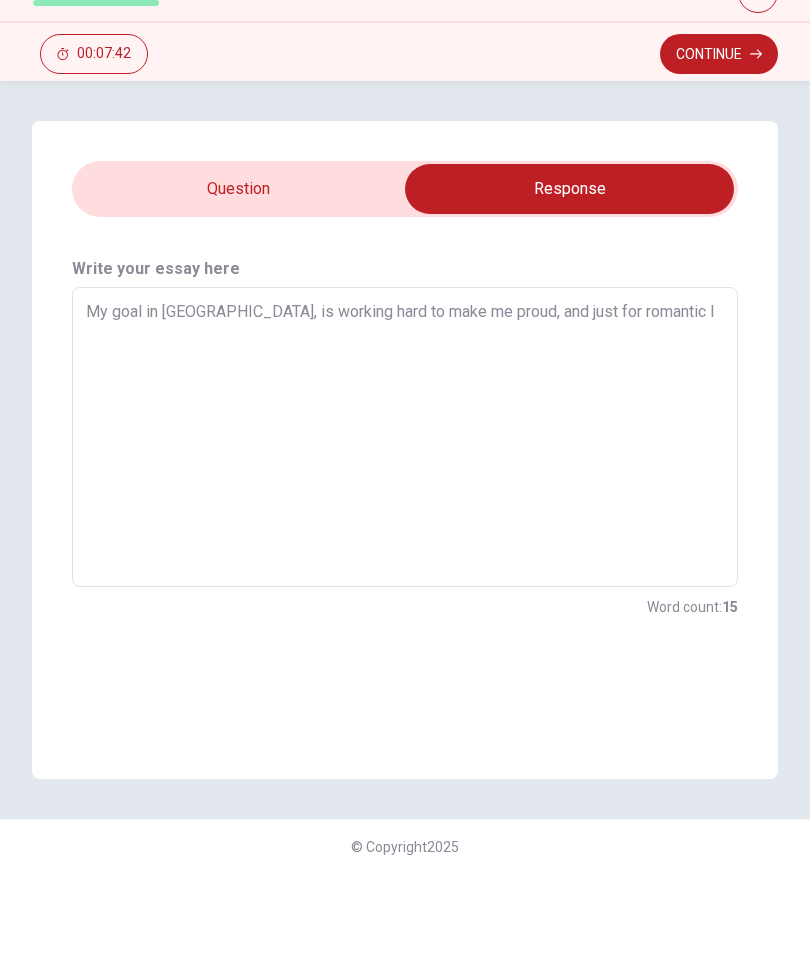 type on "x" 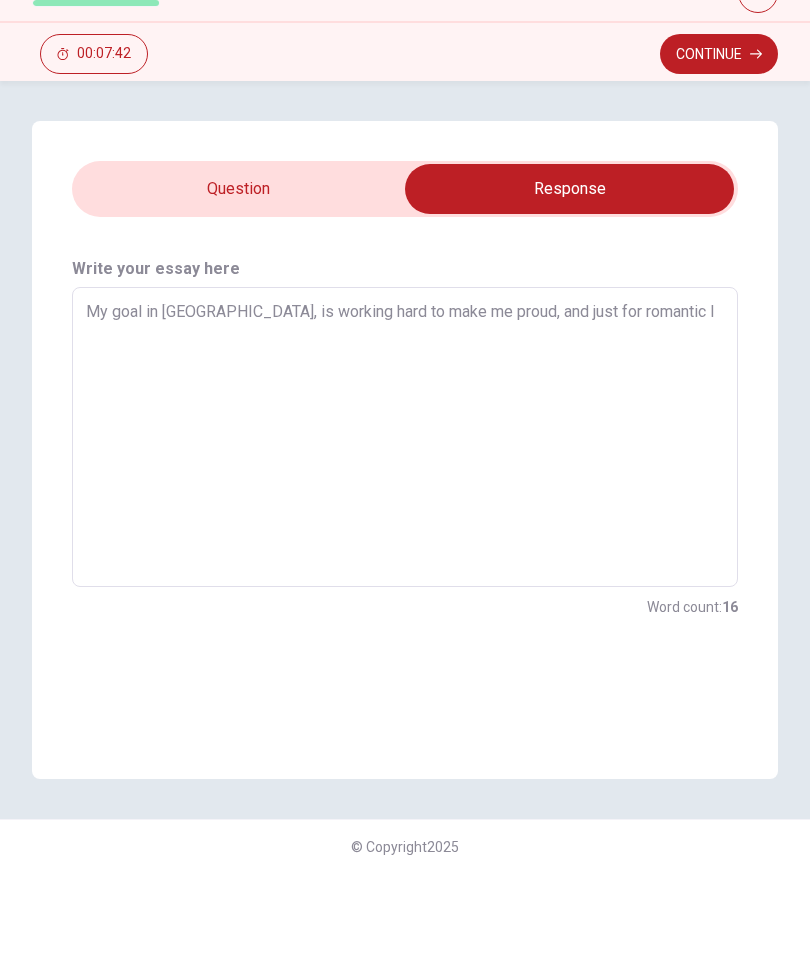 type on "My goal in canada, is working hard to make me proud, and just for romantic li" 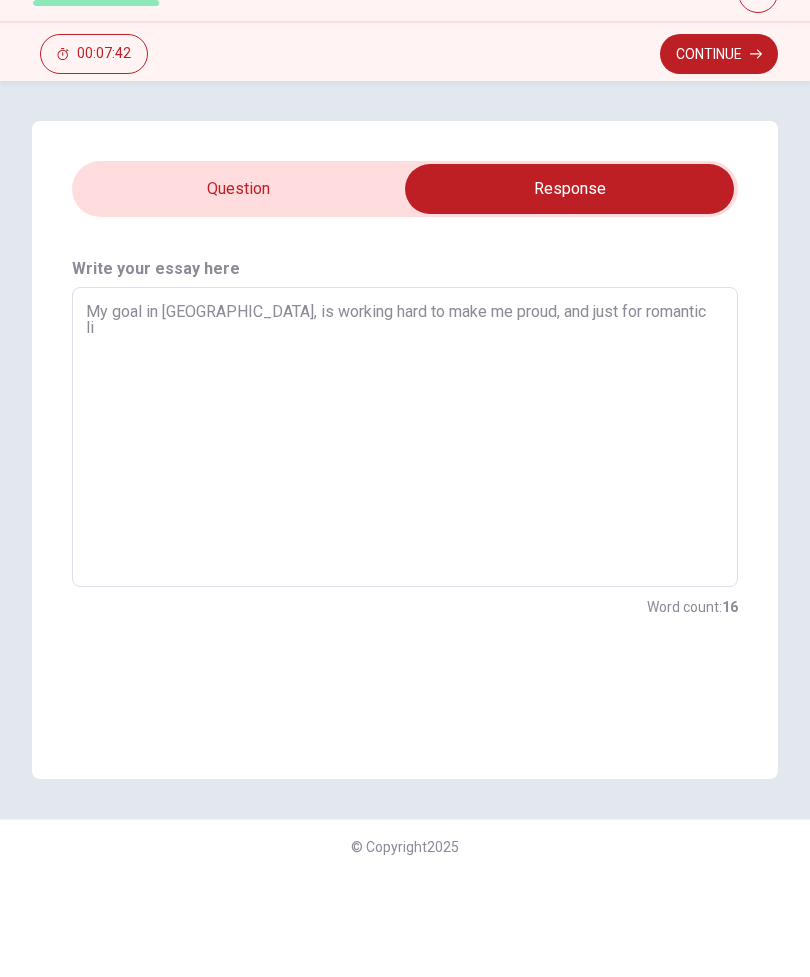 type on "x" 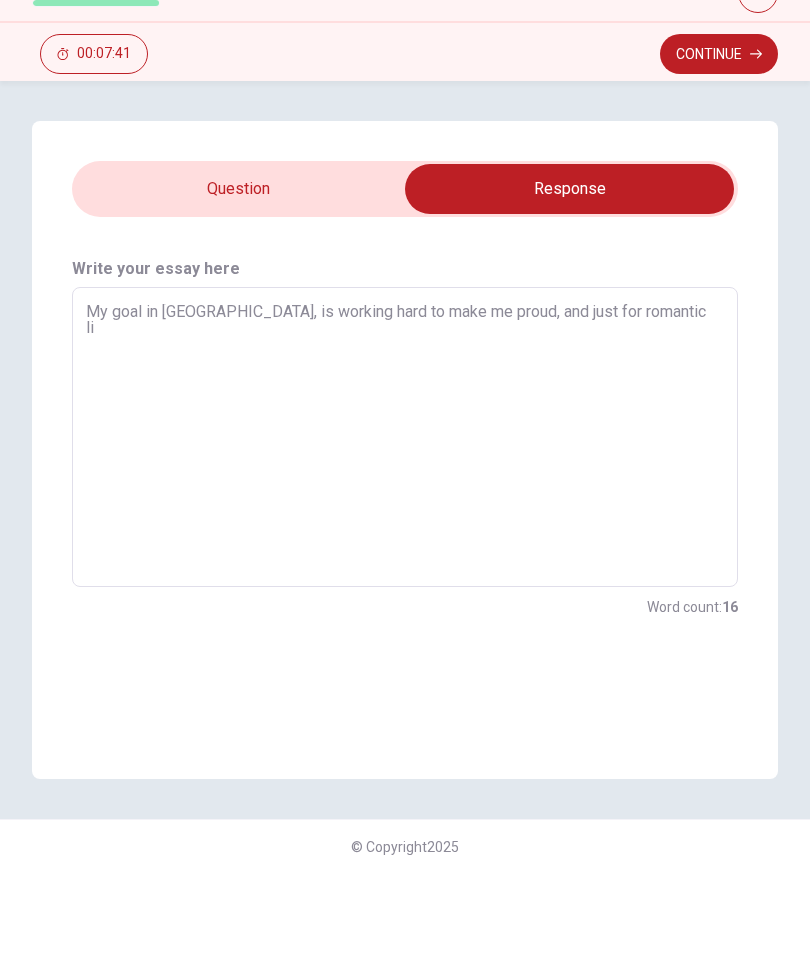 type on "My goal in canada, is working hard to make me proud, and just for romantic lif" 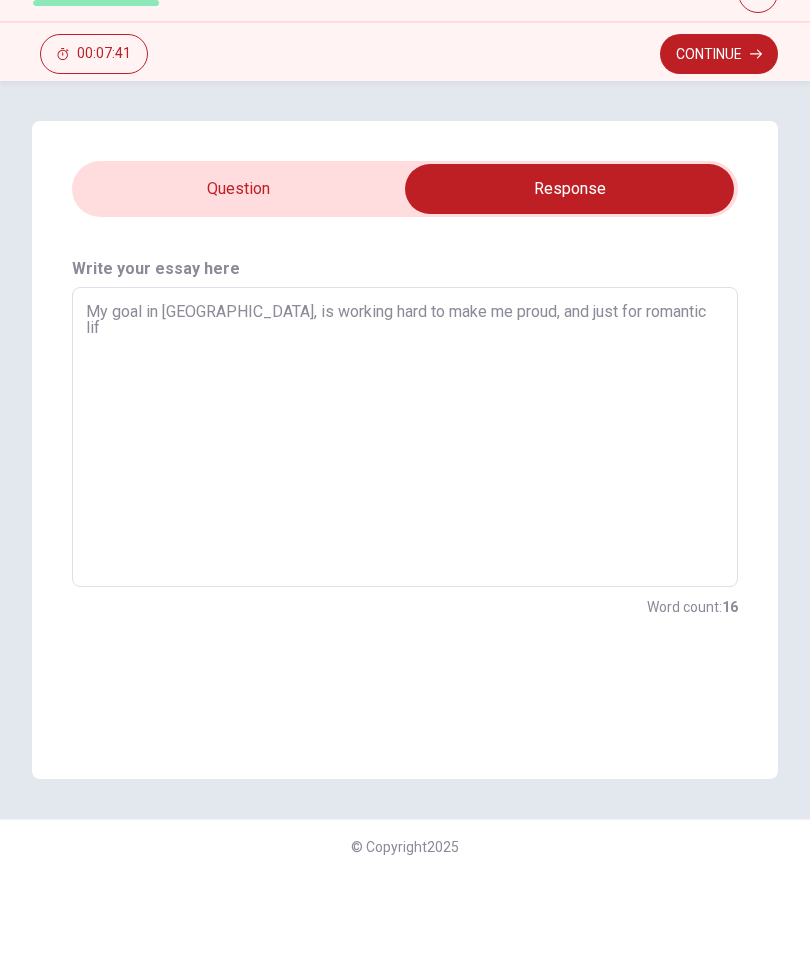 type on "x" 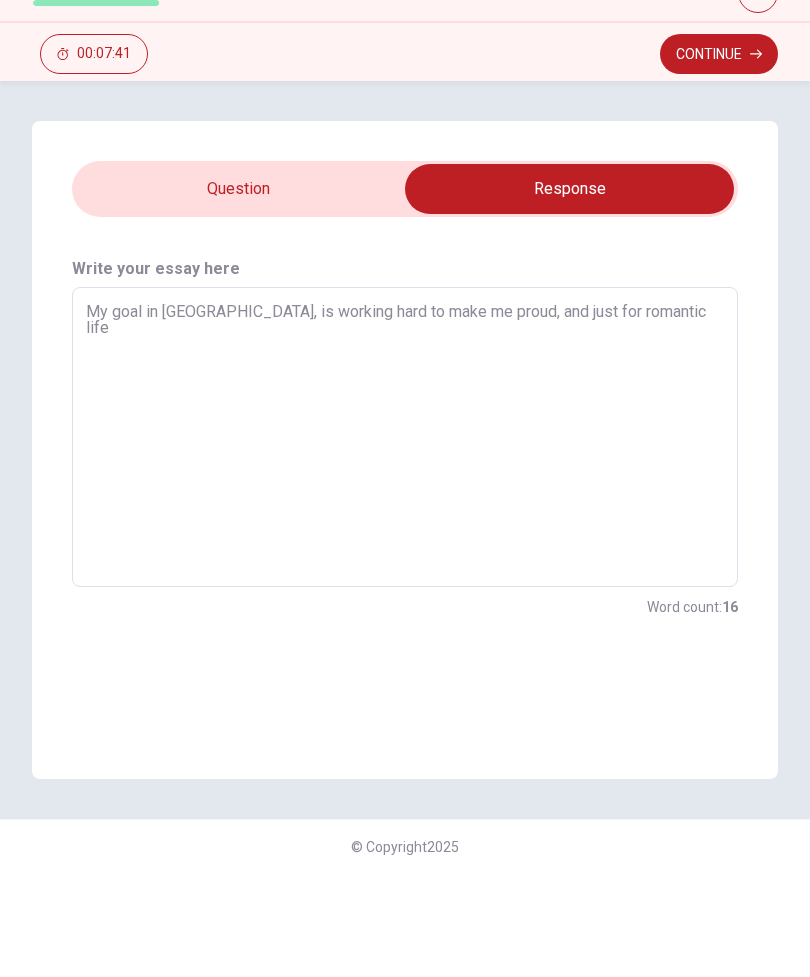 type on "x" 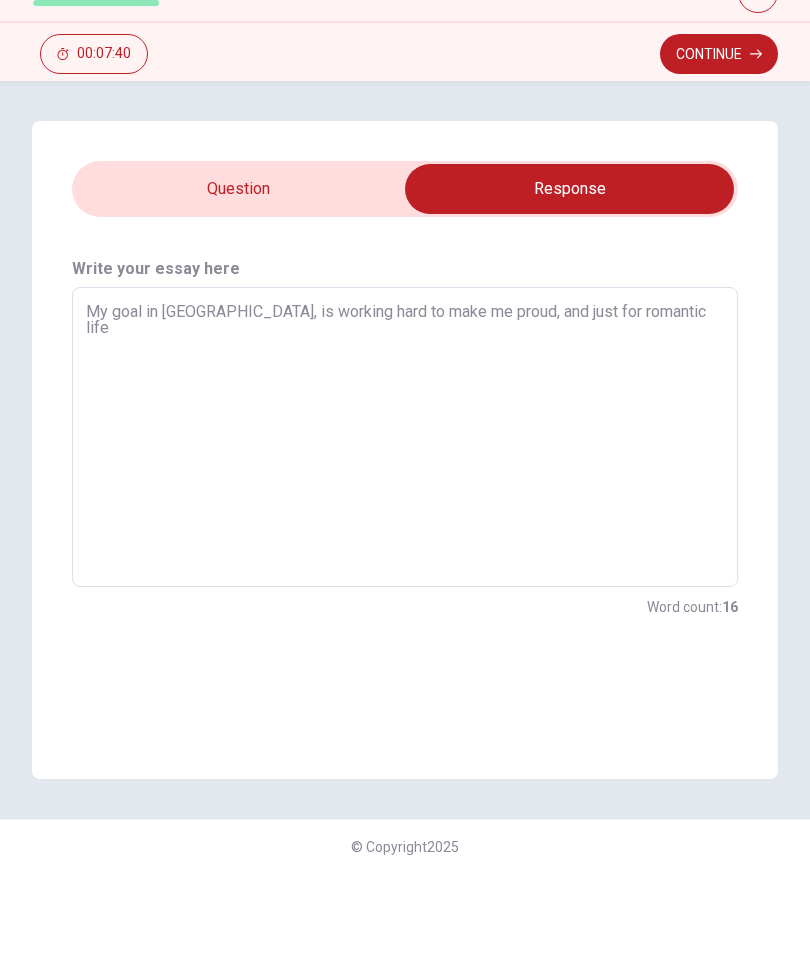 type on "My goal in canada, is working hard to make me proud, and just for romantic life." 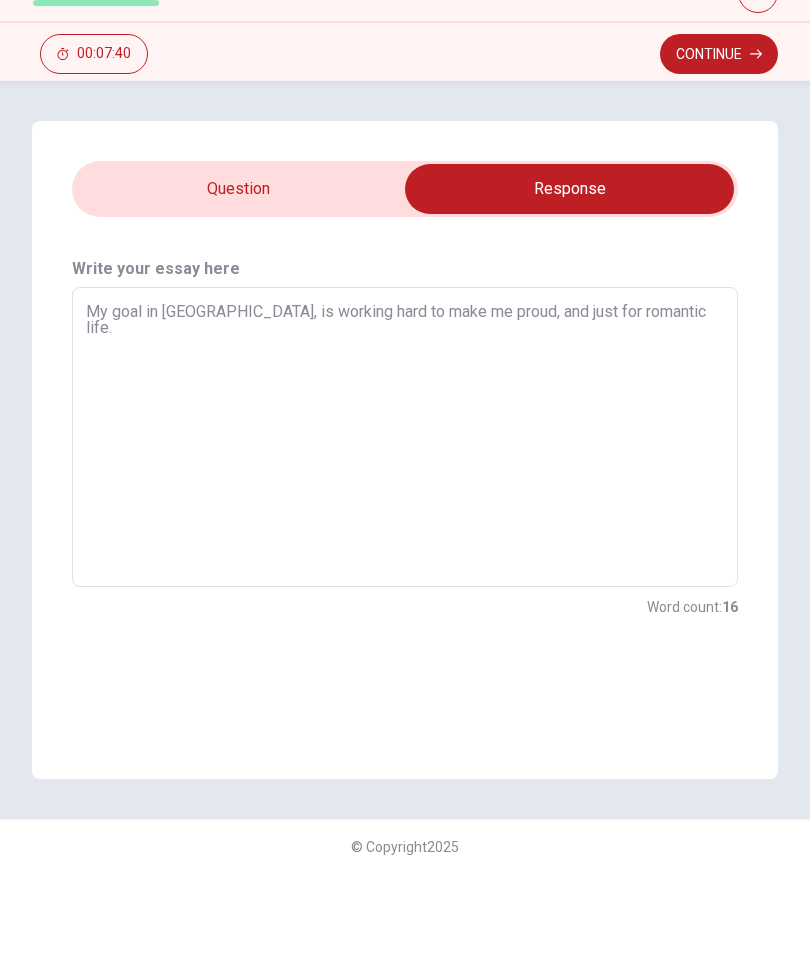 type on "x" 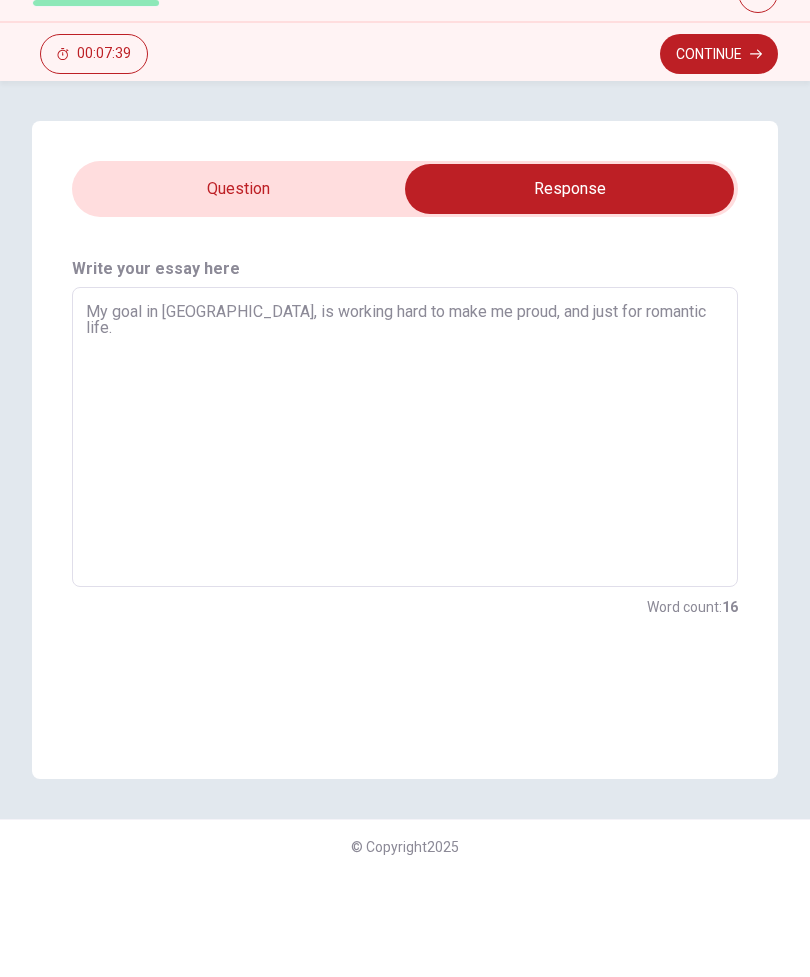 type on "My goal in canada, is working hard to make me proud, and just for romantic life." 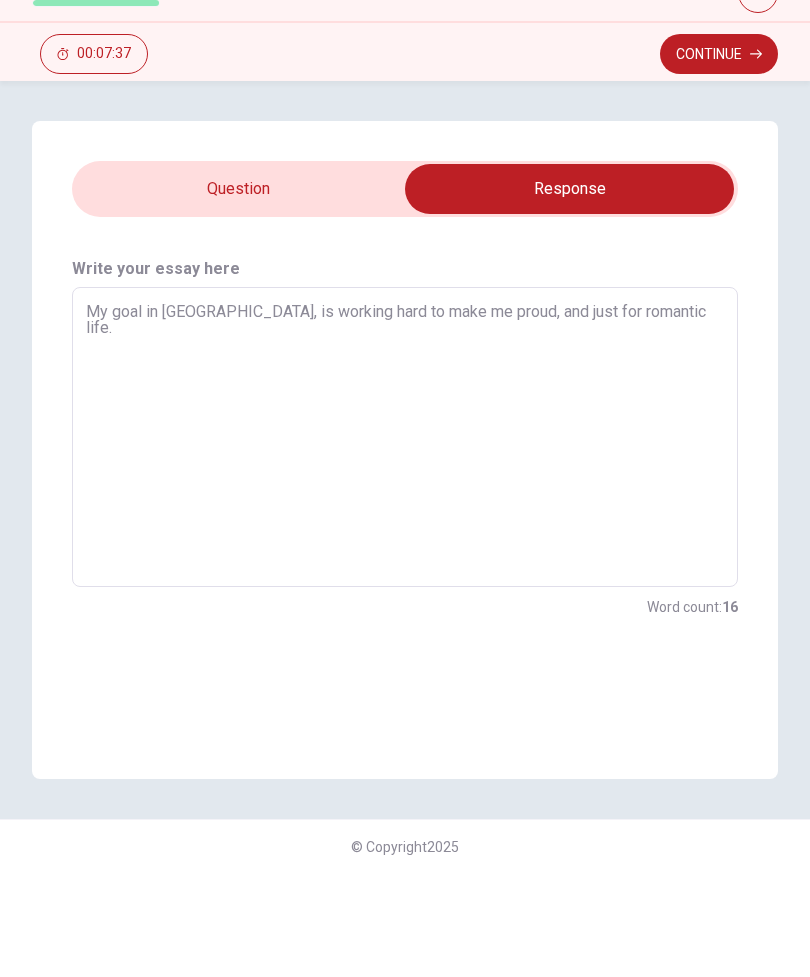 type on "x" 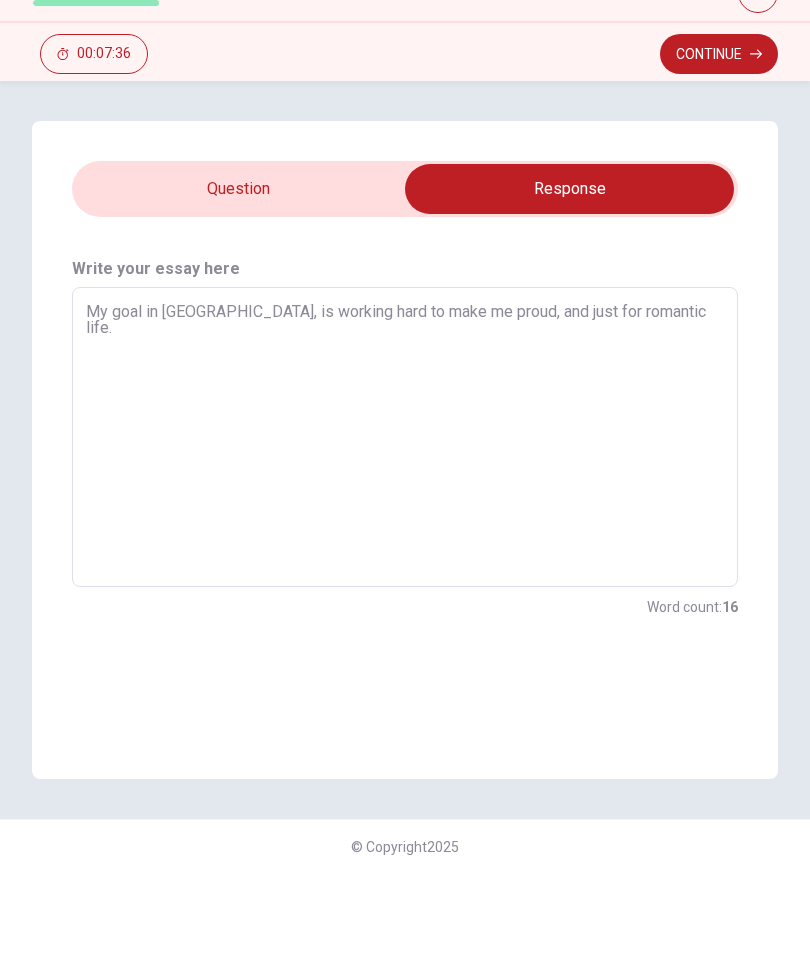 type on "My goal in canada, is working hard to make me proud, and just for romantic life. I" 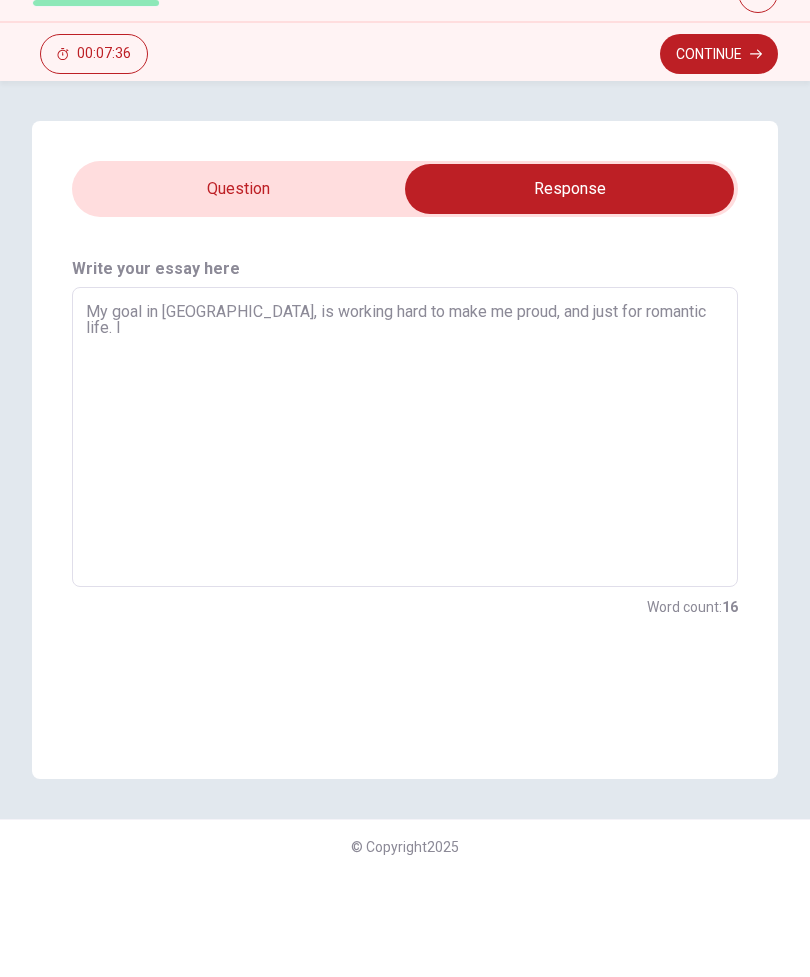 type on "x" 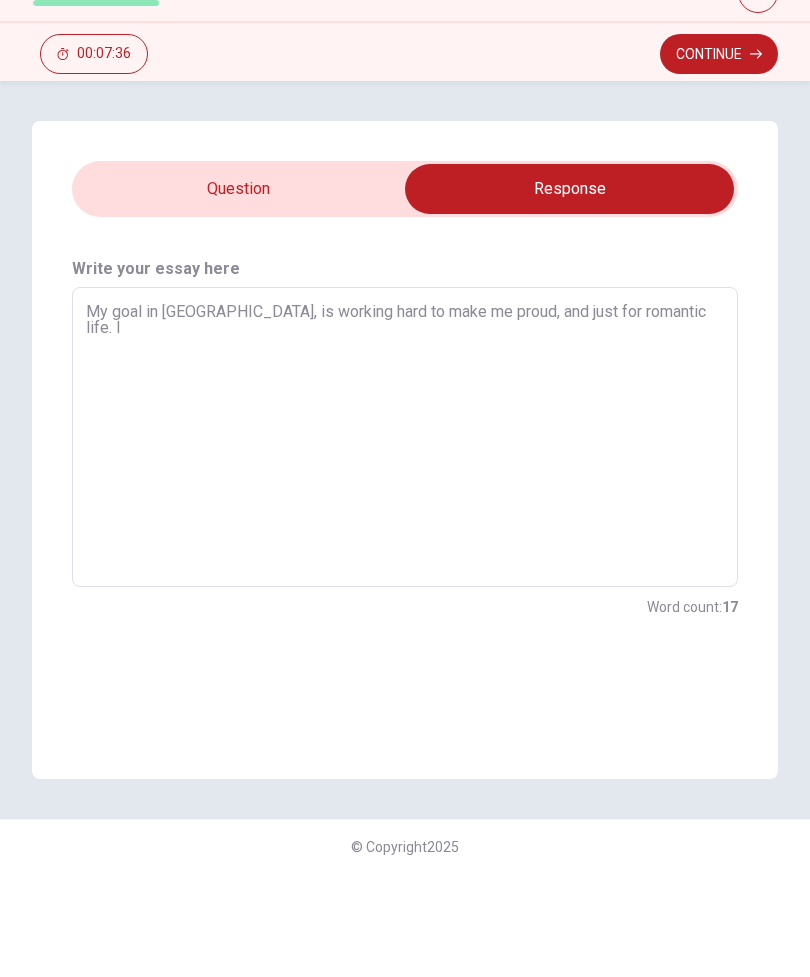 type on "My goal in canada, is working hard to make me proud, and just for romantic life. I" 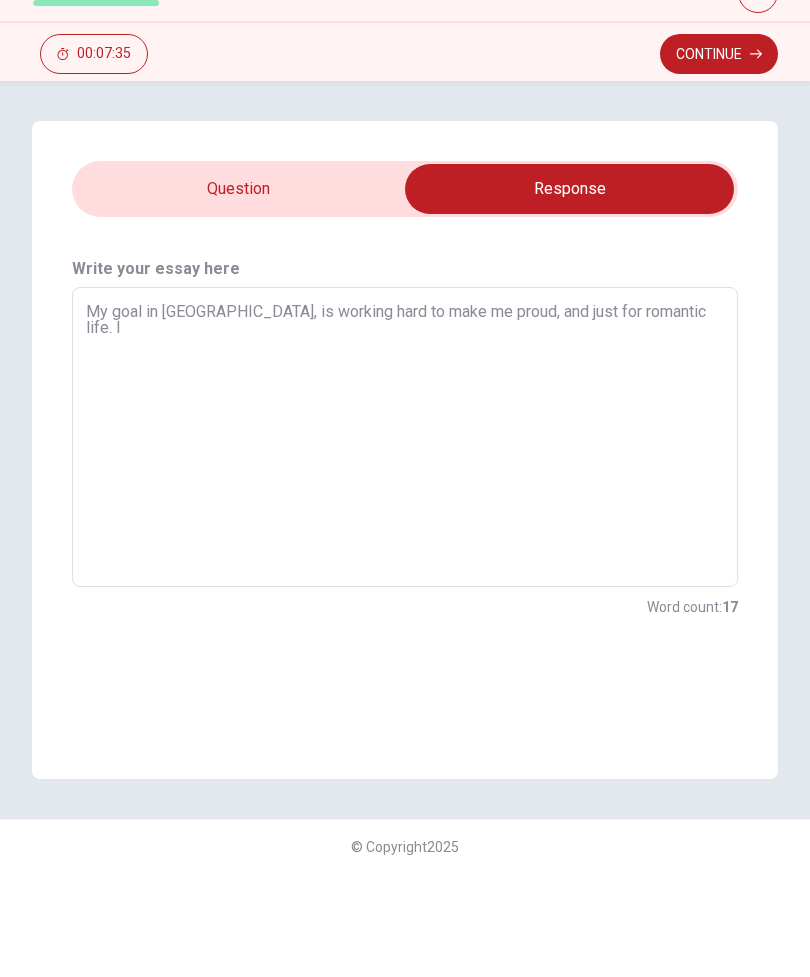 type on "My goal in canada, is working hard to make me proud, and just for romantic life. I j" 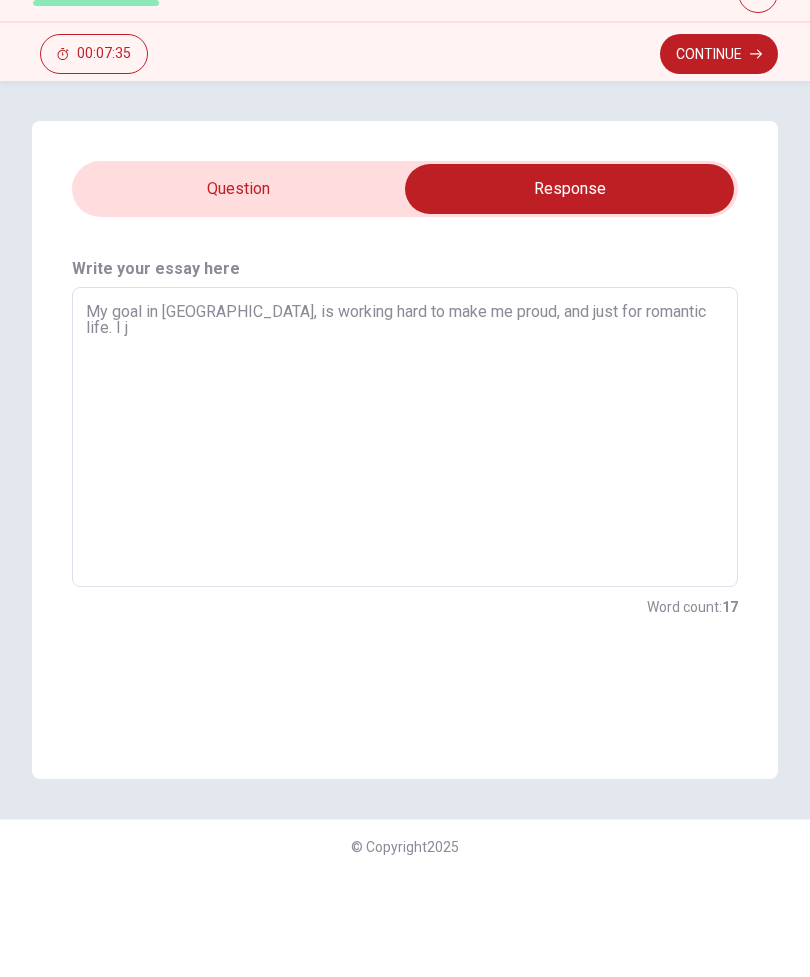 type on "x" 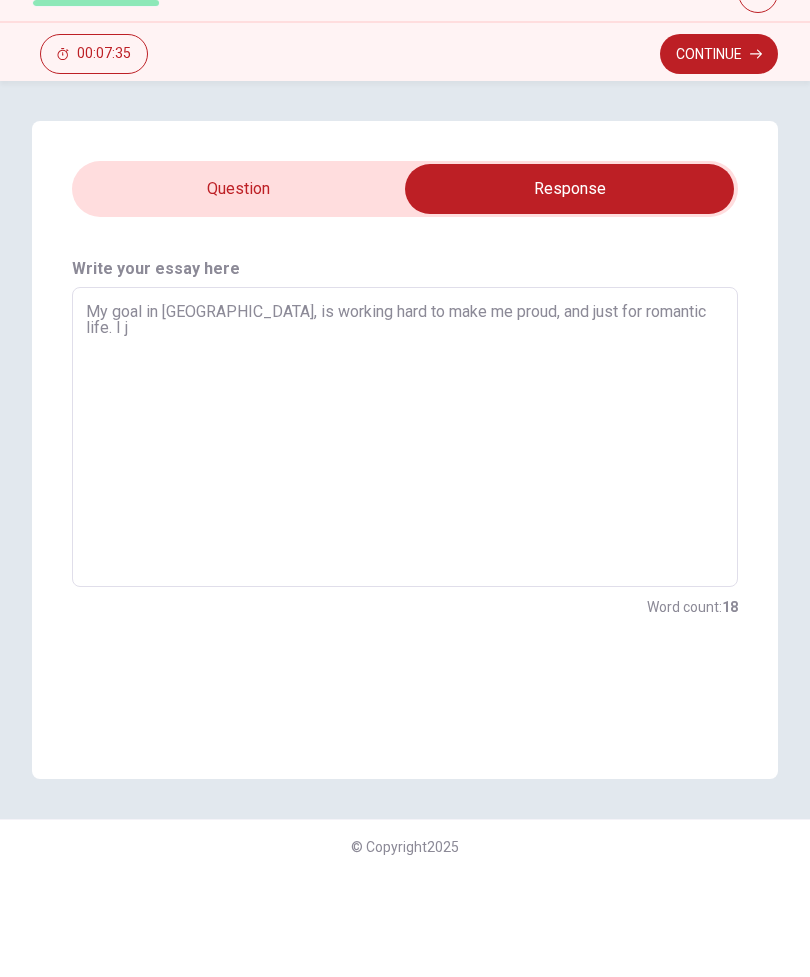 type on "My goal in canada, is working hard to make me proud, and just for romantic life. I ju" 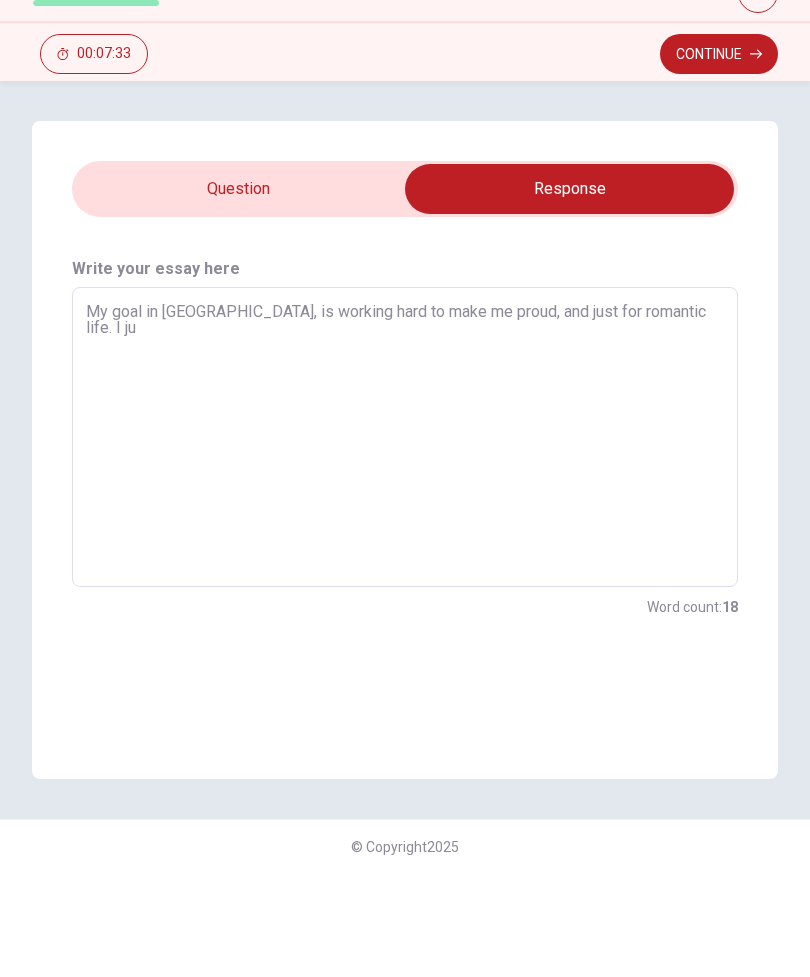 click on "My goal in canada, is working hard to make me proud, and just for romantic life. I ju" at bounding box center (405, 540) 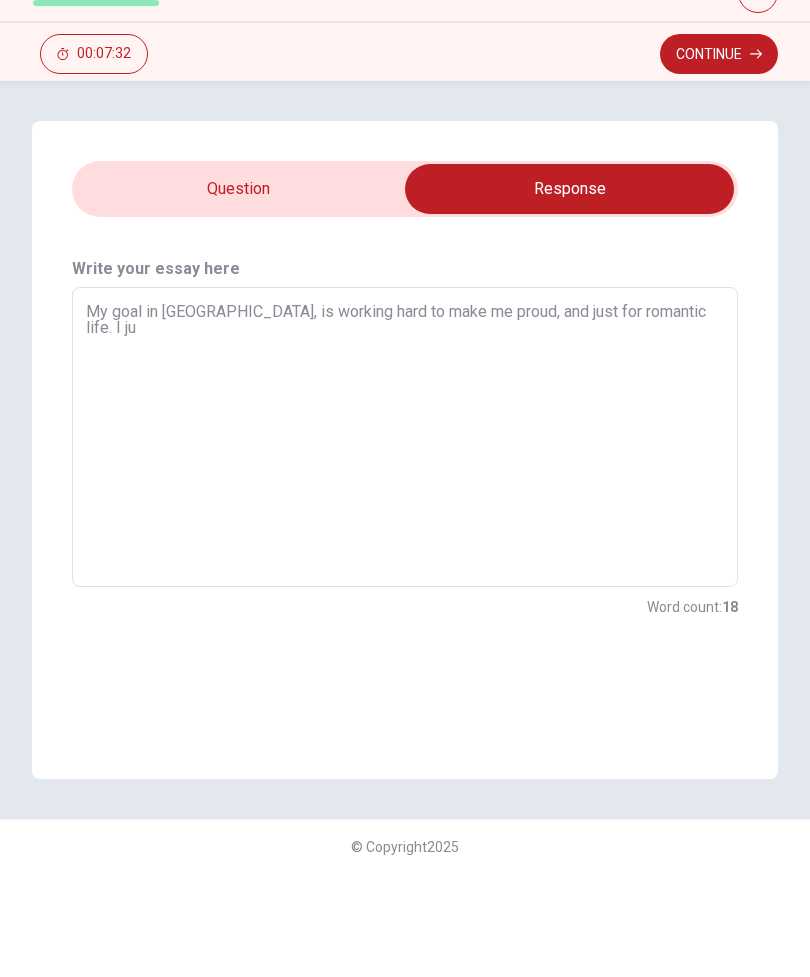 click on "My goal in canada, is working hard to make me proud, and just for romantic life. I ju" at bounding box center [405, 540] 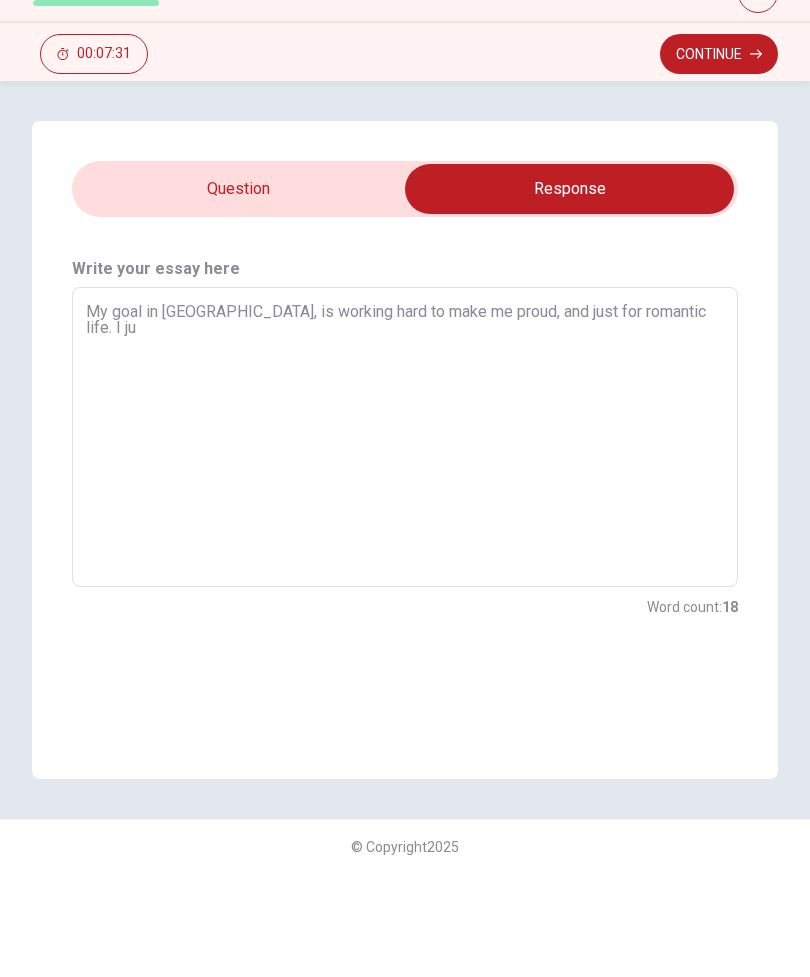 type on "My goal in canada, is working hard to make me proud, and just for romantic life. I jus" 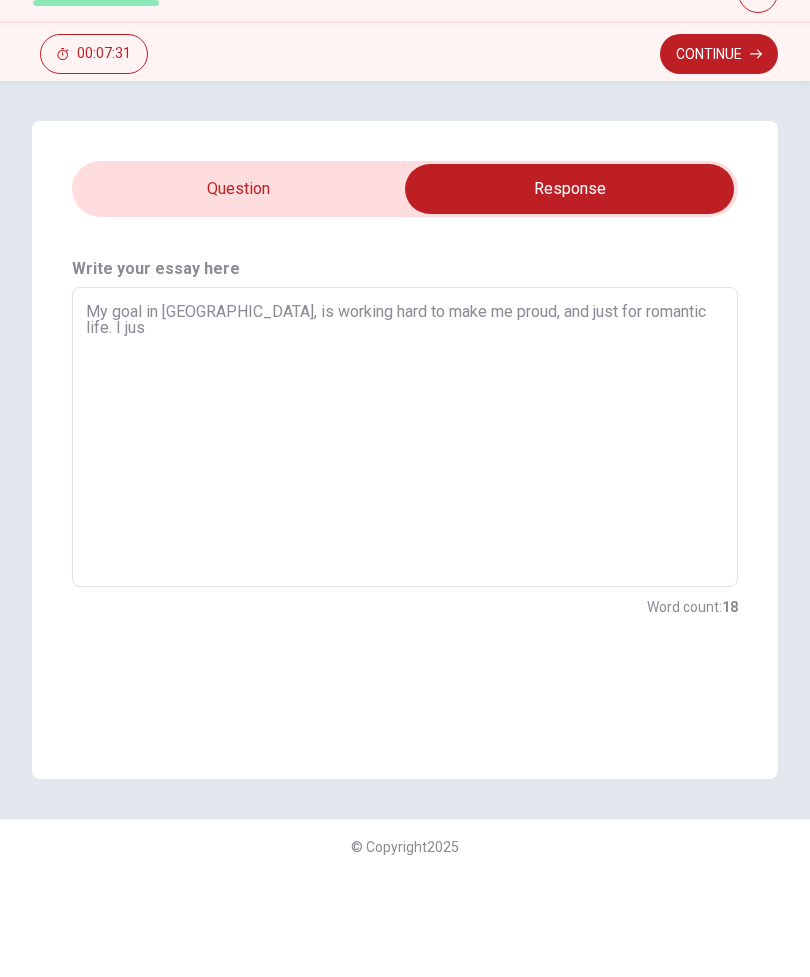type on "x" 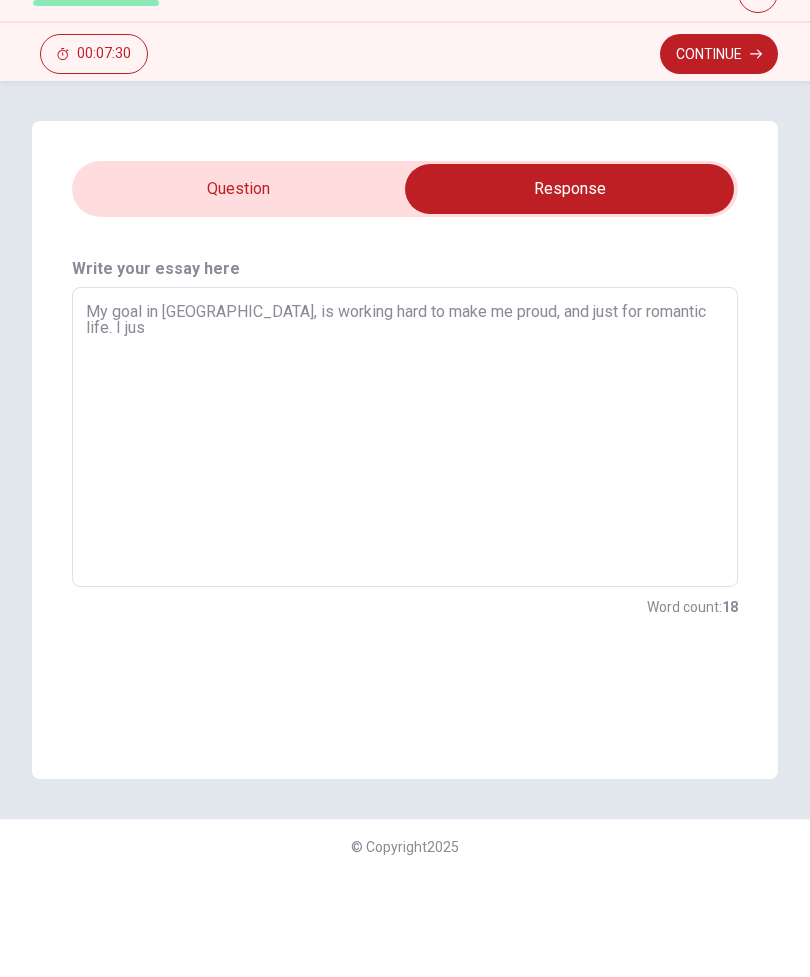 type on "My goal in canada, is working hard to make me proud, and just for romantic life. I just" 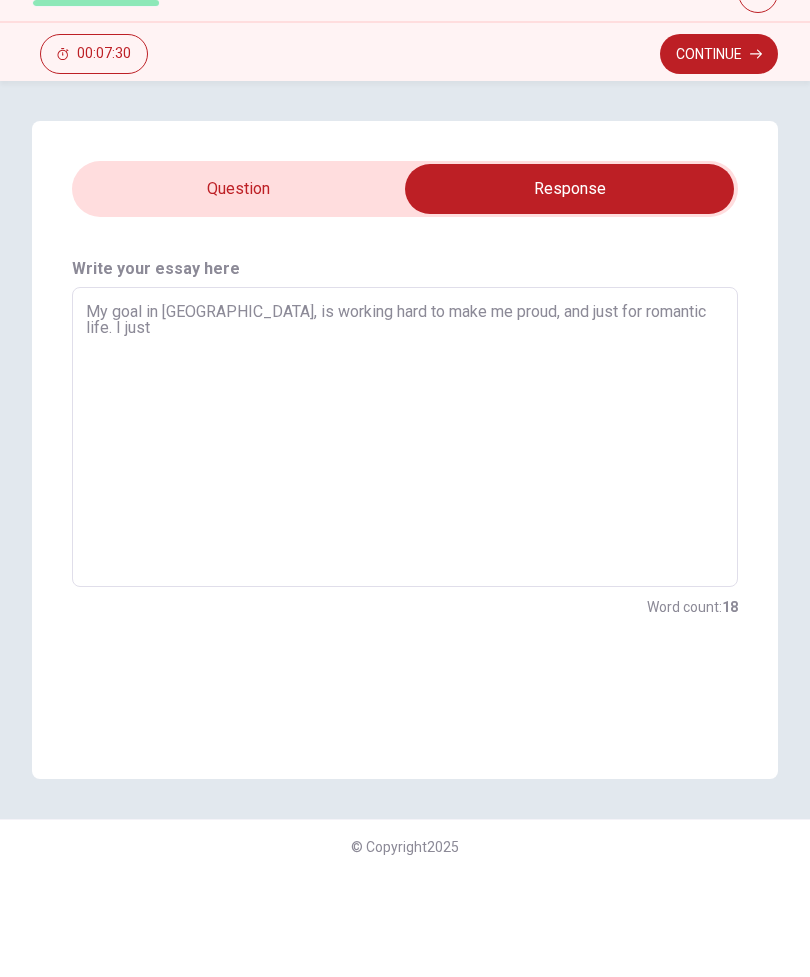 type on "x" 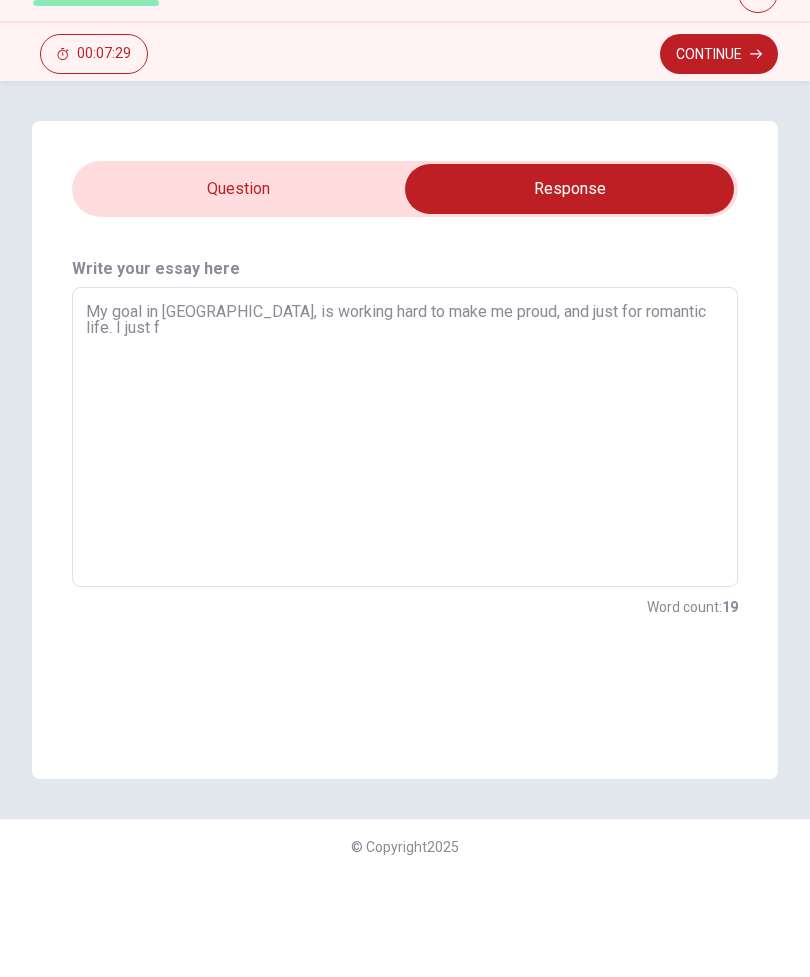 type on "x" 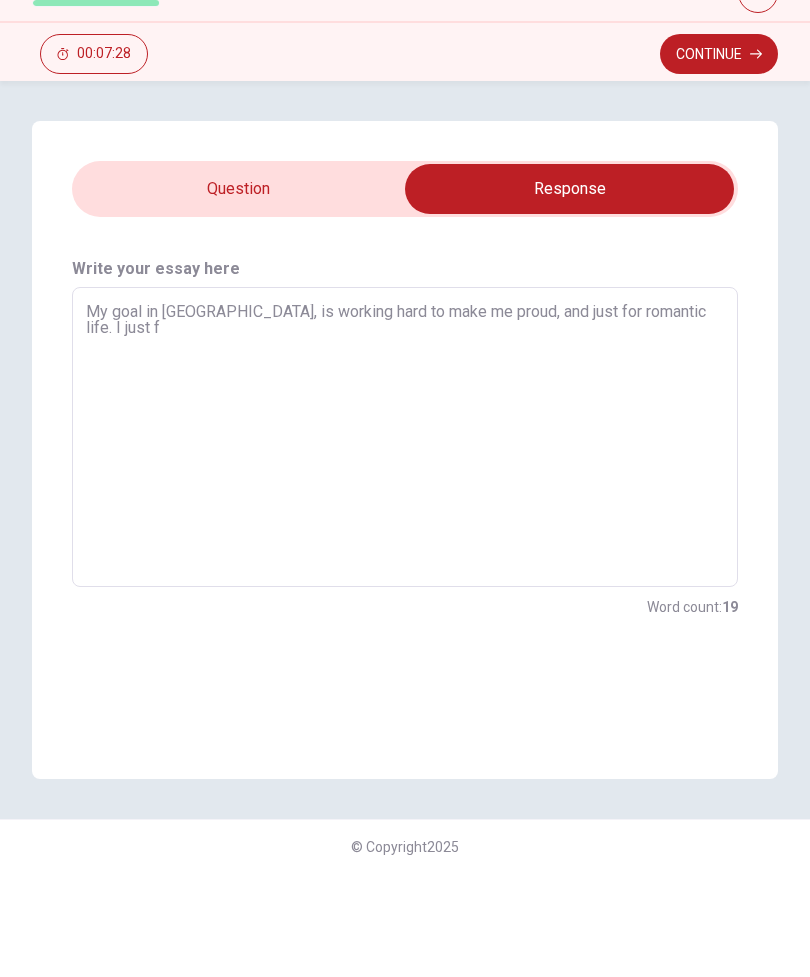 type on "My goal in canada, is working hard to make me proud, and just for romantic life. I just" 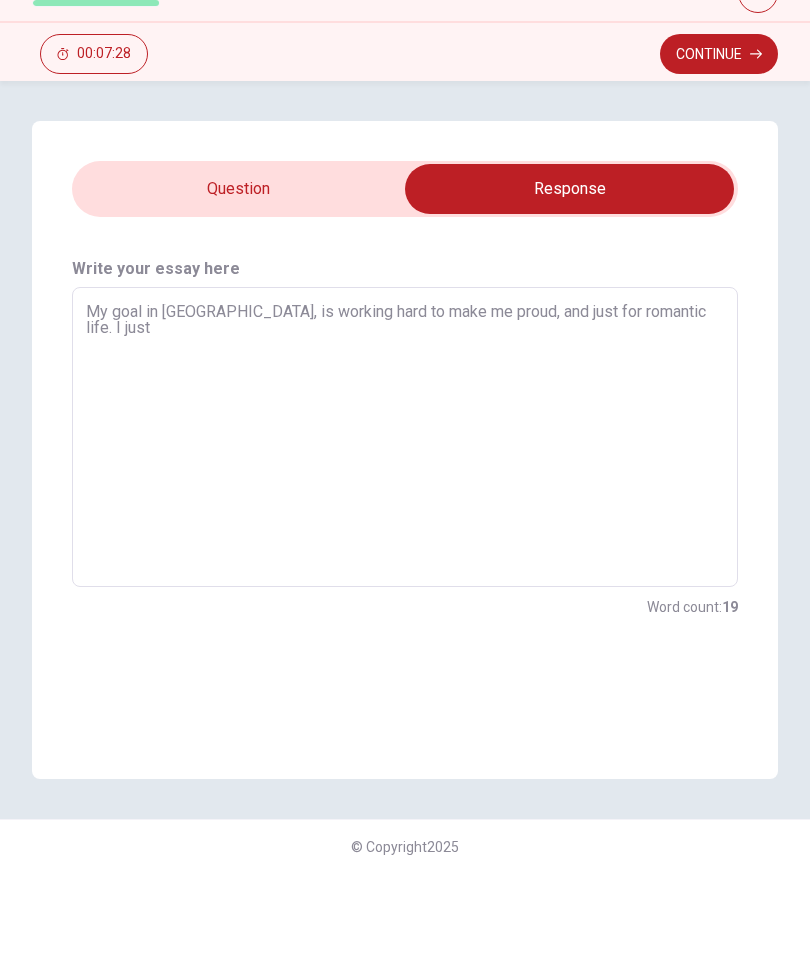type on "x" 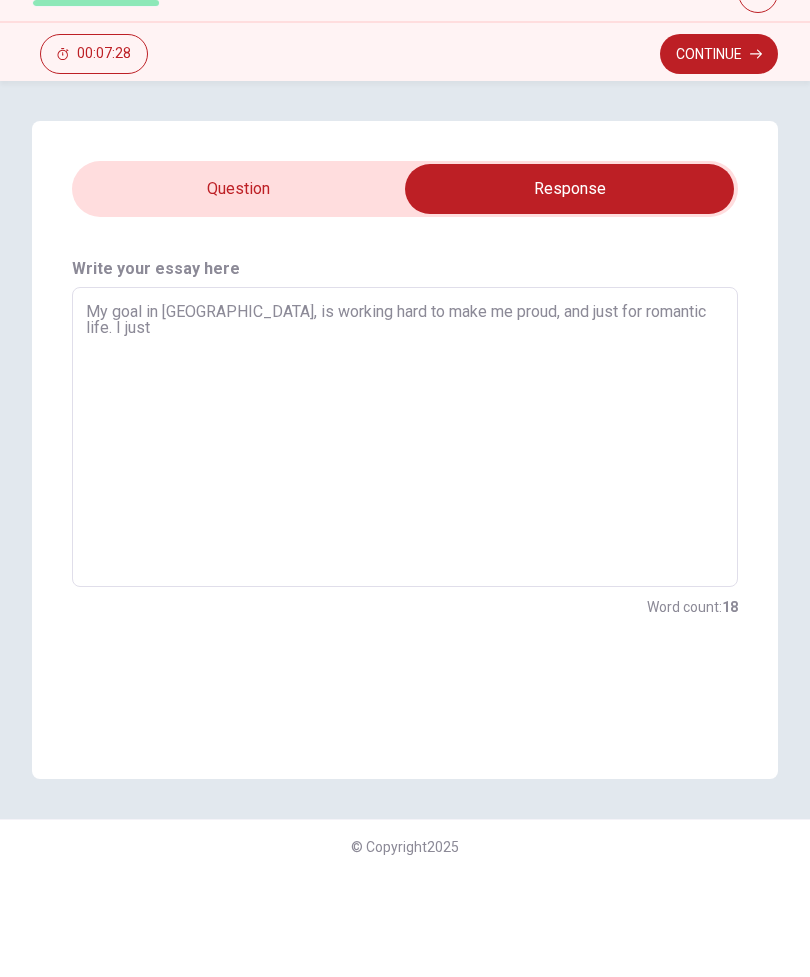 type on "My goal in canada, is working hard to make me proud, and just for romantic life. I jus" 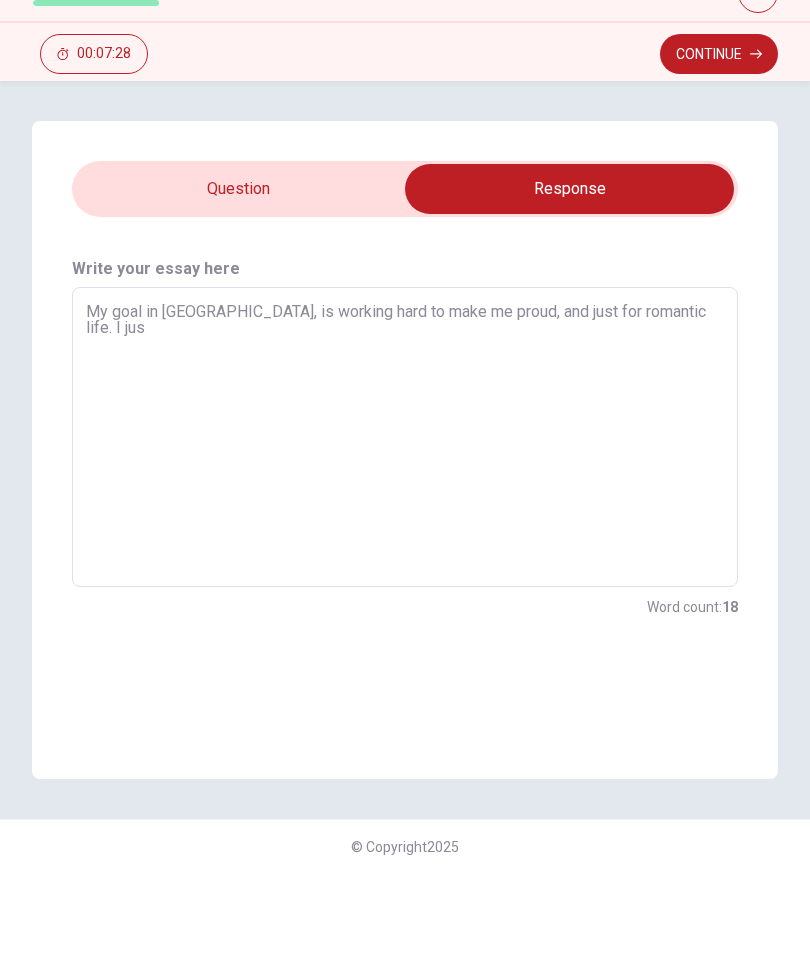 type on "x" 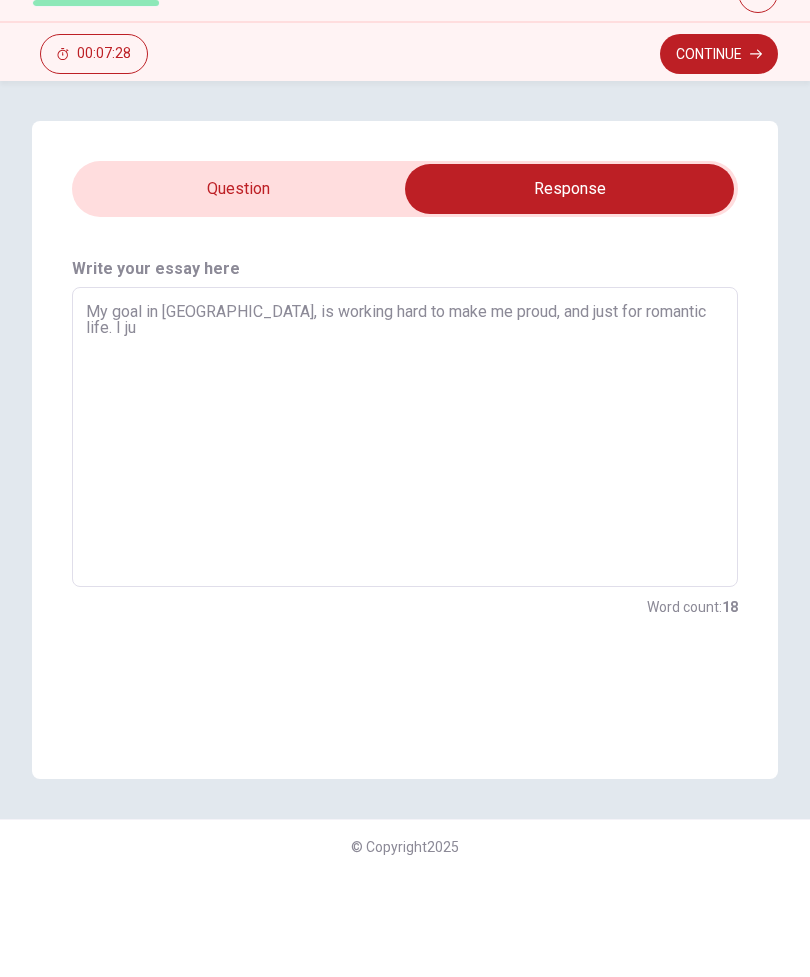 type on "x" 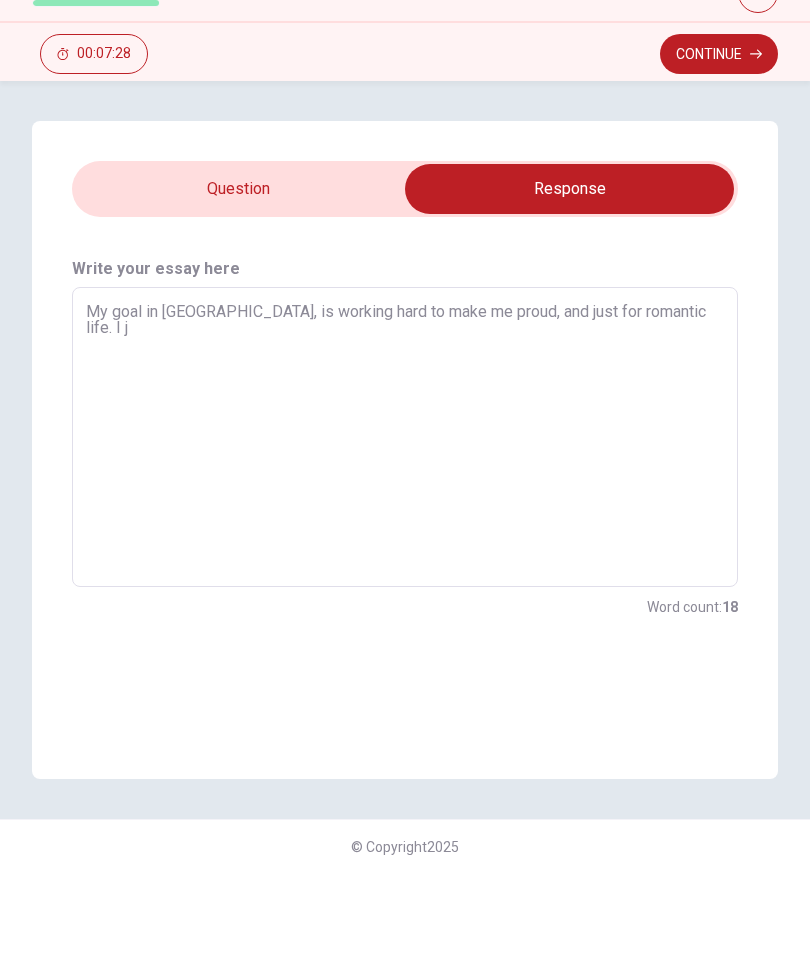 type on "x" 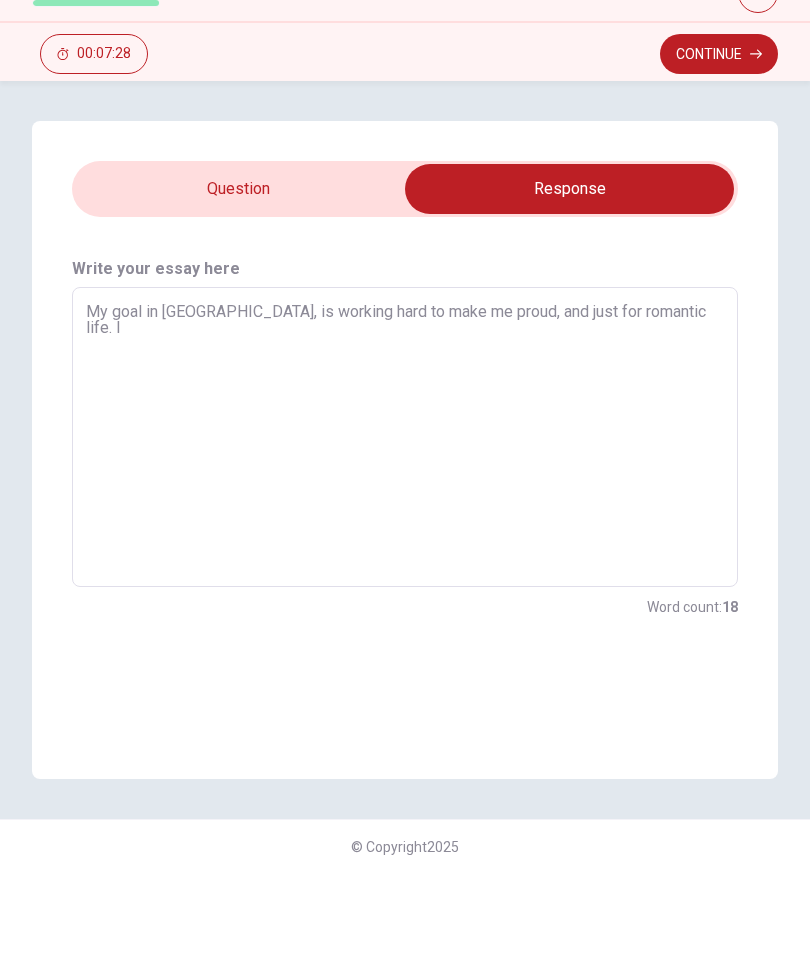 type on "x" 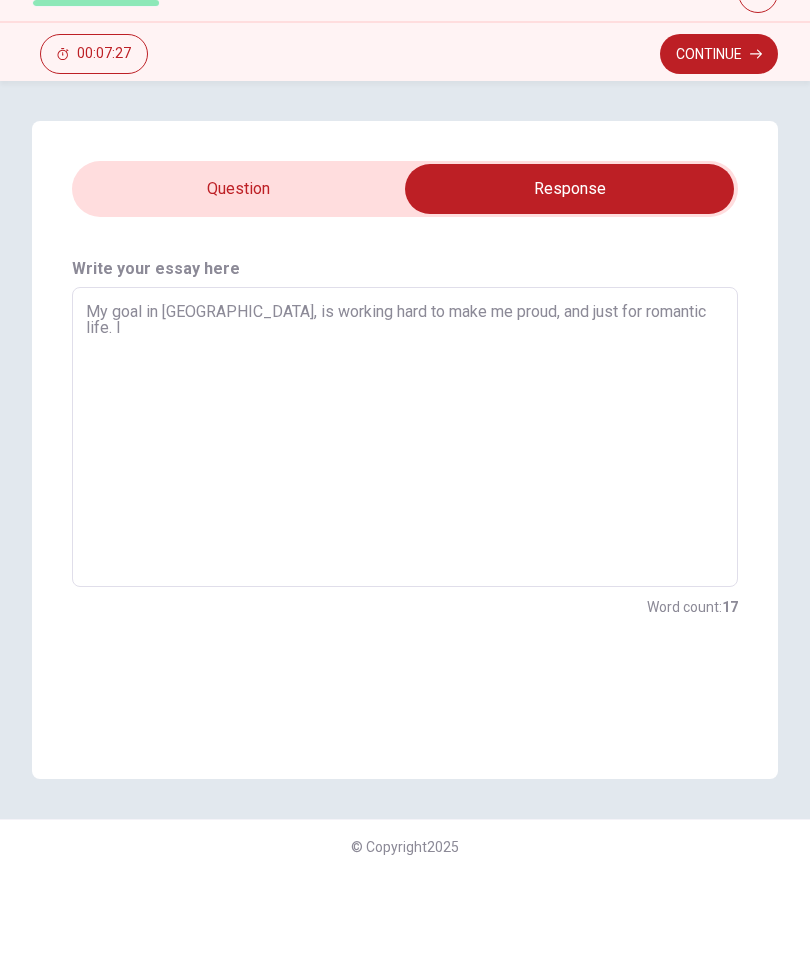 type on "My goal in canada, is working hard to make me proud, and just for romantic life. I l" 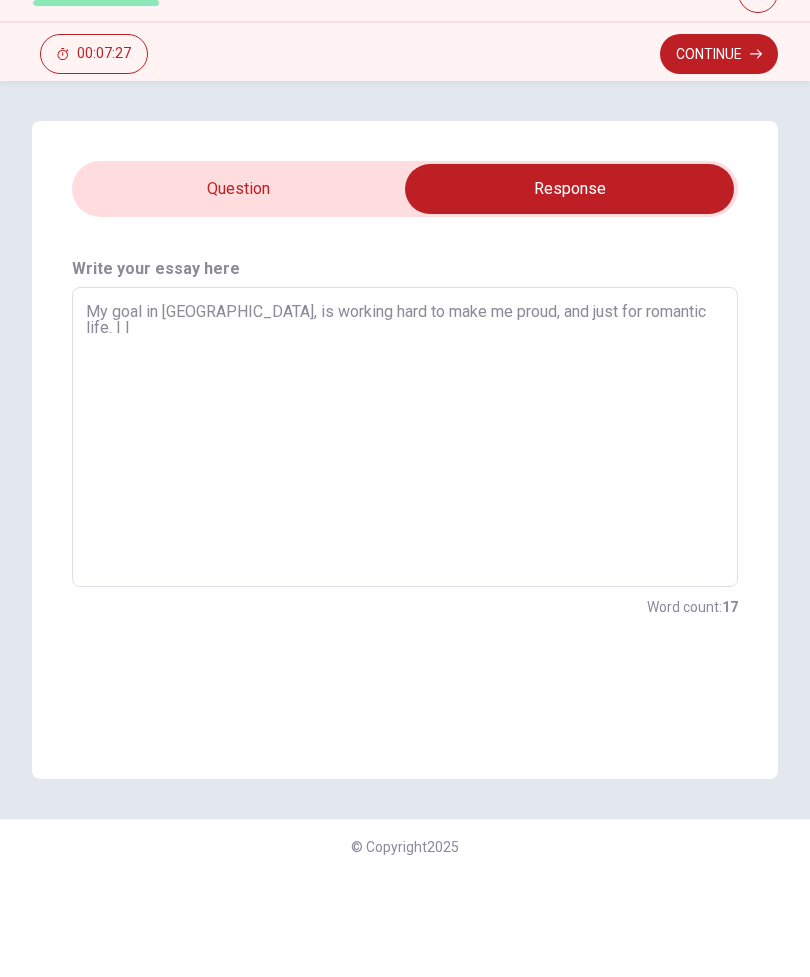 type on "x" 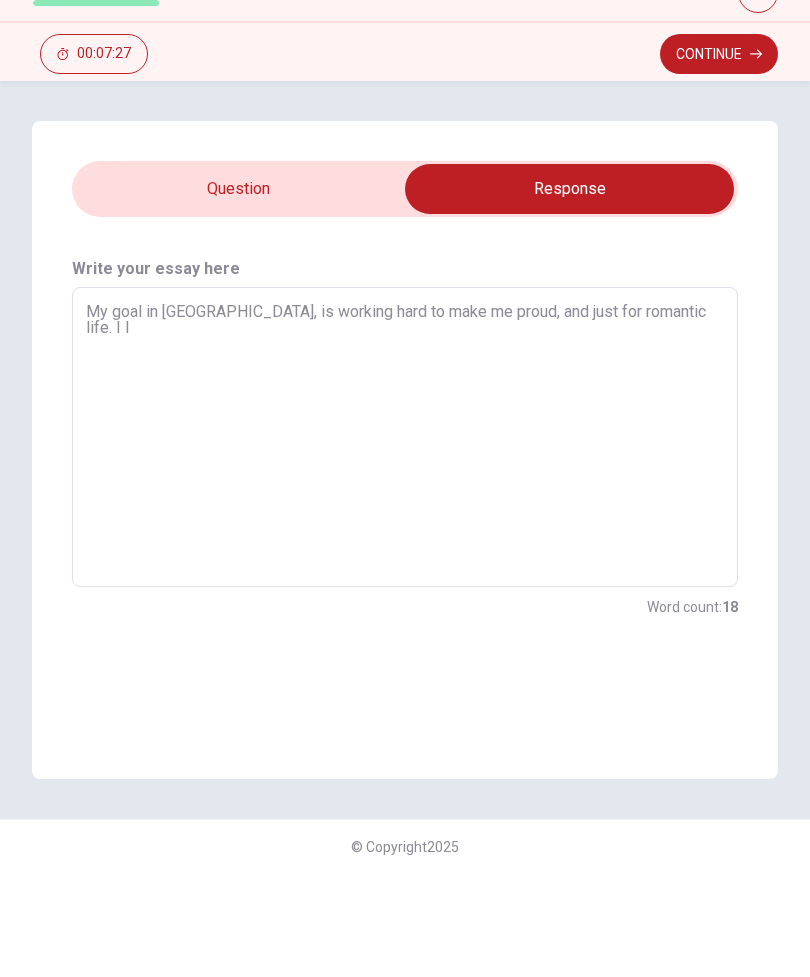 type on "My goal in canada, is working hard to make me proud, and just for romantic life. I li" 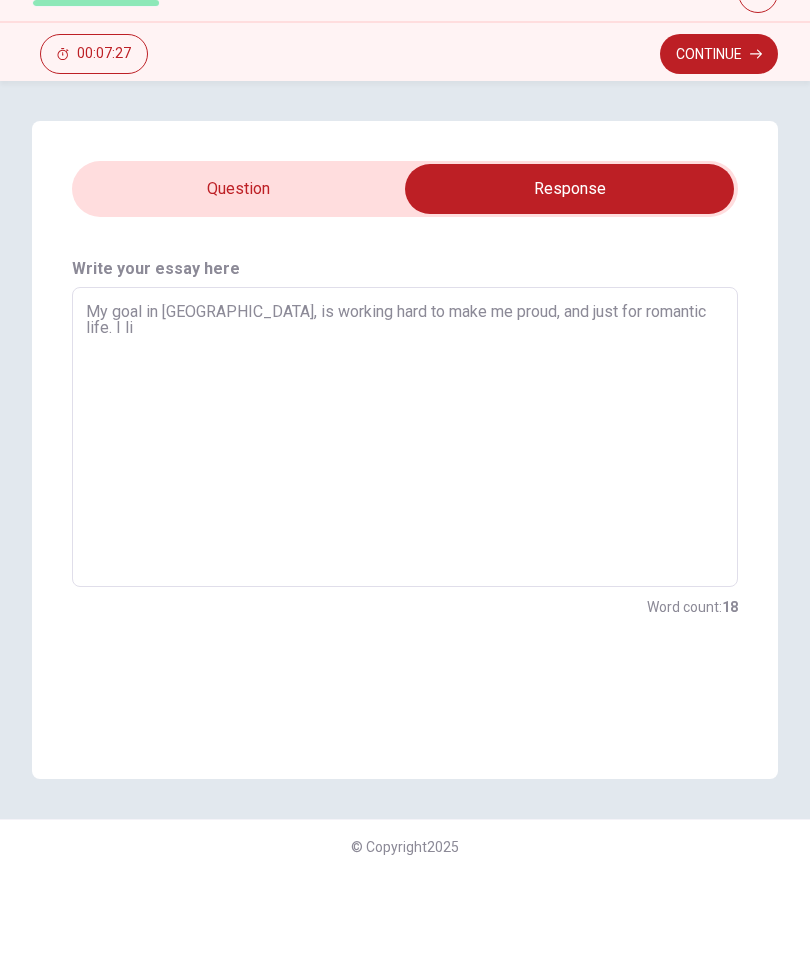 type on "x" 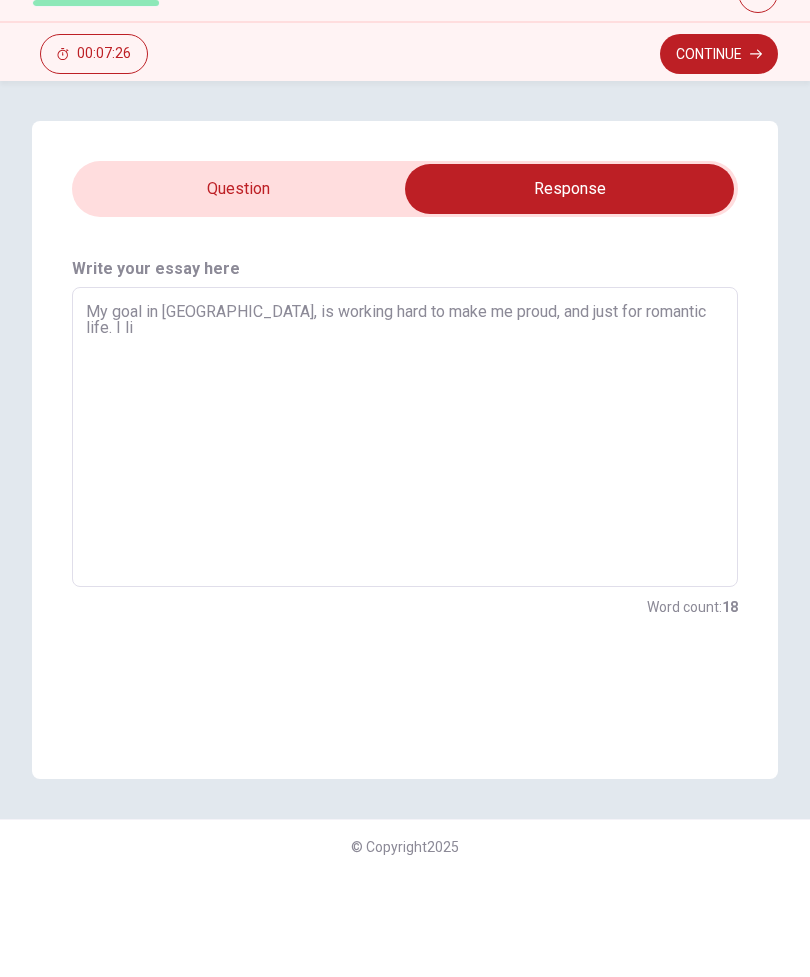 type on "My goal in canada, is working hard to make me proud, and just for romantic life. I liv" 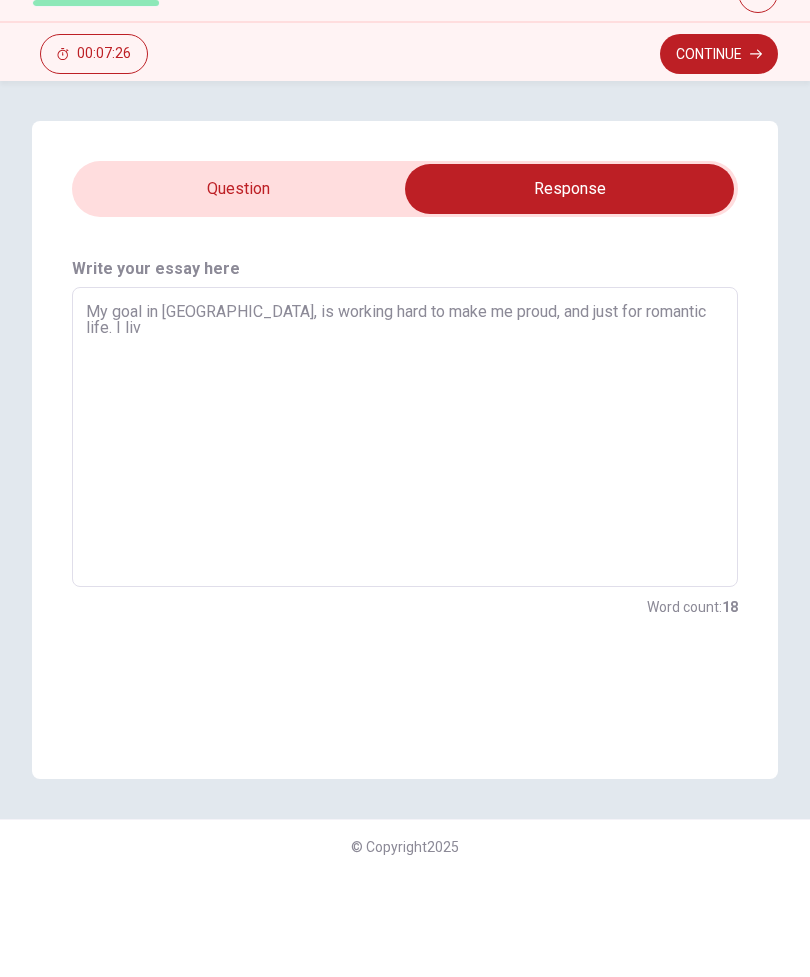 type on "x" 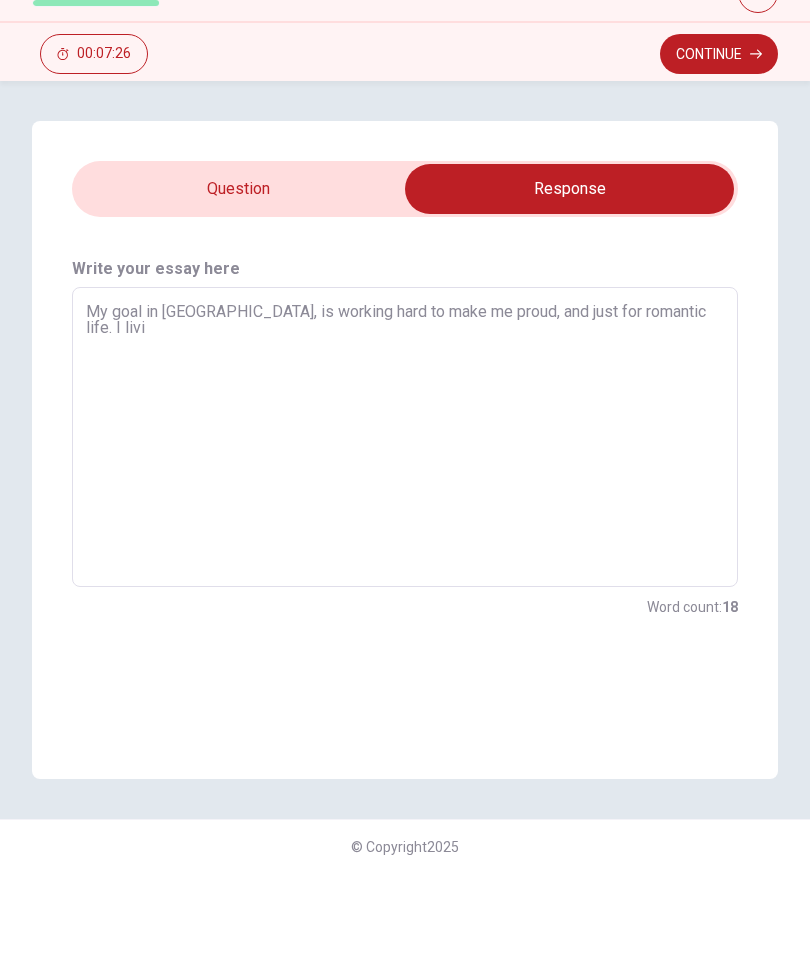 type on "x" 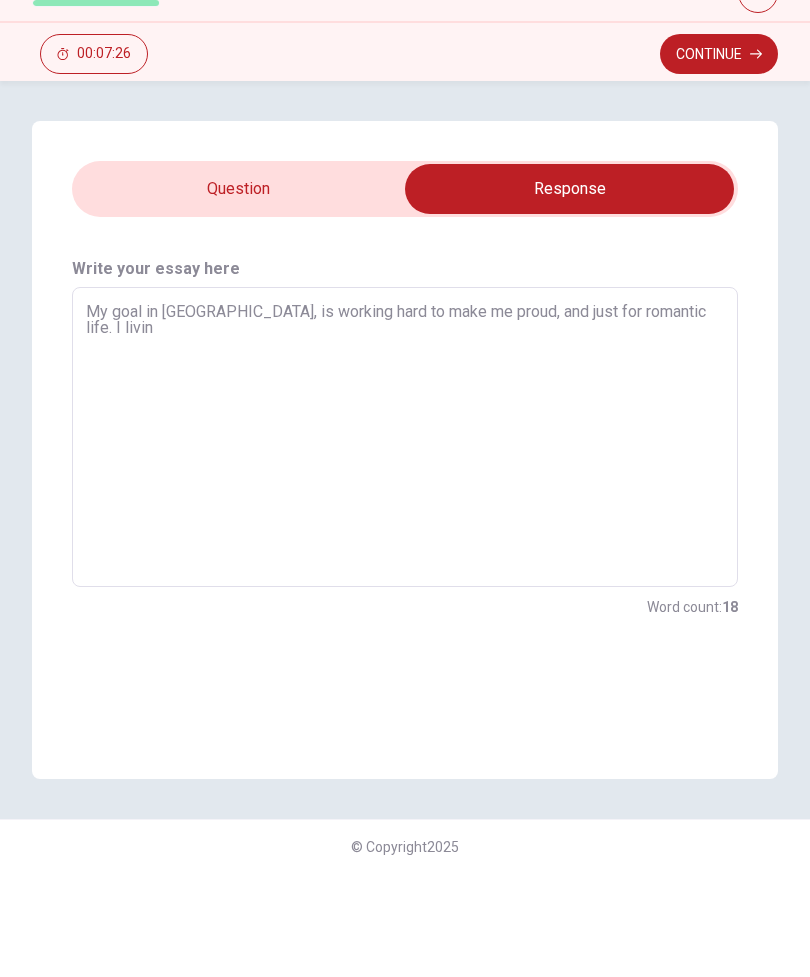 type on "x" 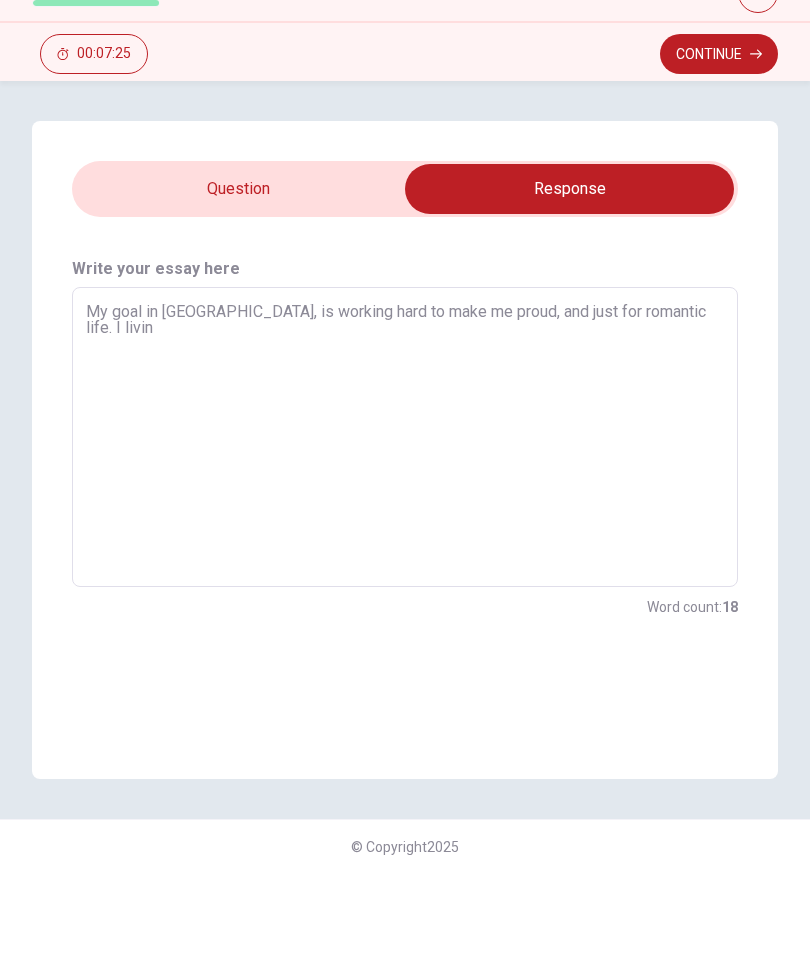 type on "My goal in canada, is working hard to make me proud, and just for romantic life. I living" 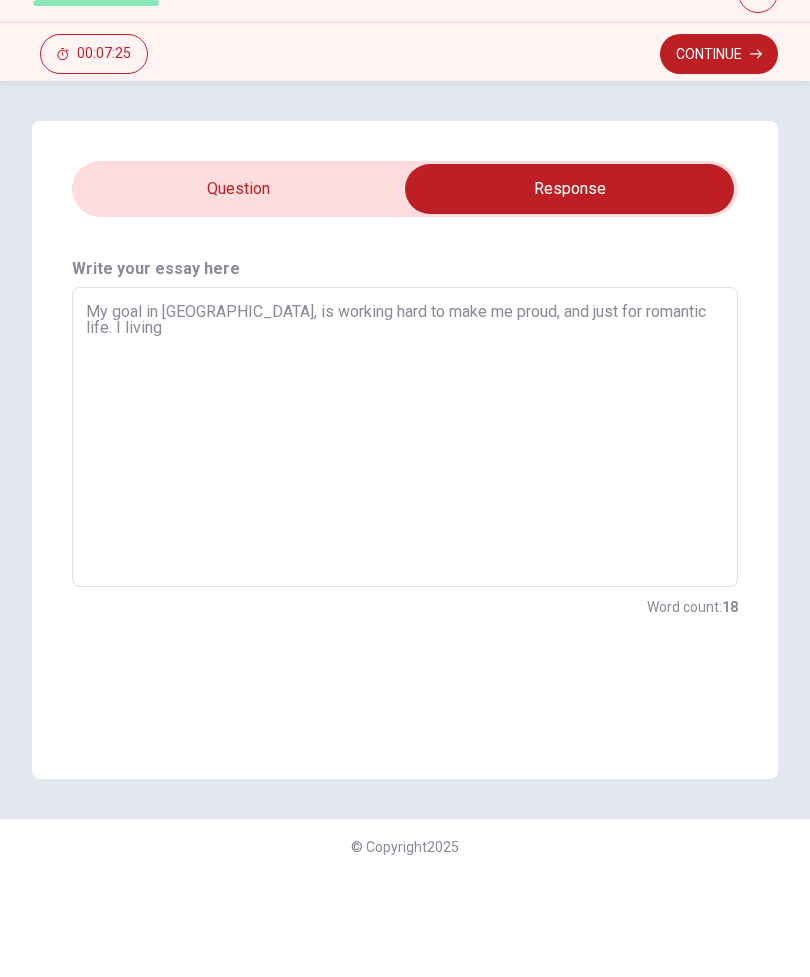 type on "x" 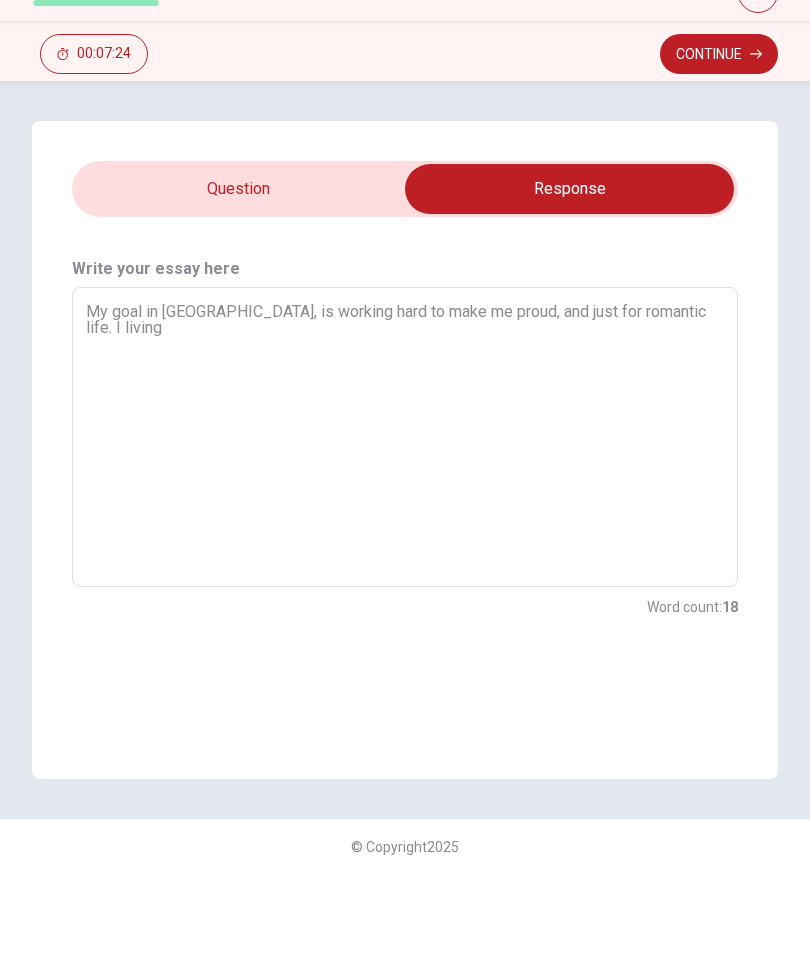 type on "My goal in canada, is working hard to make me proud, and just for romantic life. I living l" 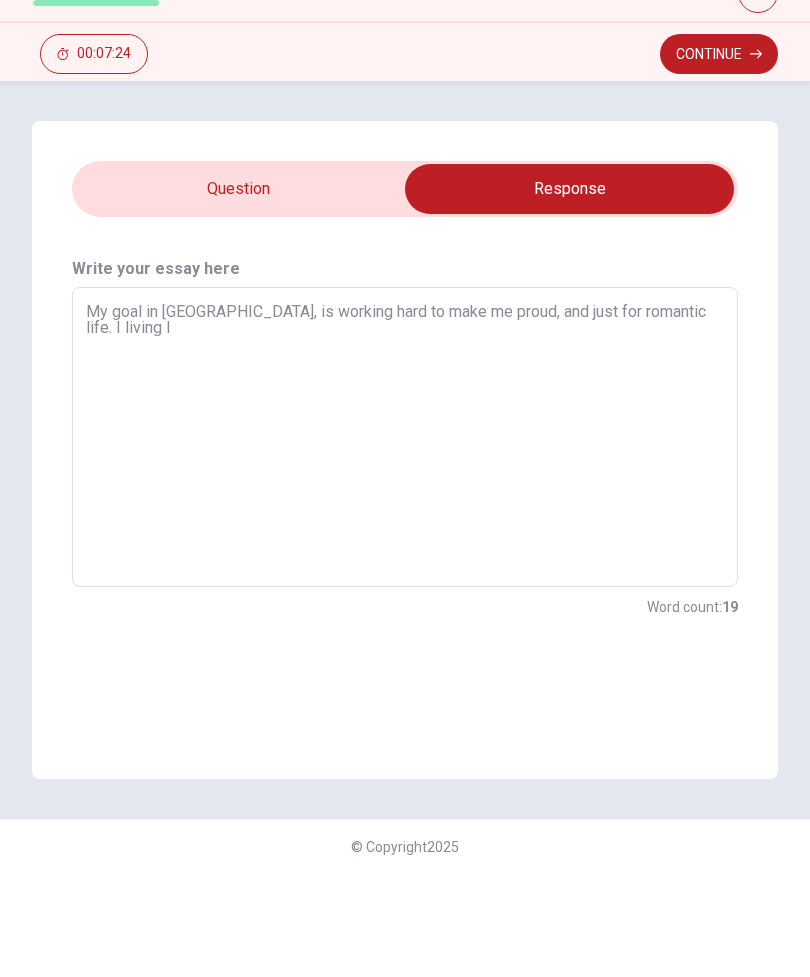 type 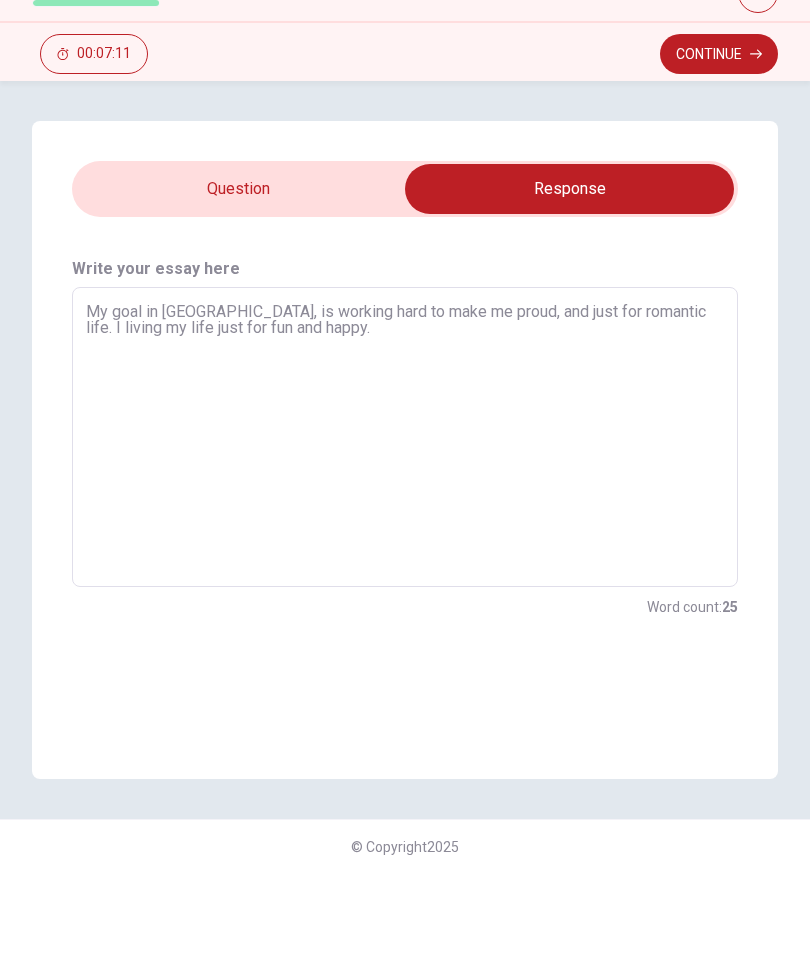 click at bounding box center (569, 292) 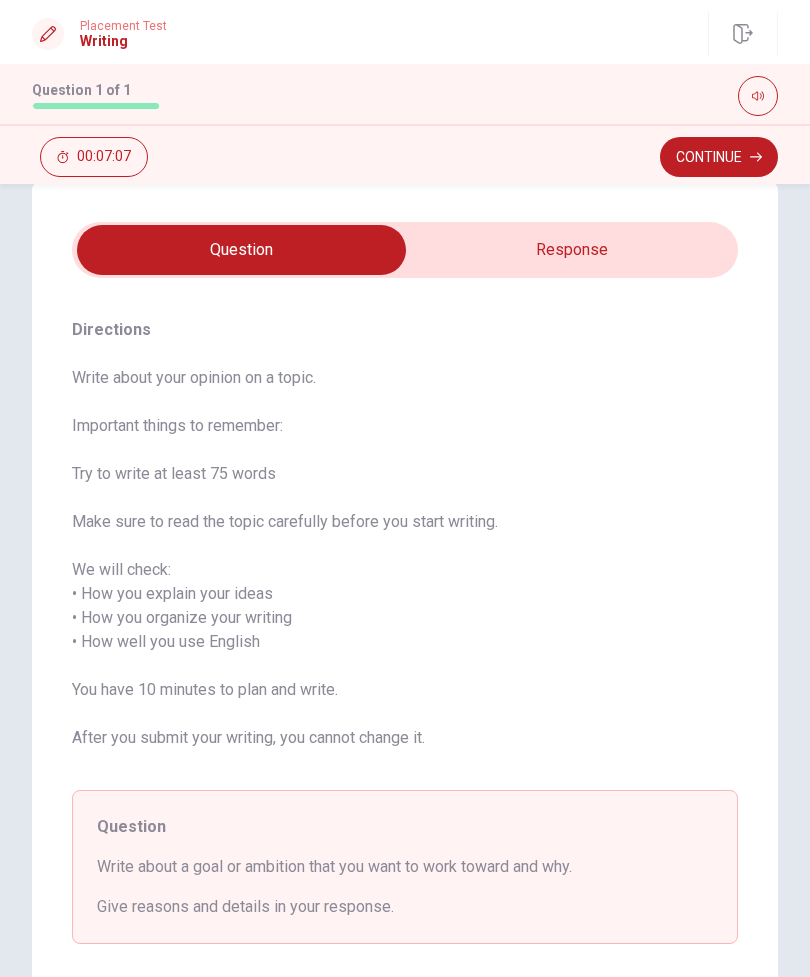 scroll, scrollTop: 41, scrollLeft: 0, axis: vertical 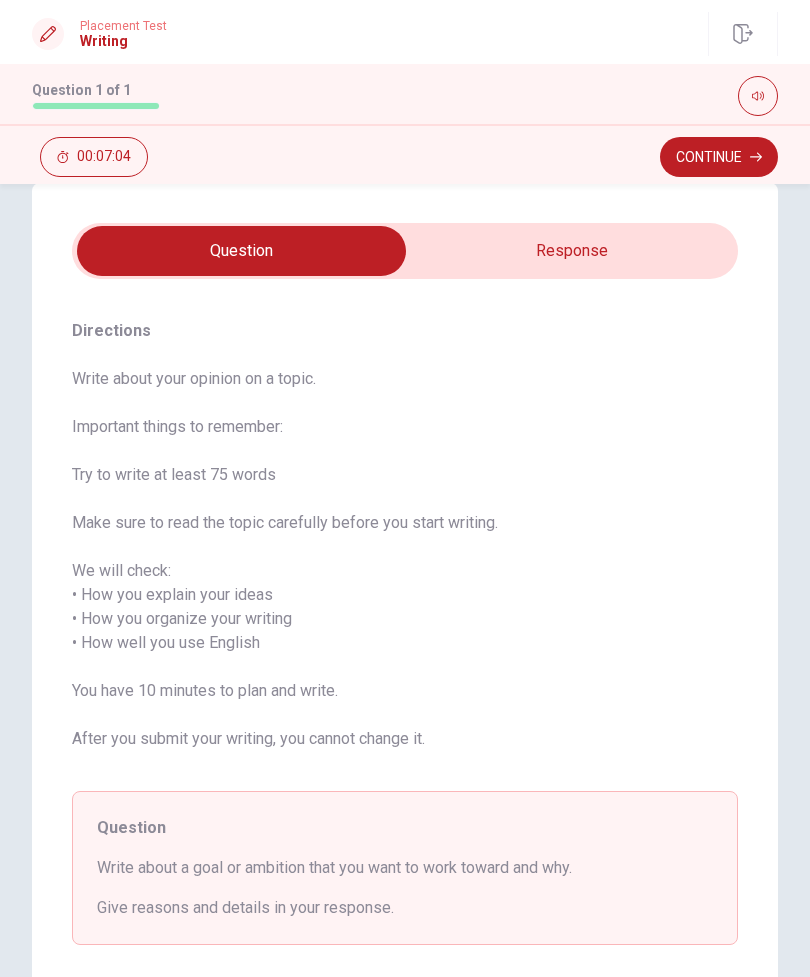 click at bounding box center (241, 251) 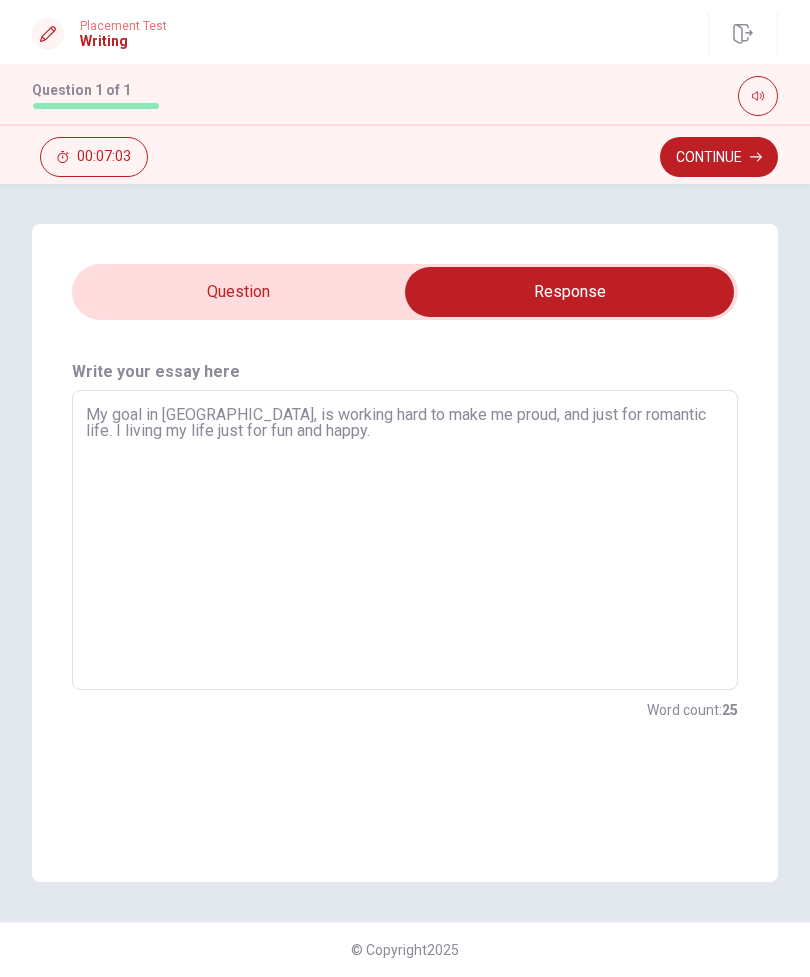 click on "My goal in canada, is working hard to make me proud, and just for romantic life. I living my life just for fun and happy." at bounding box center [405, 540] 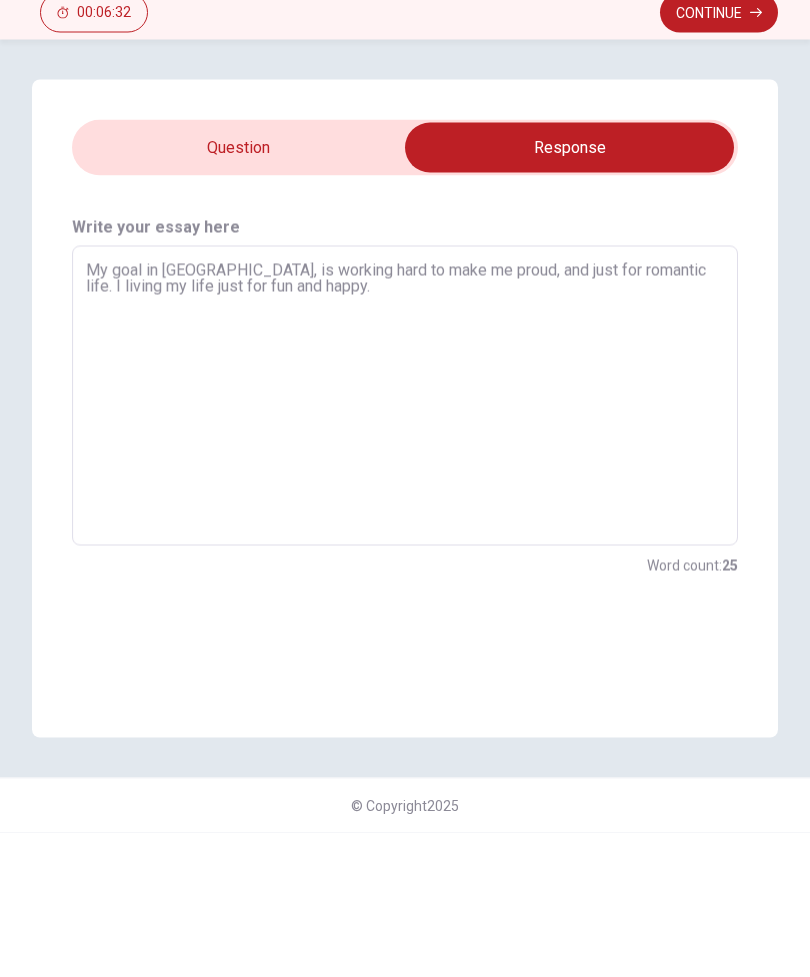 click at bounding box center (569, 292) 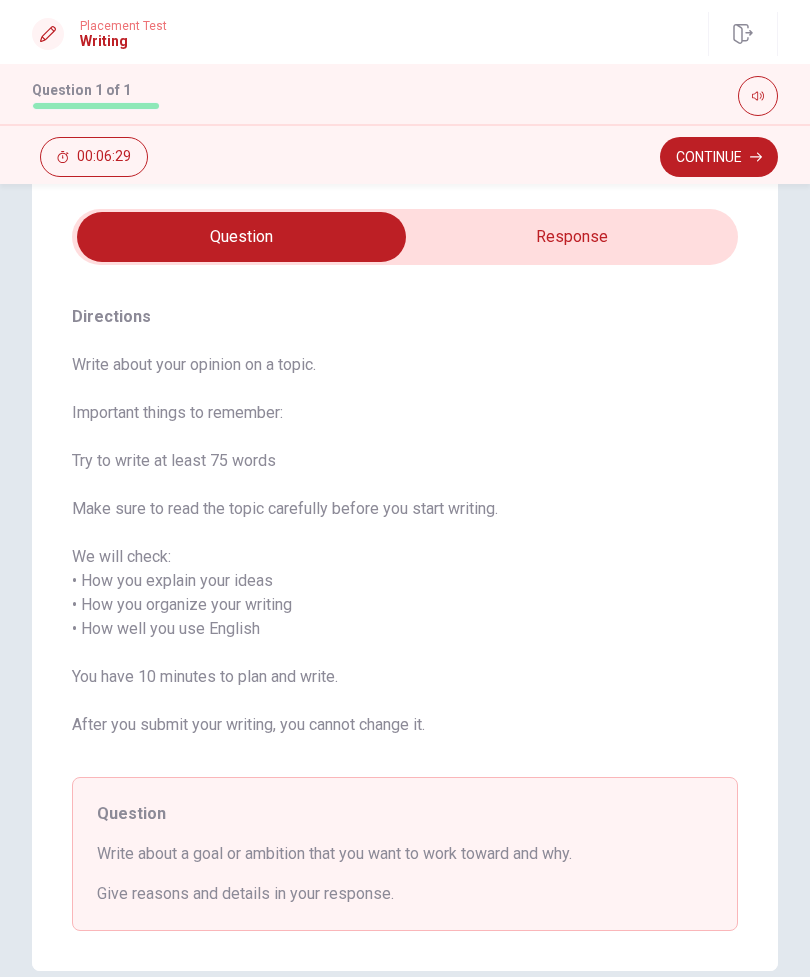 scroll, scrollTop: 51, scrollLeft: 0, axis: vertical 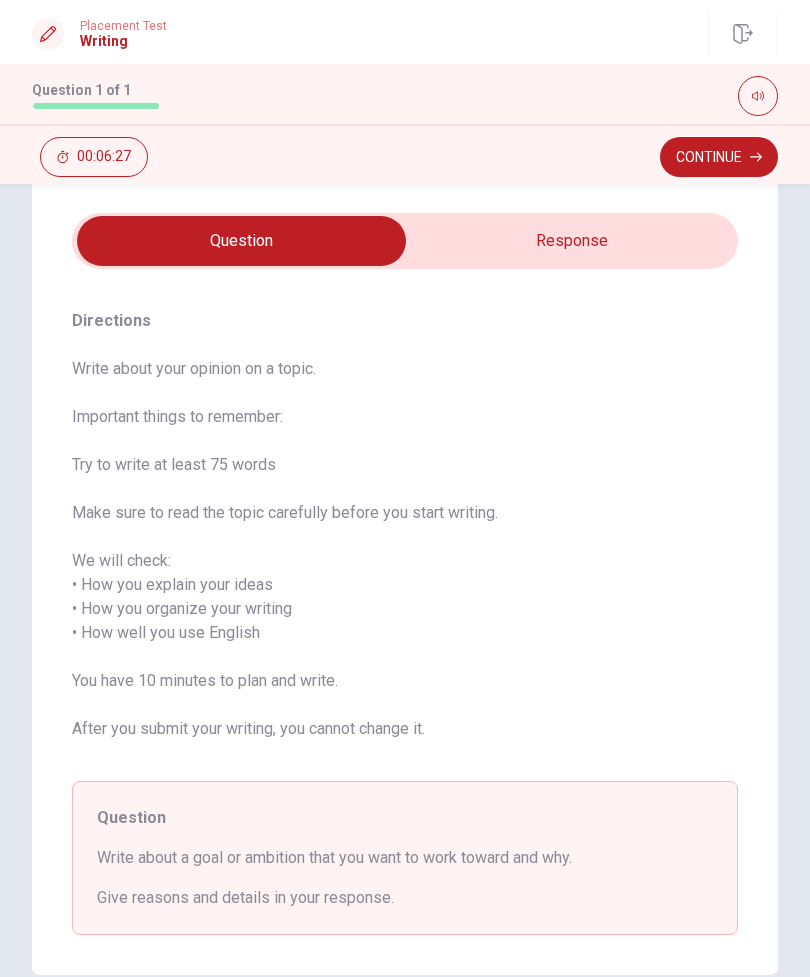 click at bounding box center (241, 241) 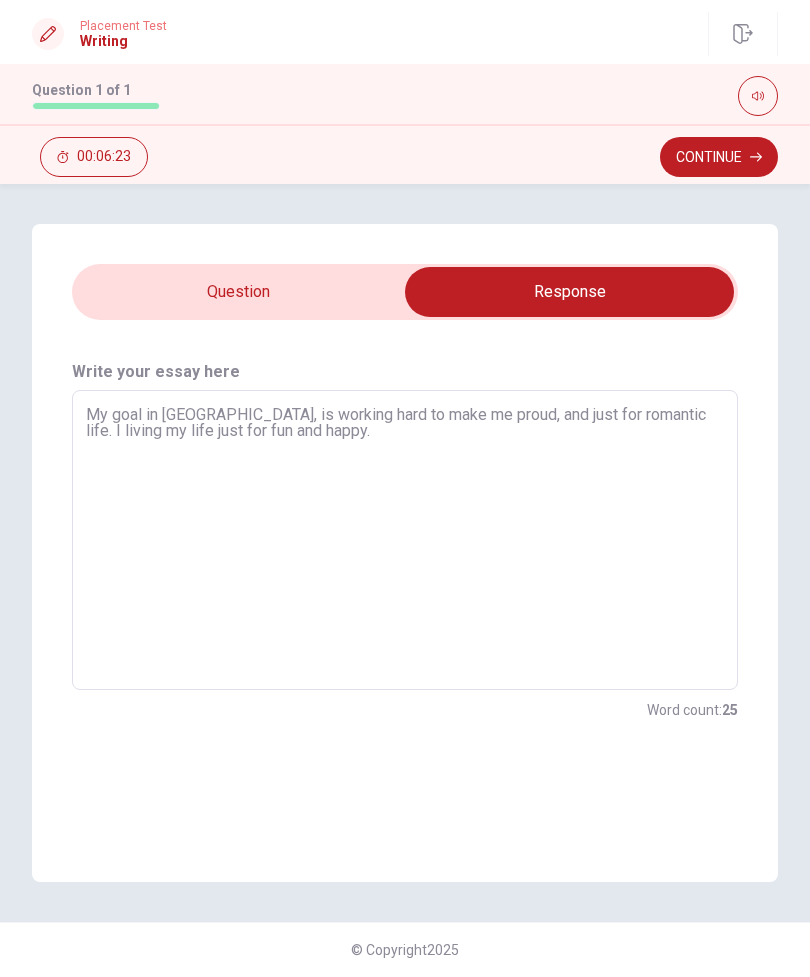 click on "My goal in canada, is working hard to make me proud, and just for romantic life. I living my life just for fun and happy." at bounding box center [405, 540] 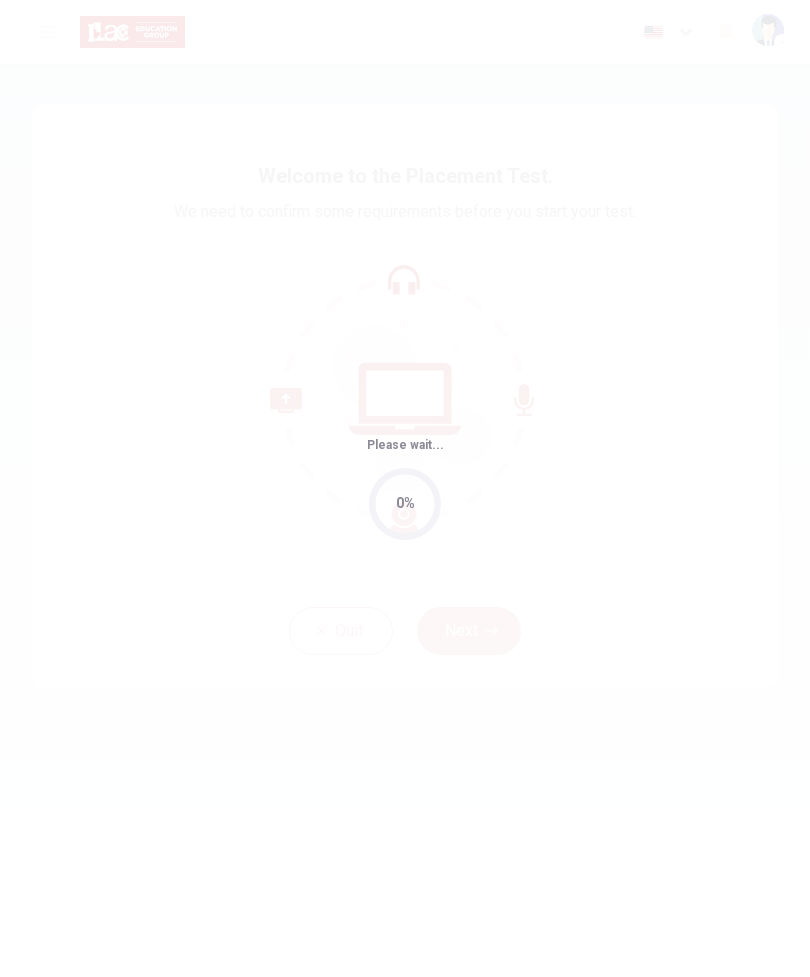 scroll, scrollTop: 0, scrollLeft: 0, axis: both 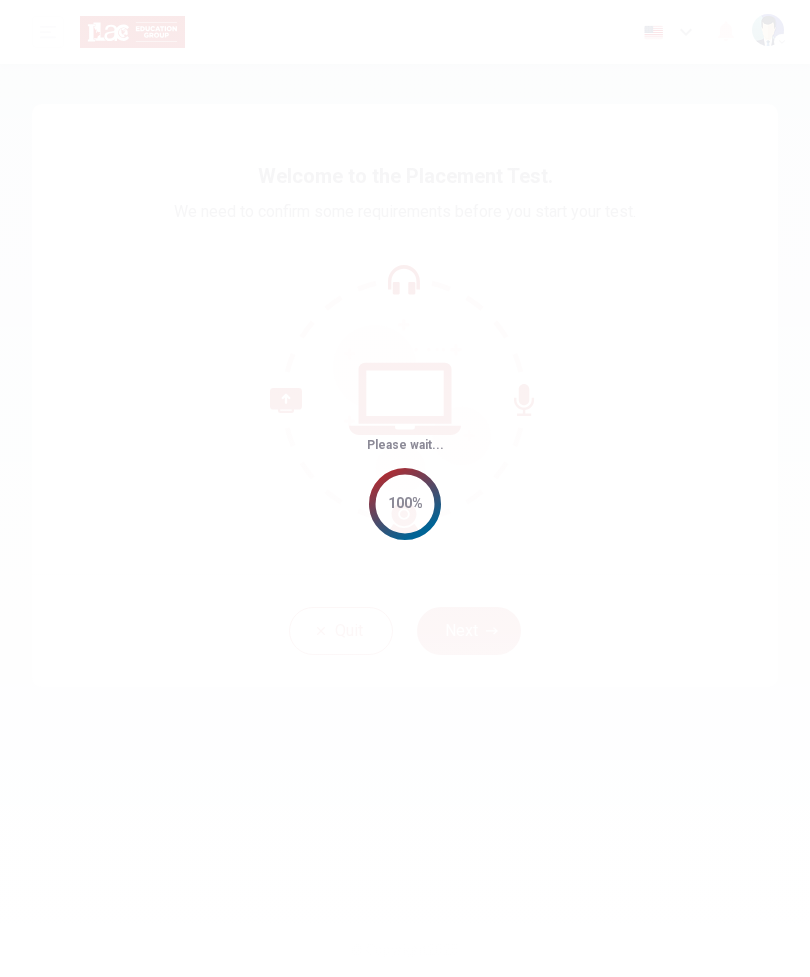 click on "Please wait... 100%" at bounding box center [405, 488] 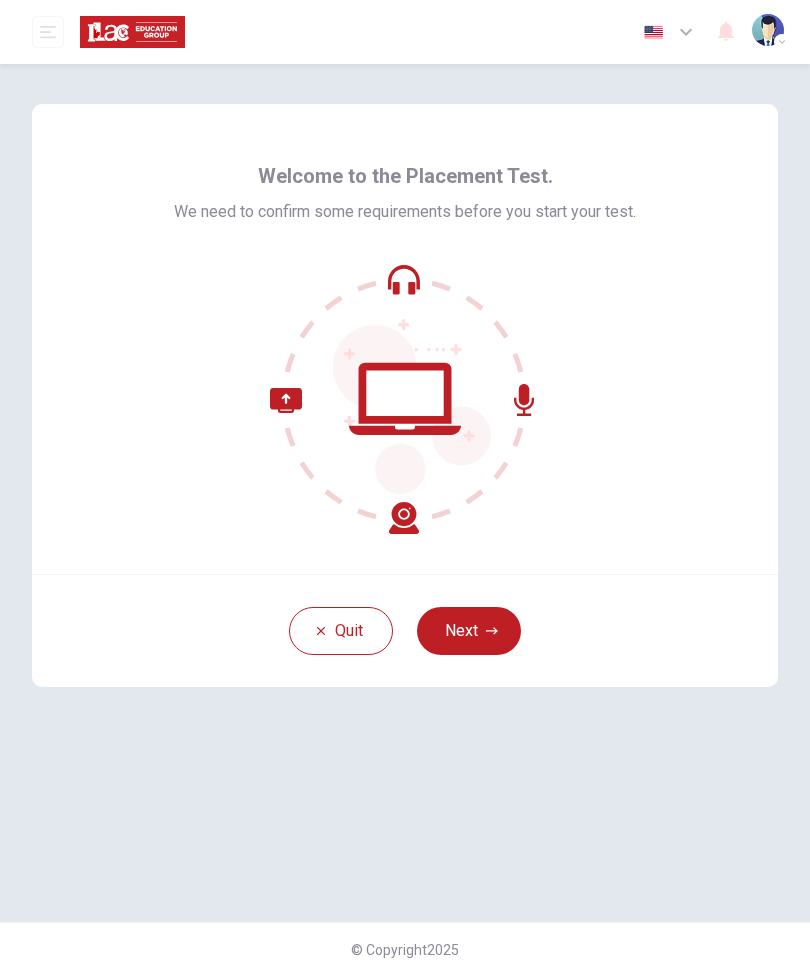 click 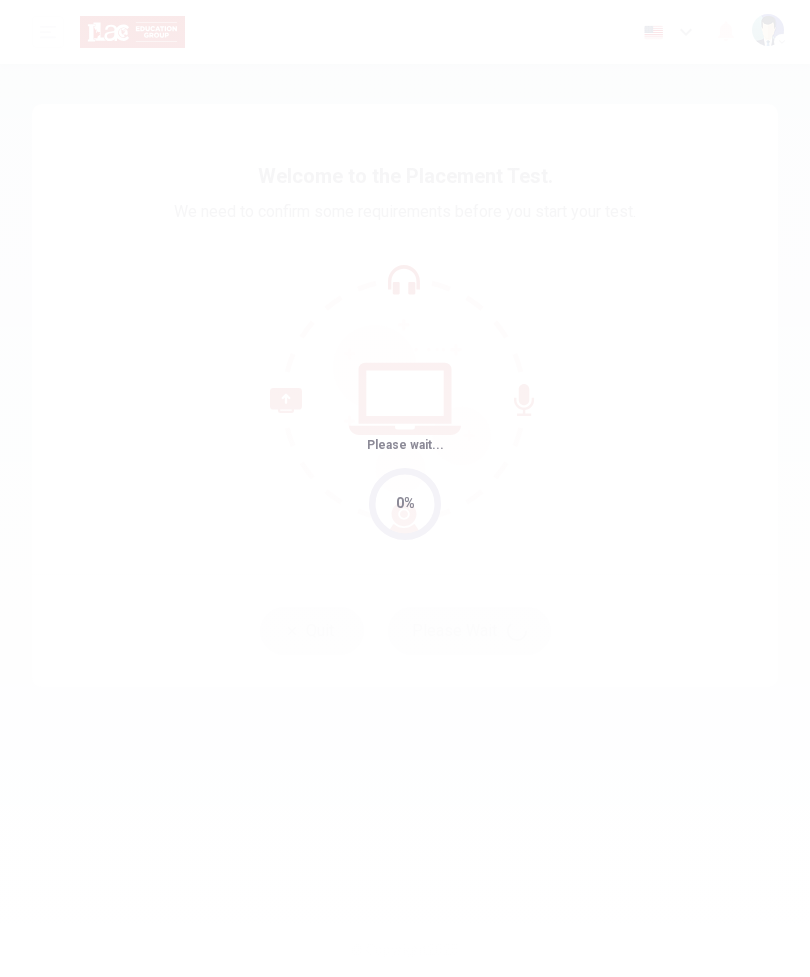 scroll, scrollTop: 0, scrollLeft: 0, axis: both 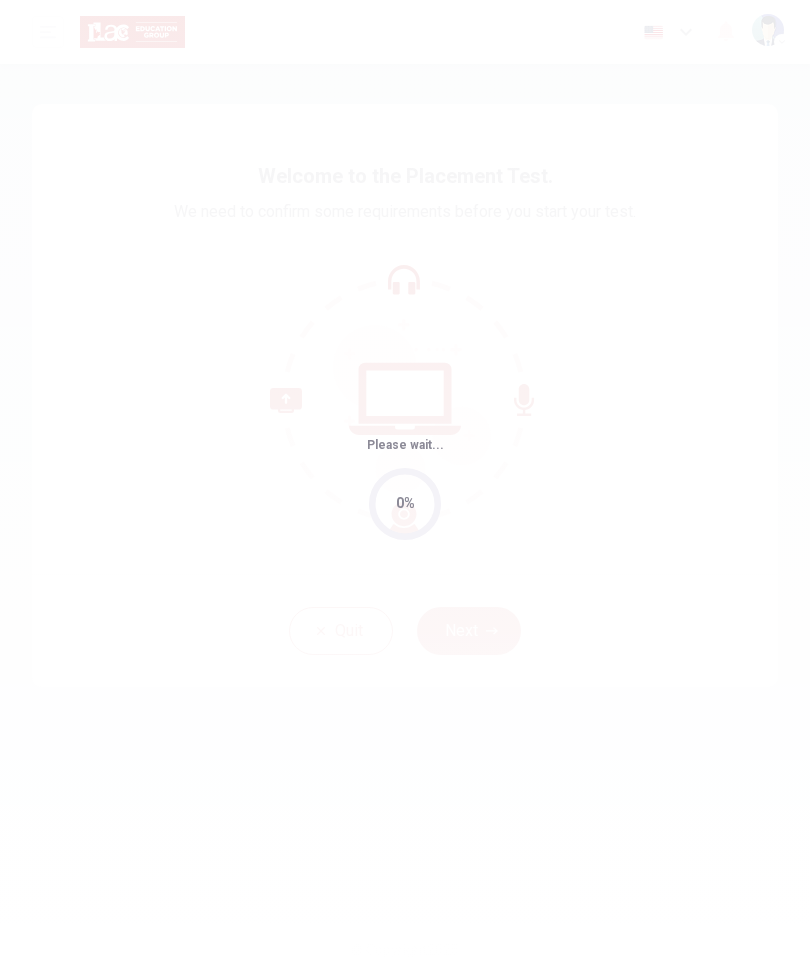 click on "Please wait... 0%" at bounding box center (405, 488) 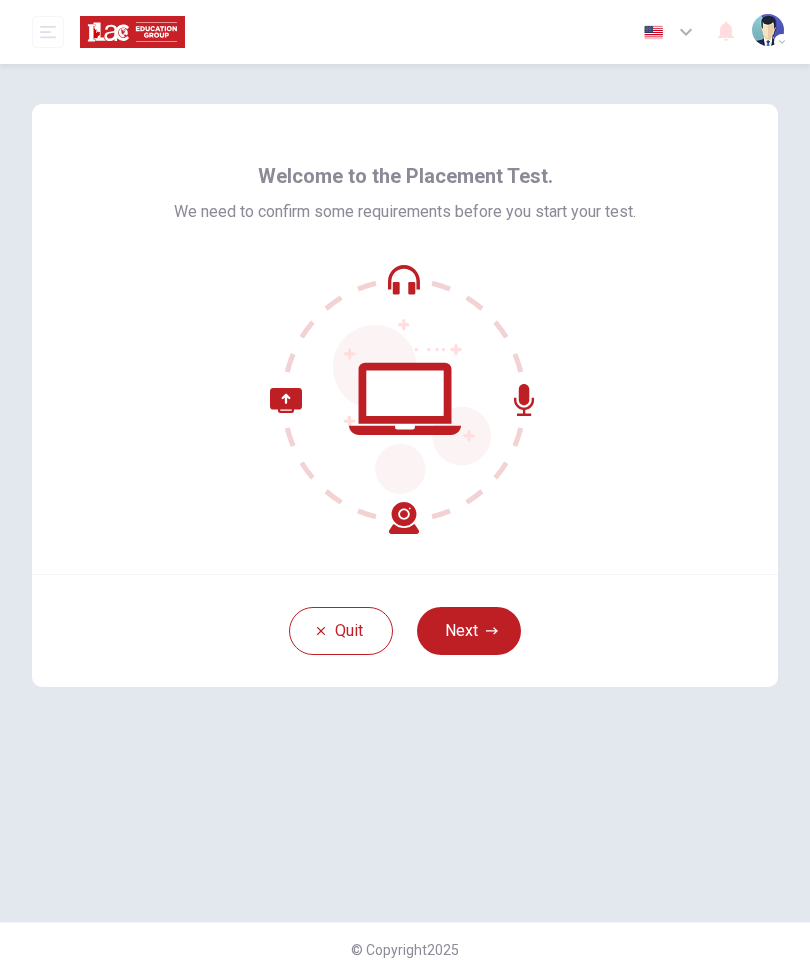 click on "Please wait... 100%" at bounding box center (405, 488) 